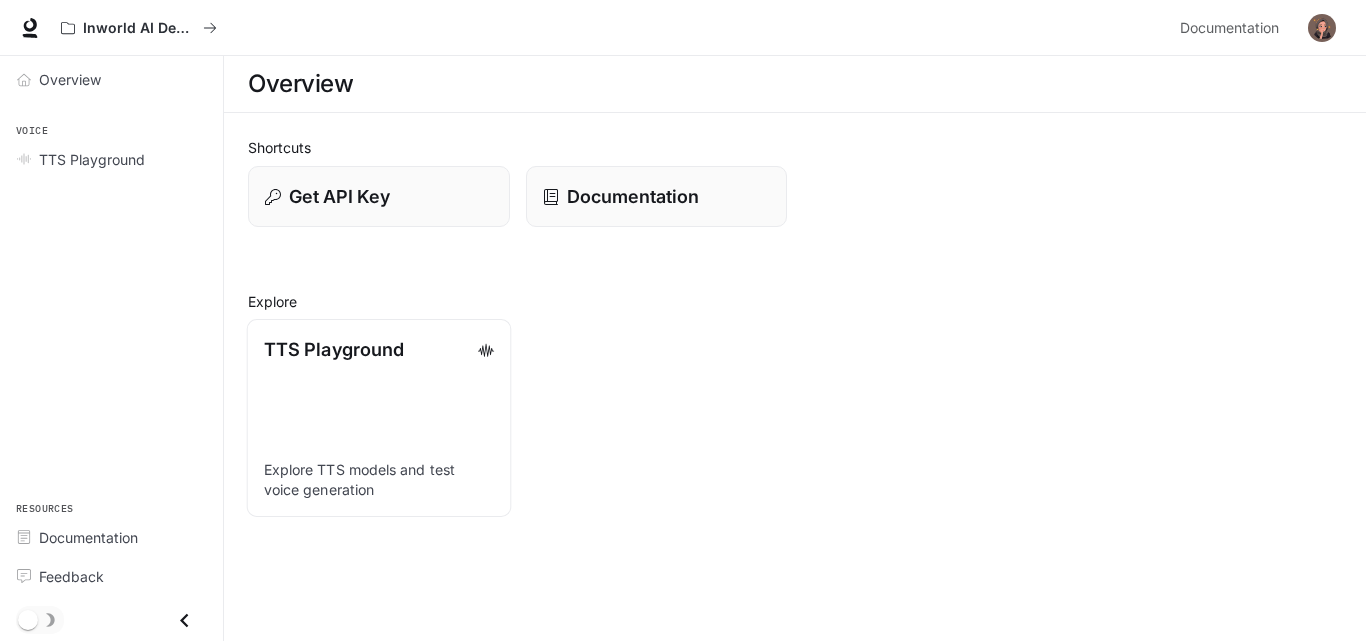 scroll, scrollTop: 0, scrollLeft: 0, axis: both 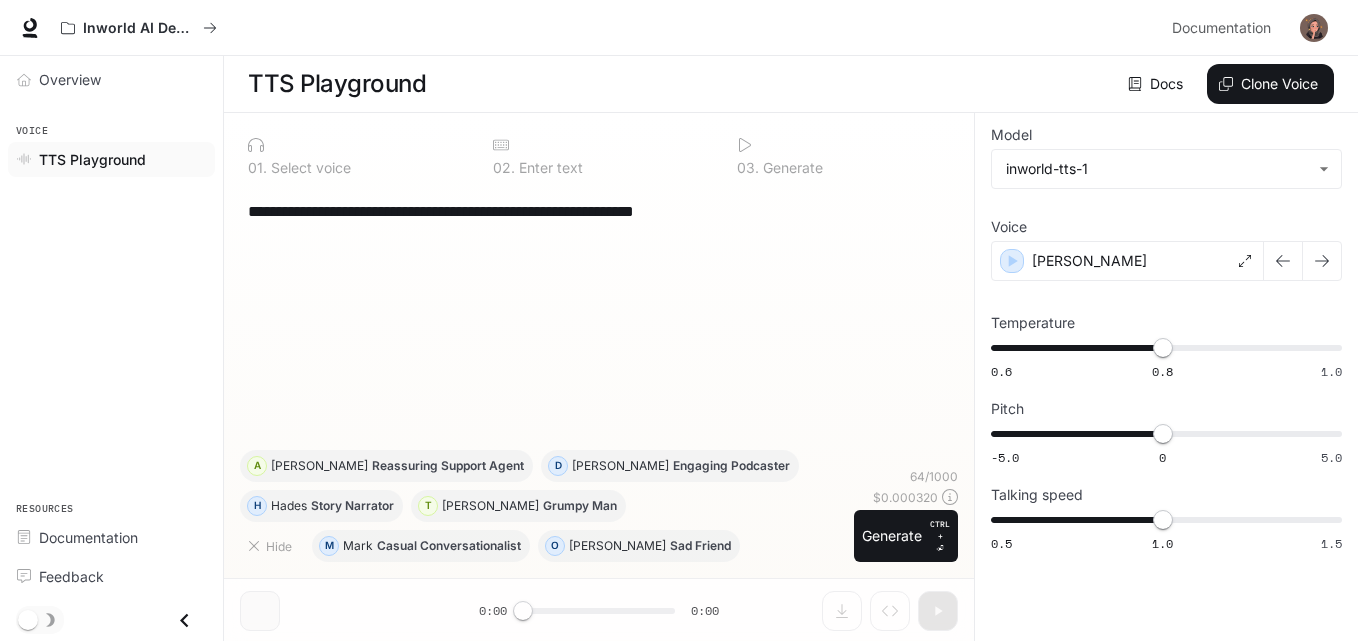 click on "**********" at bounding box center (599, 318) 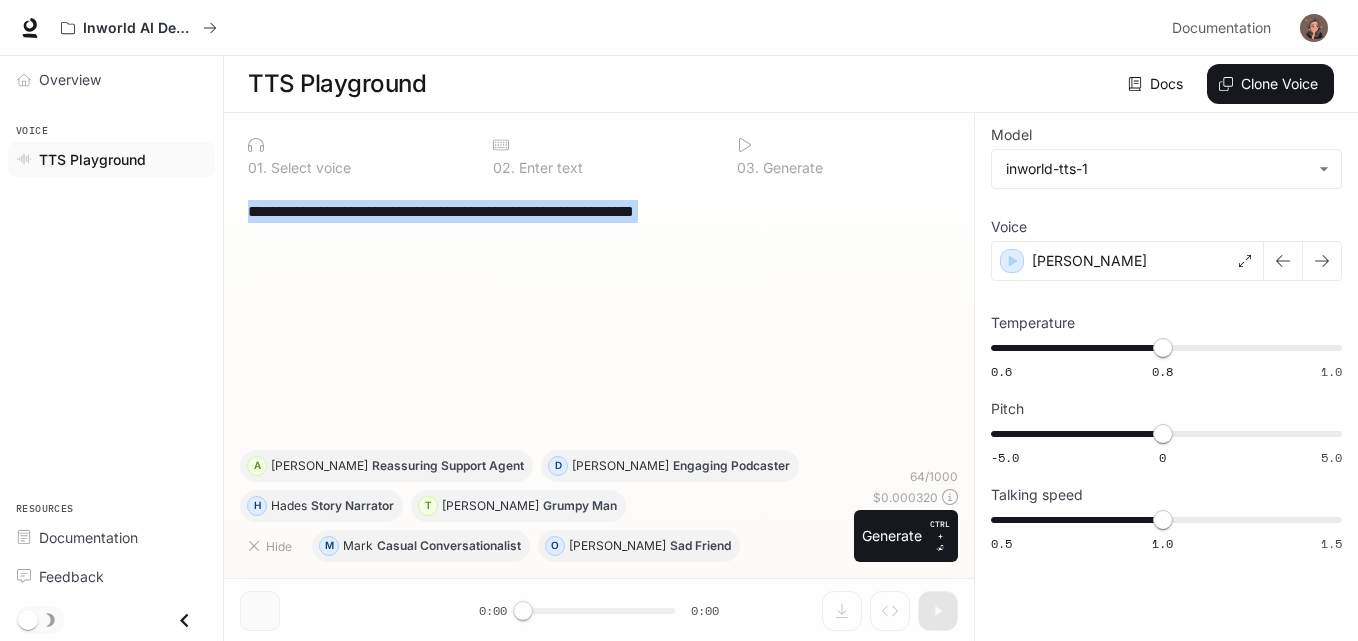 drag, startPoint x: 766, startPoint y: 235, endPoint x: 760, endPoint y: 222, distance: 14.3178215 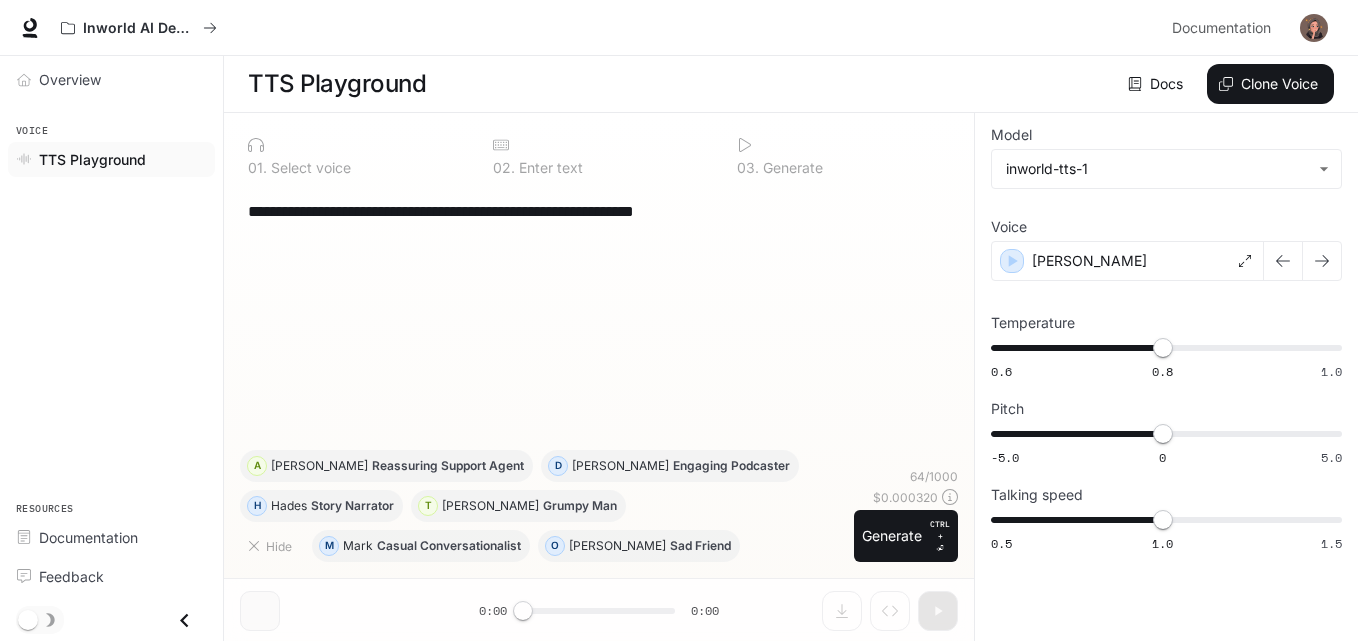 click on "**********" at bounding box center (599, 211) 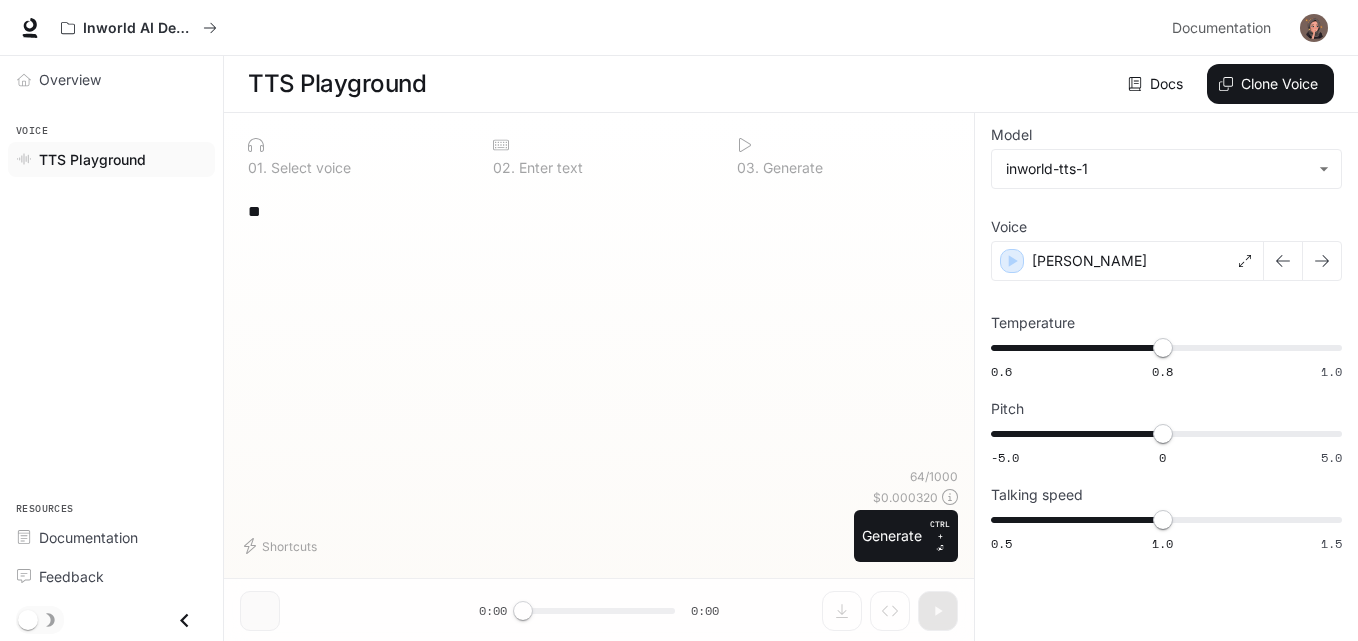 type on "*" 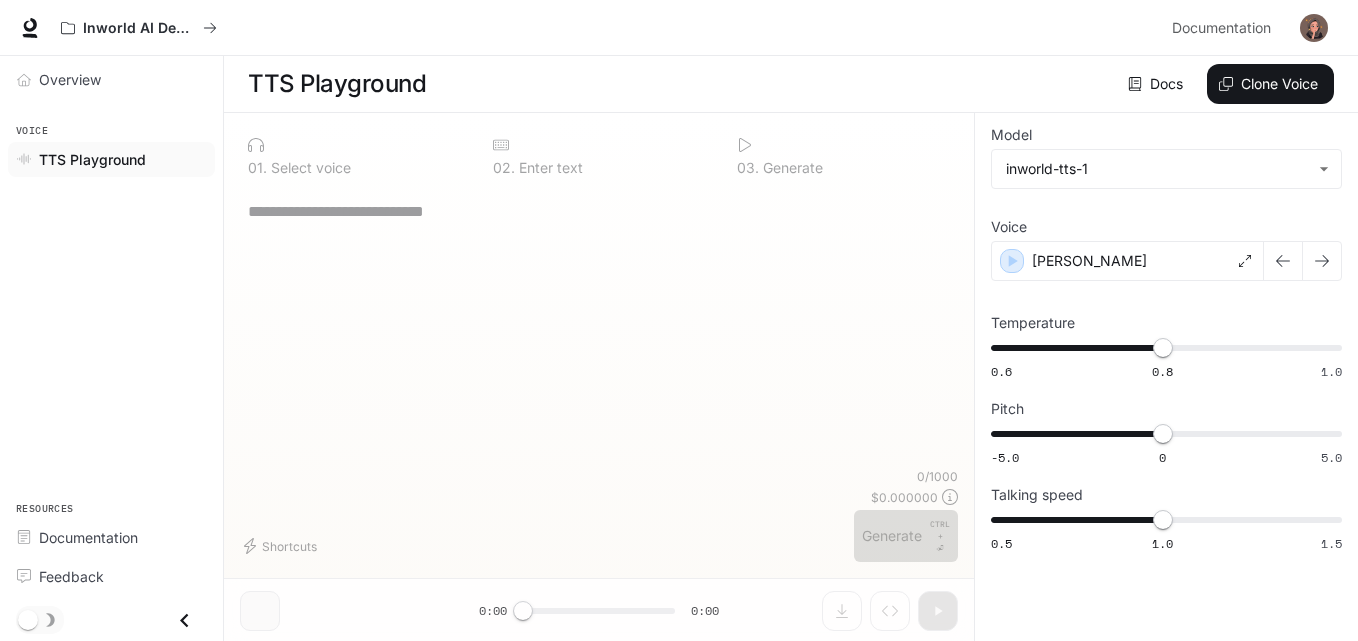 paste on "**********" 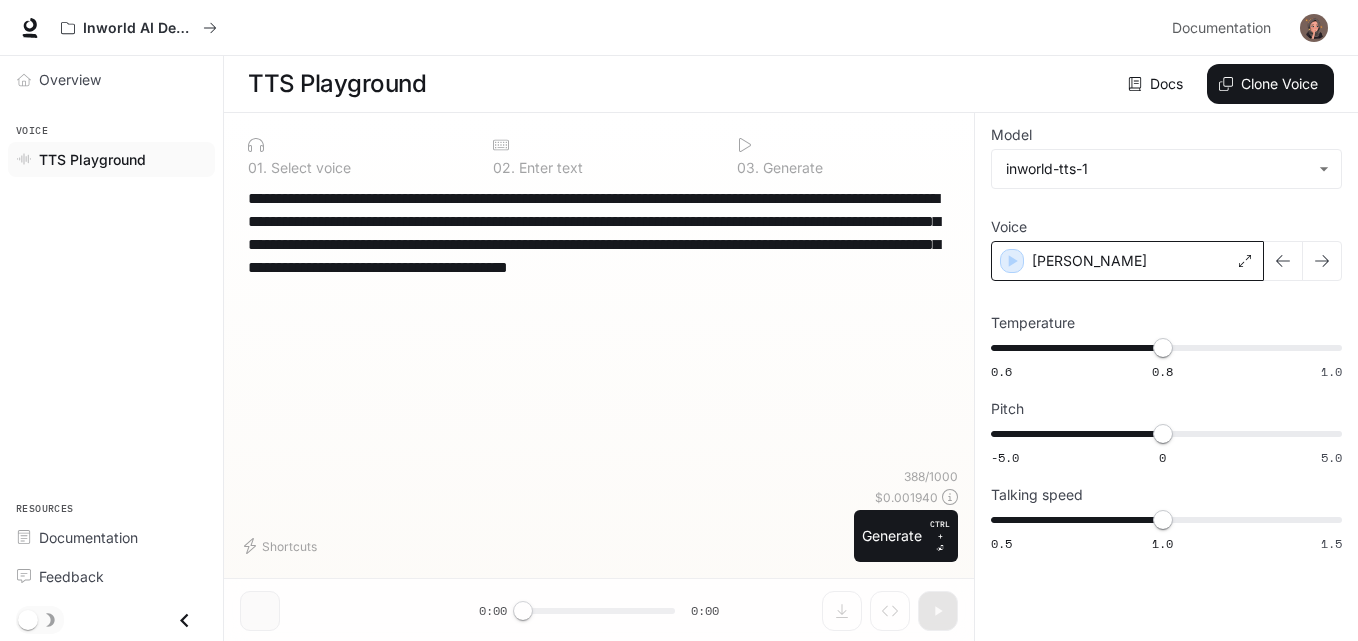type on "**********" 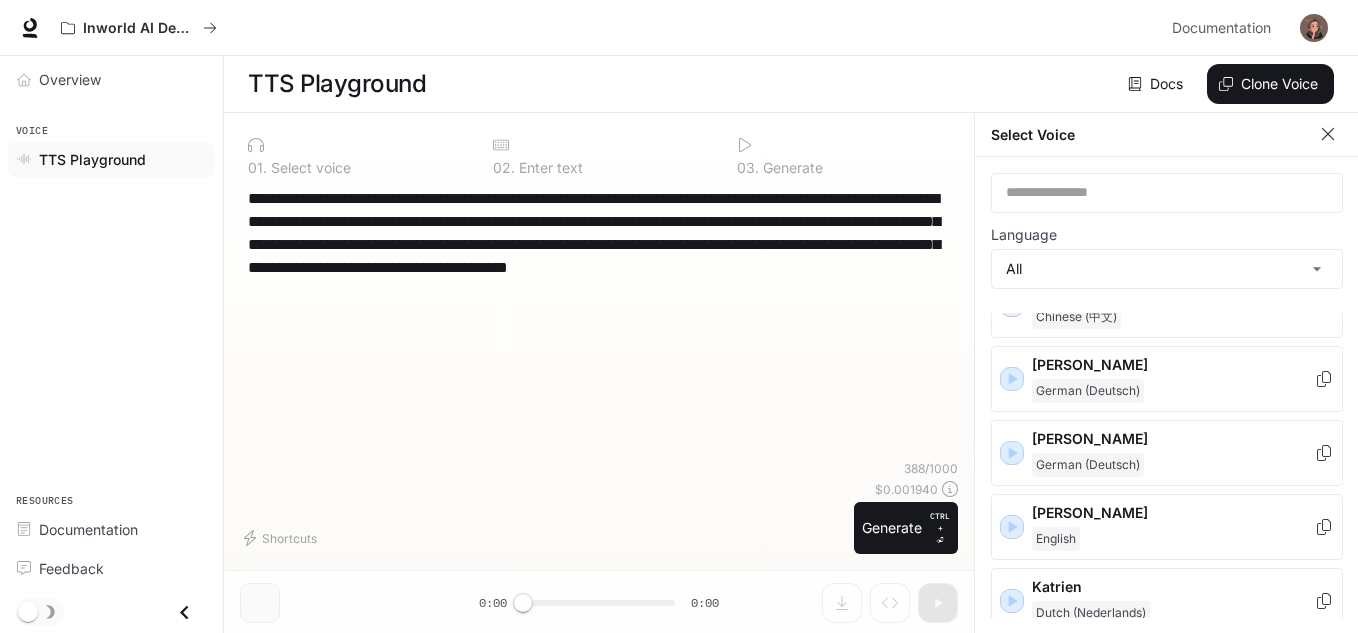 scroll, scrollTop: 1410, scrollLeft: 0, axis: vertical 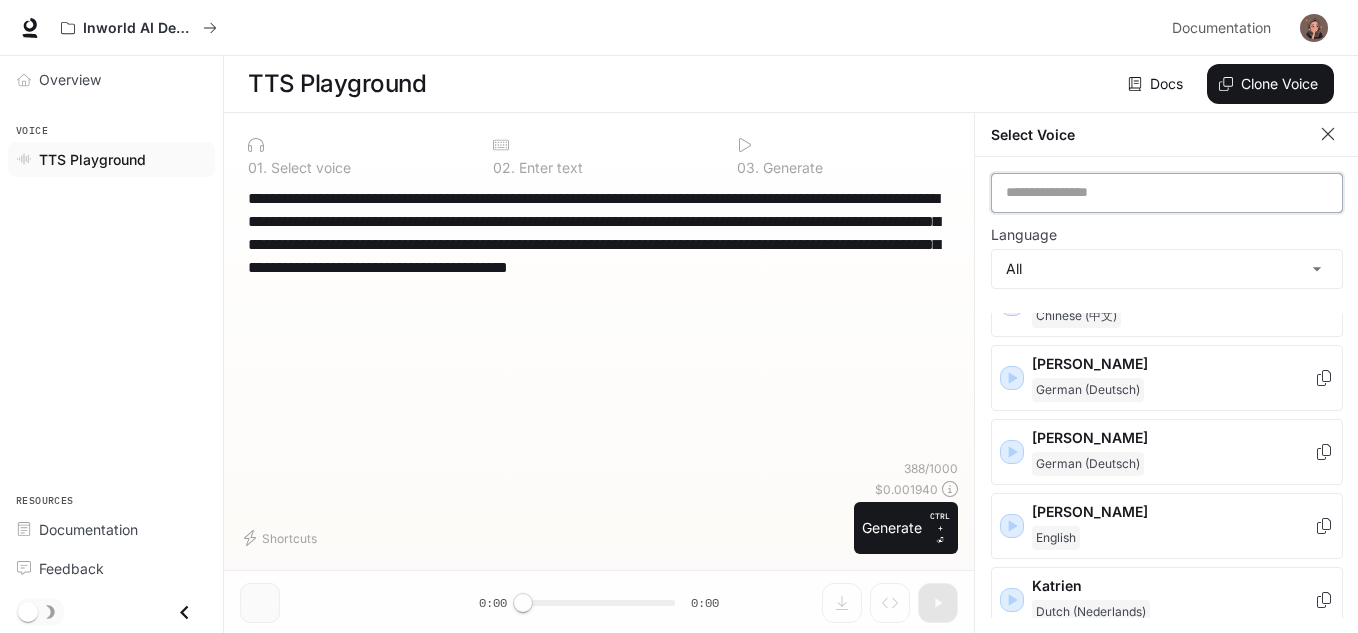 click at bounding box center (1167, 193) 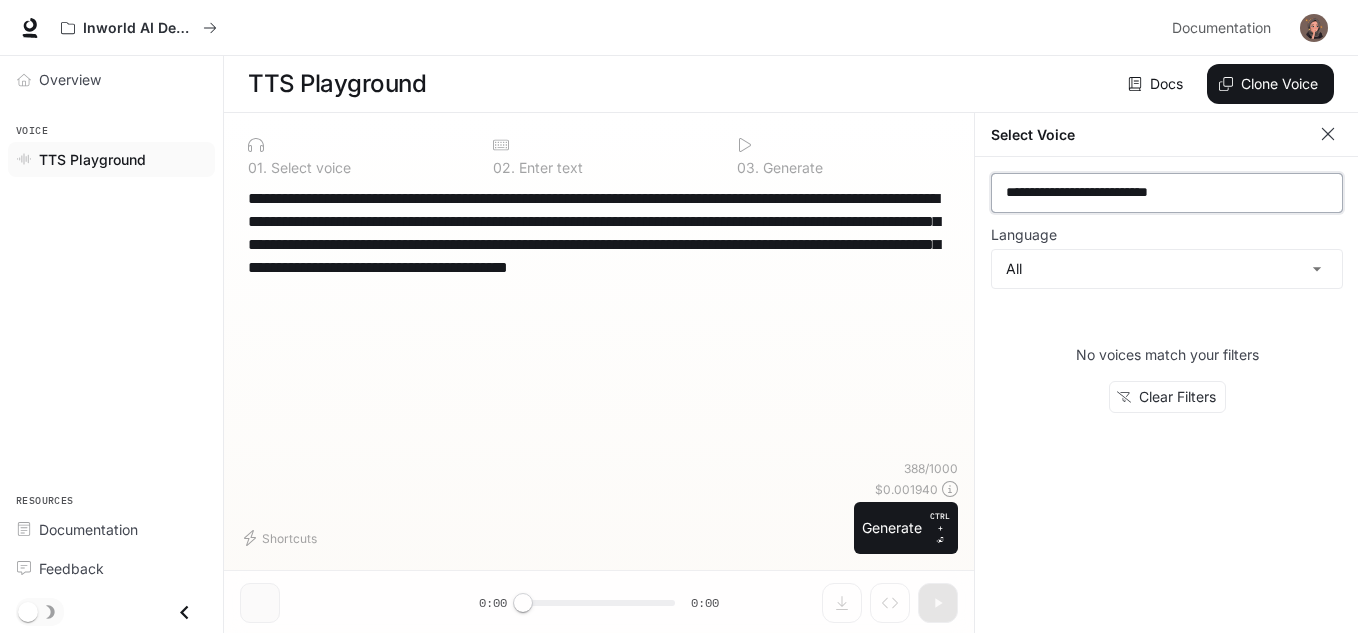 scroll, scrollTop: 0, scrollLeft: 0, axis: both 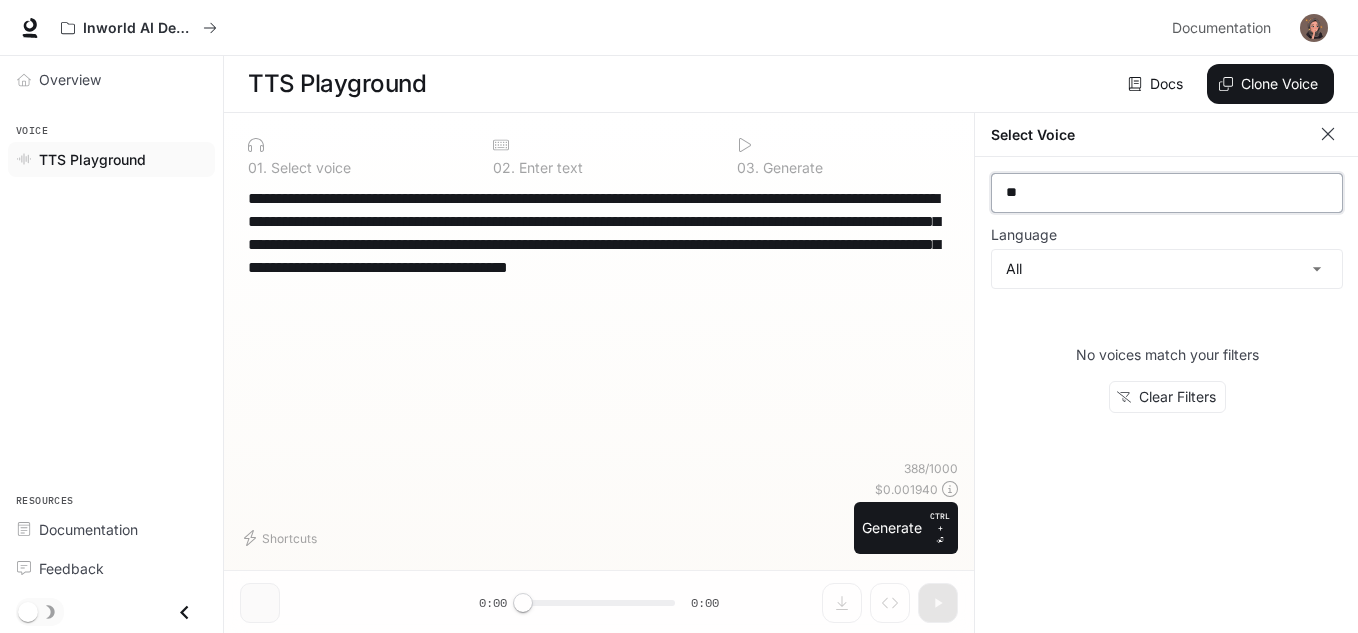 type on "*" 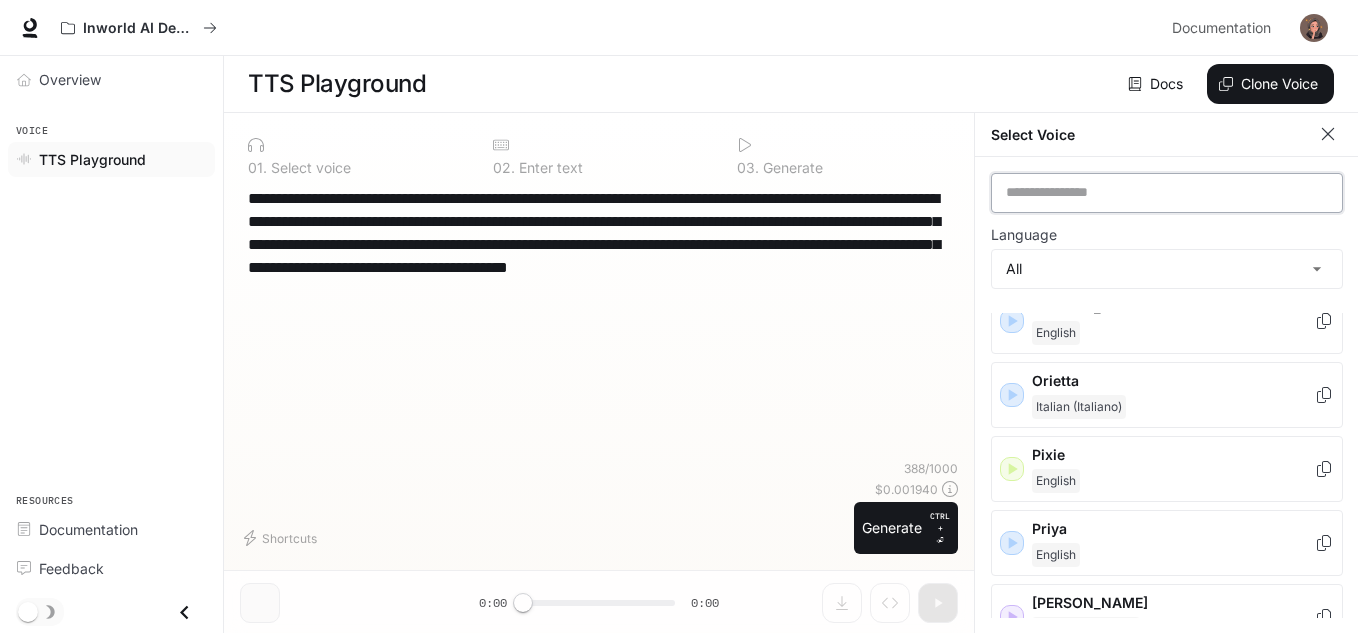 scroll, scrollTop: 2423, scrollLeft: 0, axis: vertical 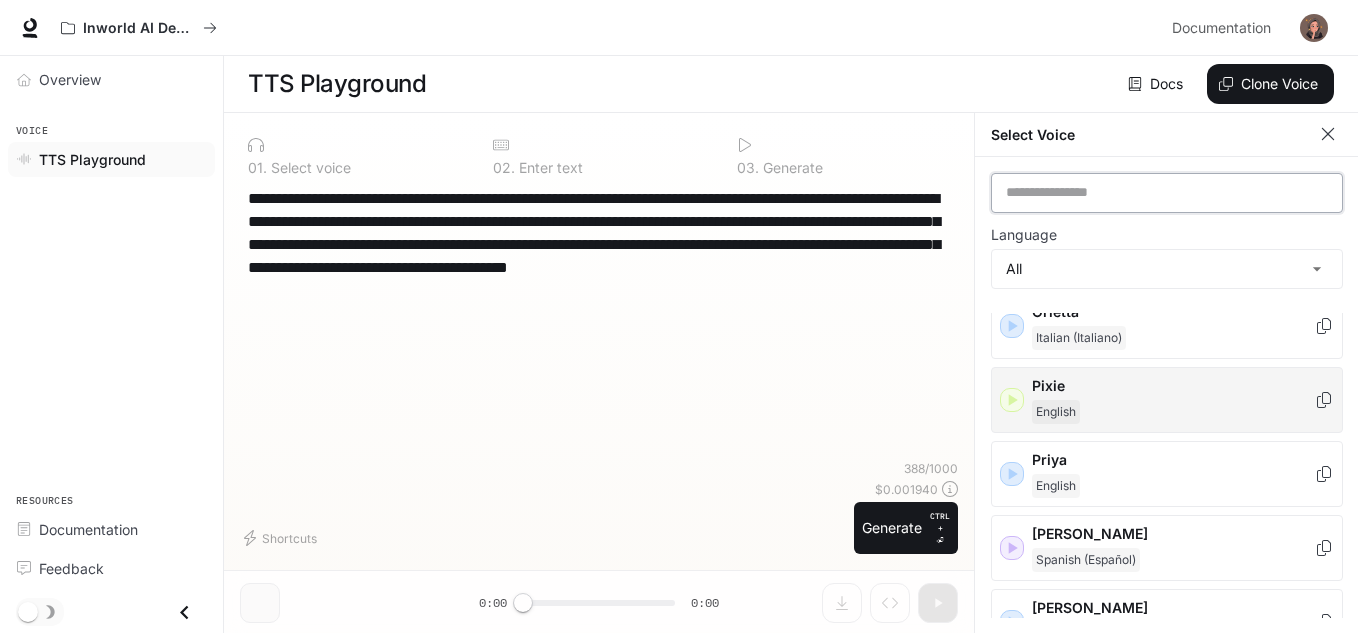 type 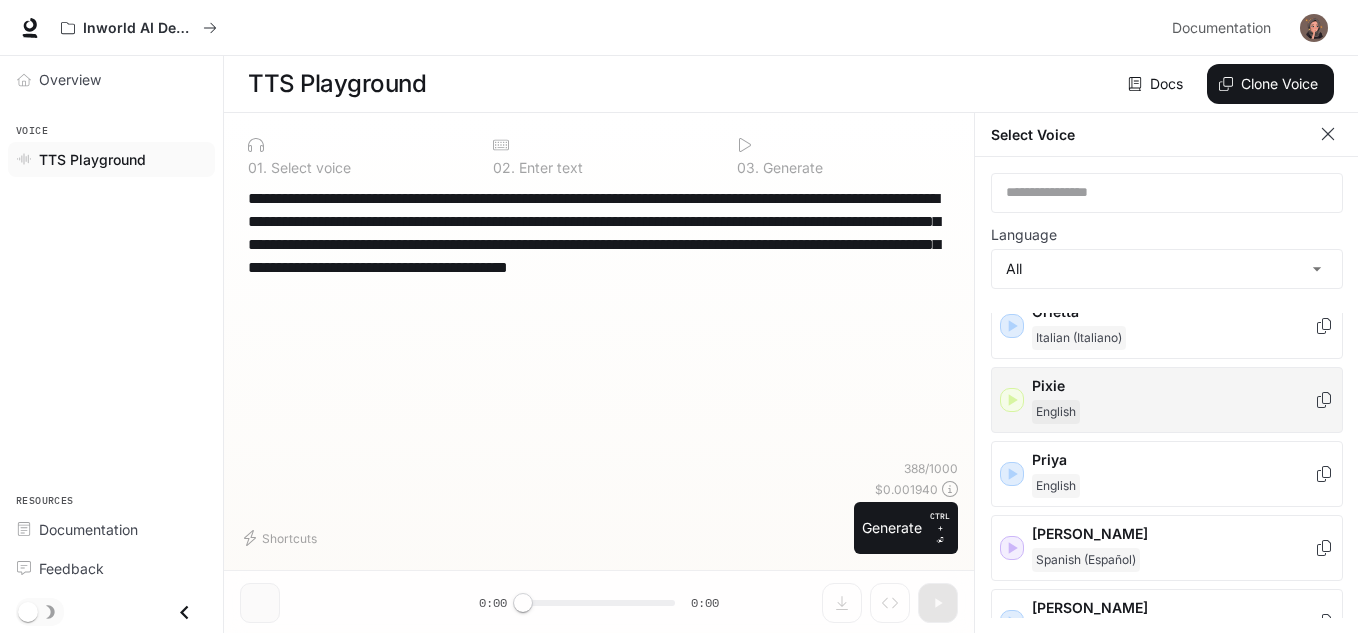 click on "English" at bounding box center [1173, 412] 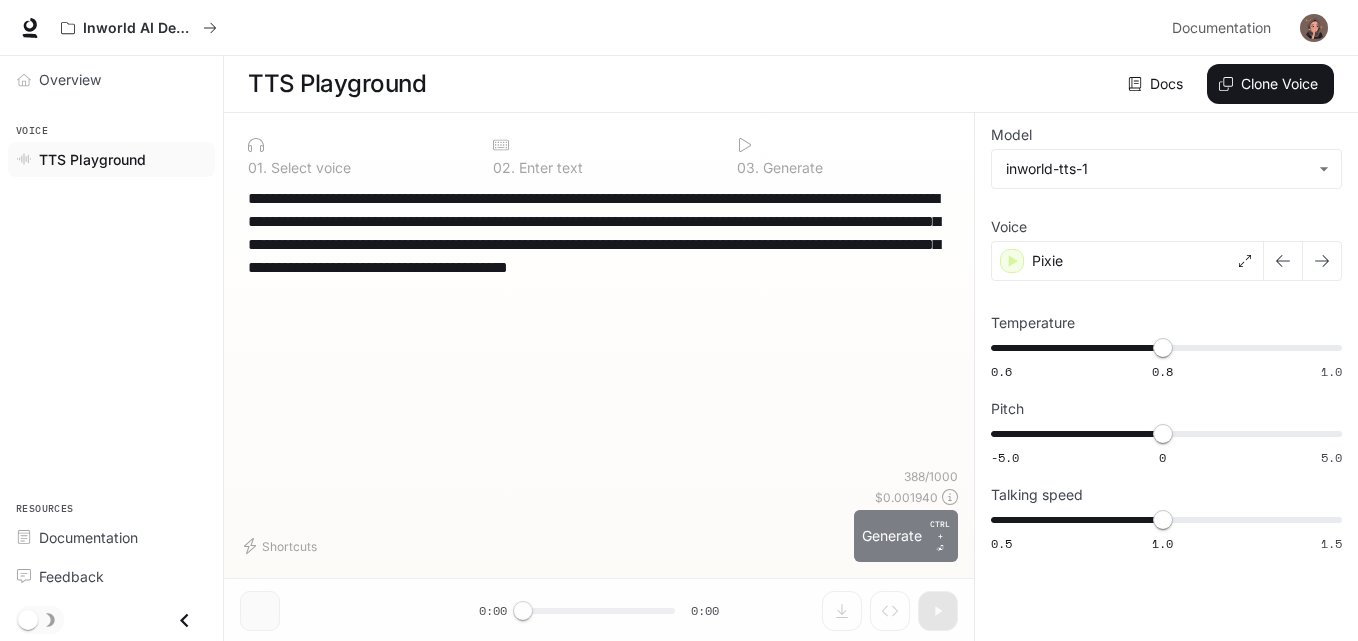 click on "Generate CTRL +  ⏎" at bounding box center [906, 536] 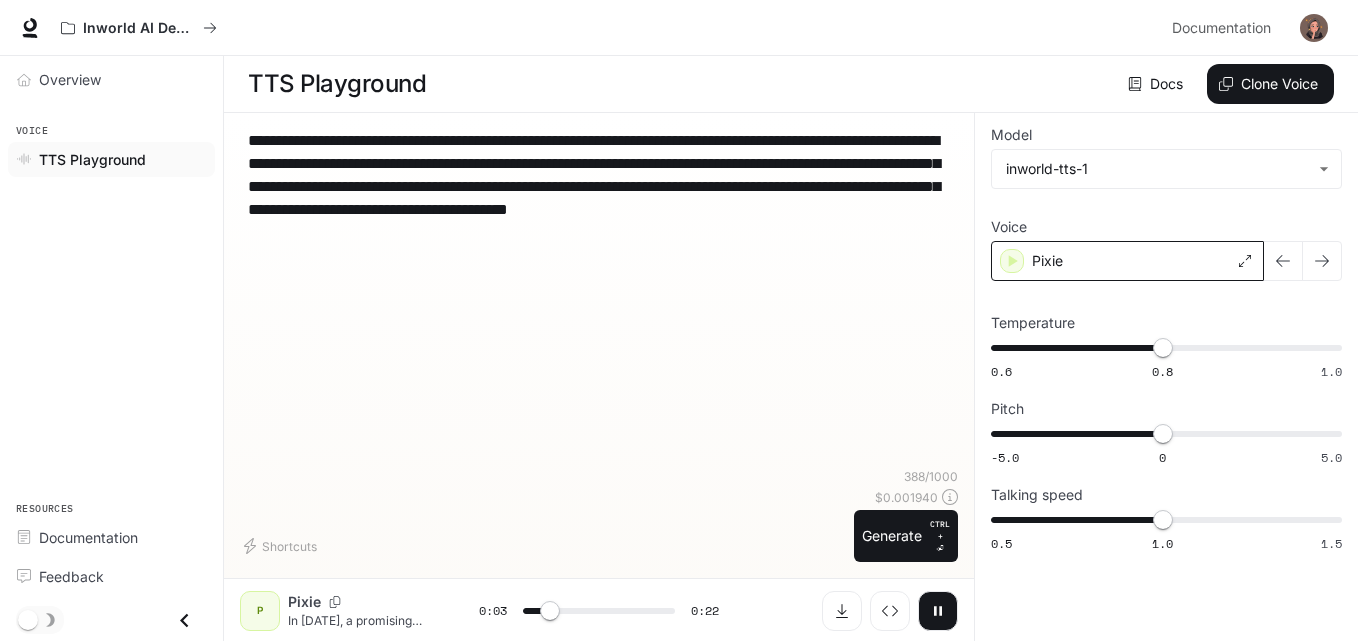 click on "Pixie" at bounding box center (1127, 261) 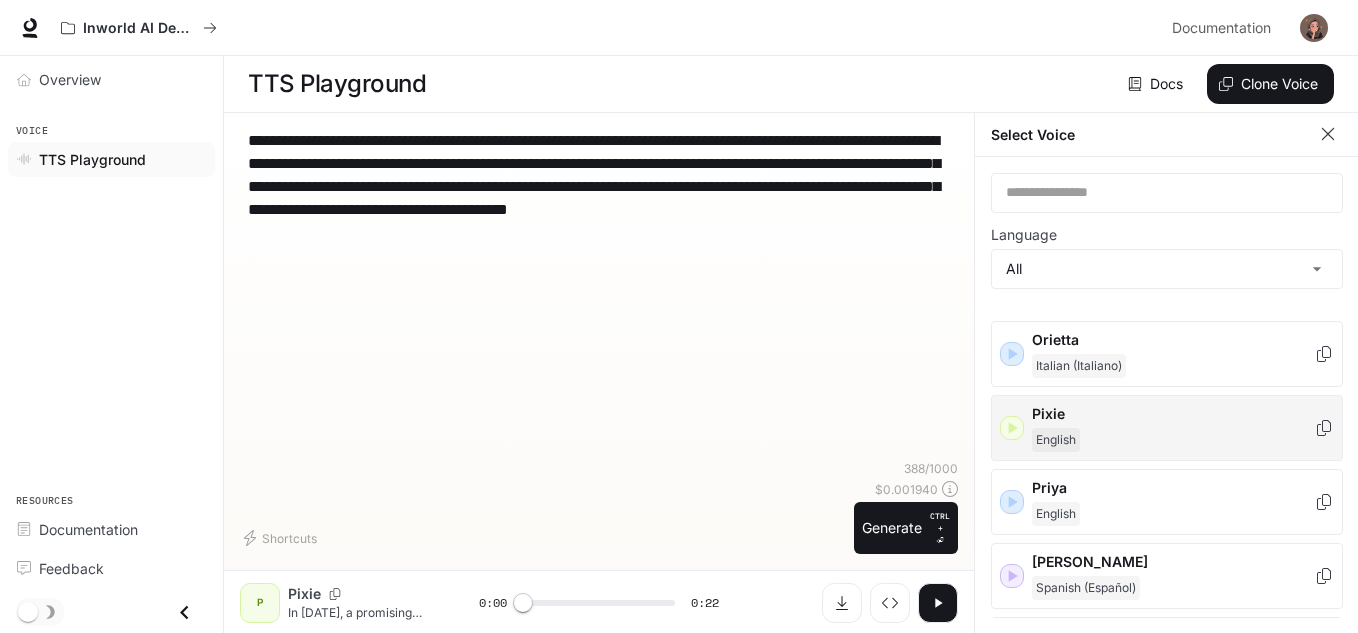 scroll, scrollTop: 2401, scrollLeft: 0, axis: vertical 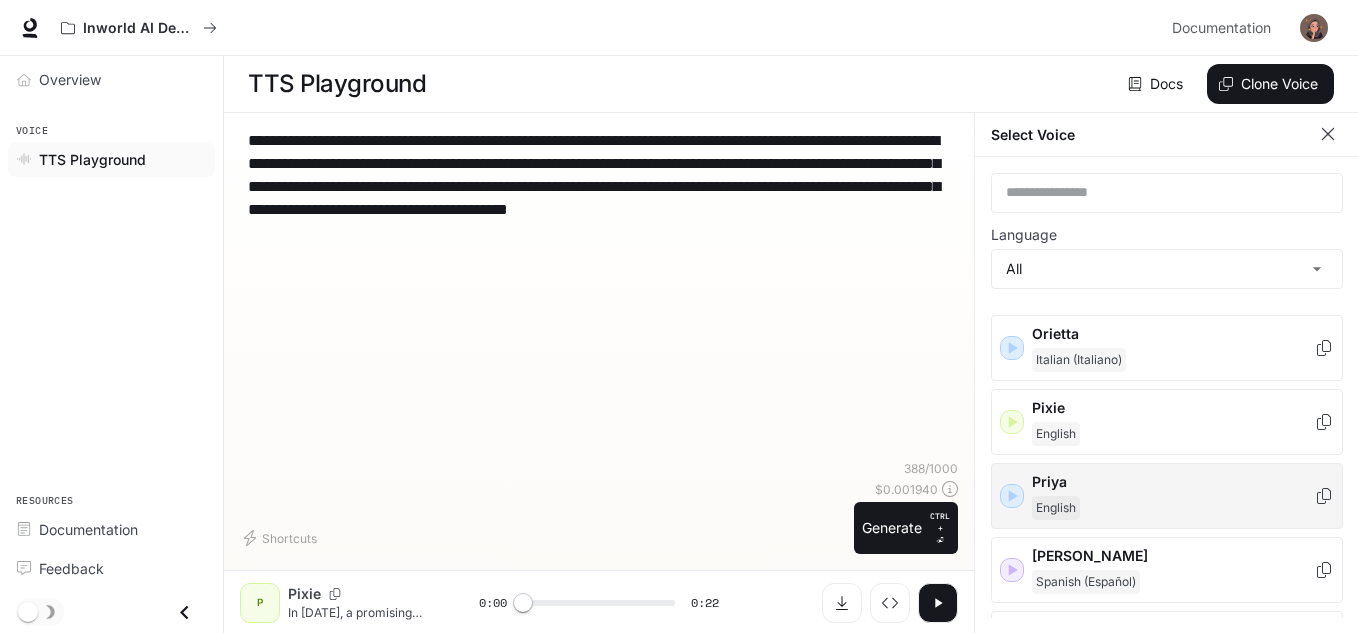 click on "Priya" at bounding box center [1173, 482] 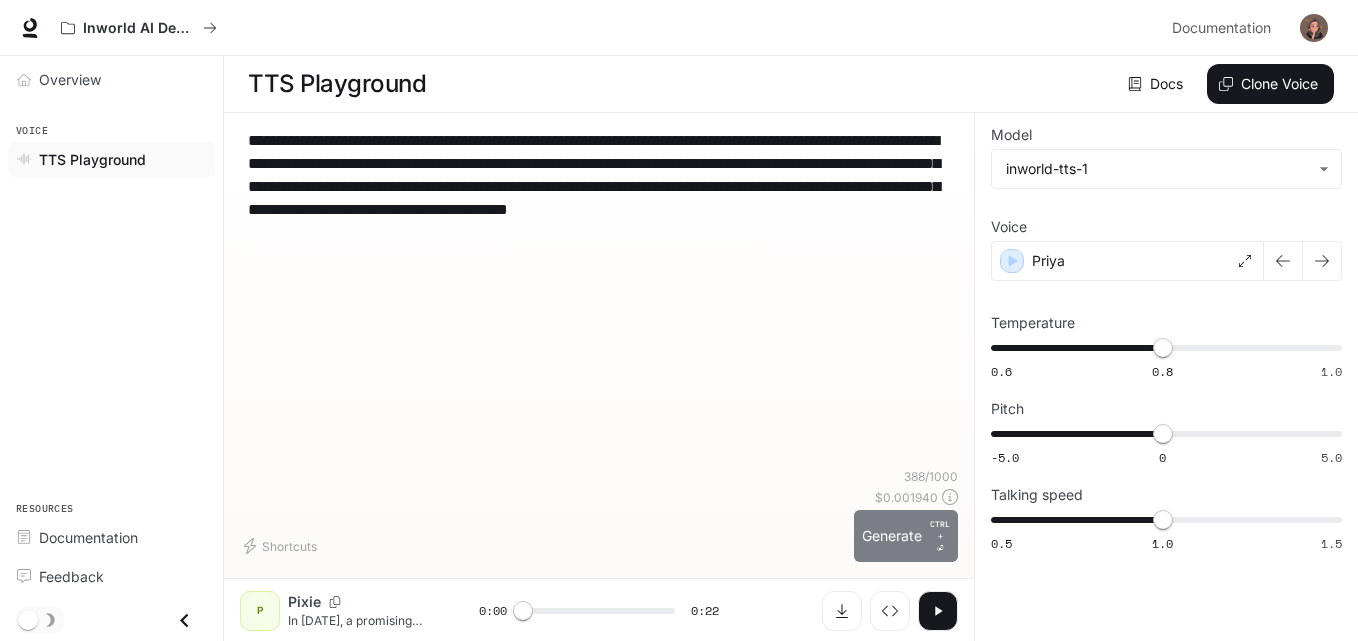 click on "Generate CTRL +  ⏎" at bounding box center [906, 536] 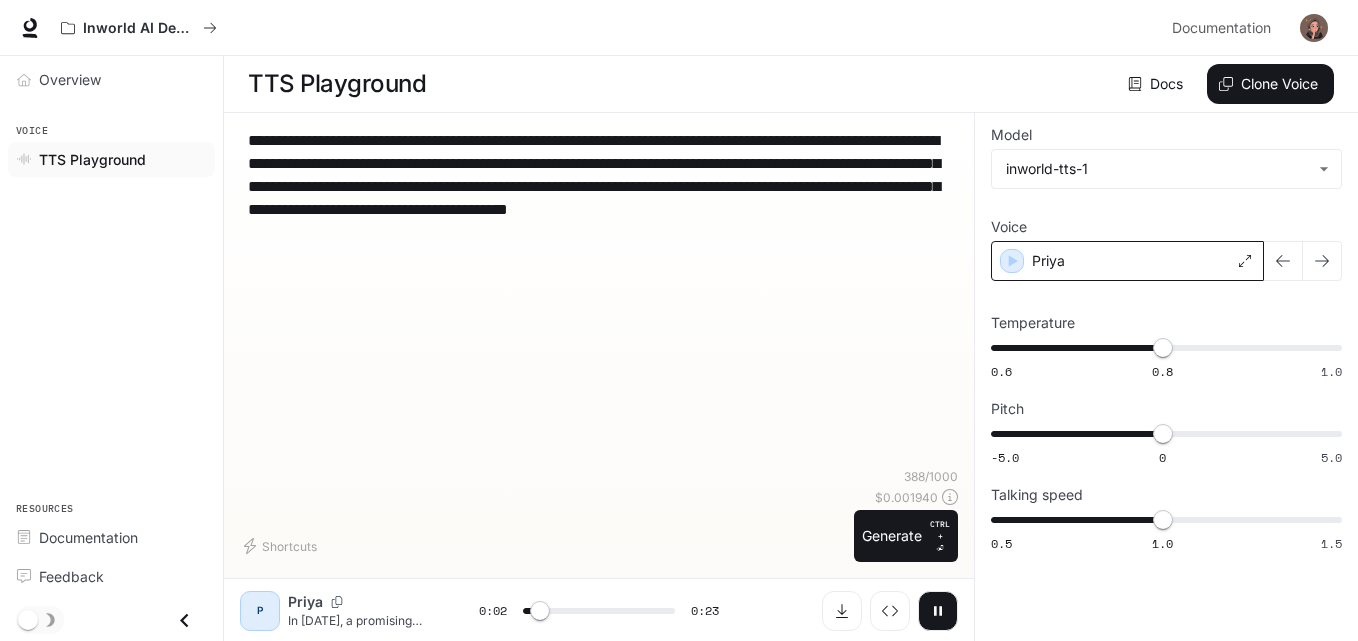 click on "Priya" at bounding box center [1127, 261] 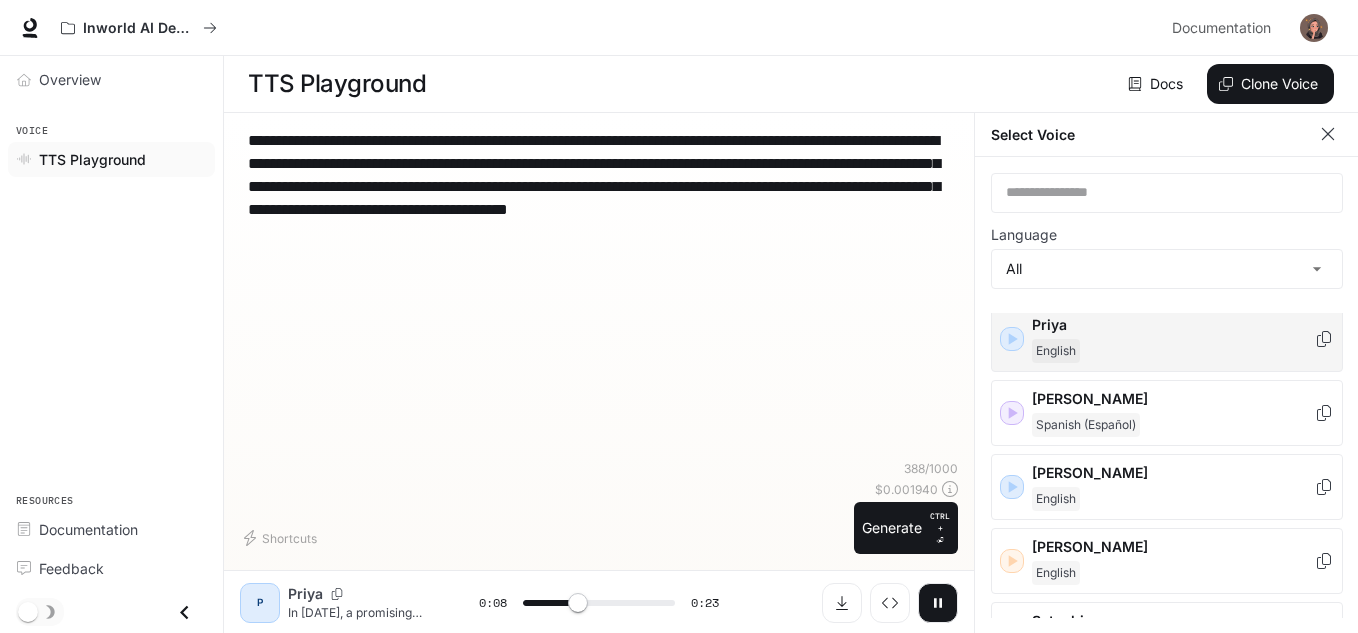 scroll, scrollTop: 2559, scrollLeft: 0, axis: vertical 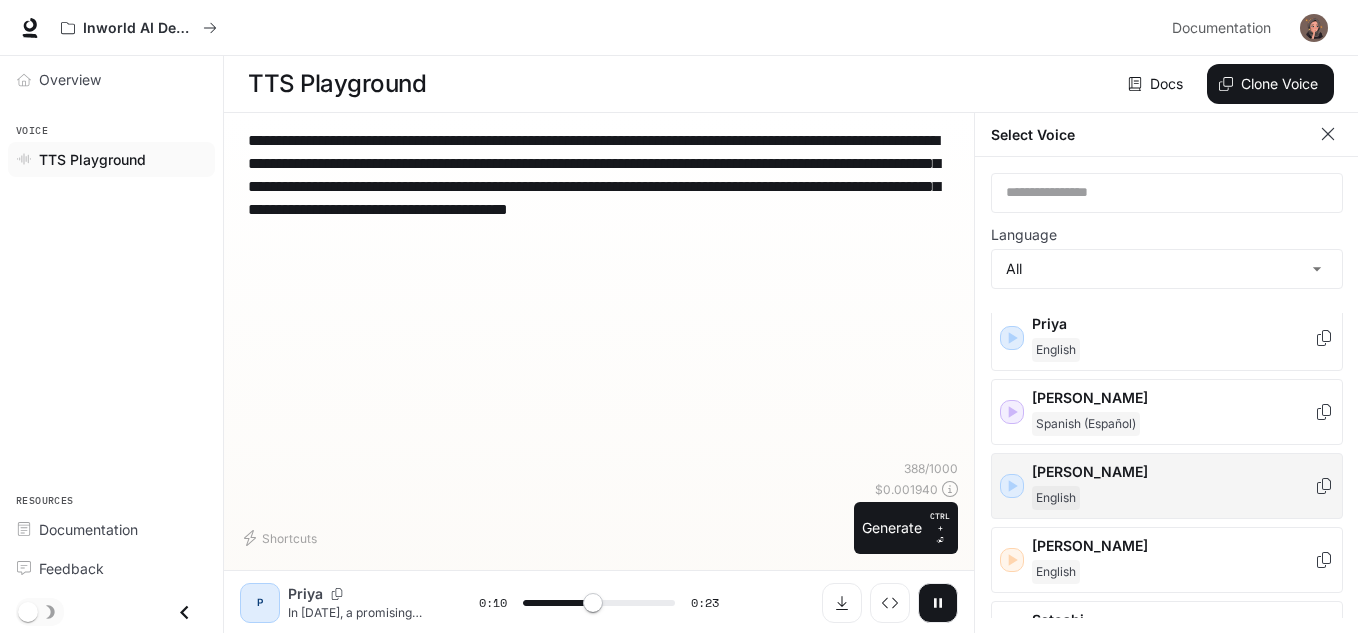 click on "English" at bounding box center (1173, 498) 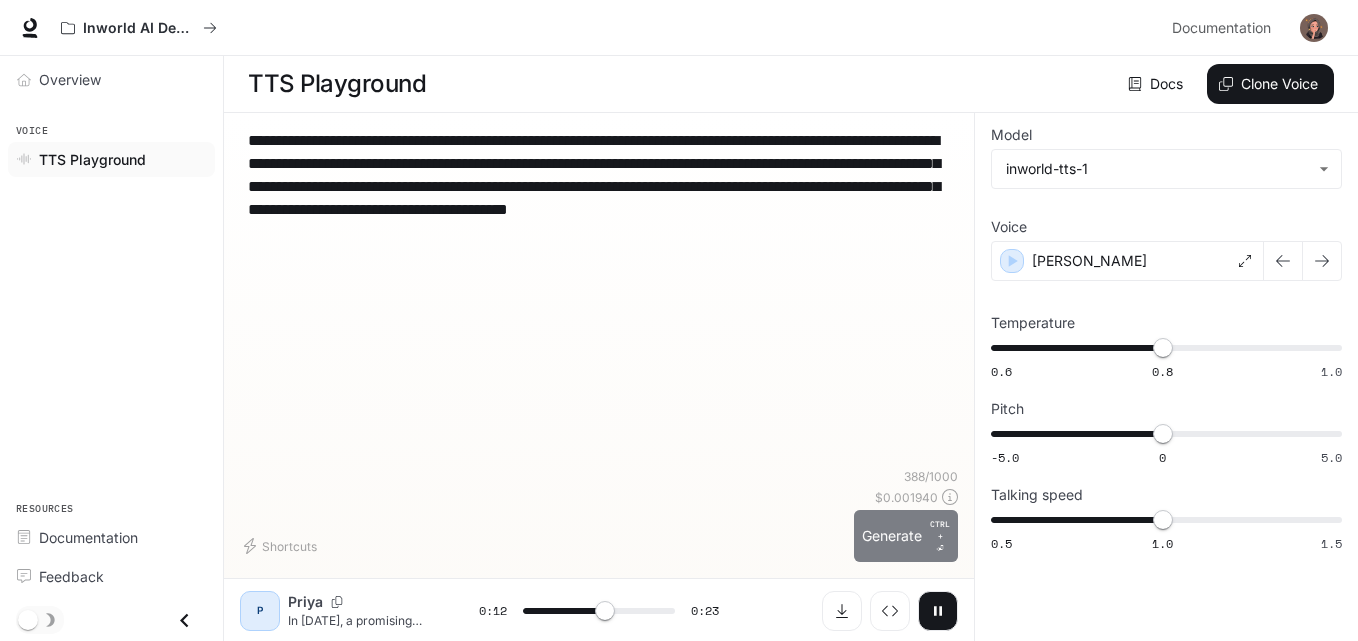 click on "CTRL +  ⏎" at bounding box center [940, 536] 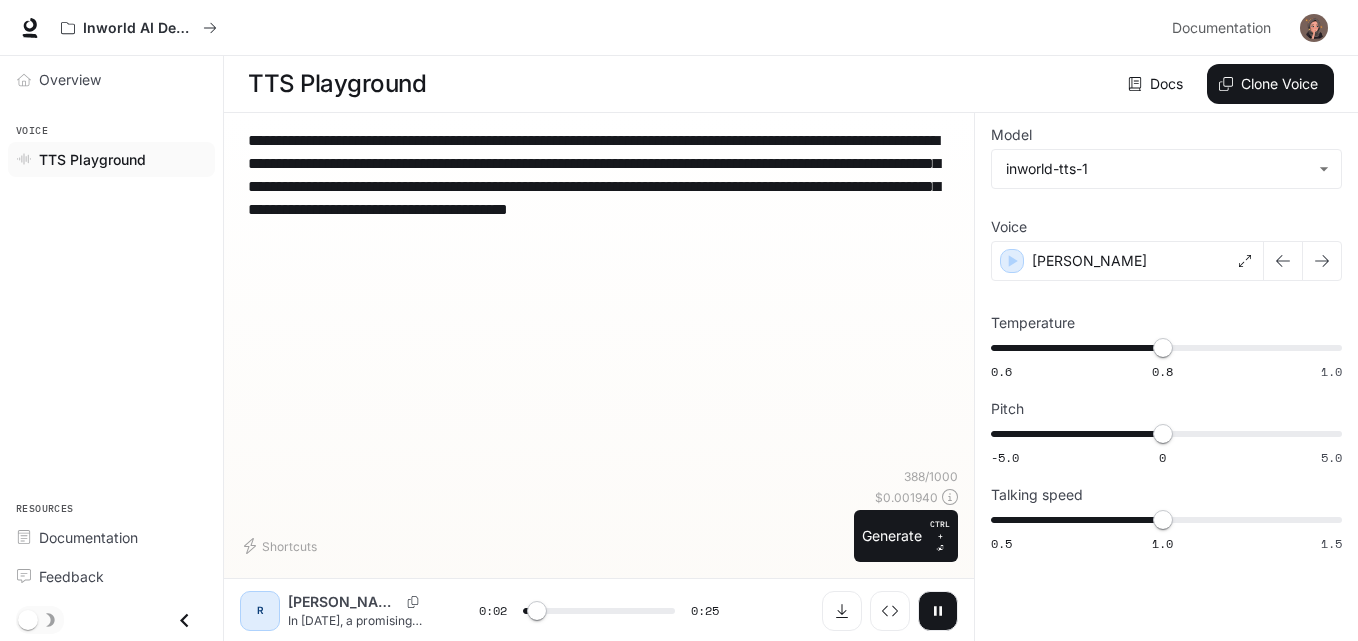 click on "Voice" at bounding box center [1166, 231] 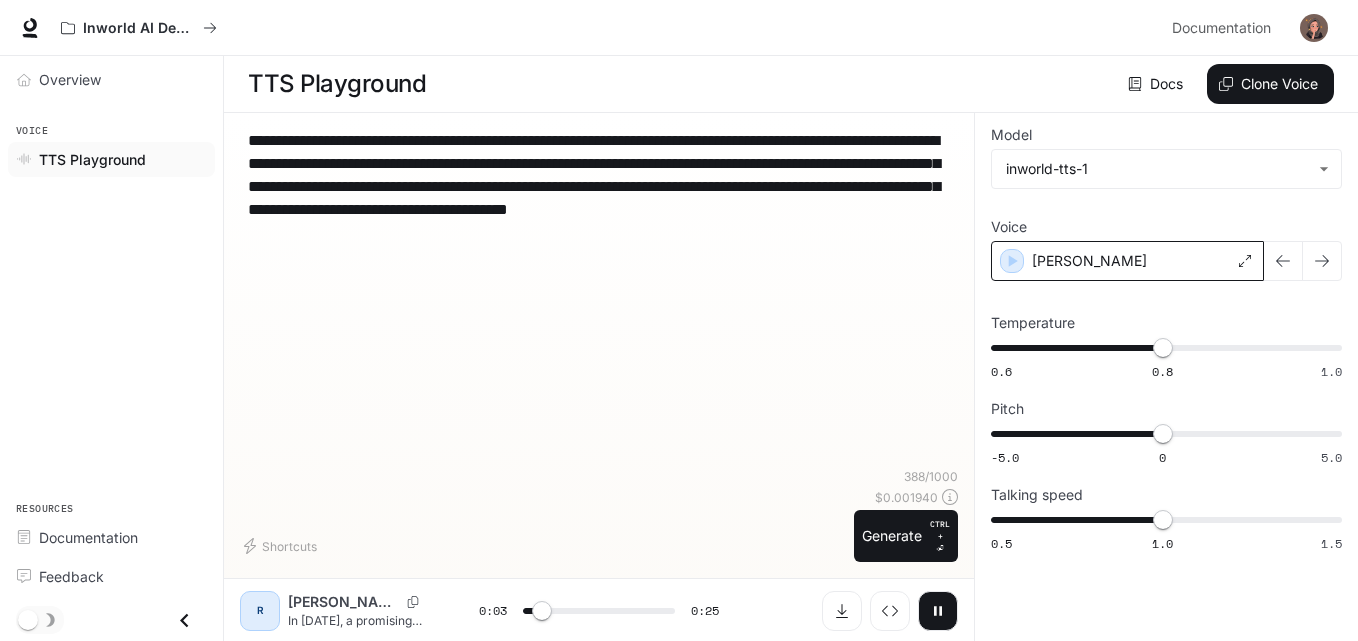 click on "[PERSON_NAME]" at bounding box center [1127, 261] 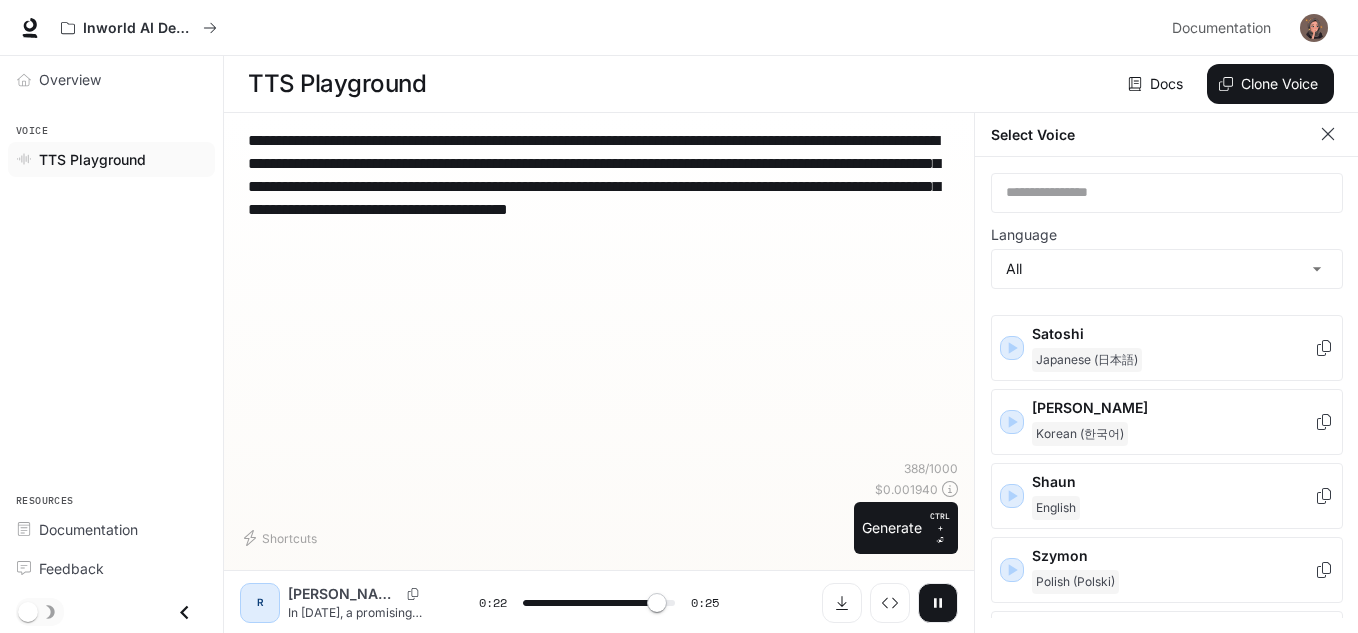 scroll, scrollTop: 2847, scrollLeft: 0, axis: vertical 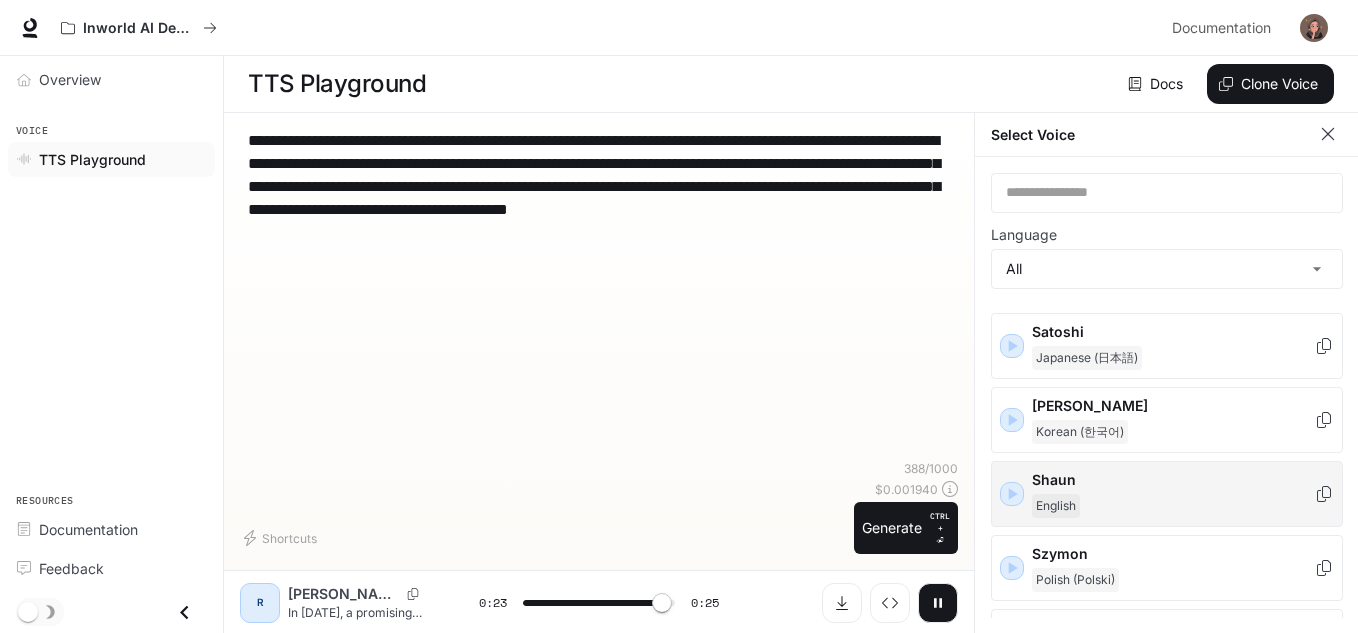 click on "English" at bounding box center [1173, 506] 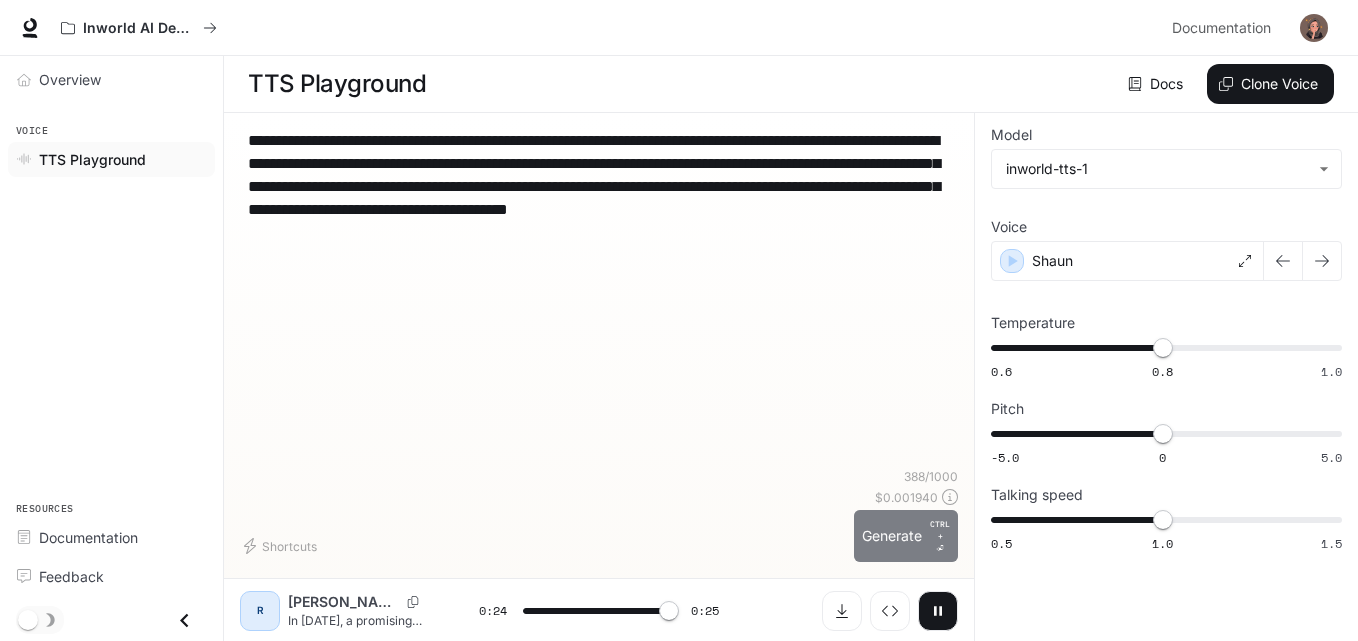 click on "Generate CTRL +  ⏎" at bounding box center [906, 536] 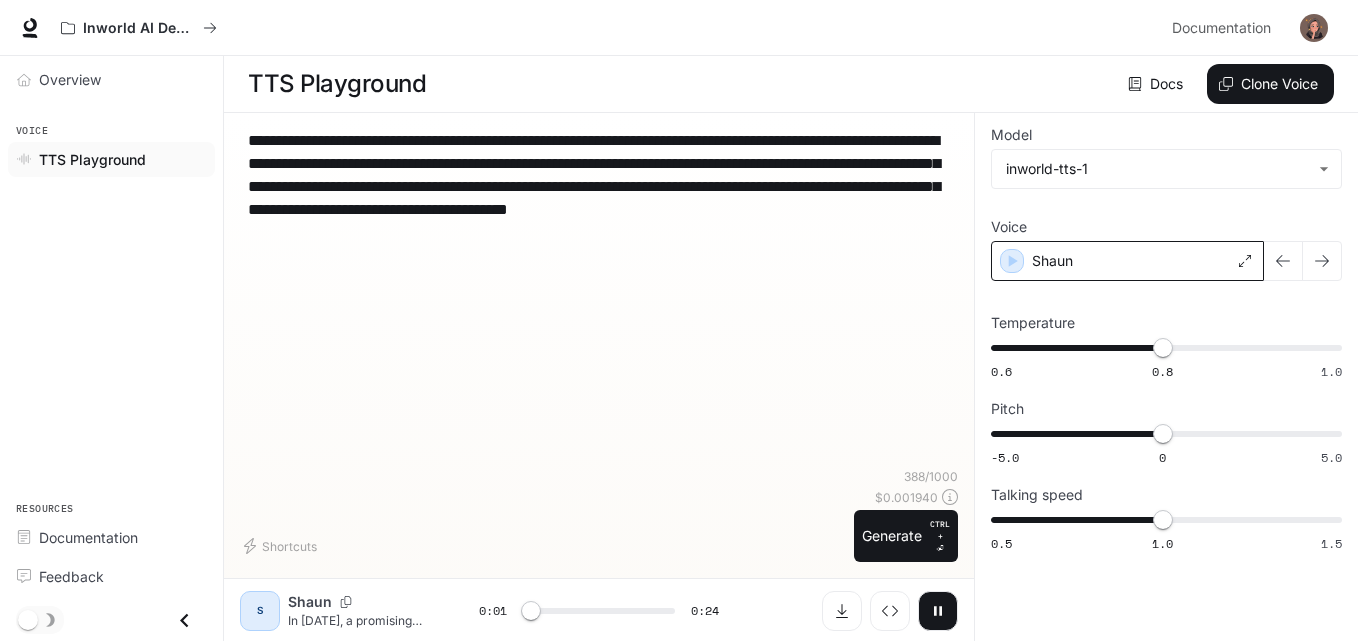 click on "Shaun" at bounding box center (1127, 261) 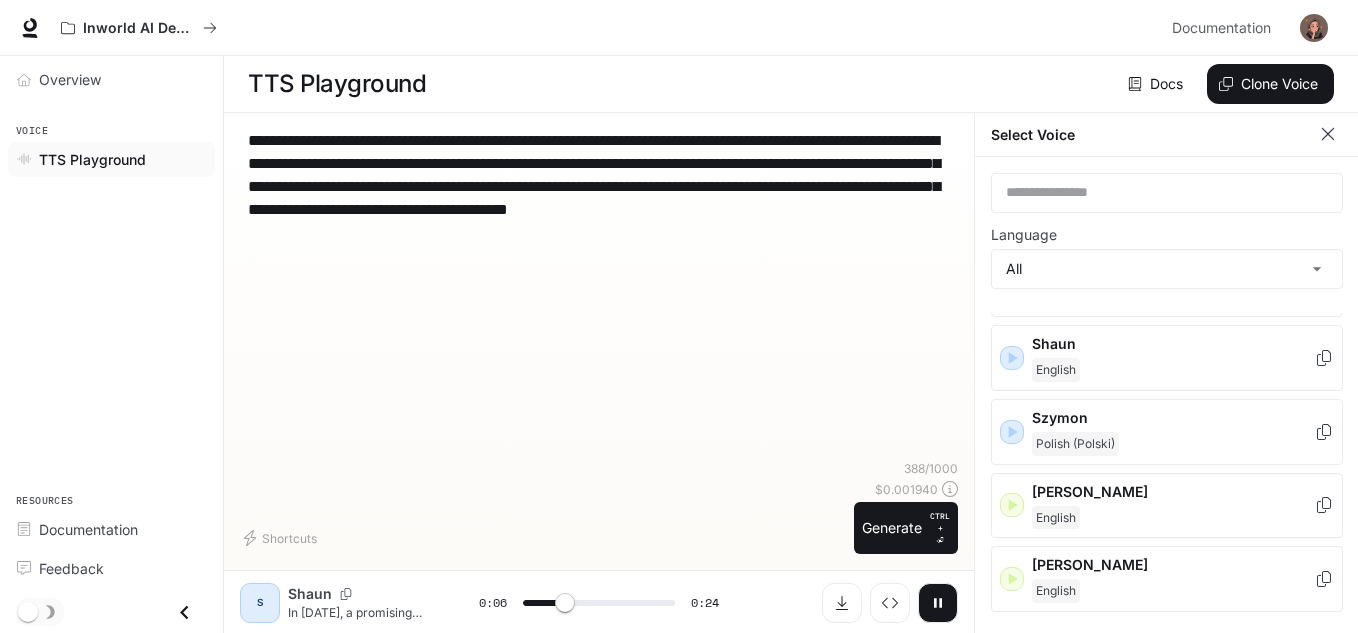 scroll, scrollTop: 3042, scrollLeft: 0, axis: vertical 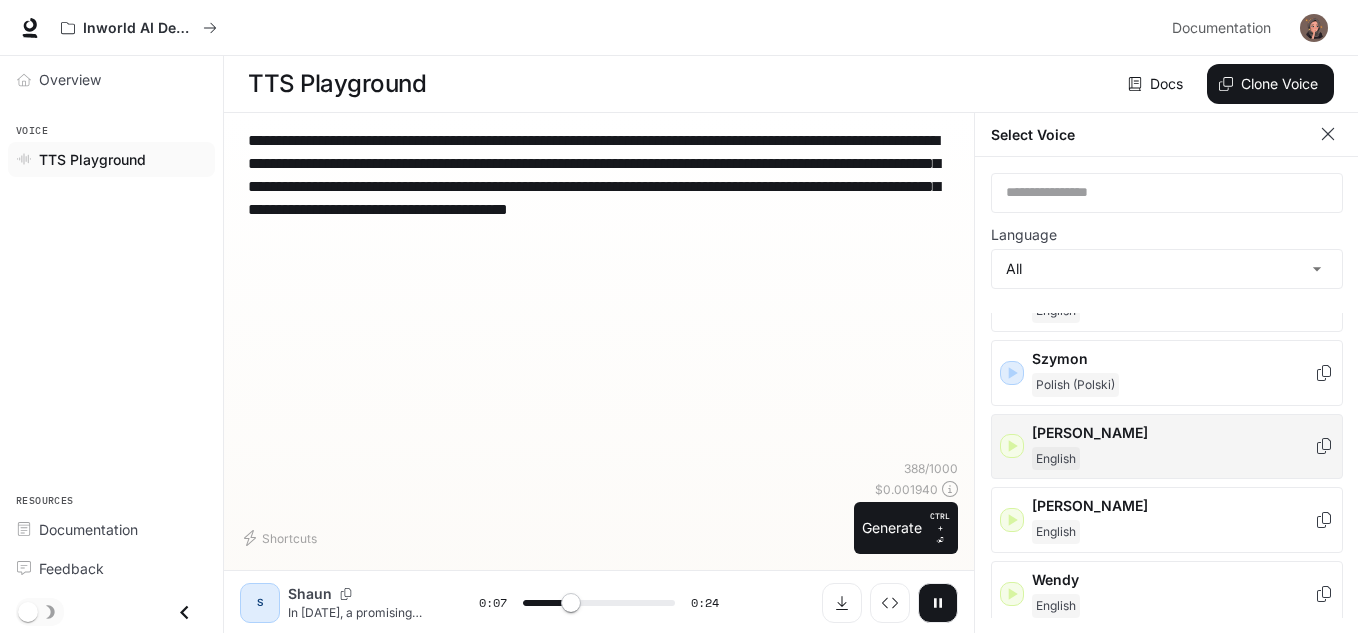 click on "English" at bounding box center (1173, 459) 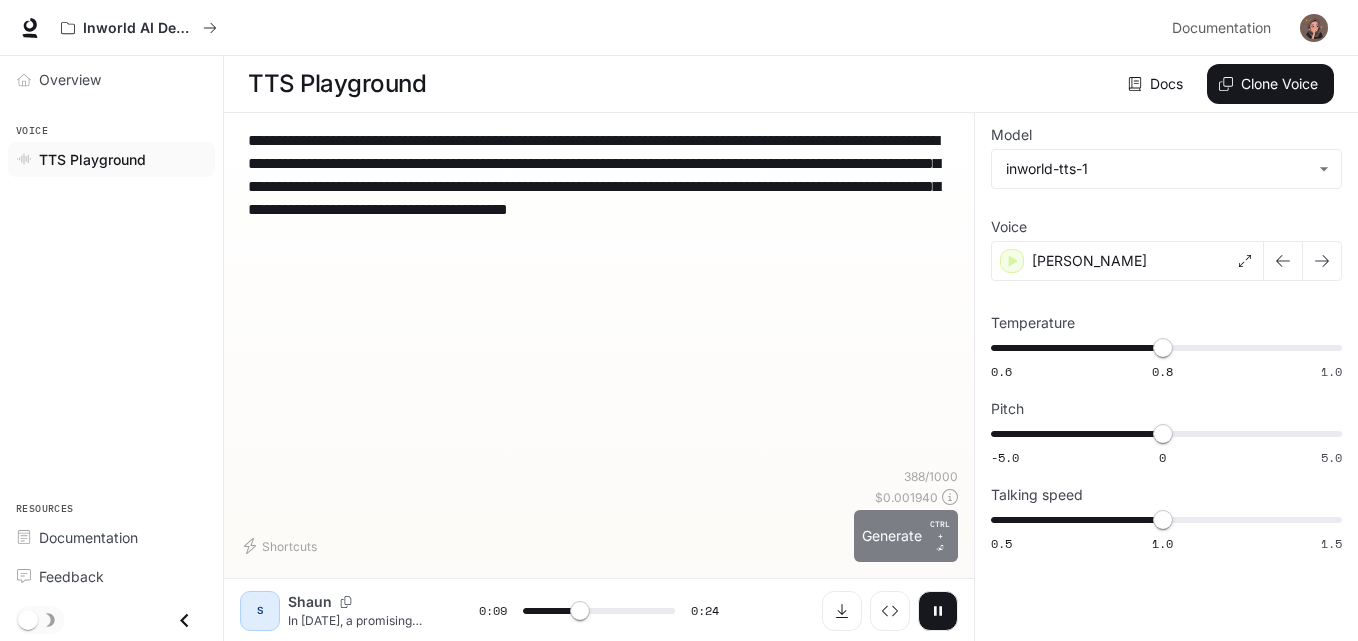 click on "Generate CTRL +  ⏎" at bounding box center (906, 536) 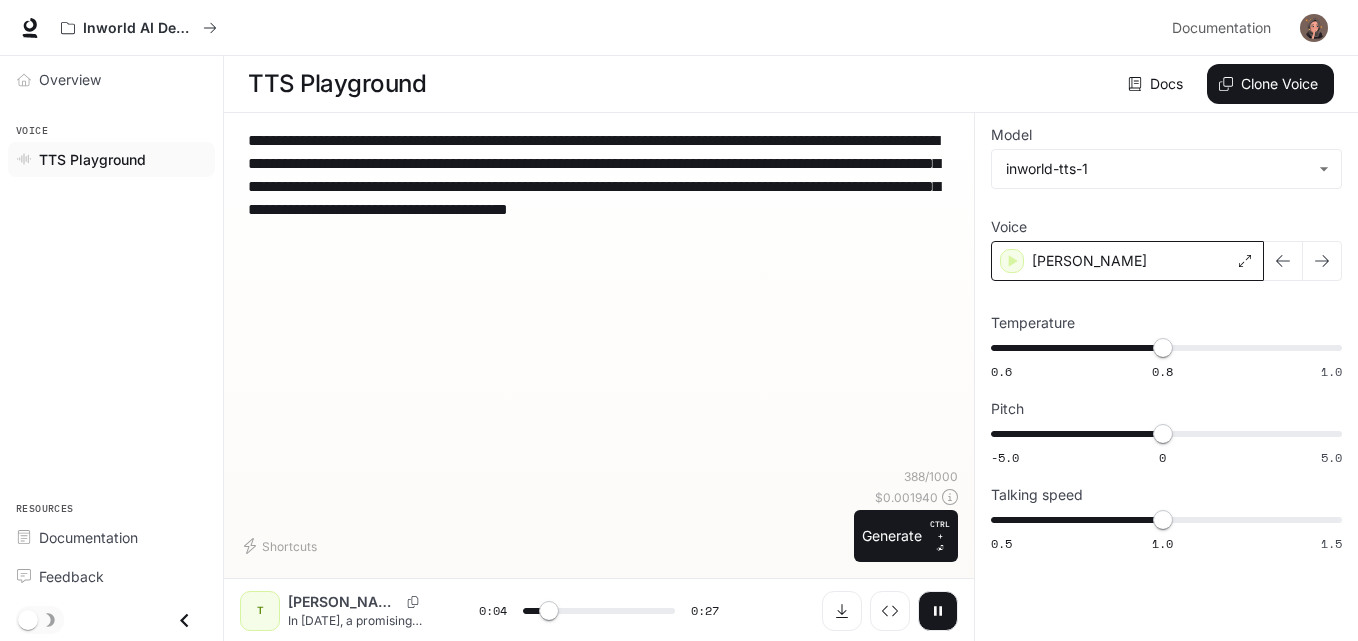 click on "[PERSON_NAME]" at bounding box center [1089, 261] 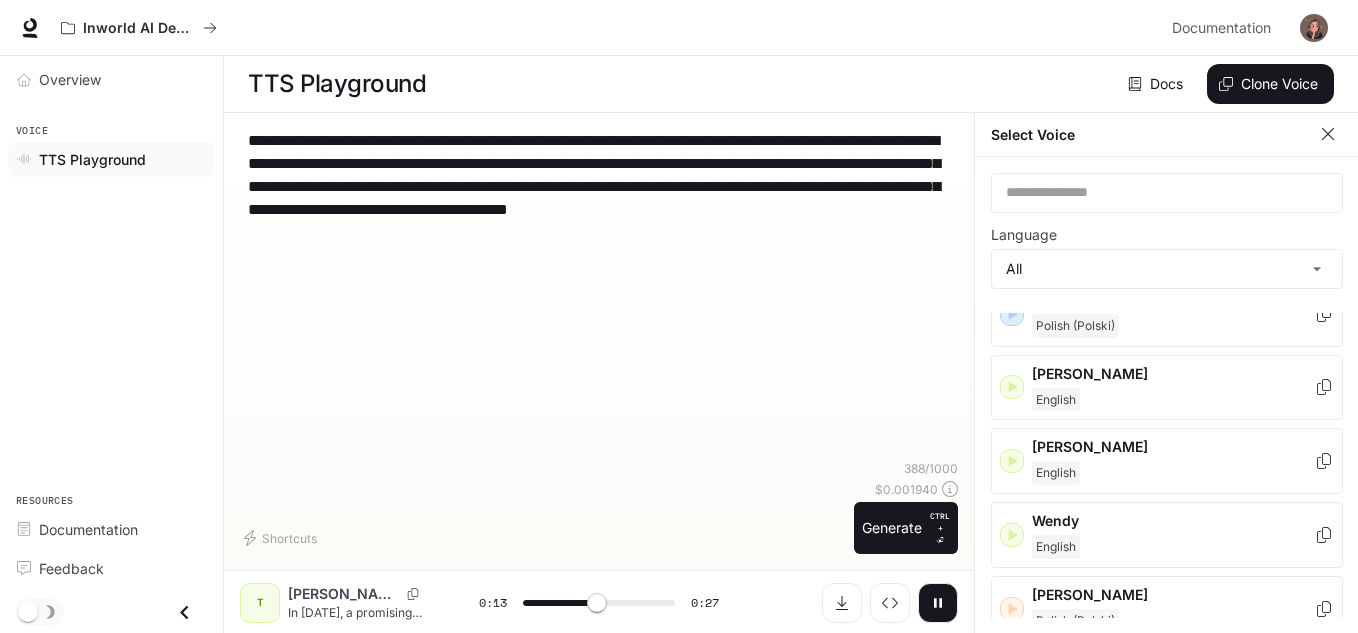 scroll, scrollTop: 3105, scrollLeft: 0, axis: vertical 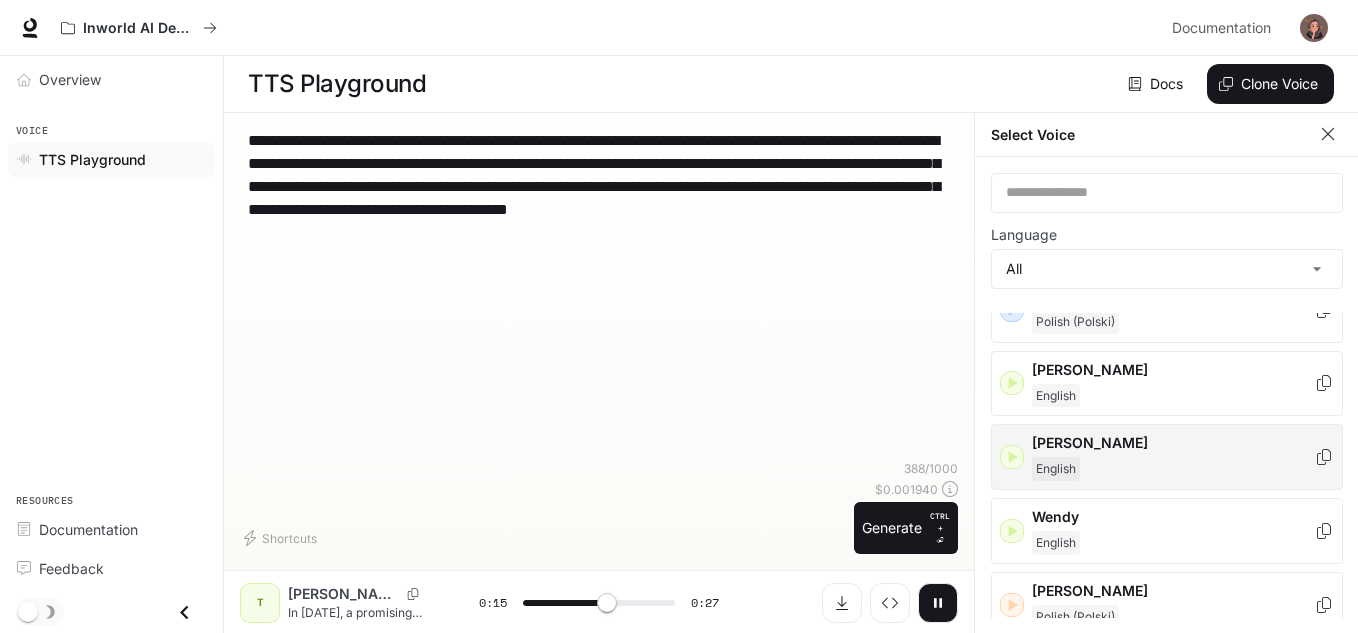 click on "[PERSON_NAME]" at bounding box center [1173, 443] 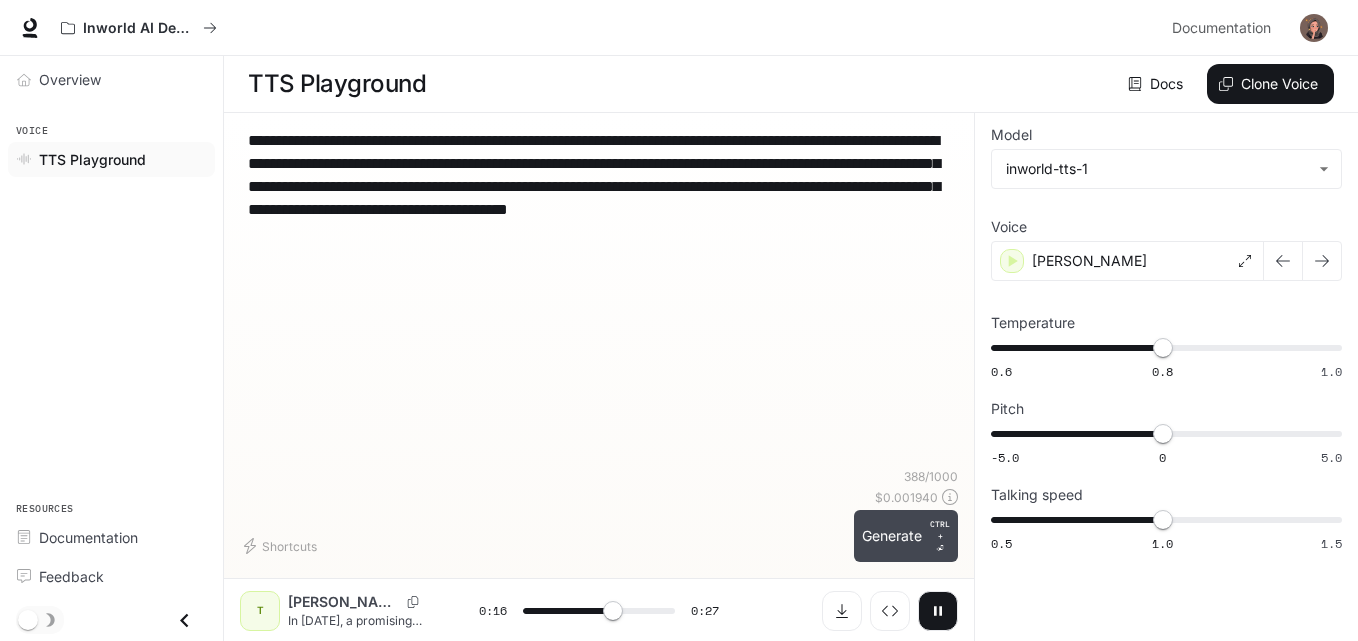 click on "Generate CTRL +  ⏎" at bounding box center [906, 536] 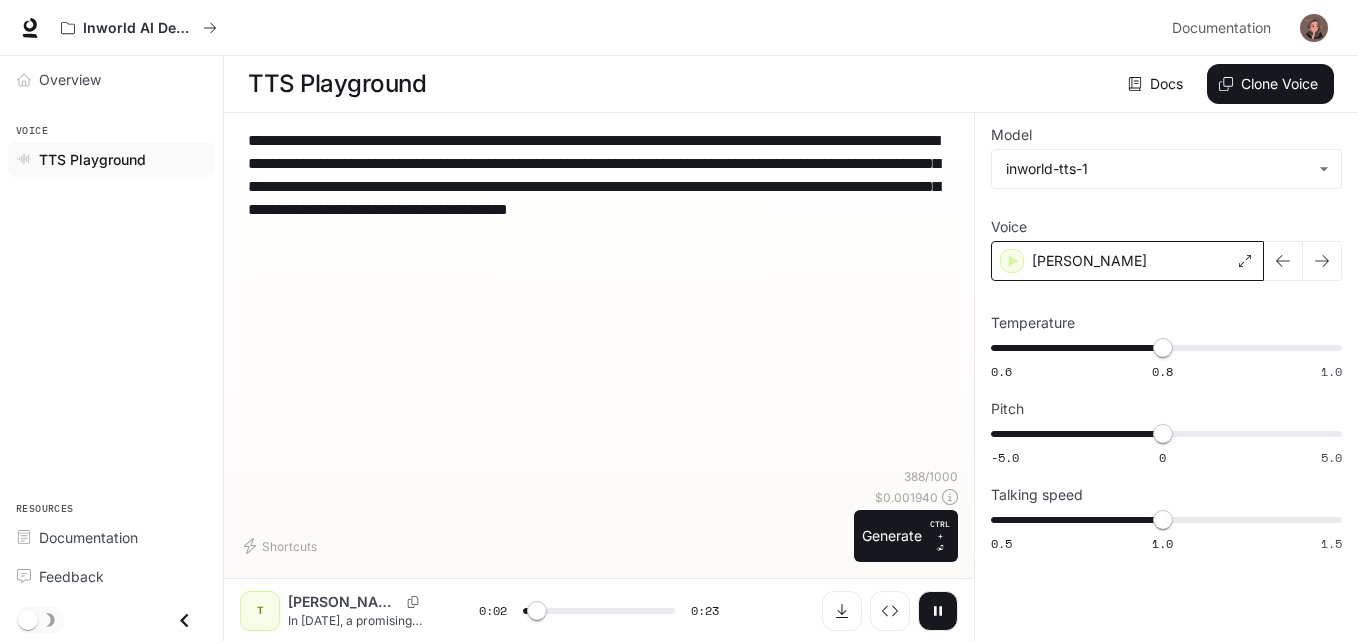 click on "[PERSON_NAME]" at bounding box center (1127, 261) 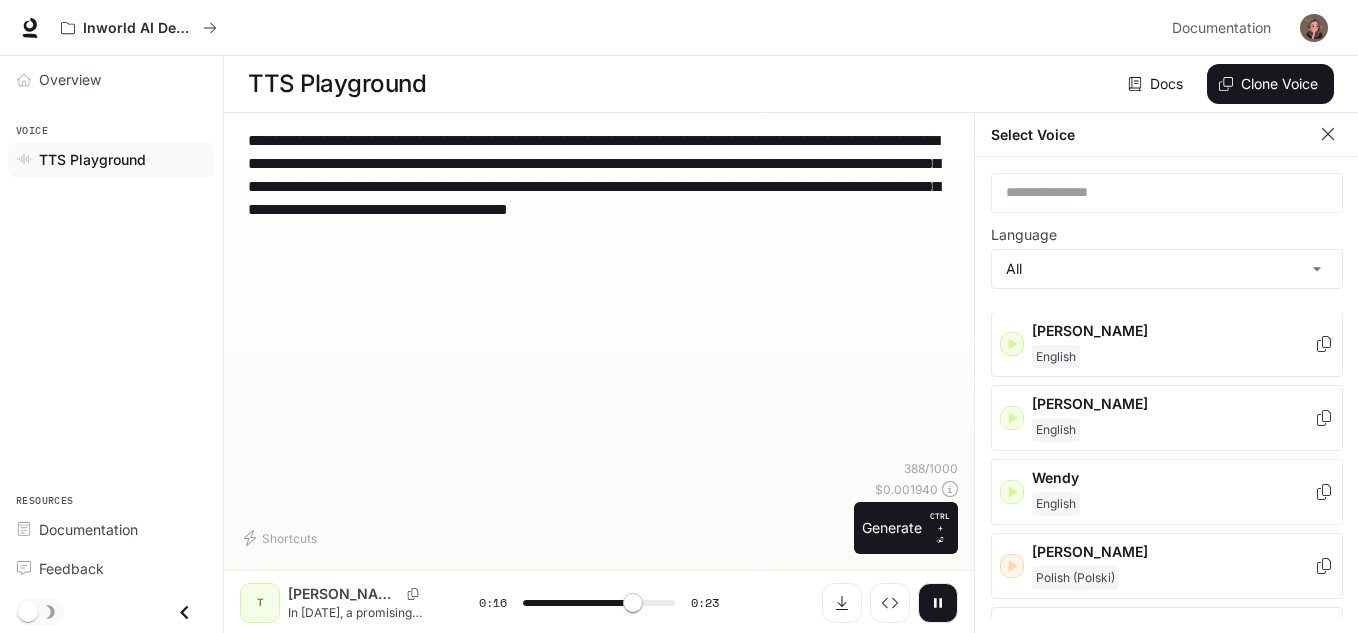 scroll, scrollTop: 3145, scrollLeft: 0, axis: vertical 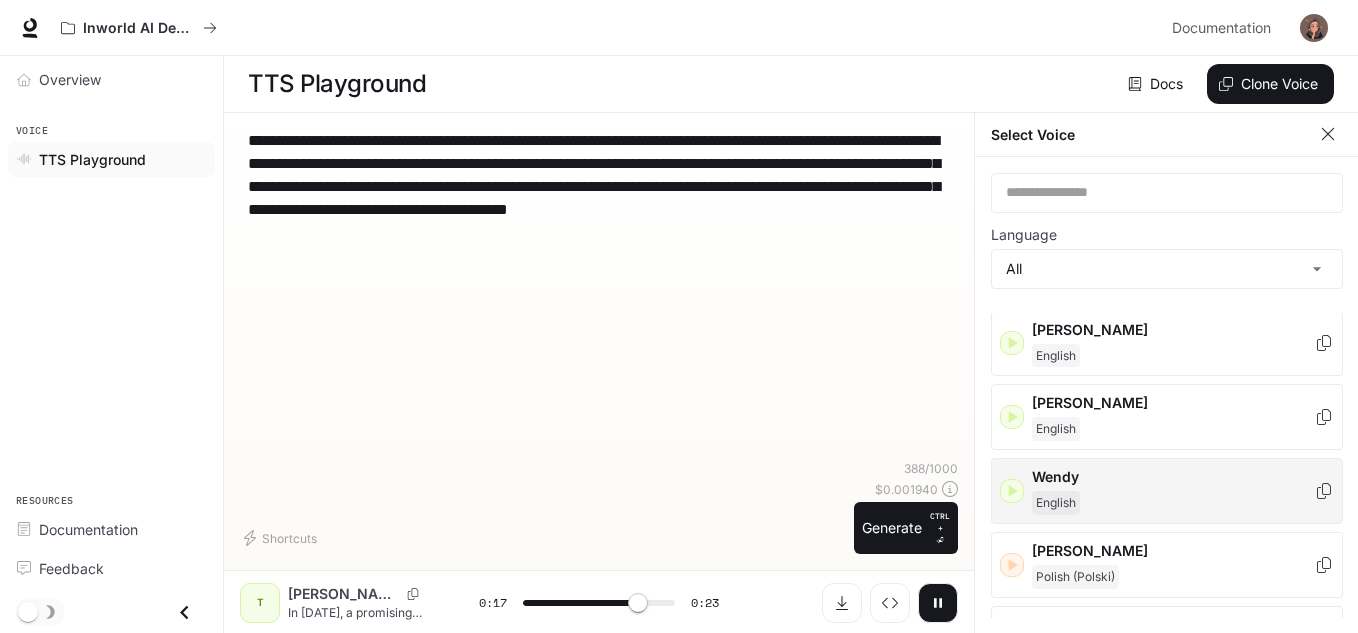 click on "English" at bounding box center (1173, 503) 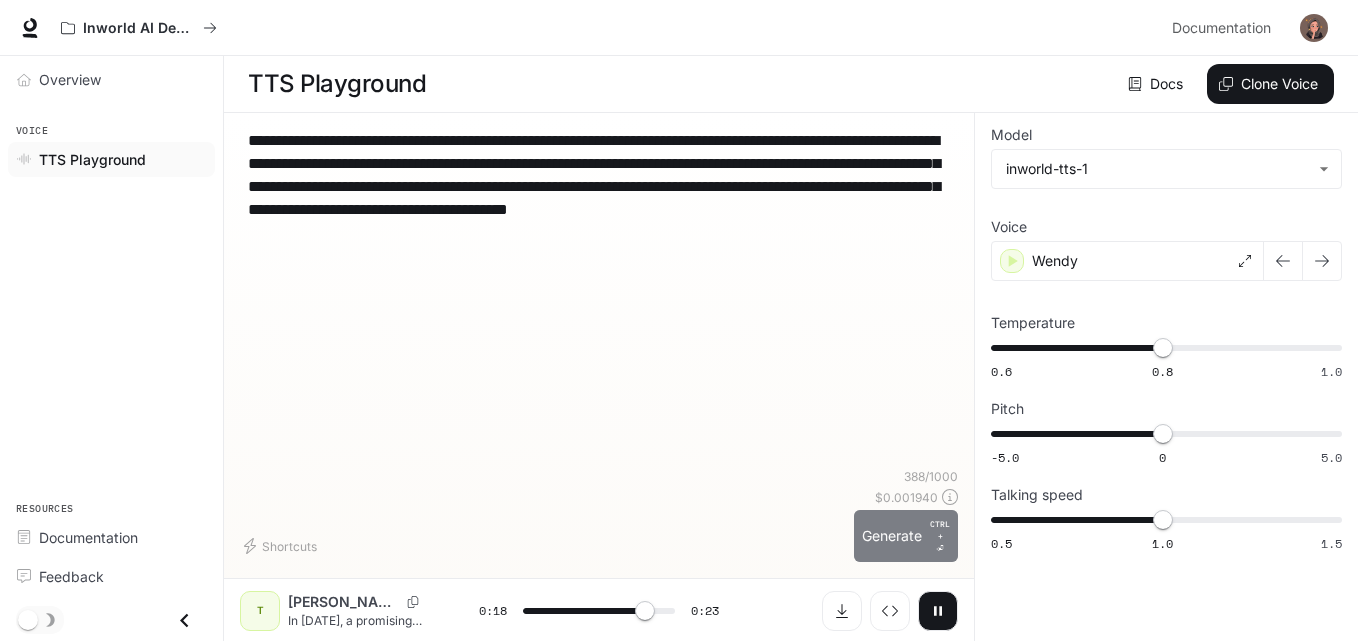 click on "Generate CTRL +  ⏎" at bounding box center (906, 536) 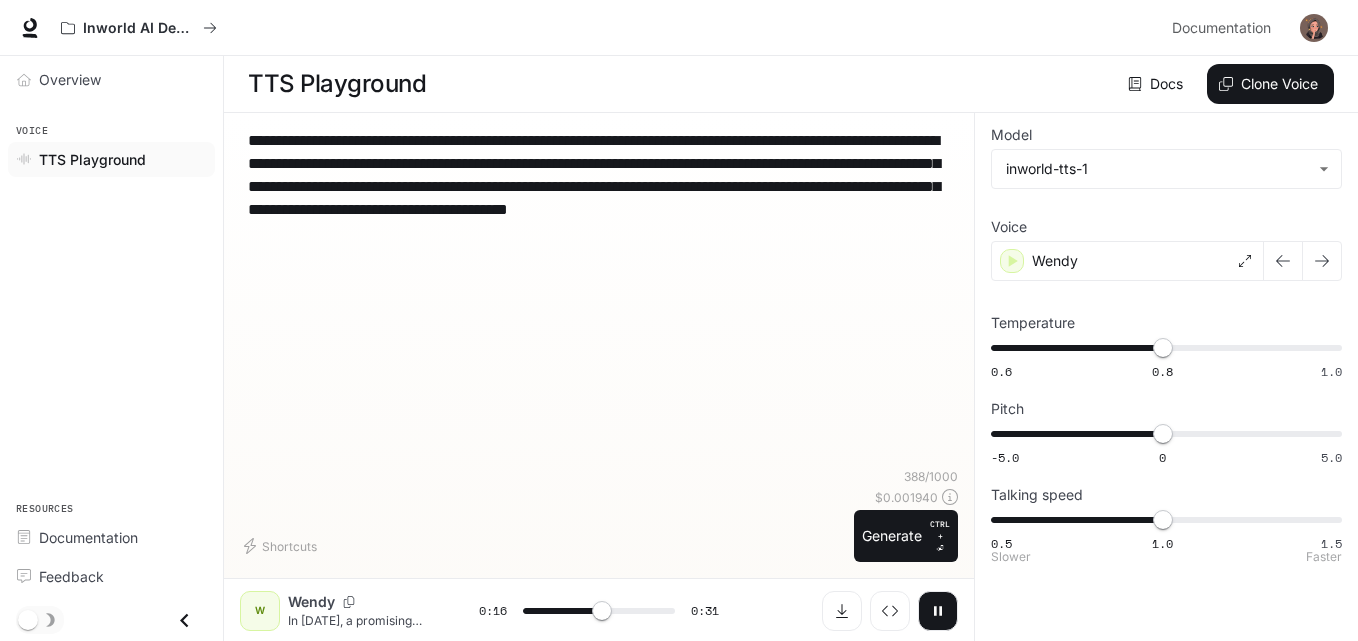 type on "****" 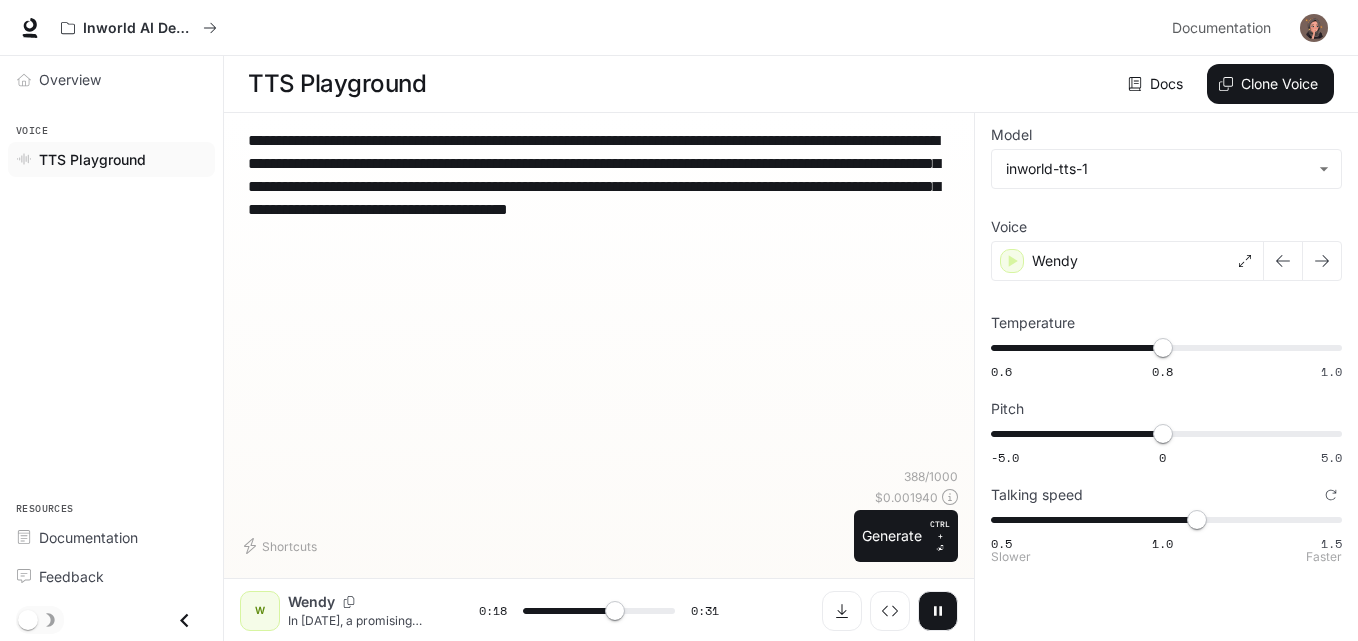 type on "****" 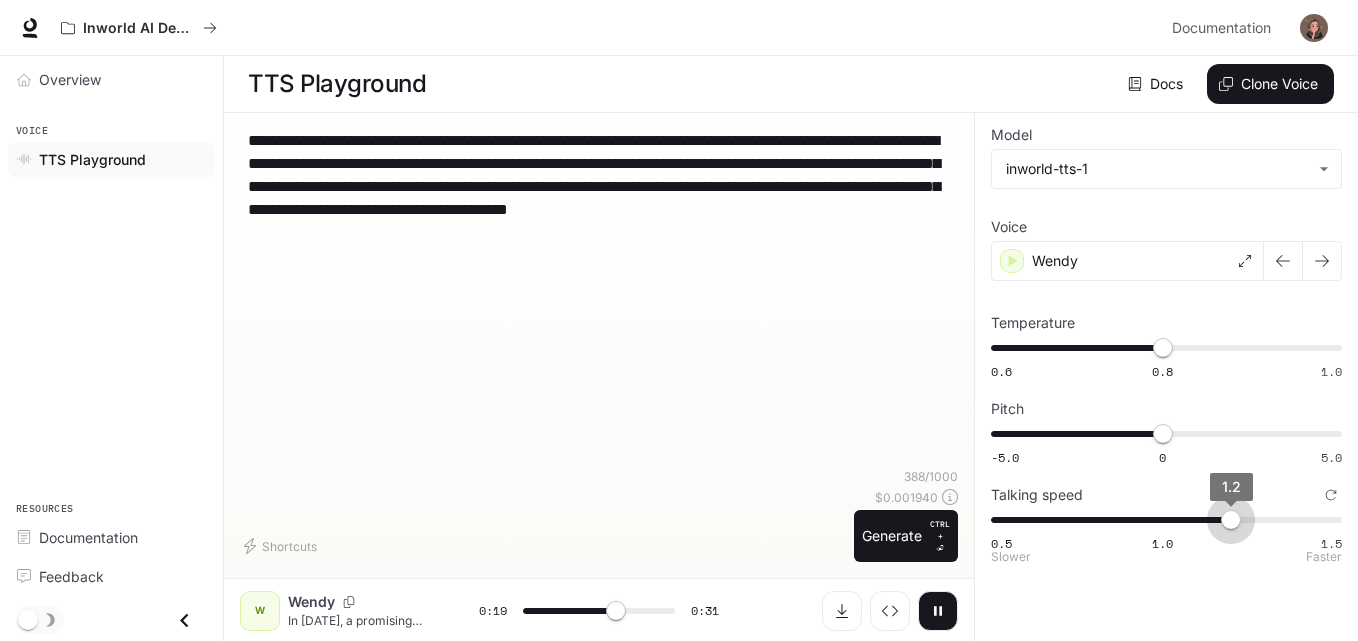click on "0.5 1.0 1.5 1.2" at bounding box center [1162, 520] 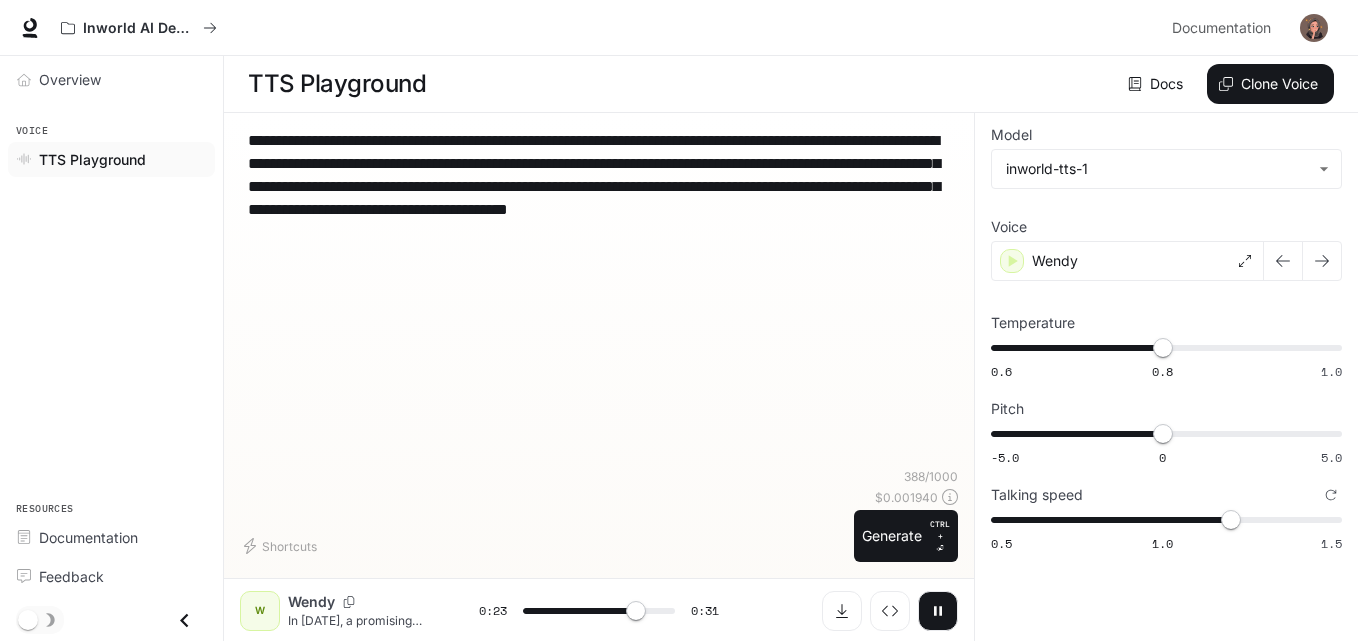 drag, startPoint x: 1234, startPoint y: 523, endPoint x: 1345, endPoint y: 516, distance: 111.220505 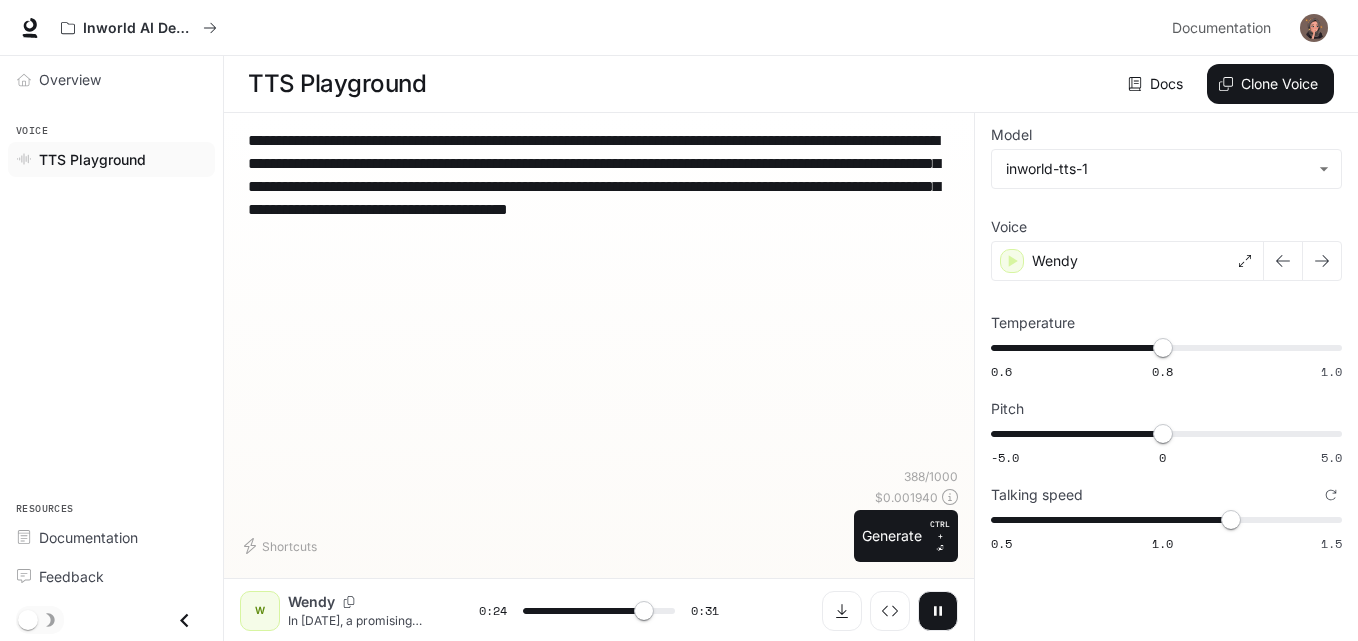 type on "****" 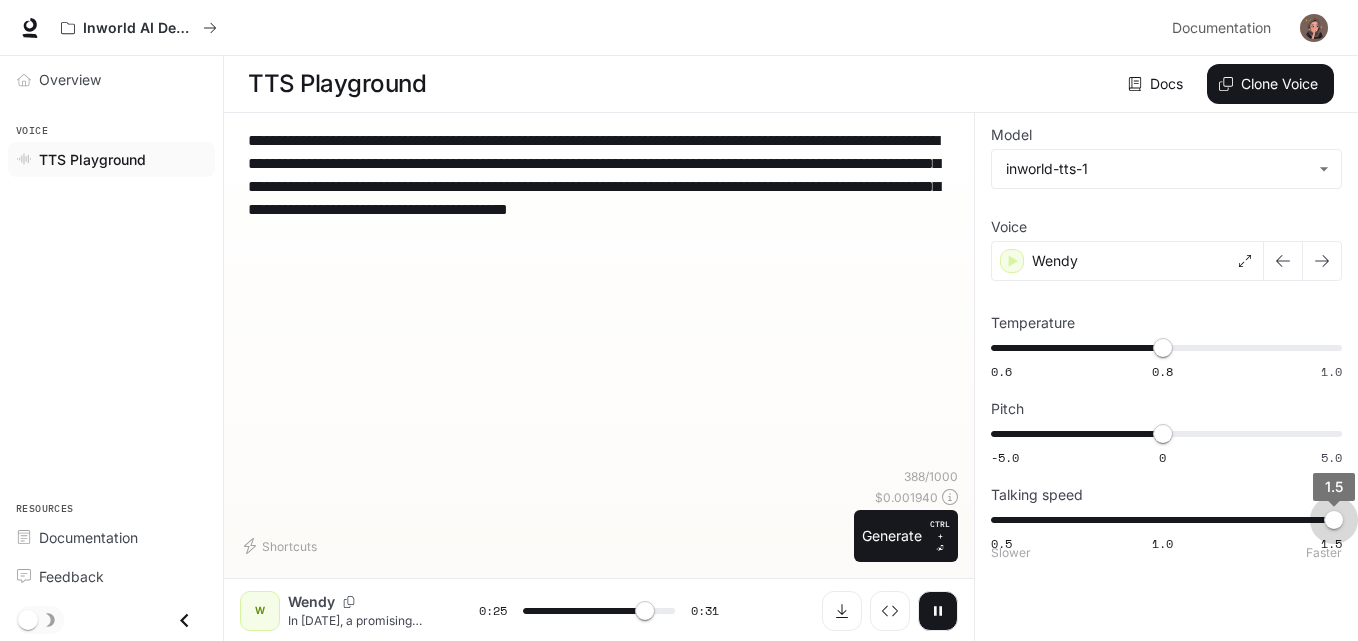 click on "0.5 1.0 1.5 1.5" at bounding box center (1162, 520) 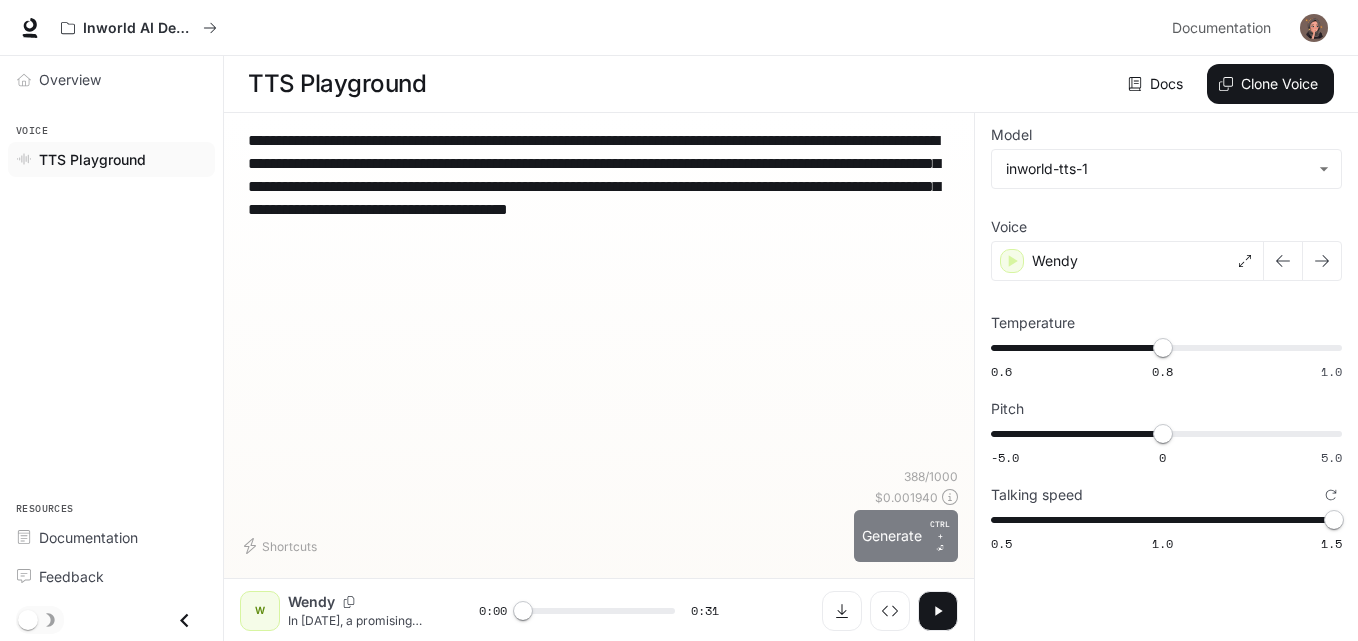 click on "Generate CTRL +  ⏎" at bounding box center (906, 536) 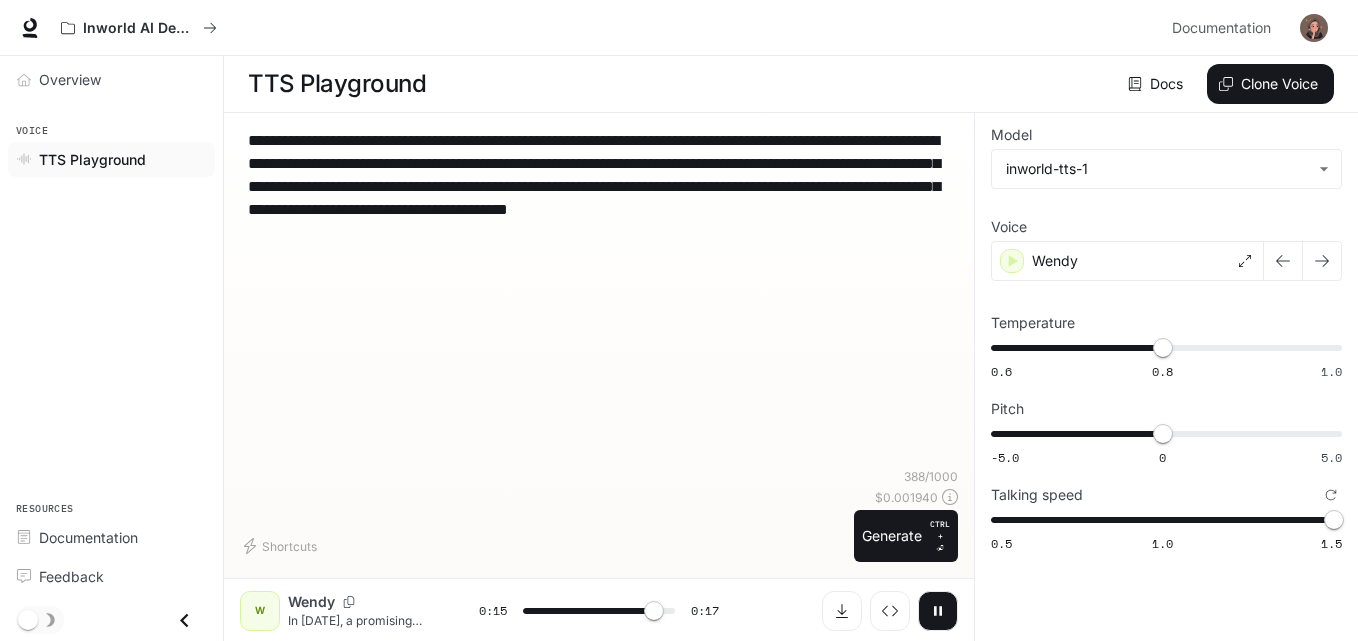 click on "**********" at bounding box center [599, 298] 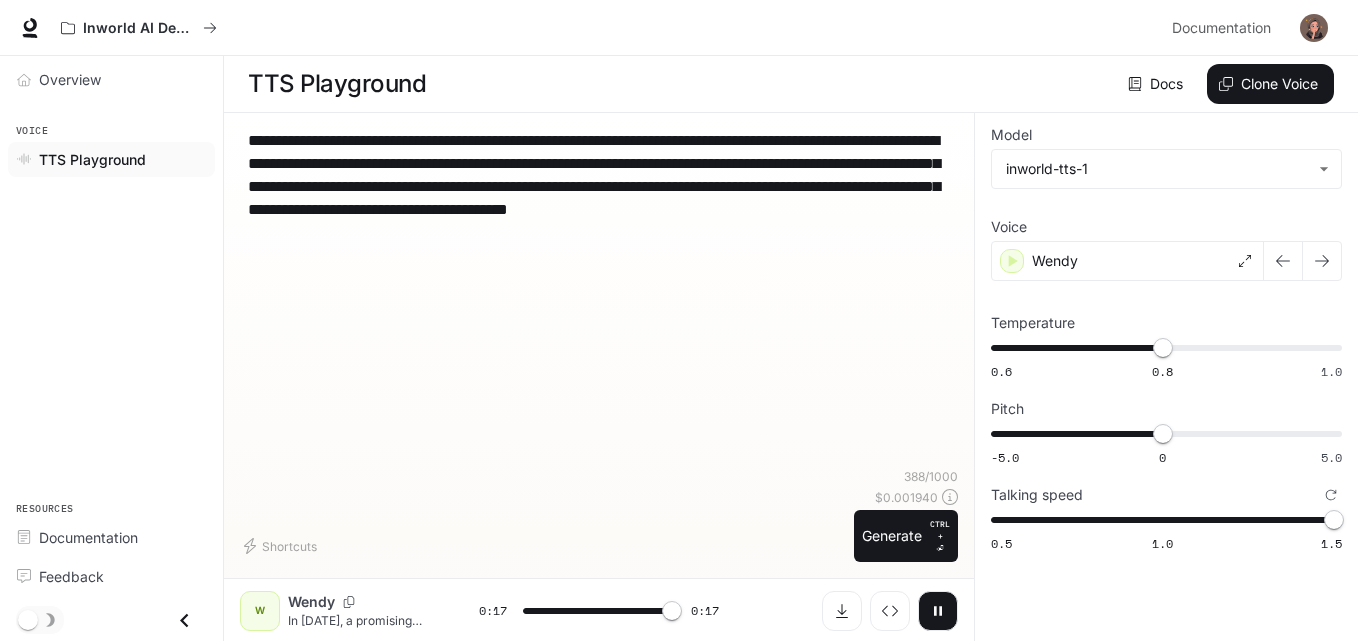 type on "*" 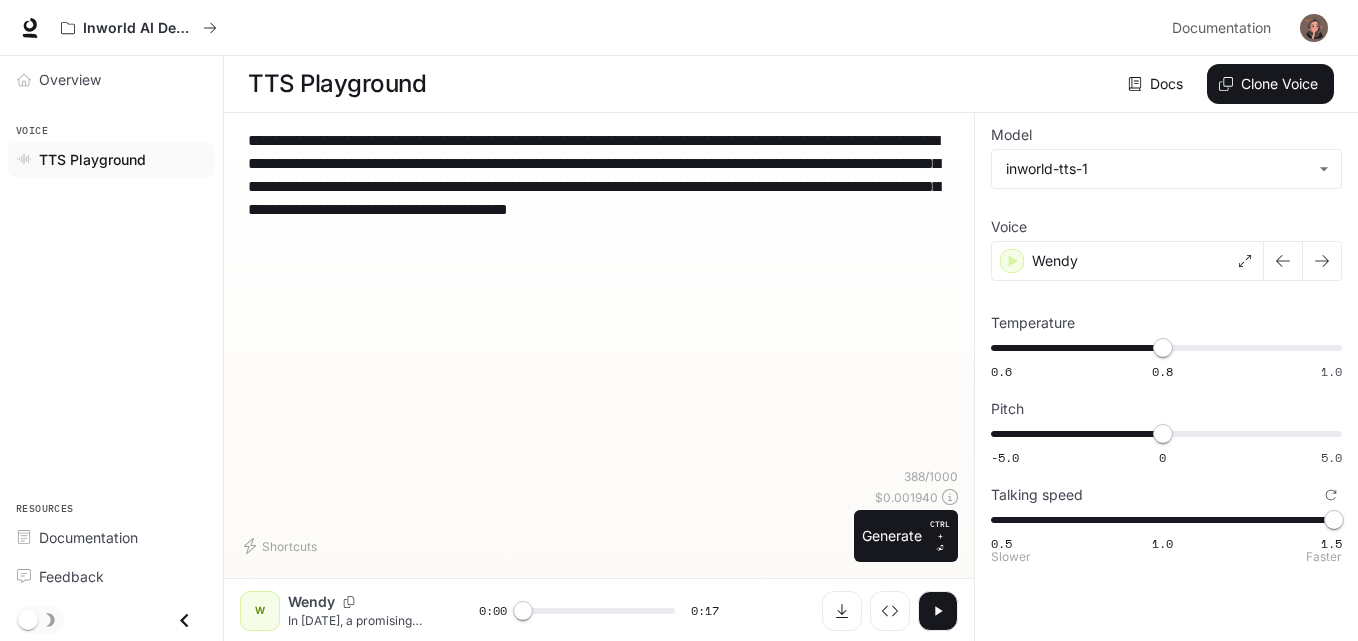 type on "***" 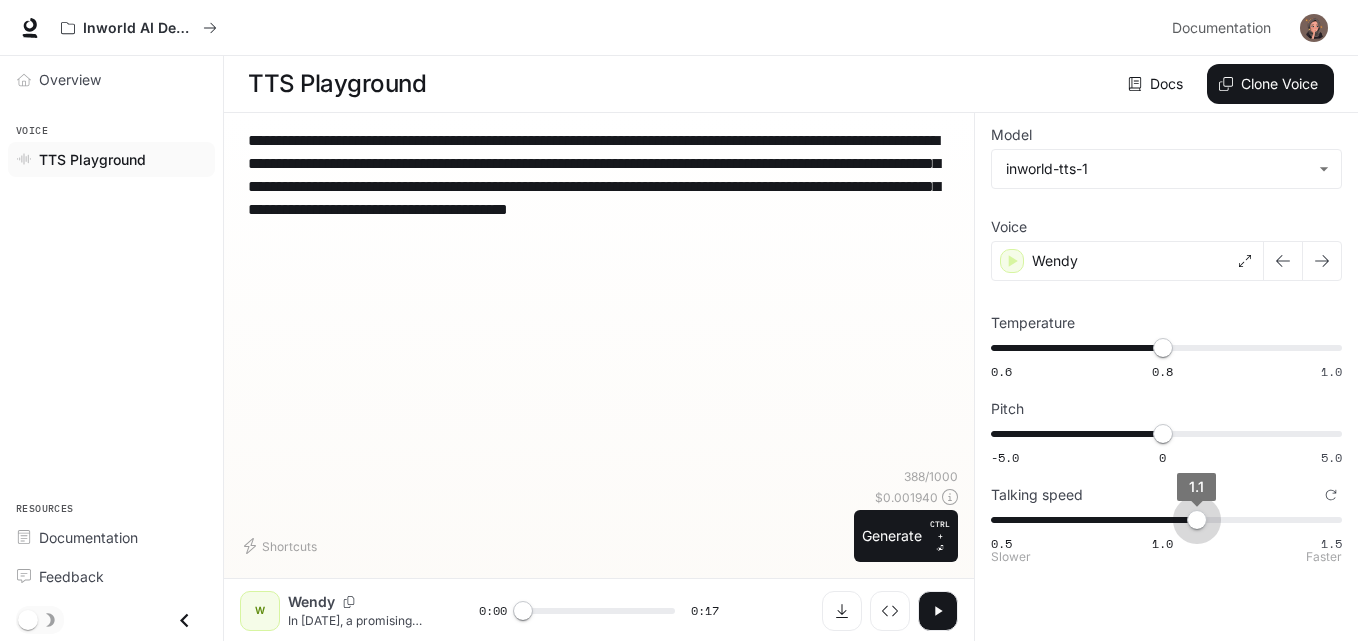 click on "0.5 1.0 1.5 1.1" at bounding box center (1162, 520) 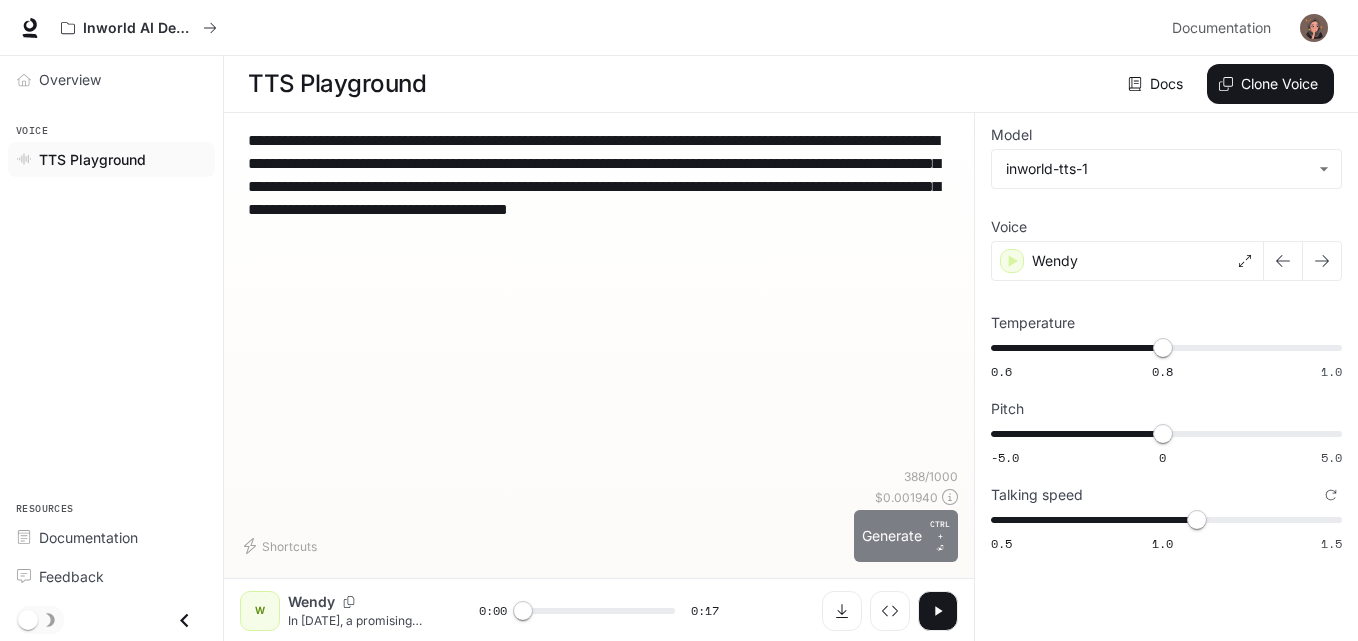 click on "CTRL +" at bounding box center (940, 530) 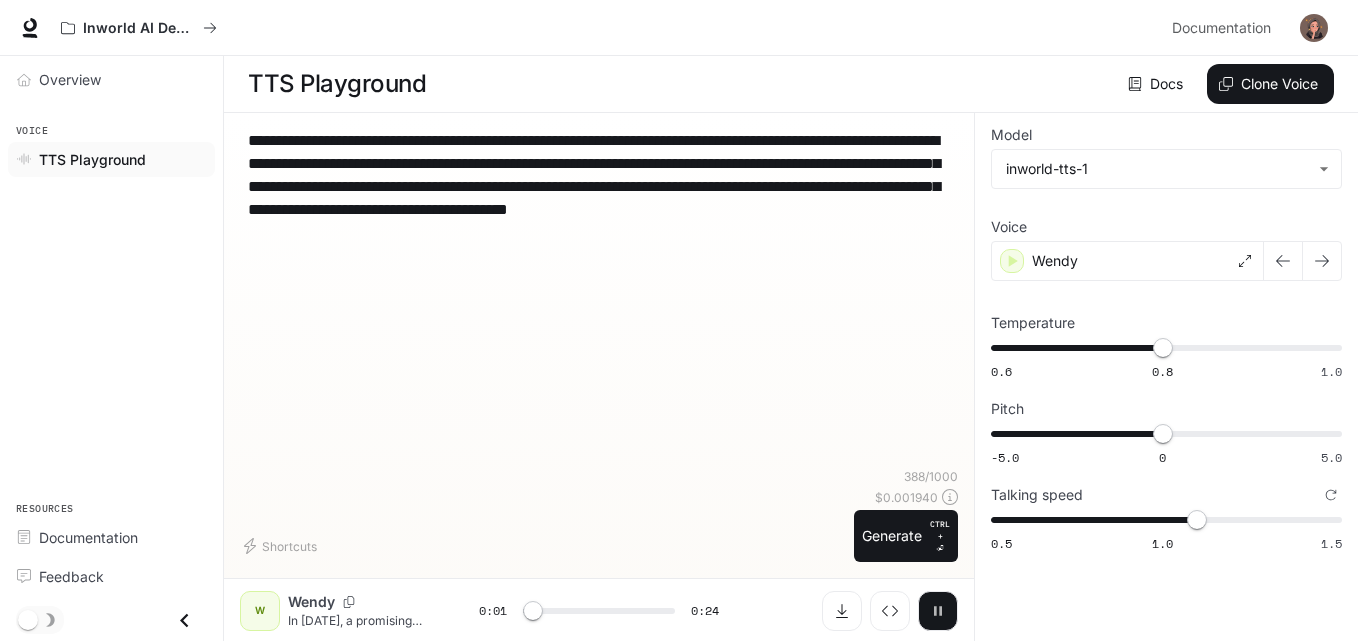 click 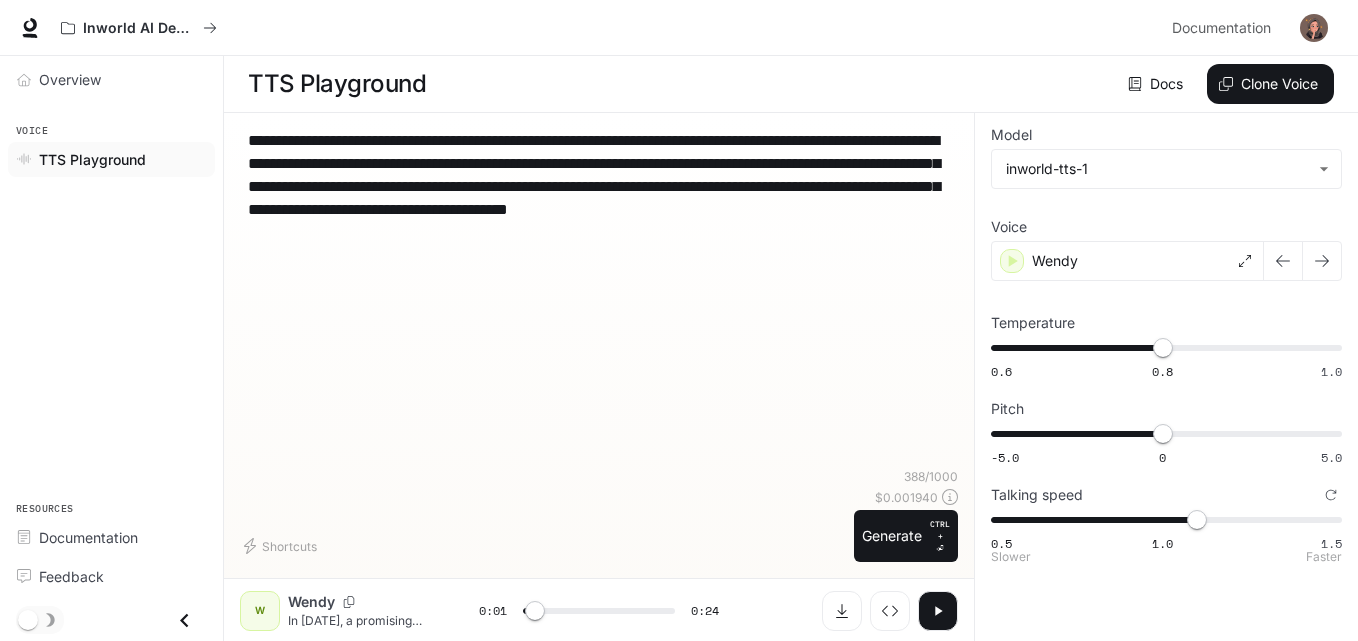 type on "***" 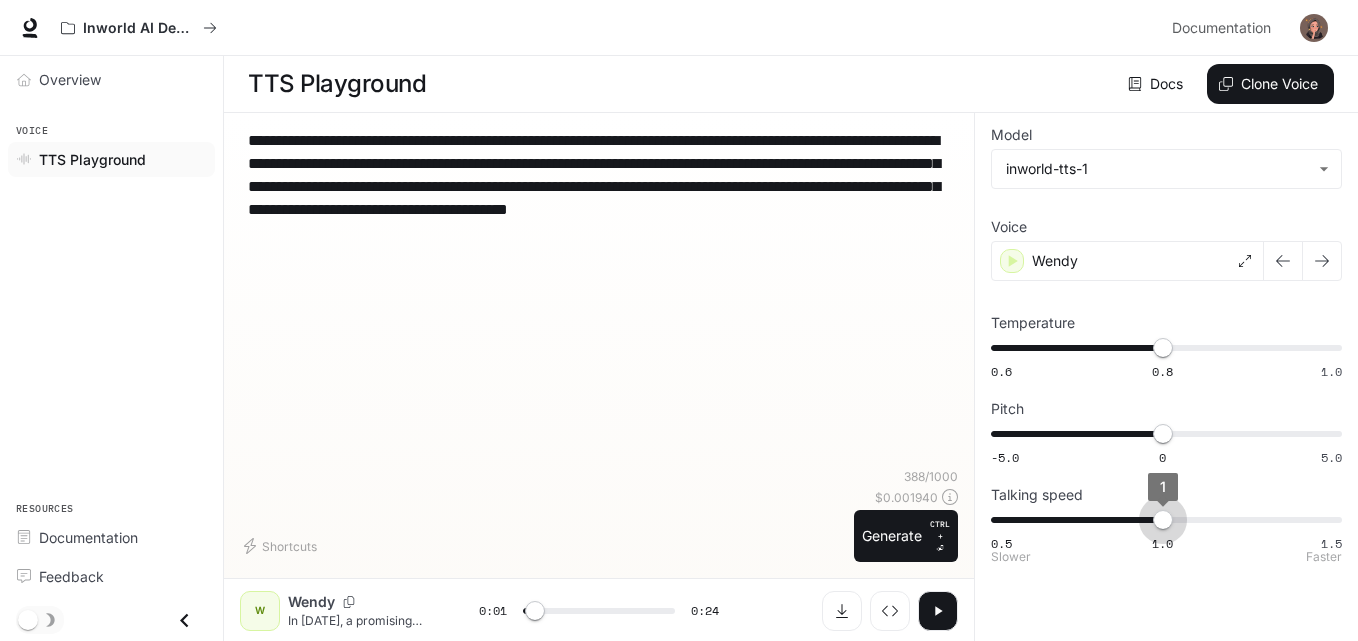 click on "0.5 1.0 1.5 1" at bounding box center [1162, 520] 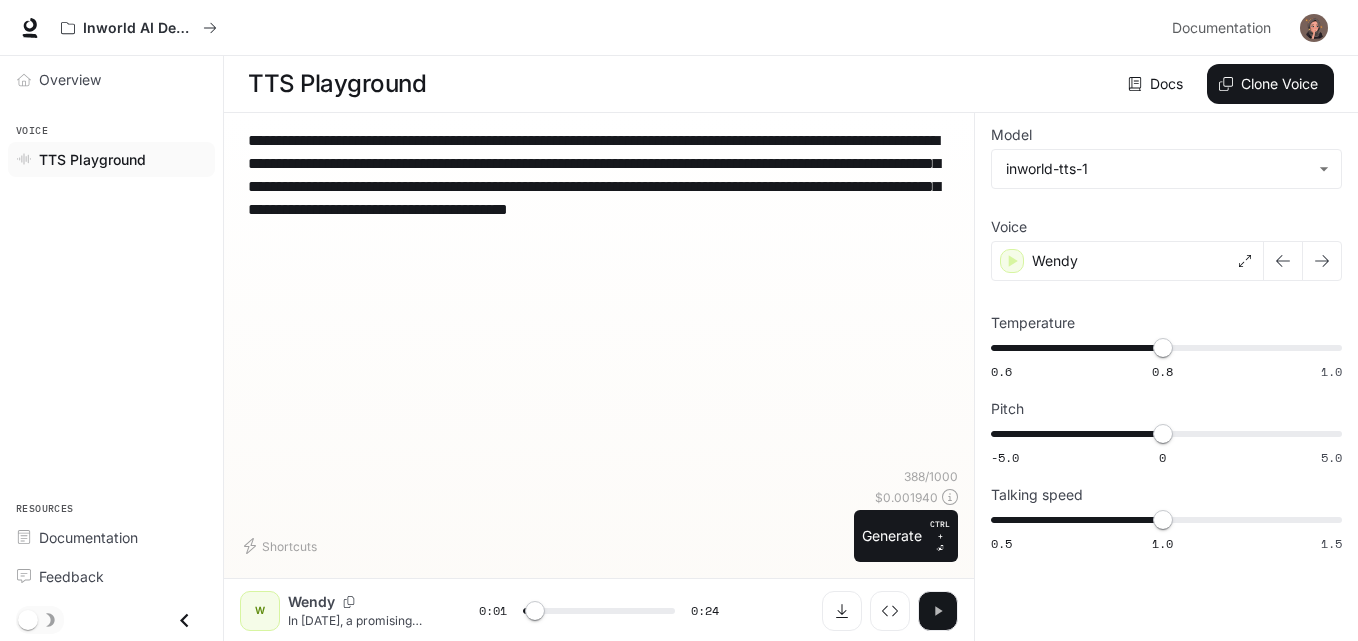click at bounding box center [938, 611] 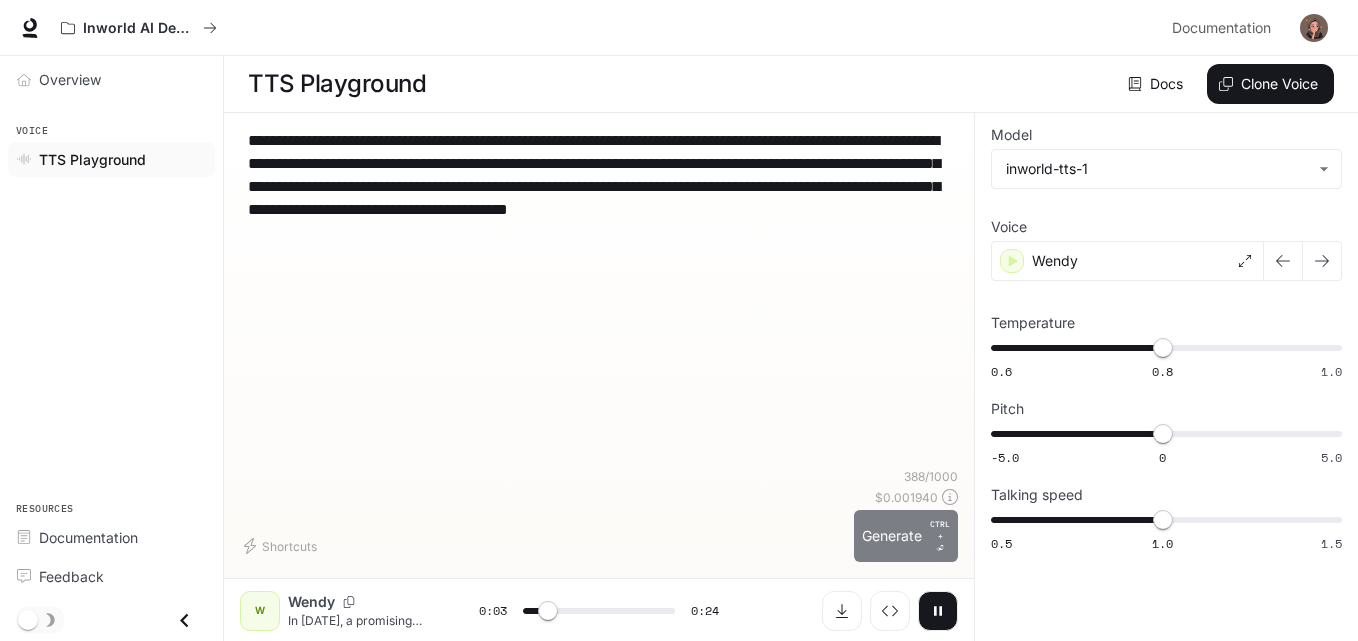 click on "Generate CTRL +  ⏎" at bounding box center (906, 536) 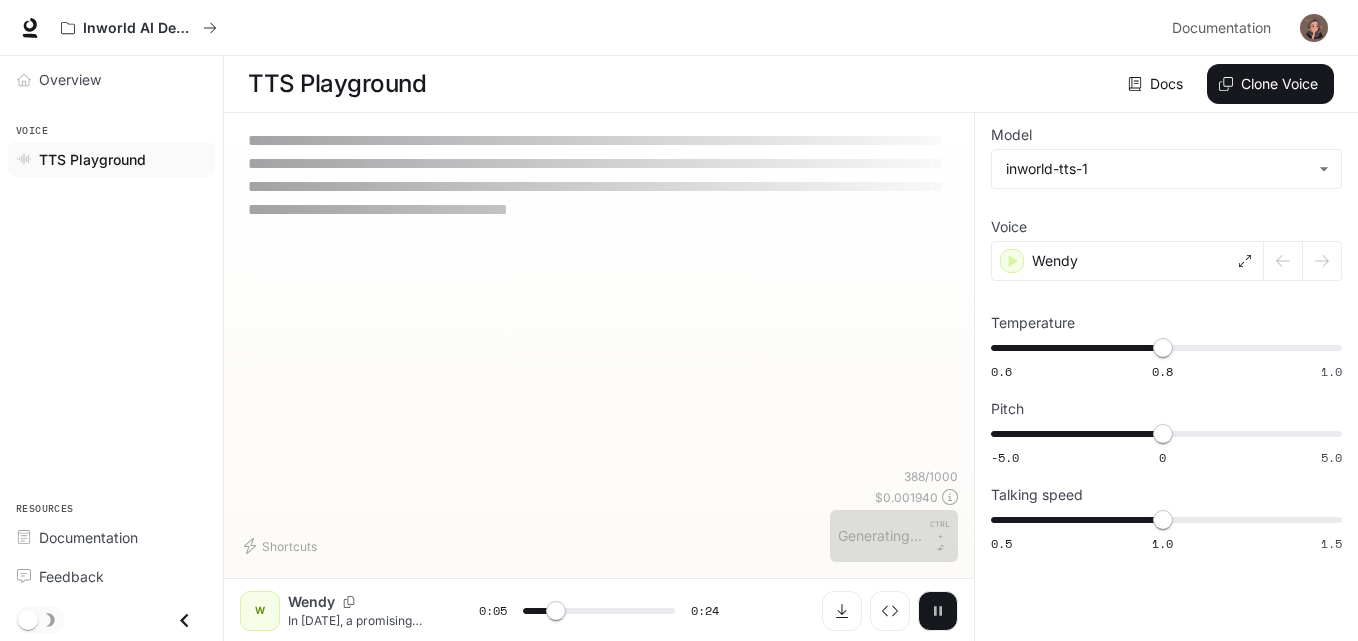 click 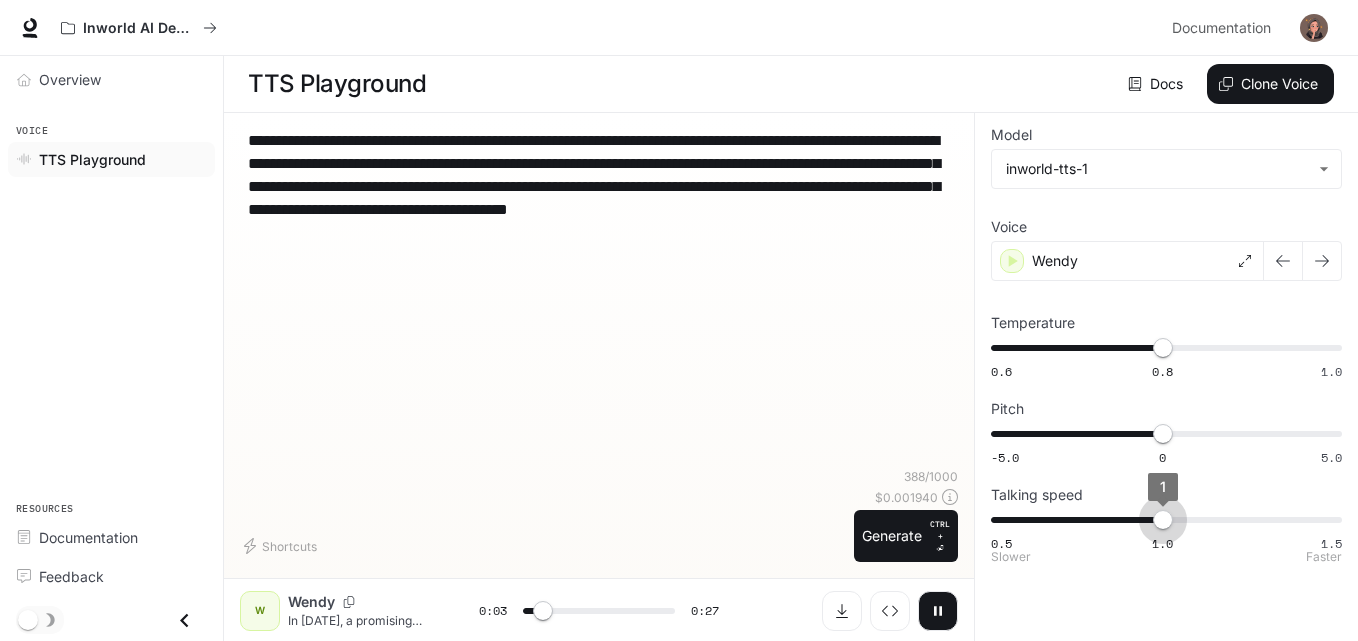 click on "1" at bounding box center [1163, 520] 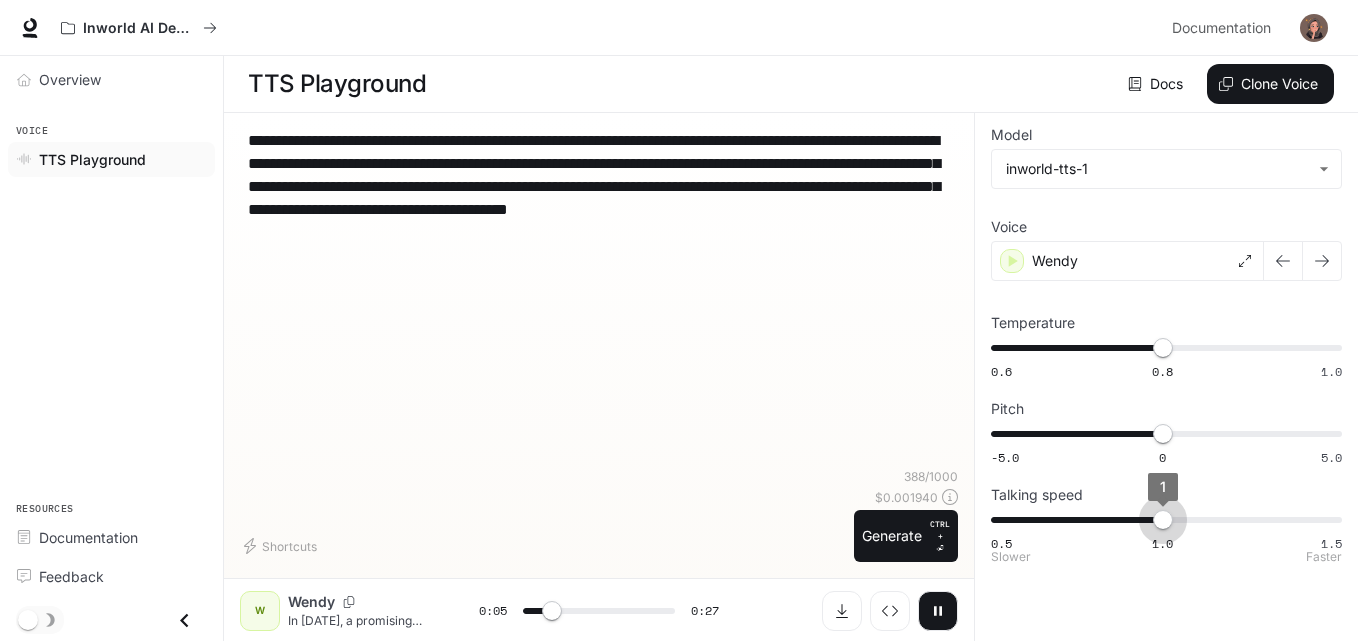 click on "1" at bounding box center (1163, 520) 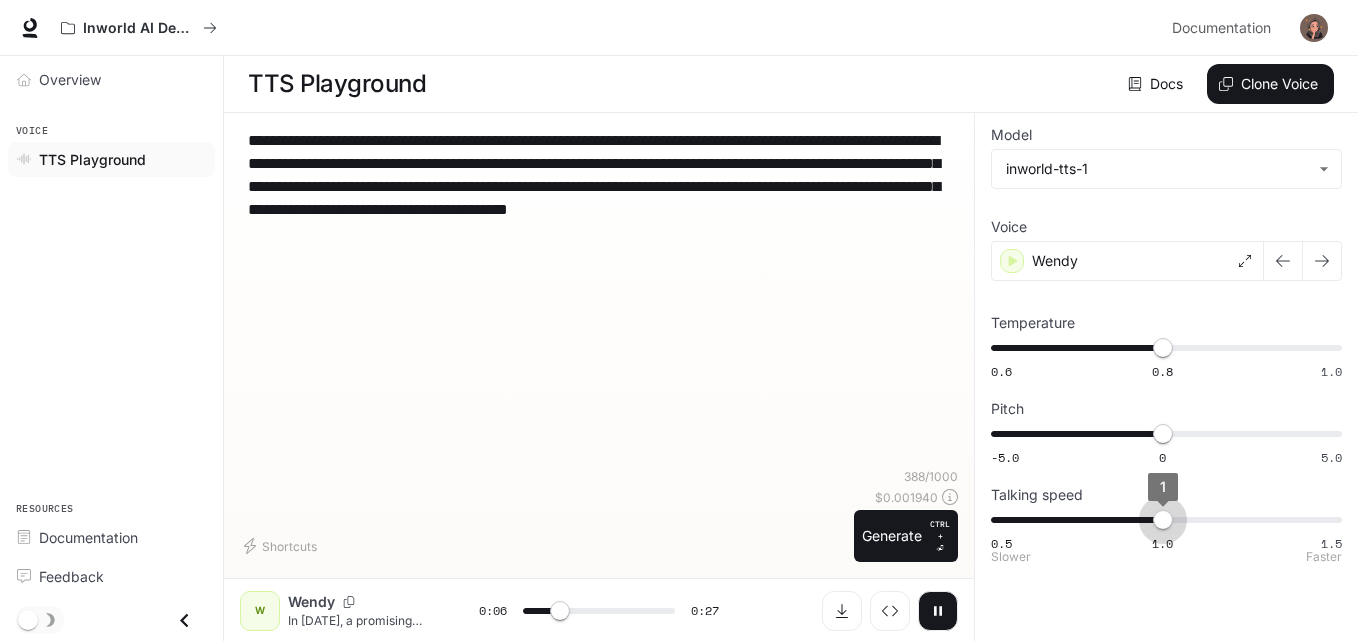 click on "1" at bounding box center (1163, 520) 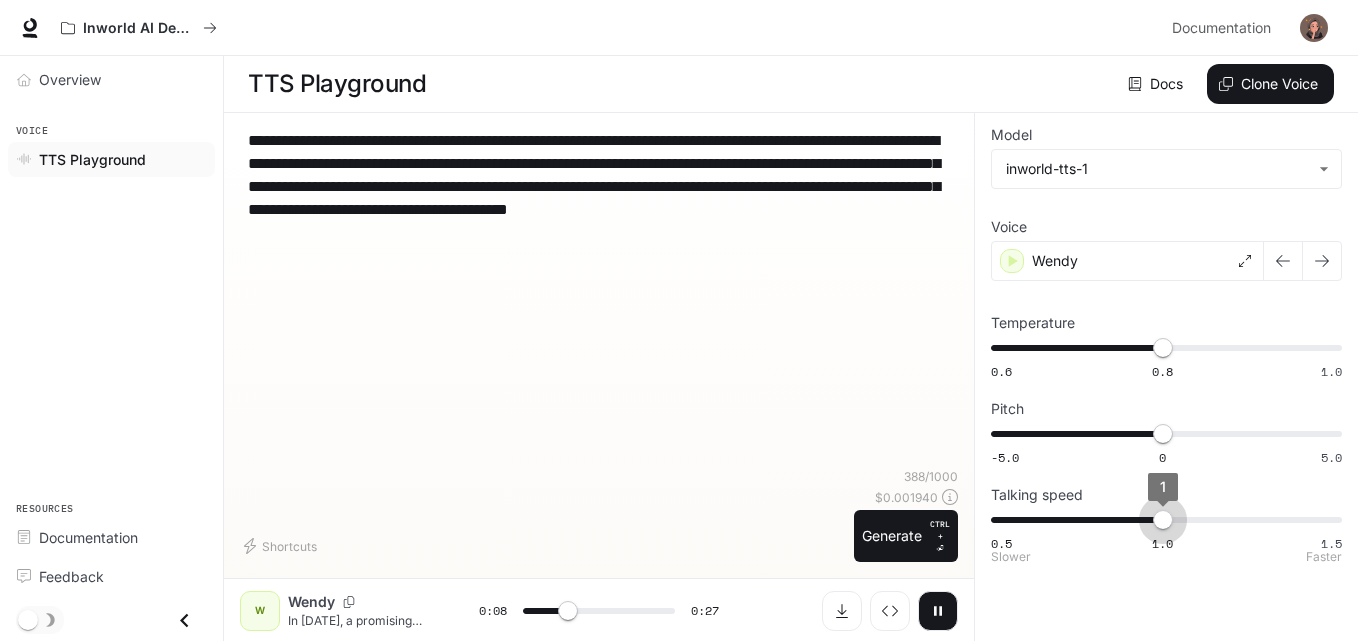 click on "1" at bounding box center (1163, 520) 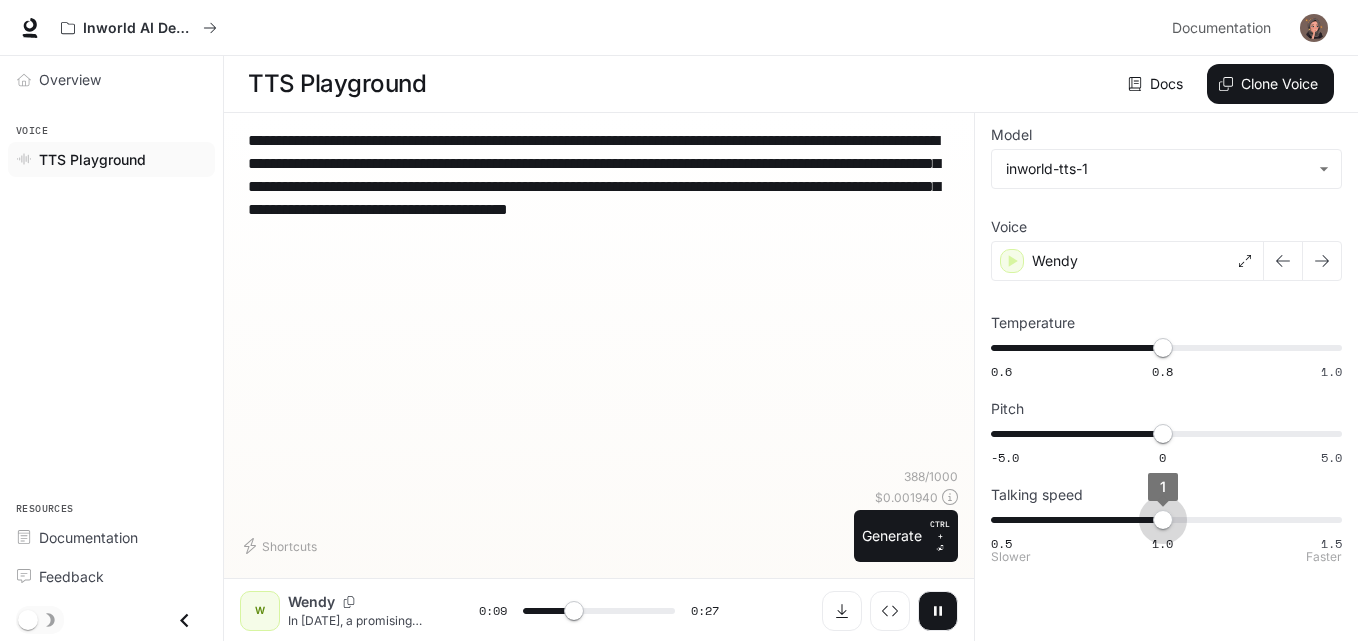 click on "1" at bounding box center [1163, 520] 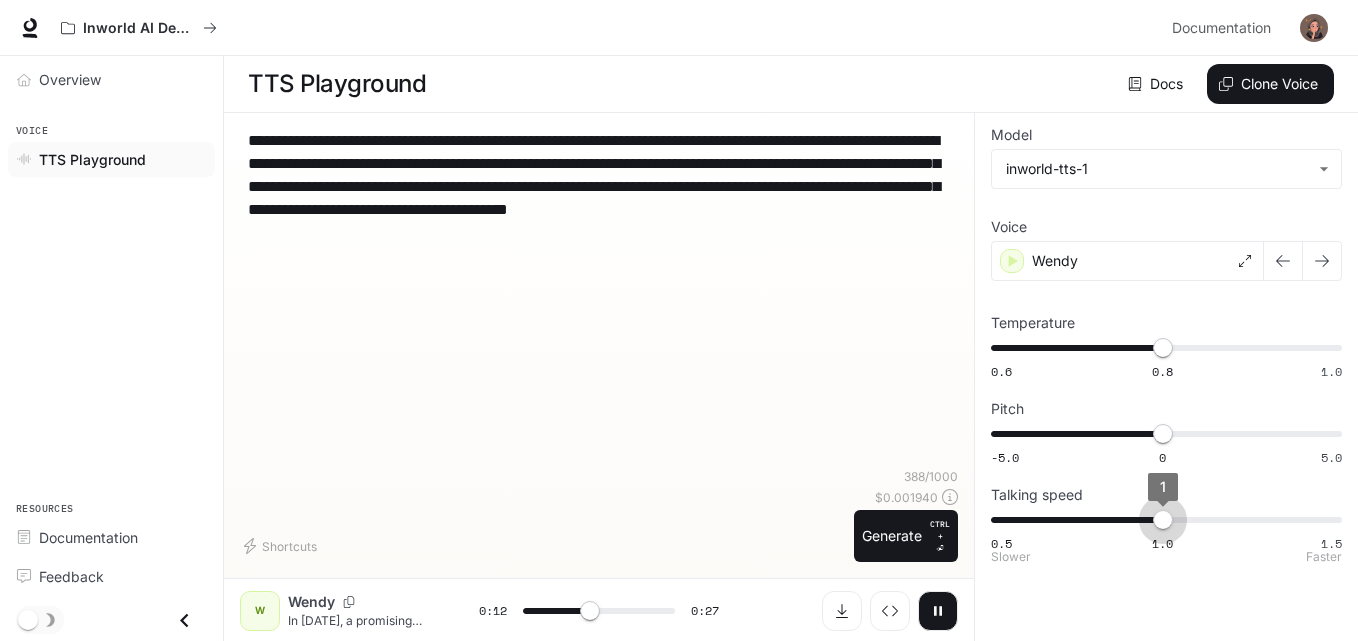 type on "****" 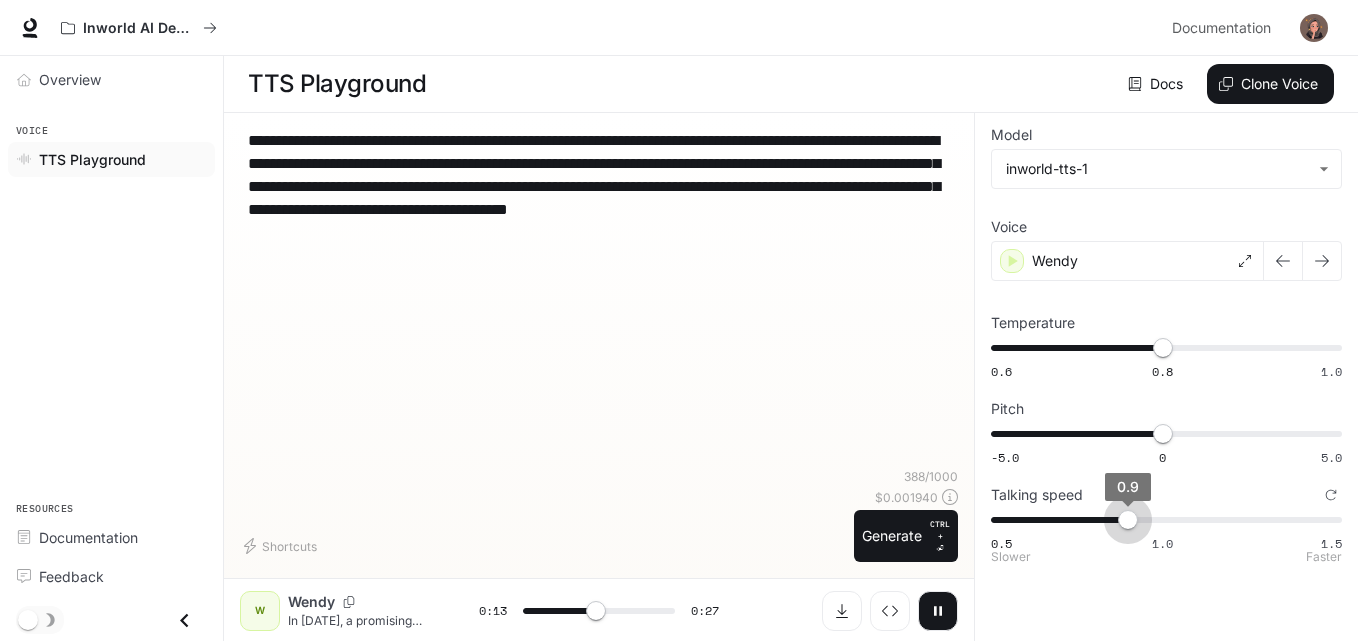 type on "****" 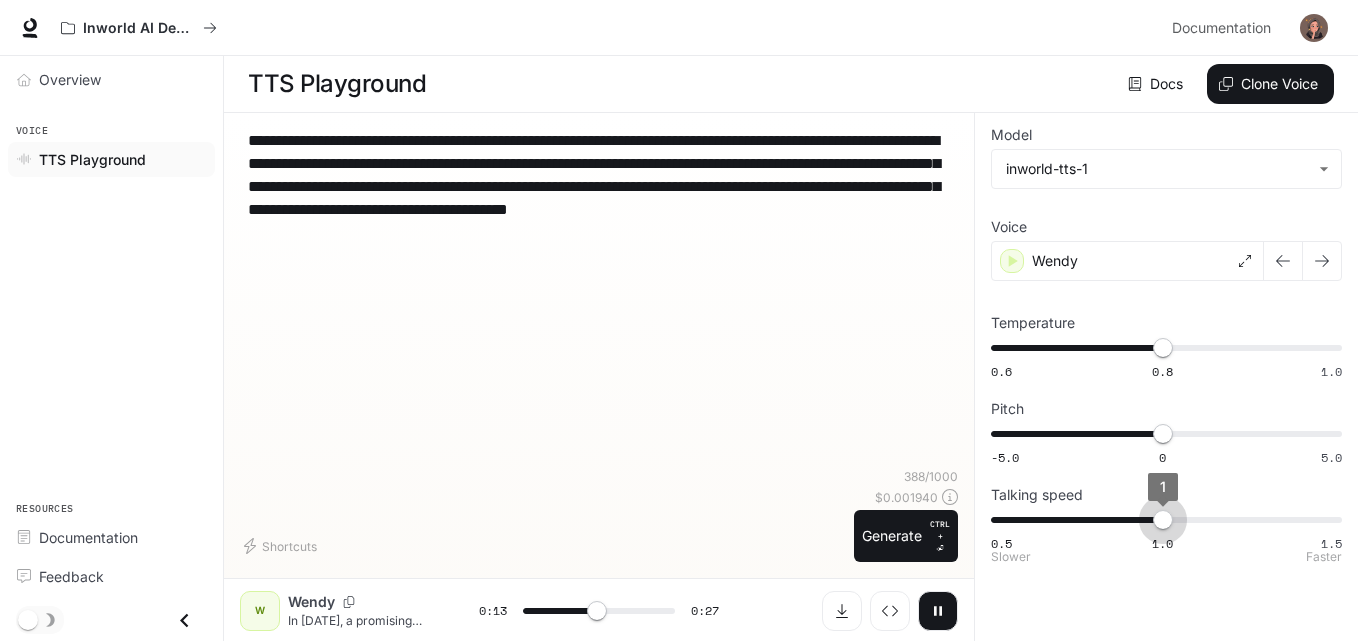type on "****" 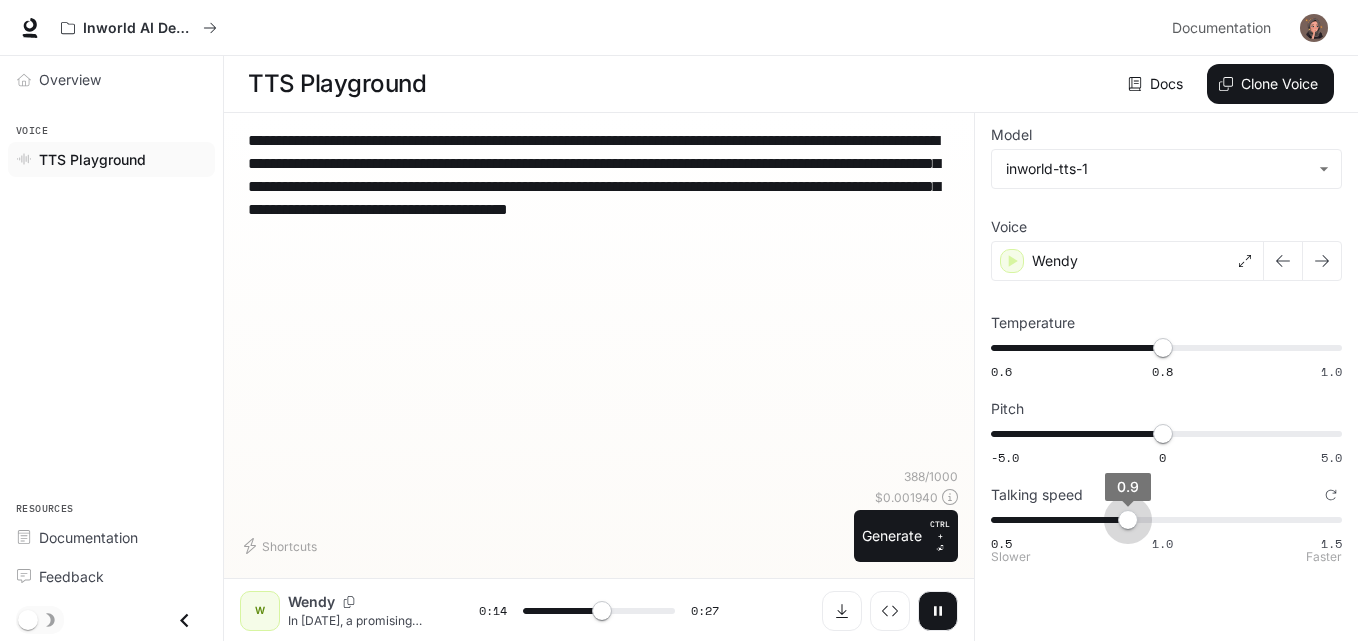 drag, startPoint x: 1159, startPoint y: 520, endPoint x: 1139, endPoint y: 521, distance: 20.024984 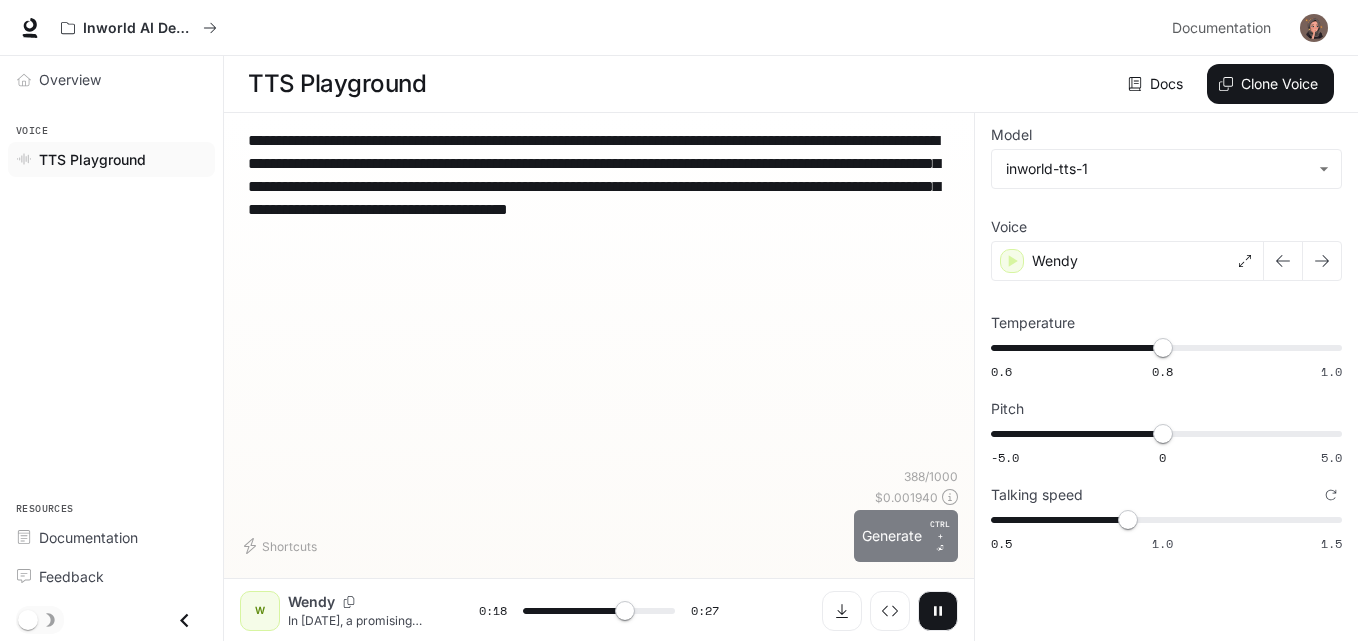 click on "Generate CTRL +  ⏎" at bounding box center (906, 536) 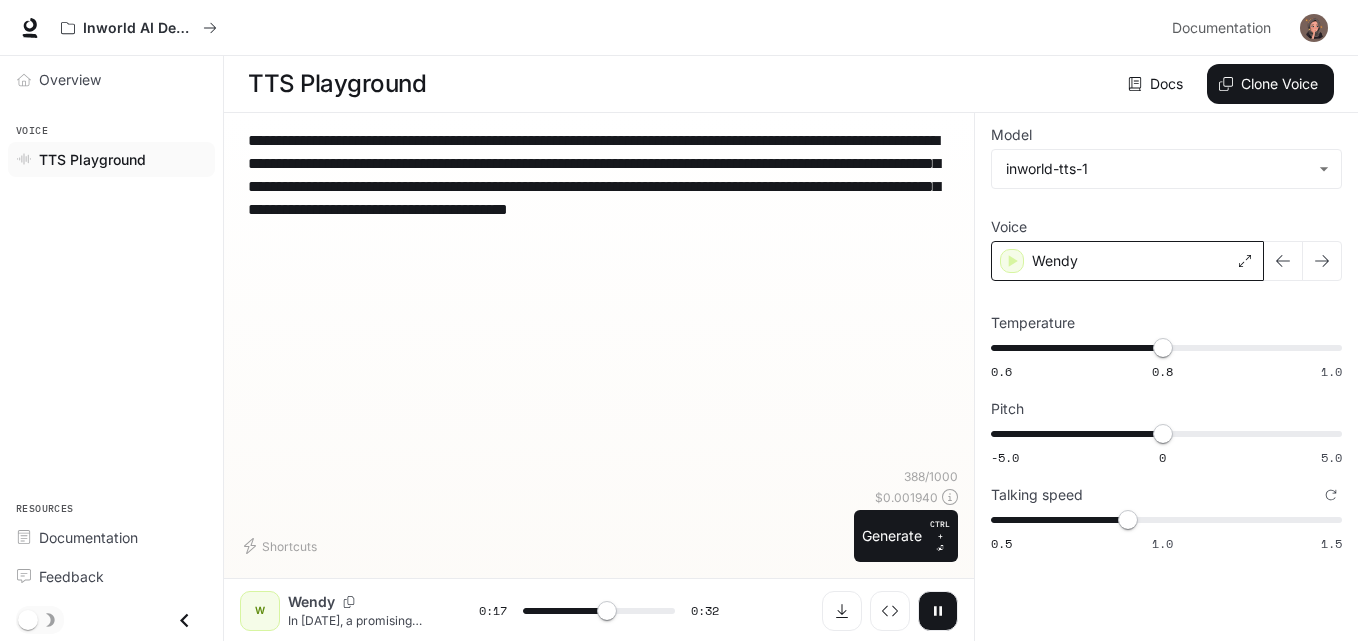click on "Wendy" at bounding box center (1127, 261) 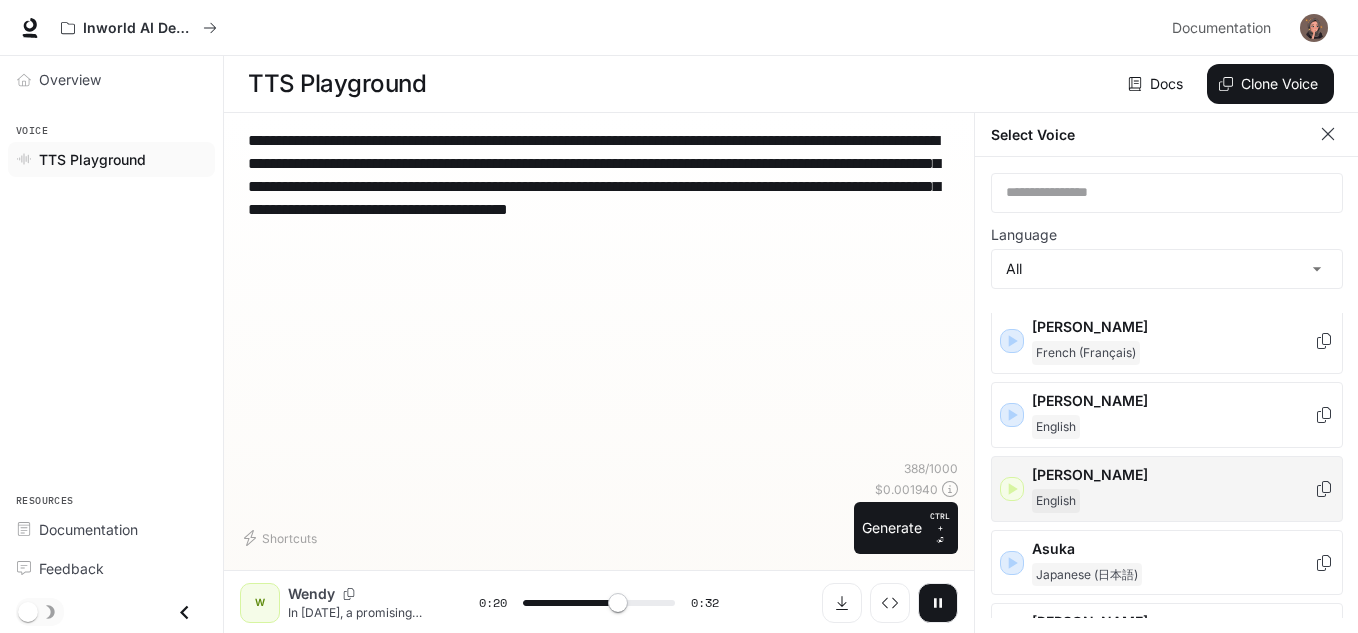 scroll, scrollTop: 44, scrollLeft: 0, axis: vertical 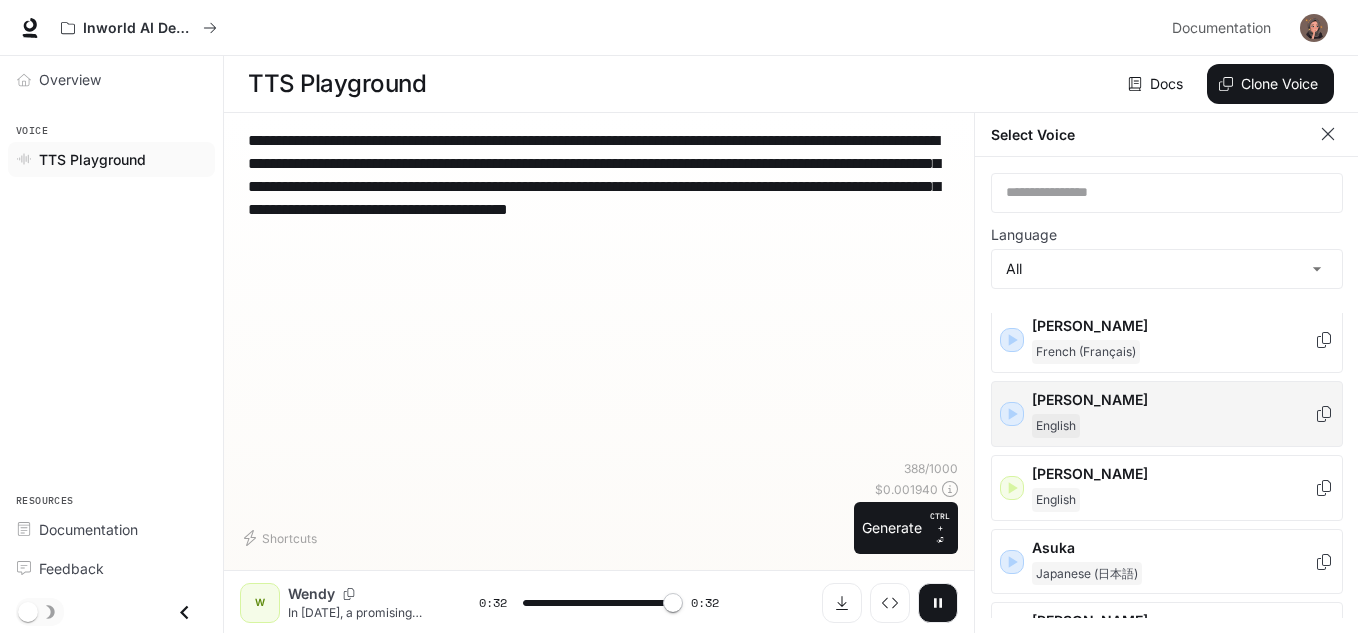 click on "English" at bounding box center [1173, 426] 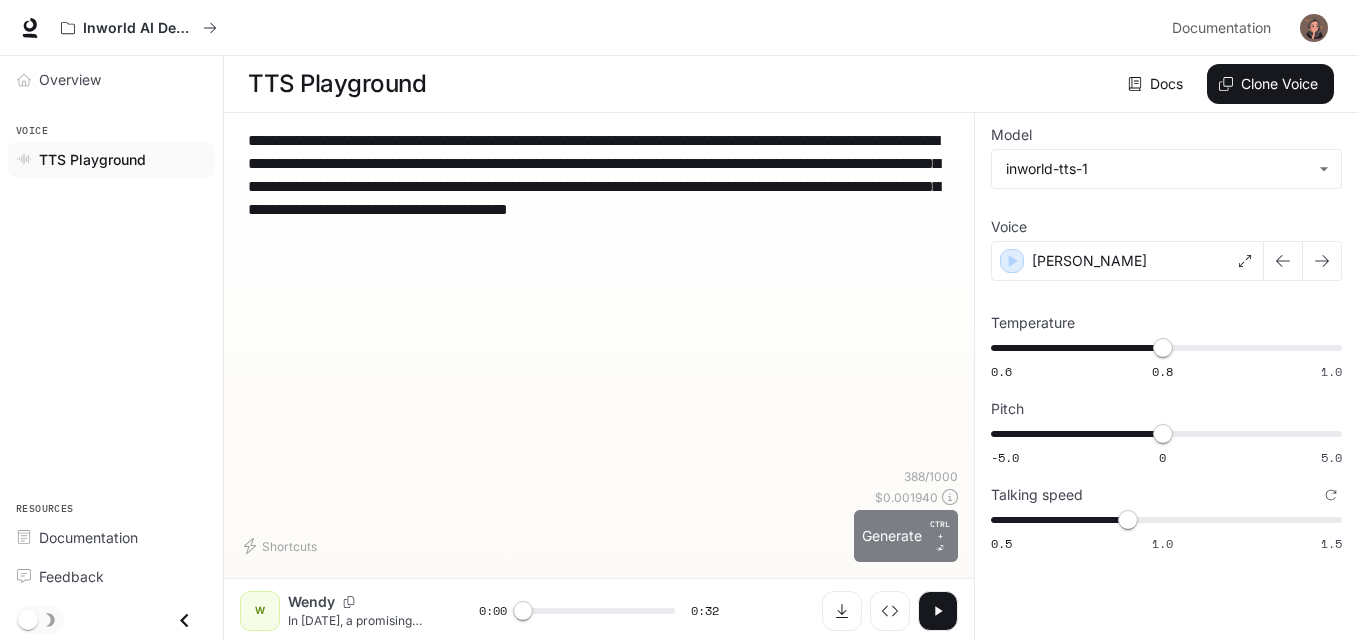 click on "Generate CTRL +  ⏎" at bounding box center (906, 536) 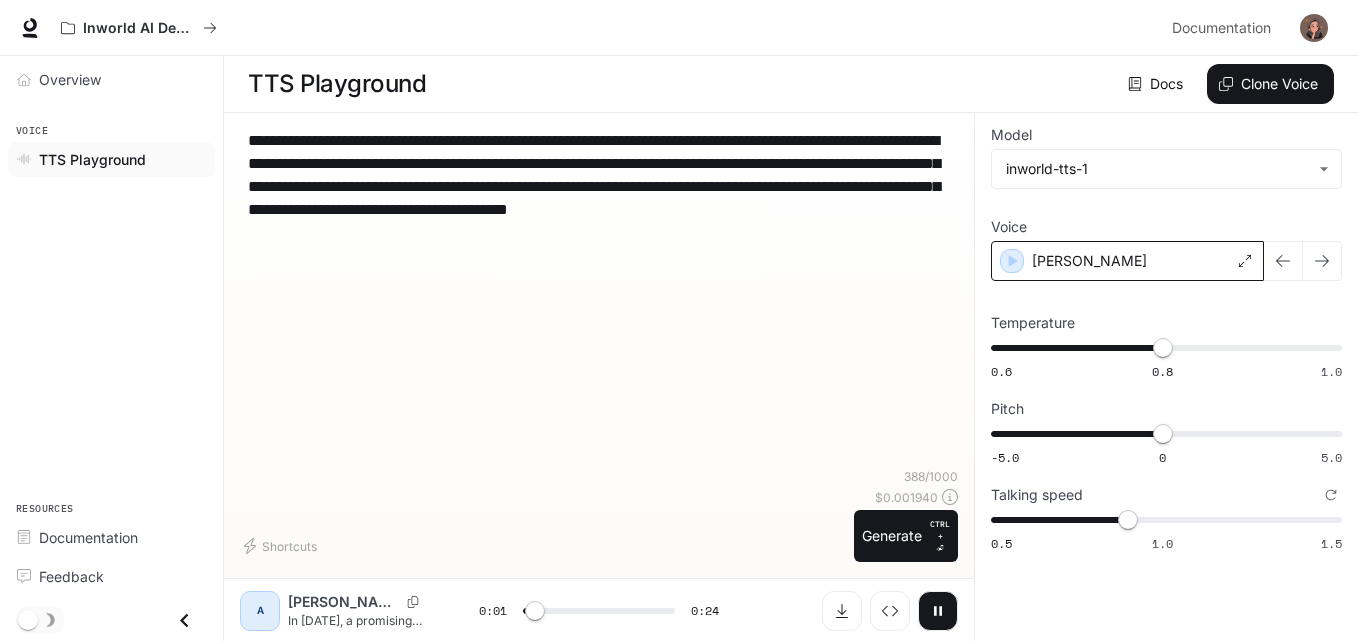 click on "[PERSON_NAME]" at bounding box center (1127, 261) 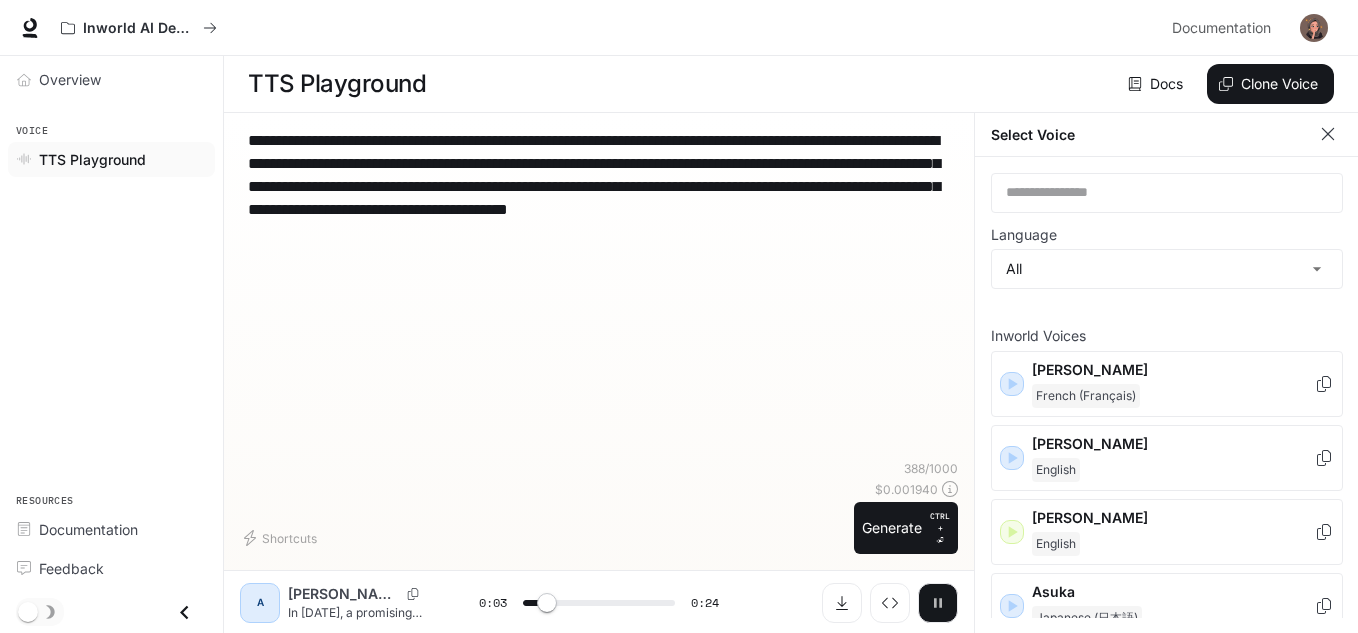 click 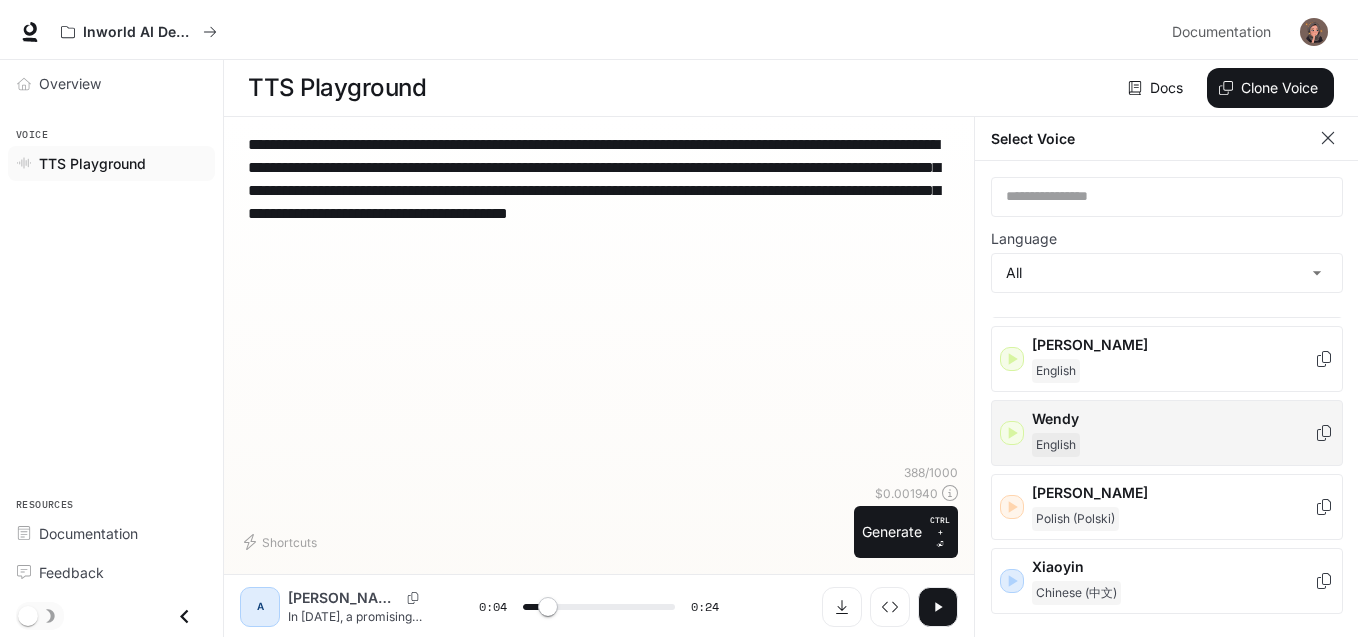 scroll, scrollTop: 3206, scrollLeft: 0, axis: vertical 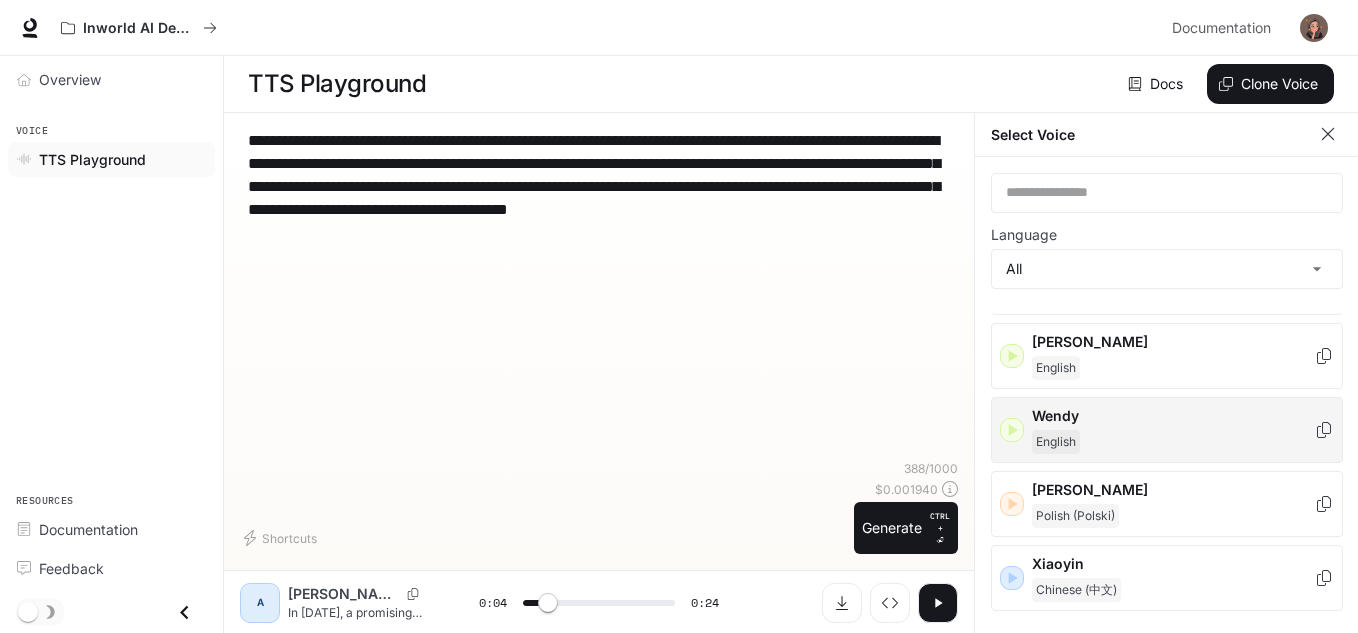 click on "English" at bounding box center (1173, 442) 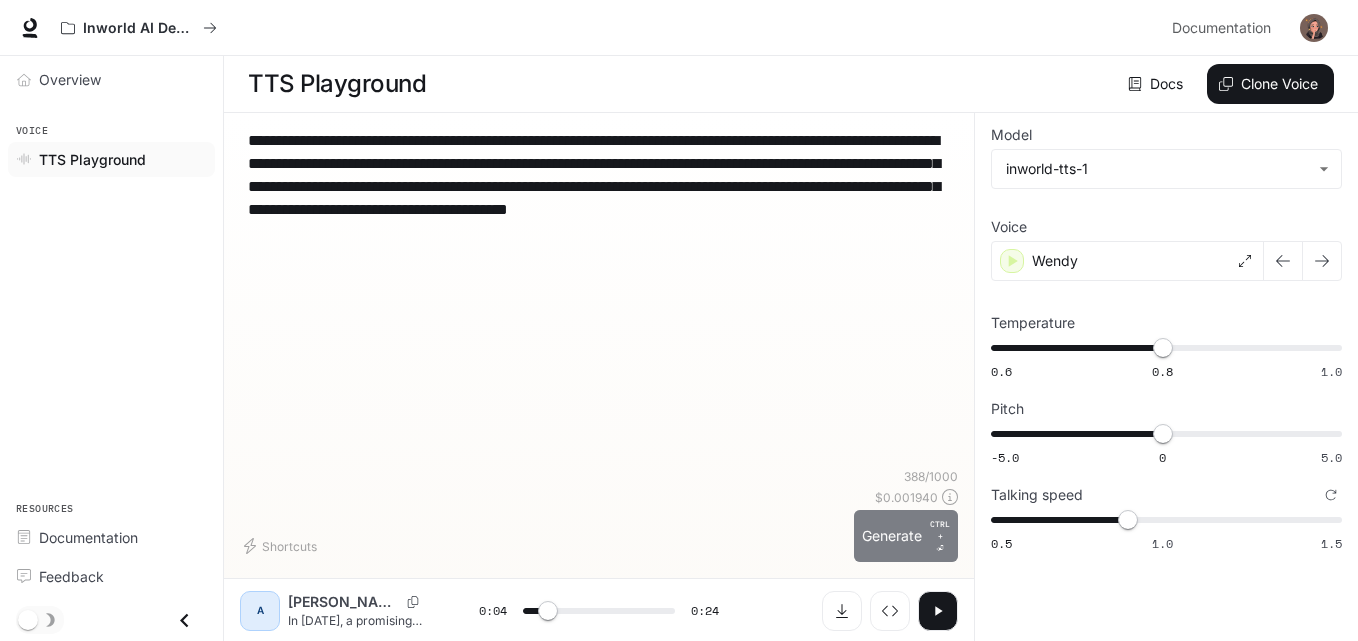 click on "Generate CTRL +  ⏎" at bounding box center [906, 536] 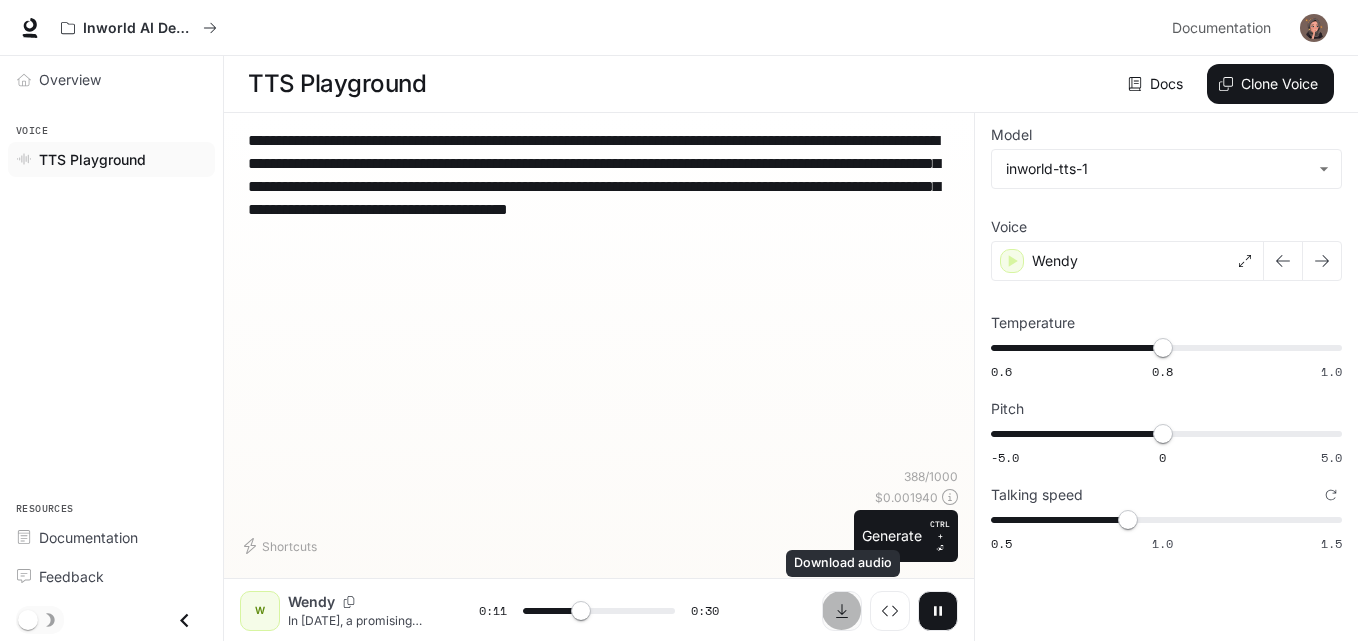 click 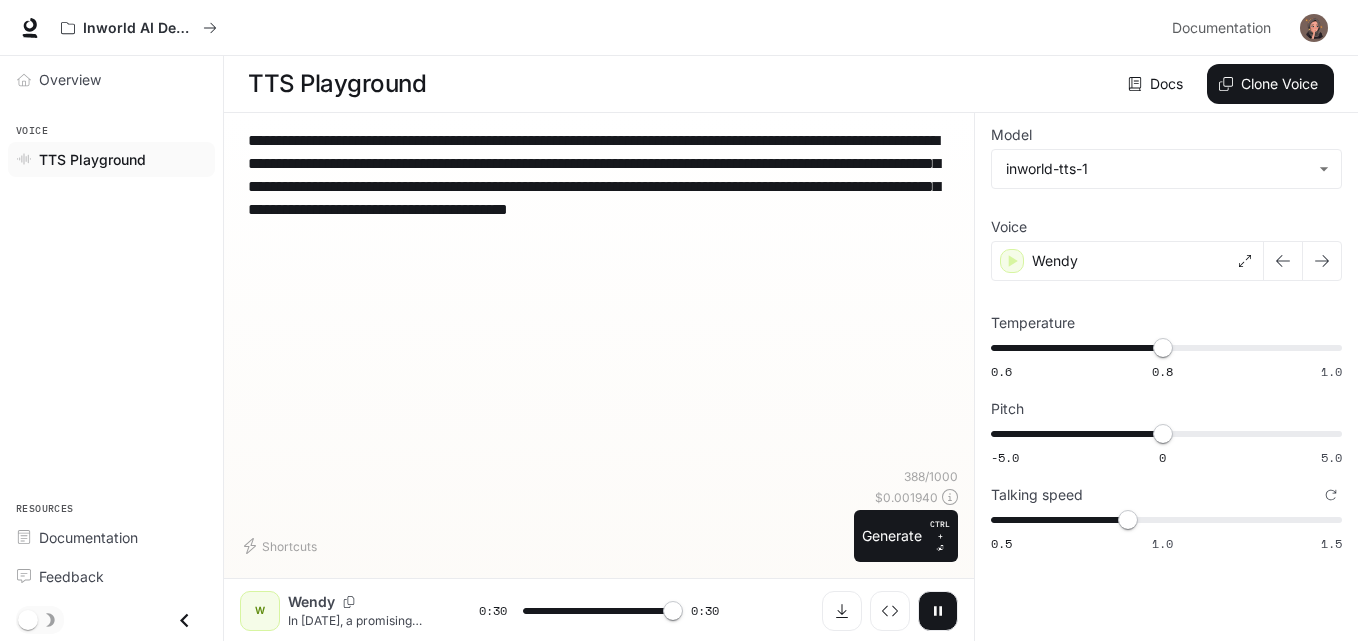 type on "*" 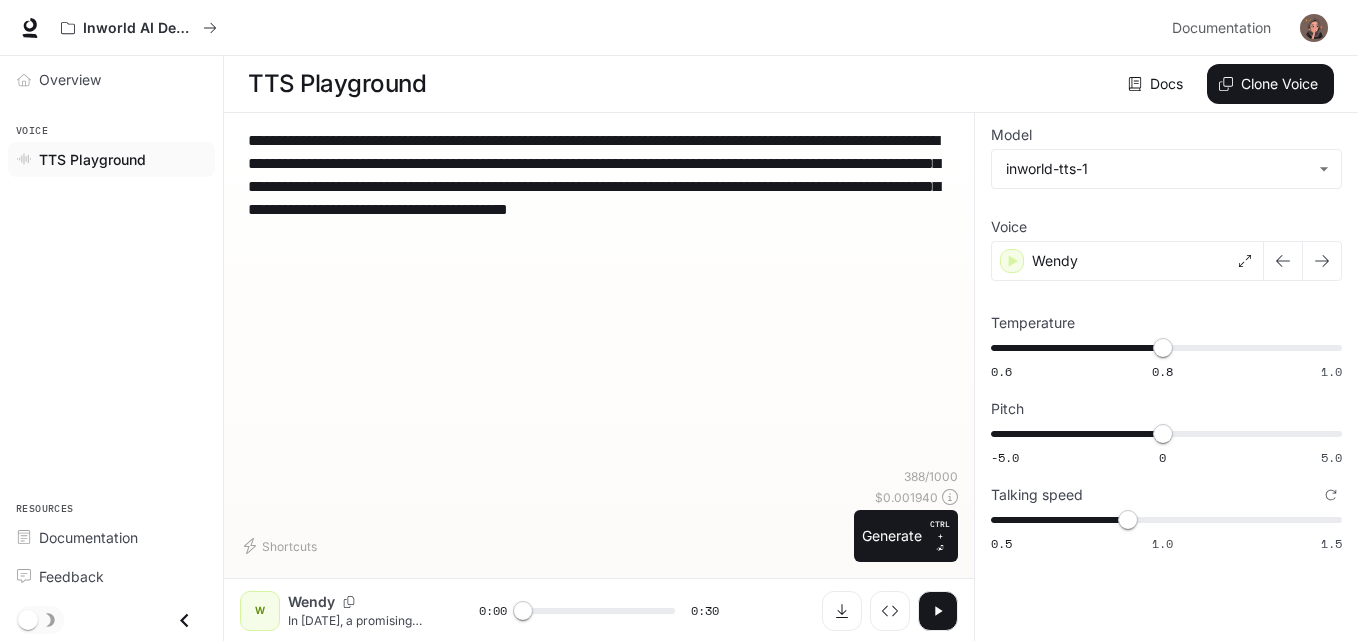 drag, startPoint x: 500, startPoint y: 229, endPoint x: 296, endPoint y: 143, distance: 221.38654 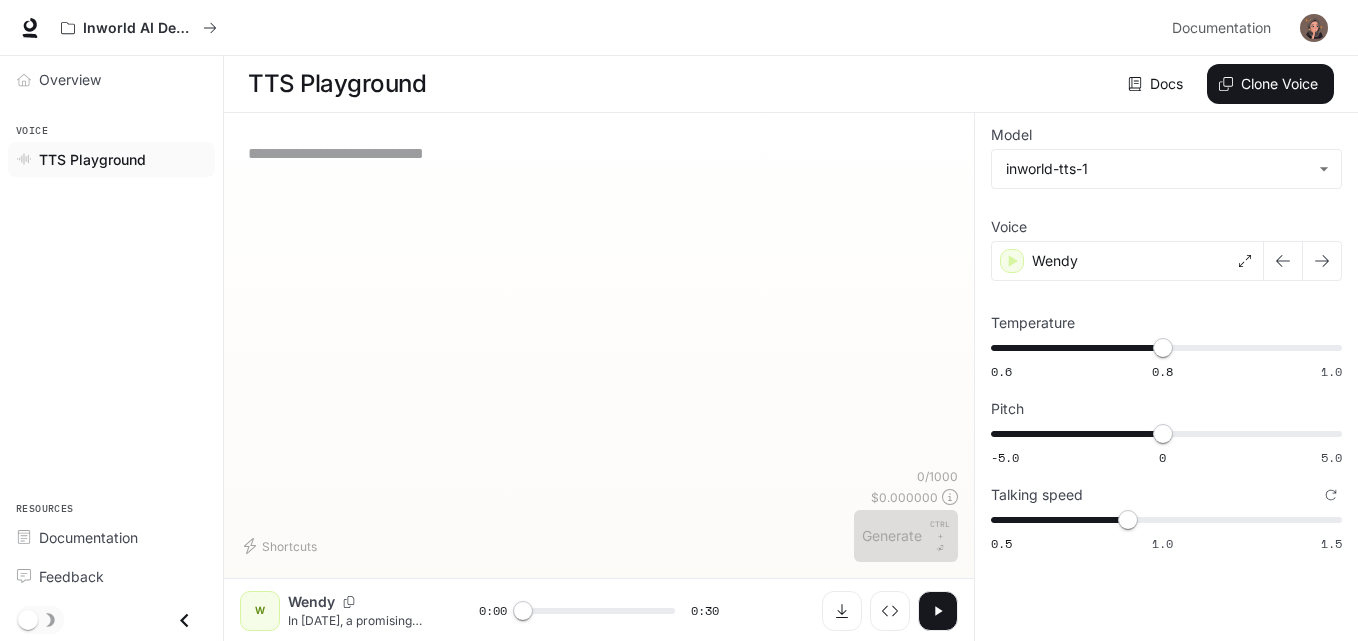 click at bounding box center (599, 153) 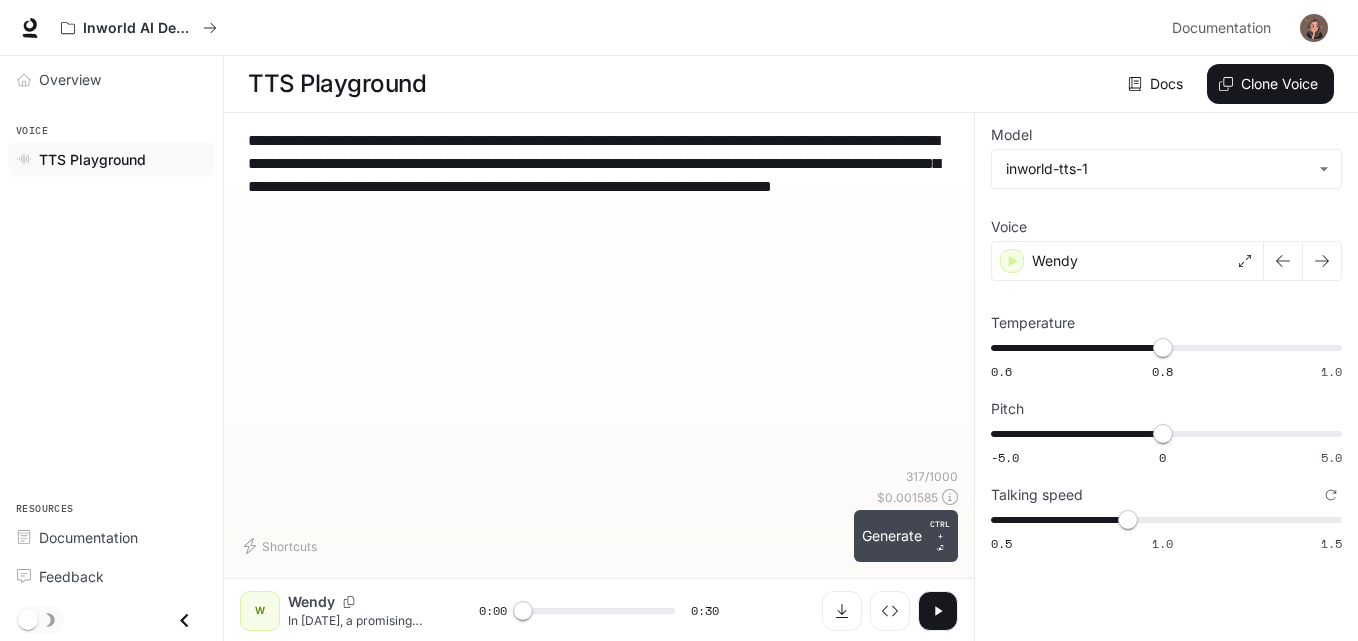 type on "**********" 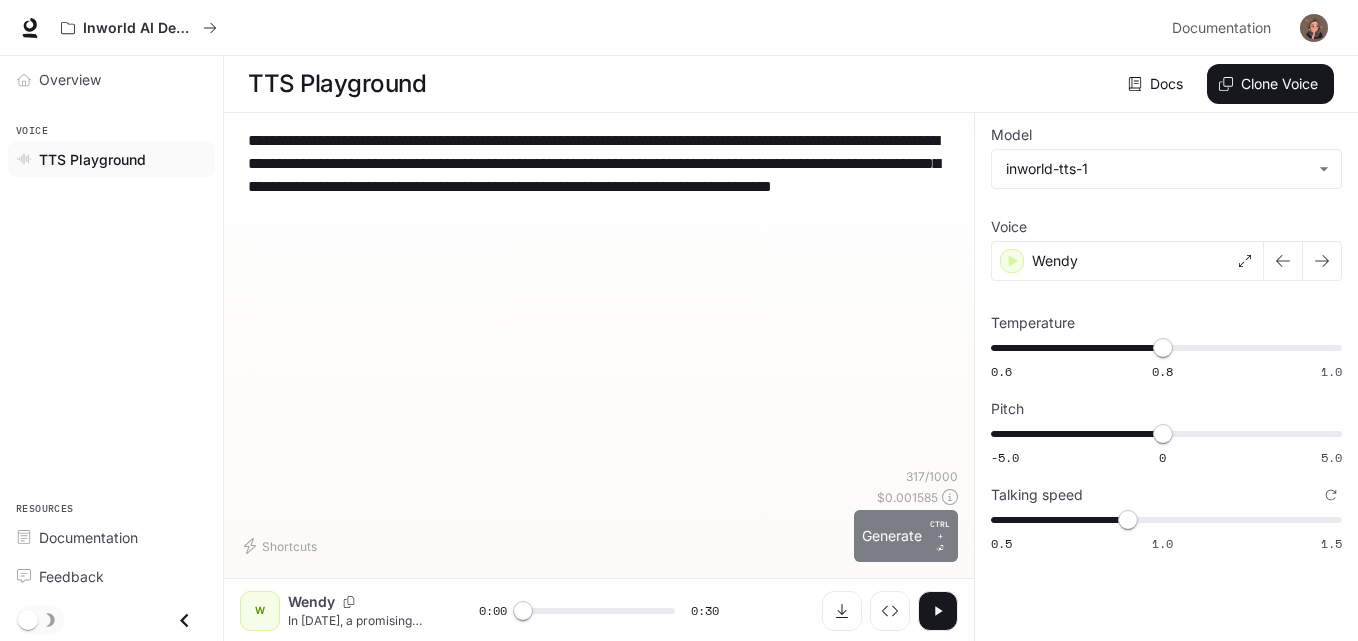 click on "Generate CTRL +  ⏎" at bounding box center [906, 536] 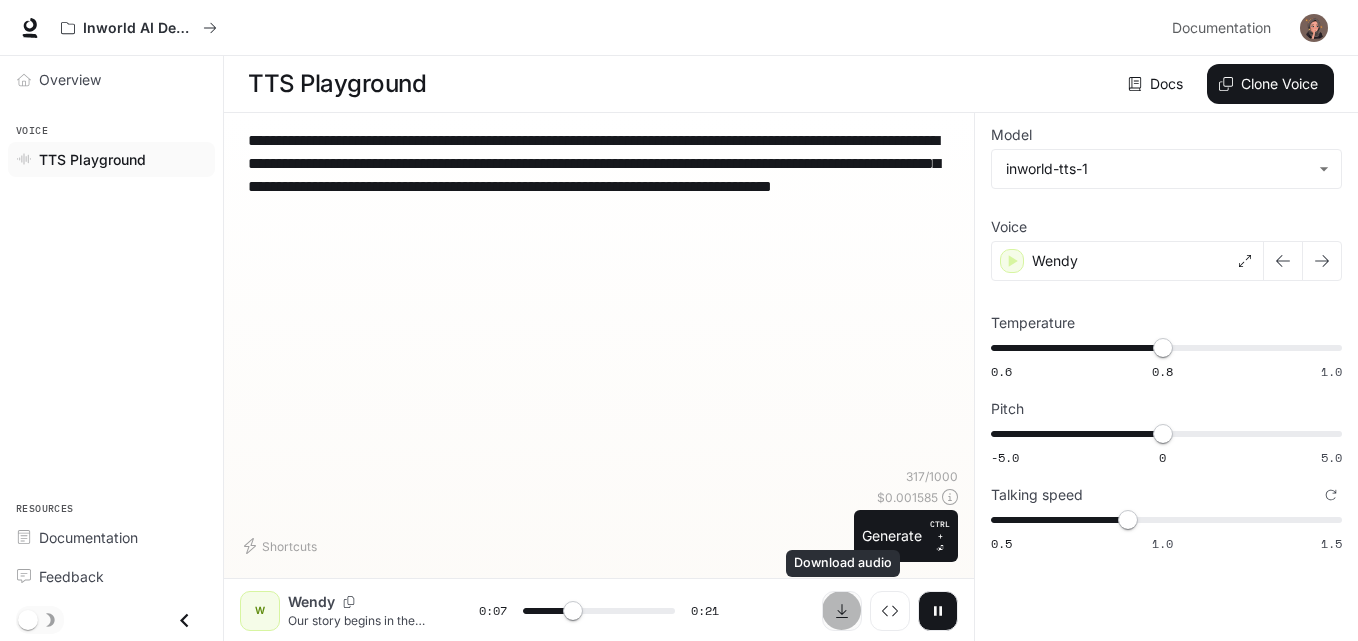 click 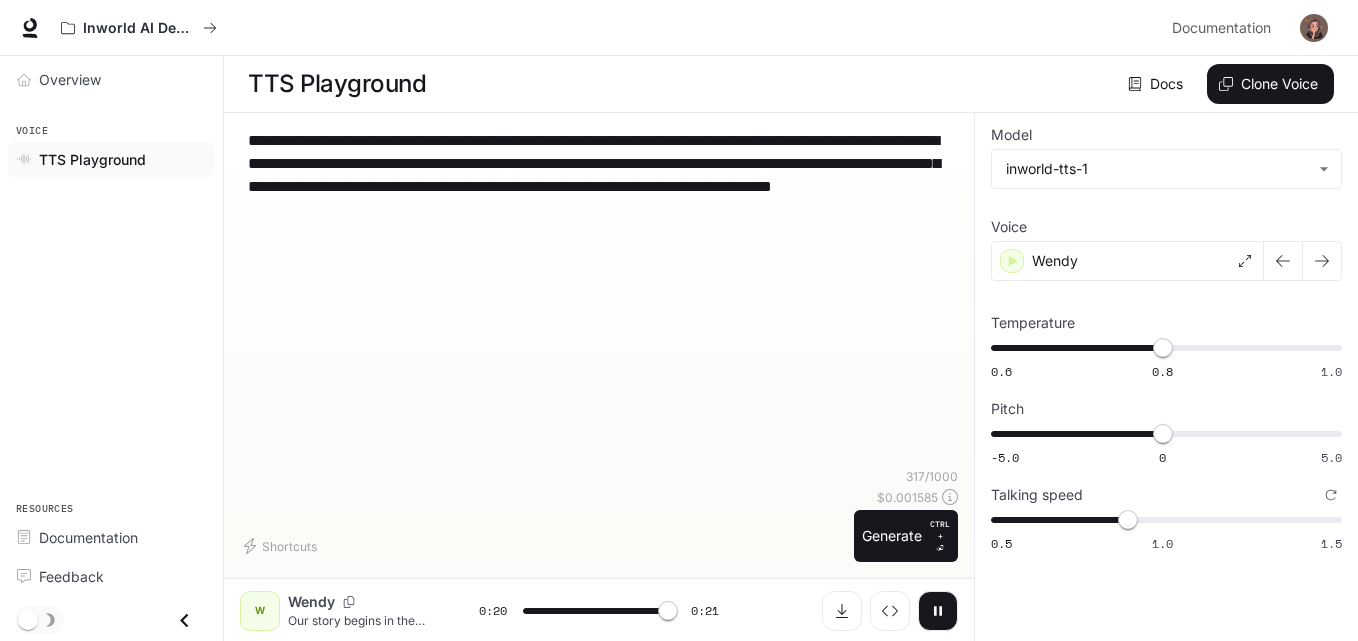 click on "**********" at bounding box center (599, 298) 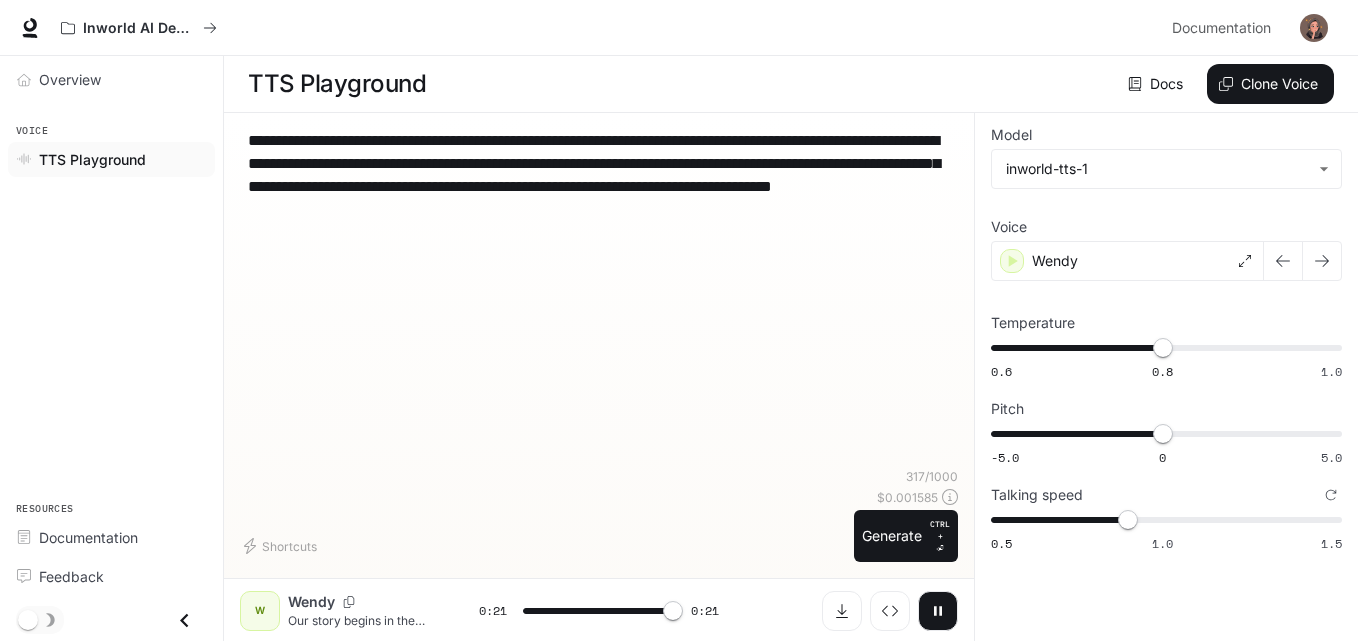 type on "*" 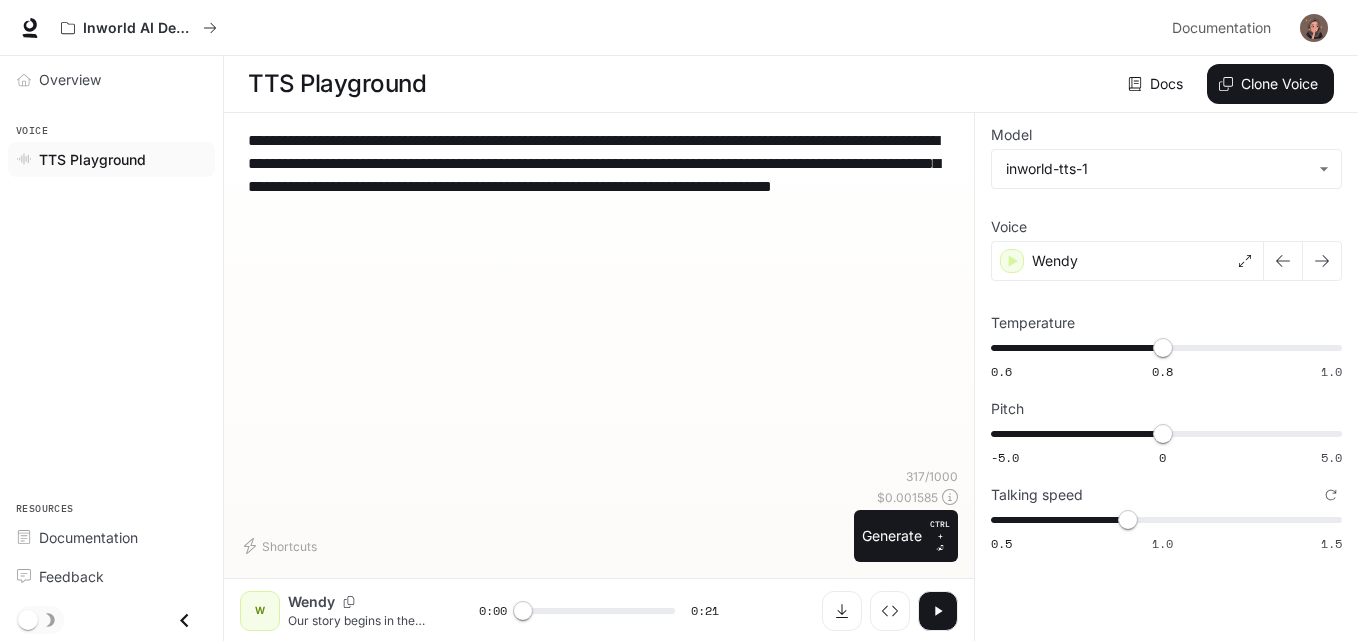 drag, startPoint x: 582, startPoint y: 210, endPoint x: 236, endPoint y: 119, distance: 357.7667 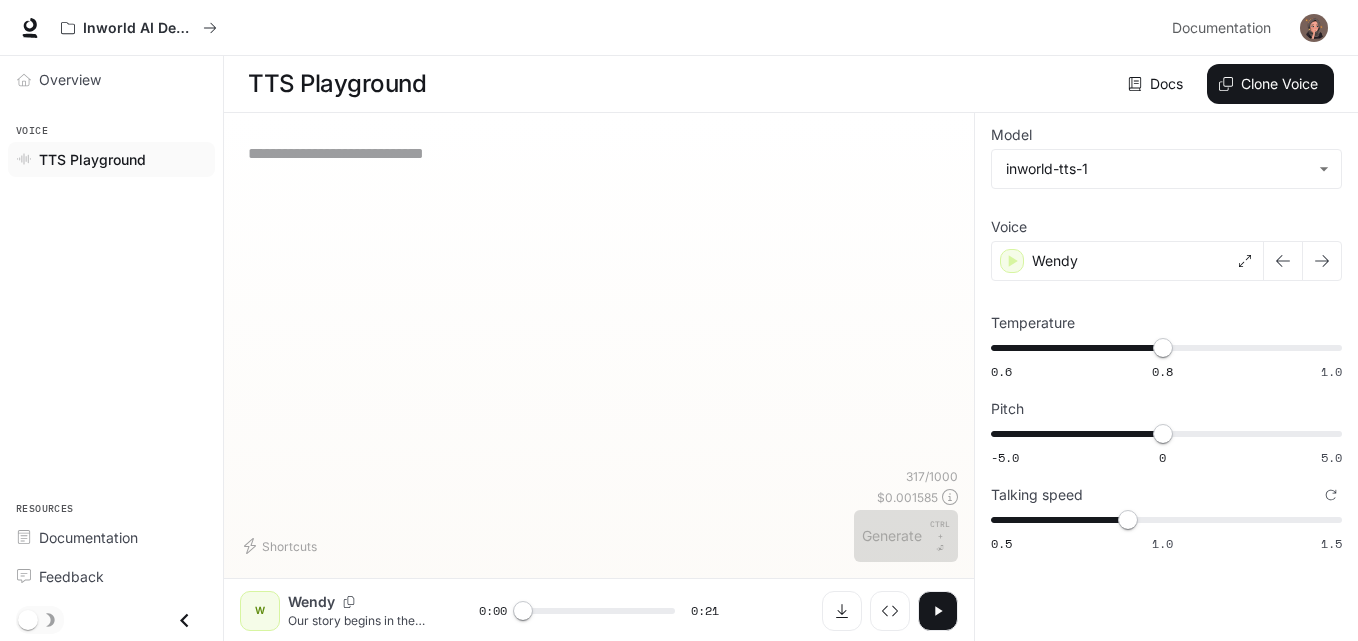 paste on "**********" 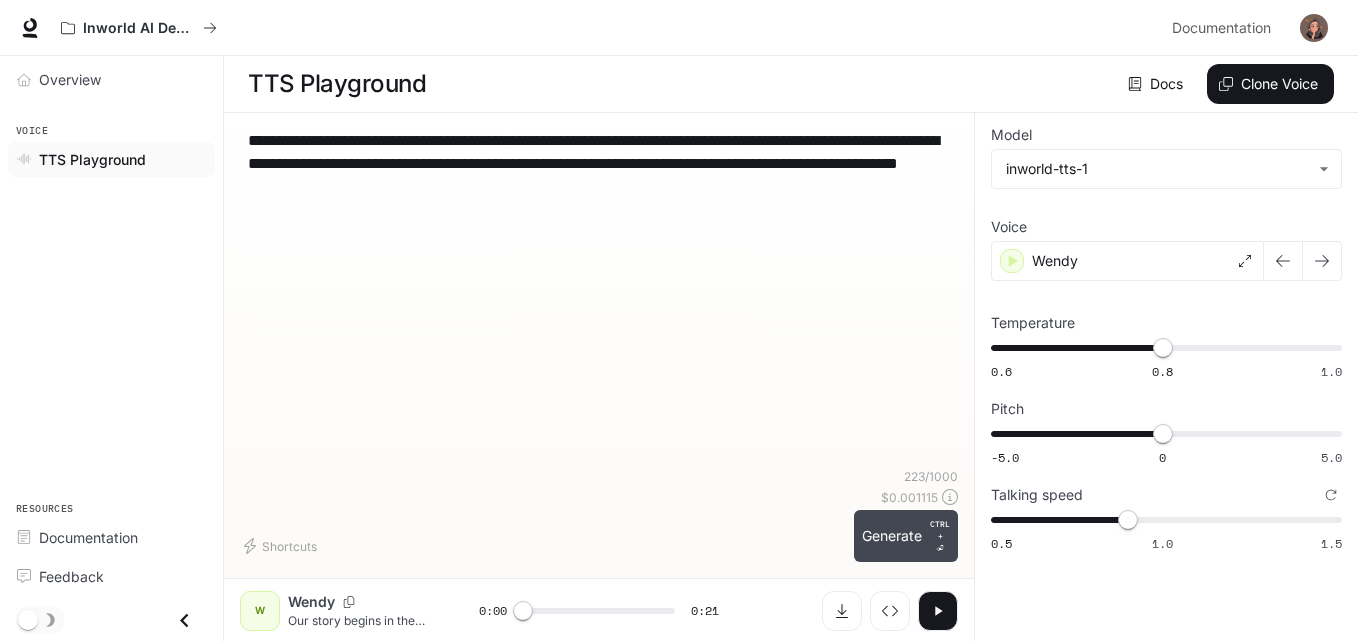 type on "**********" 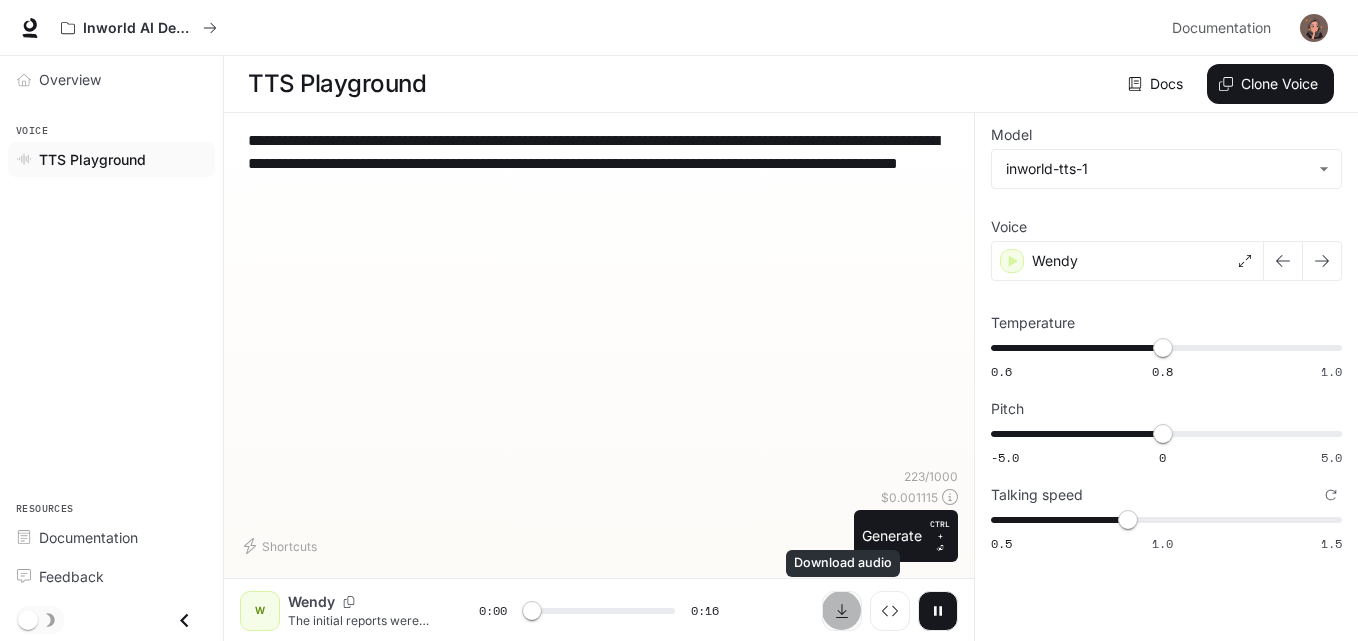 click 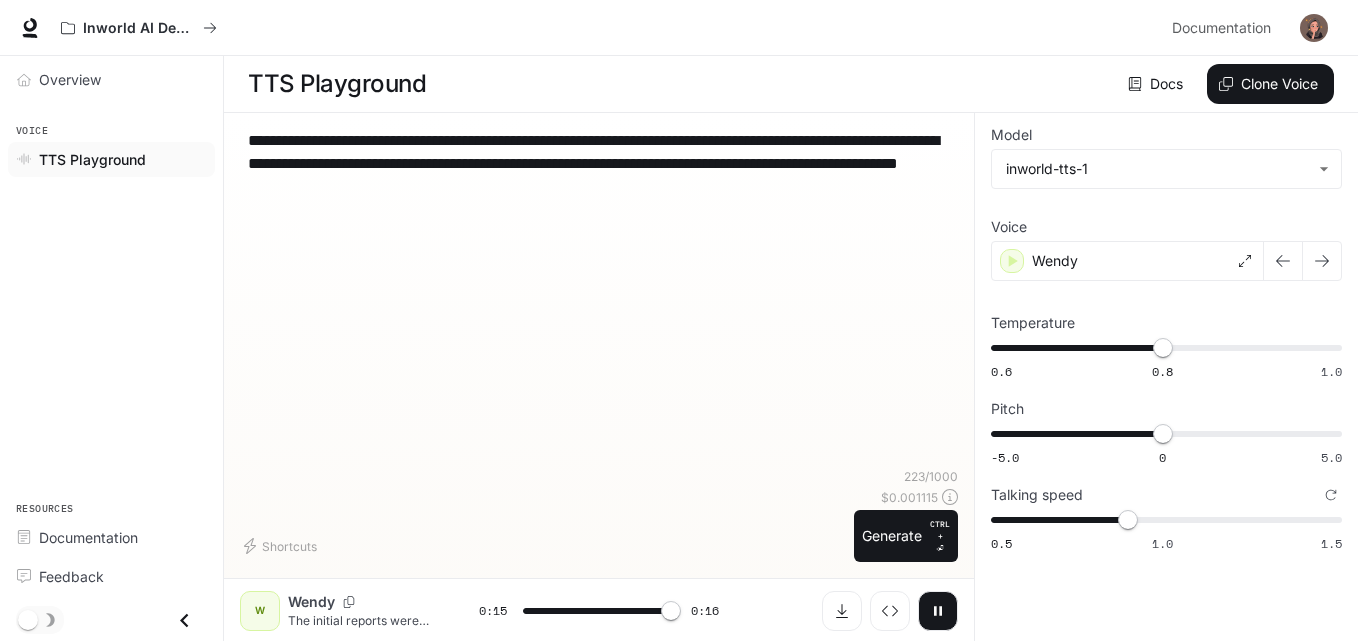 type on "*" 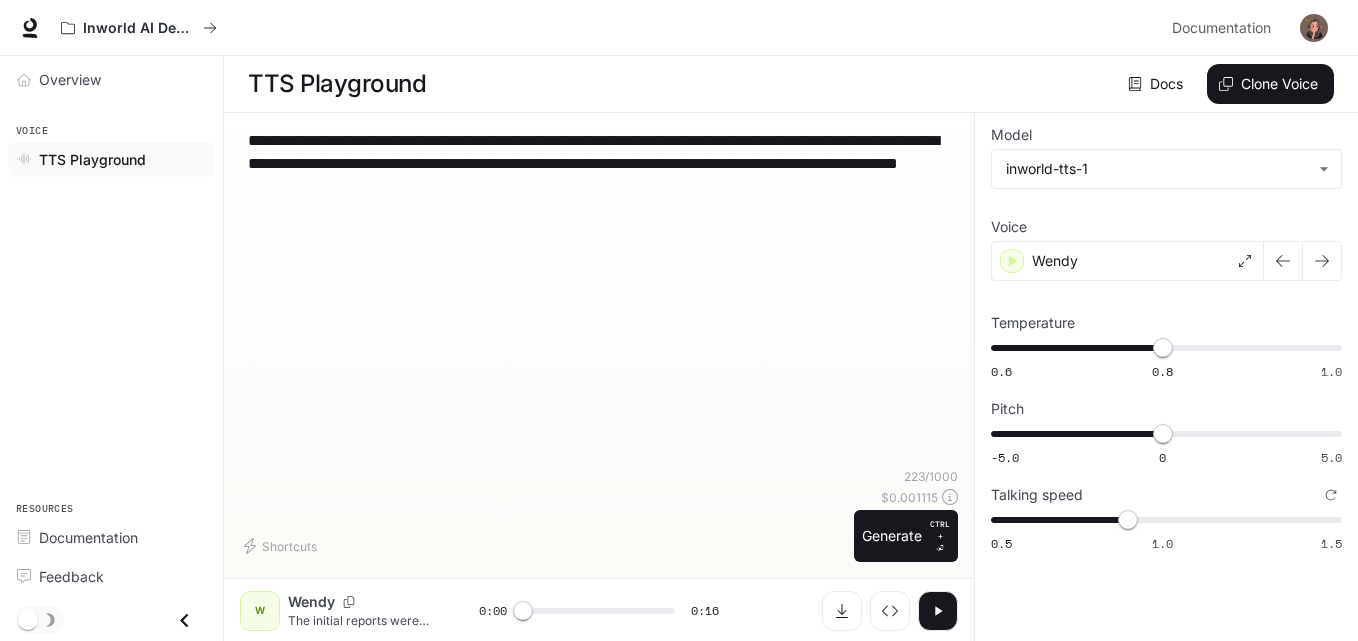click on "**********" at bounding box center [599, 163] 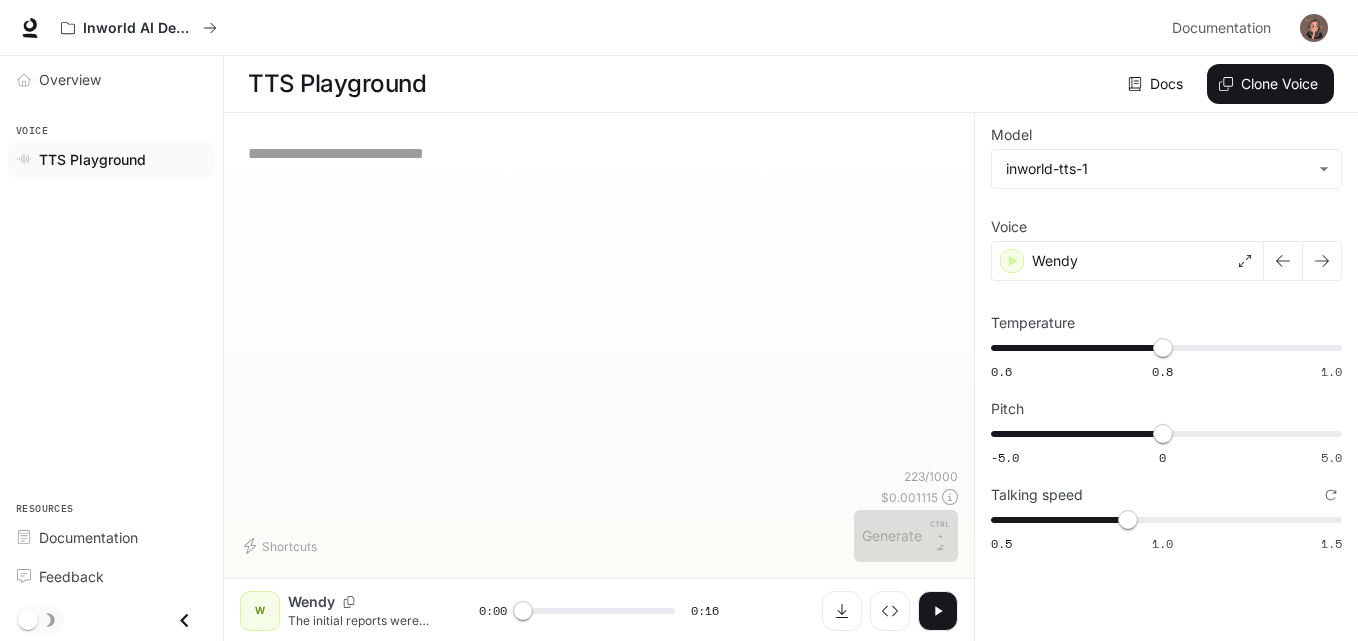 paste on "**********" 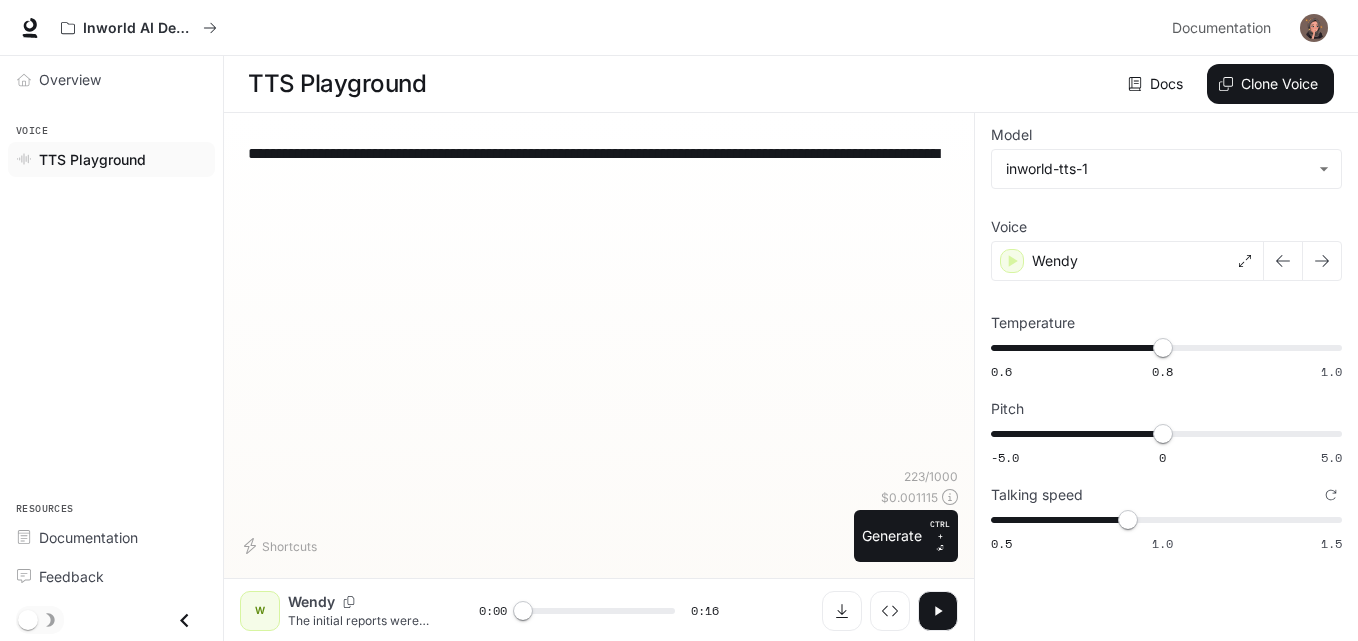 scroll, scrollTop: 45, scrollLeft: 0, axis: vertical 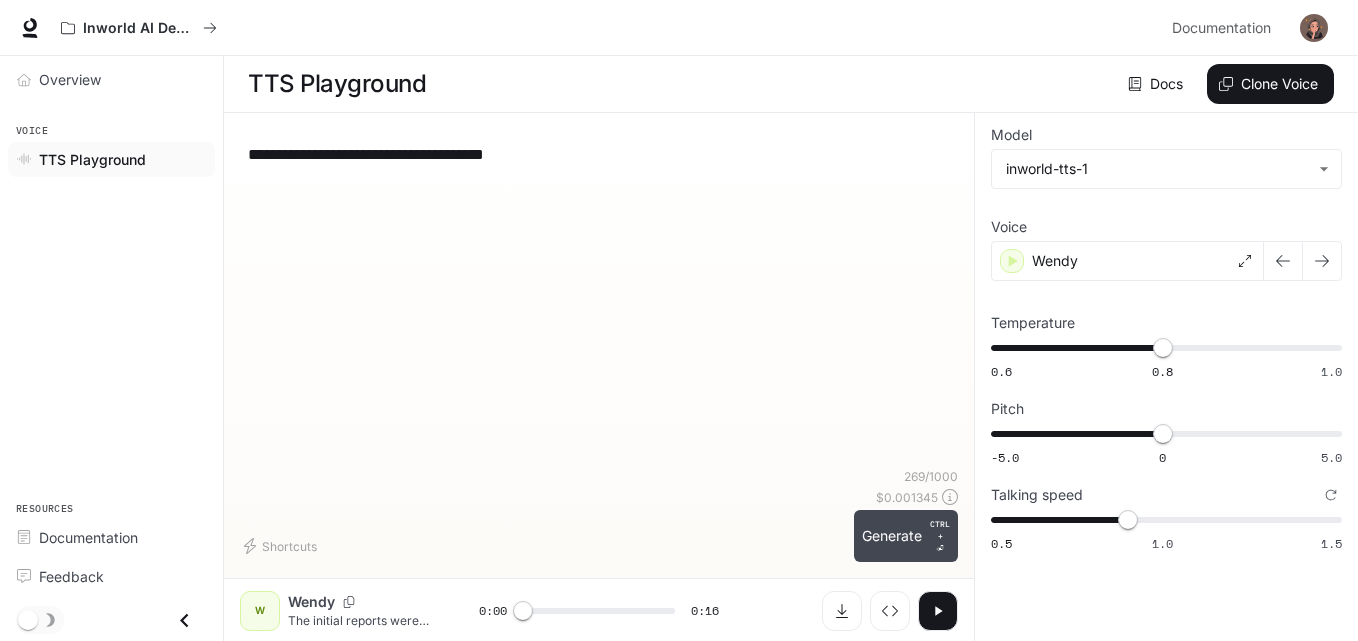 type on "**********" 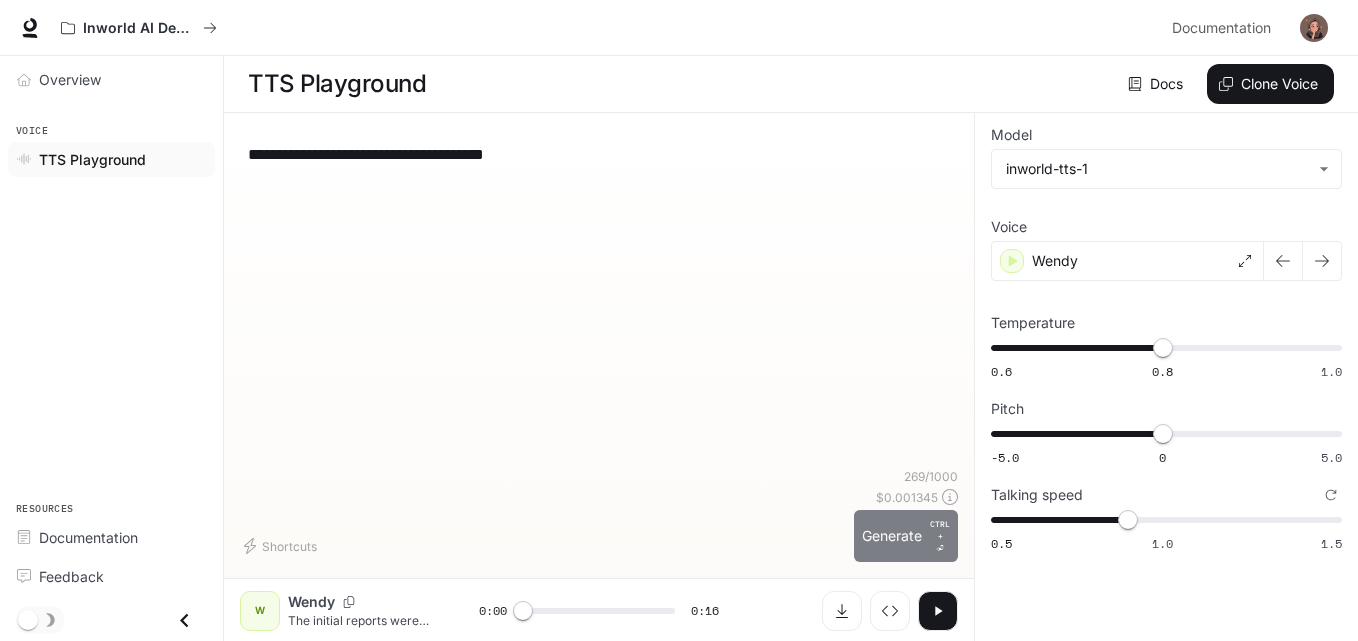 click on "Generate CTRL +  ⏎" at bounding box center [906, 536] 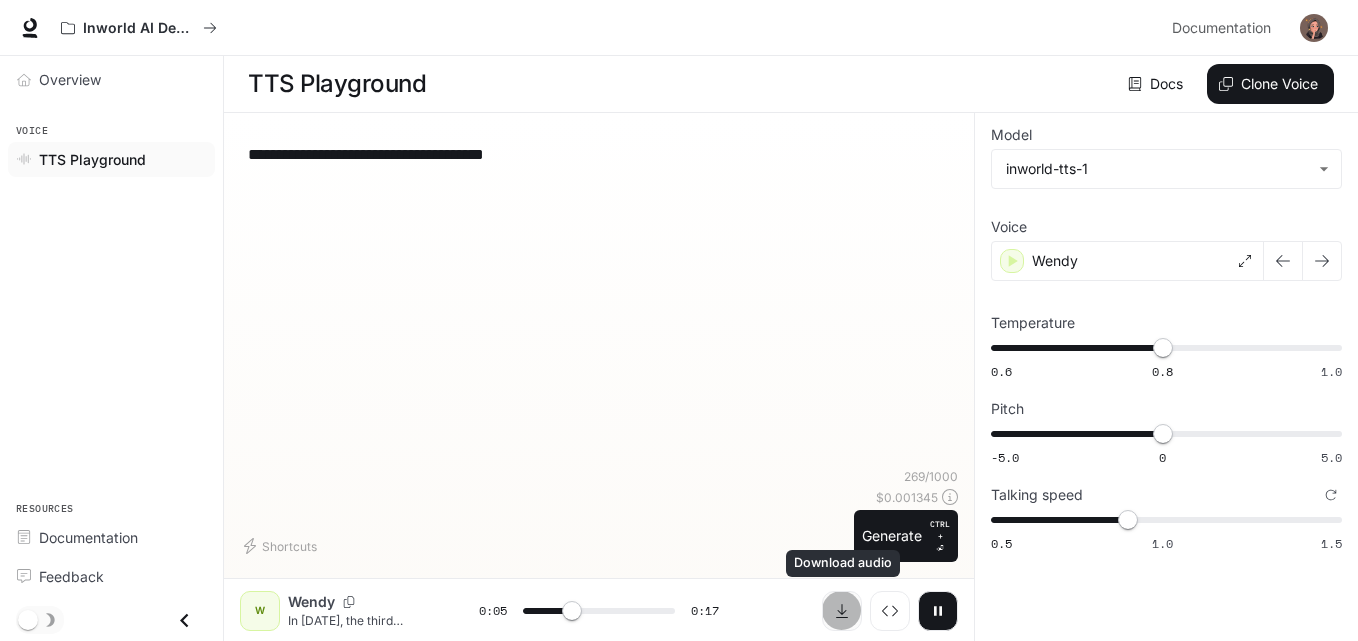 click 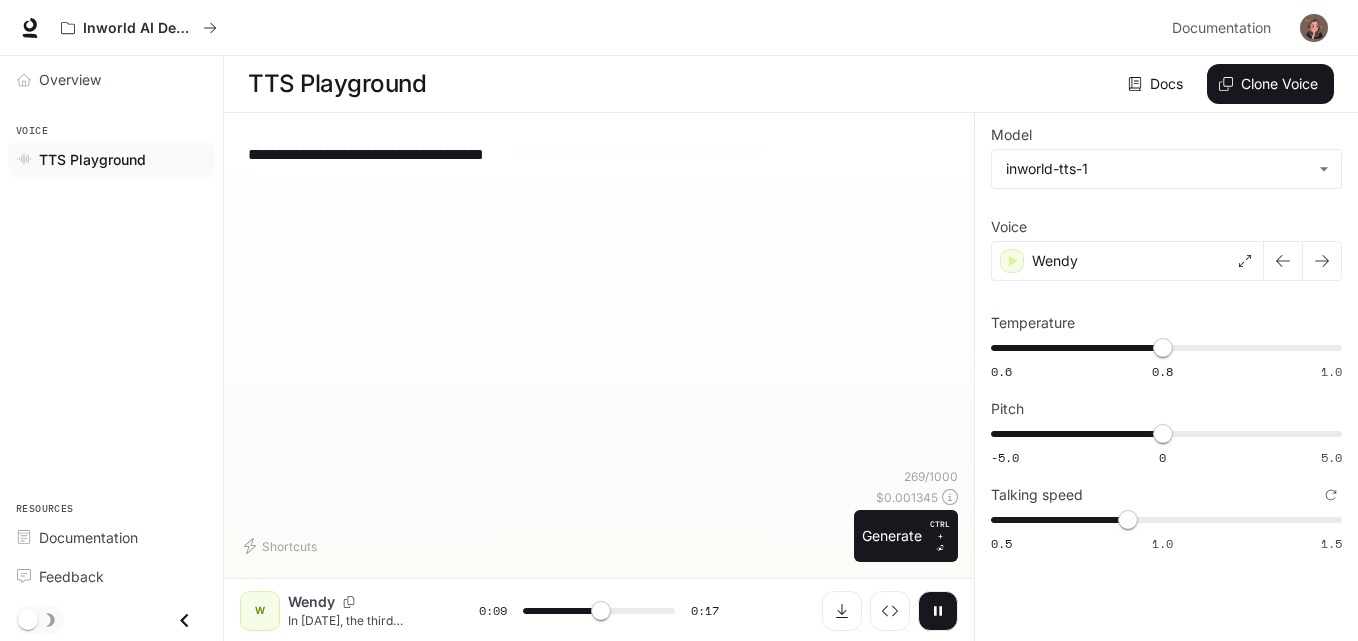 click on "**********" at bounding box center [599, 153] 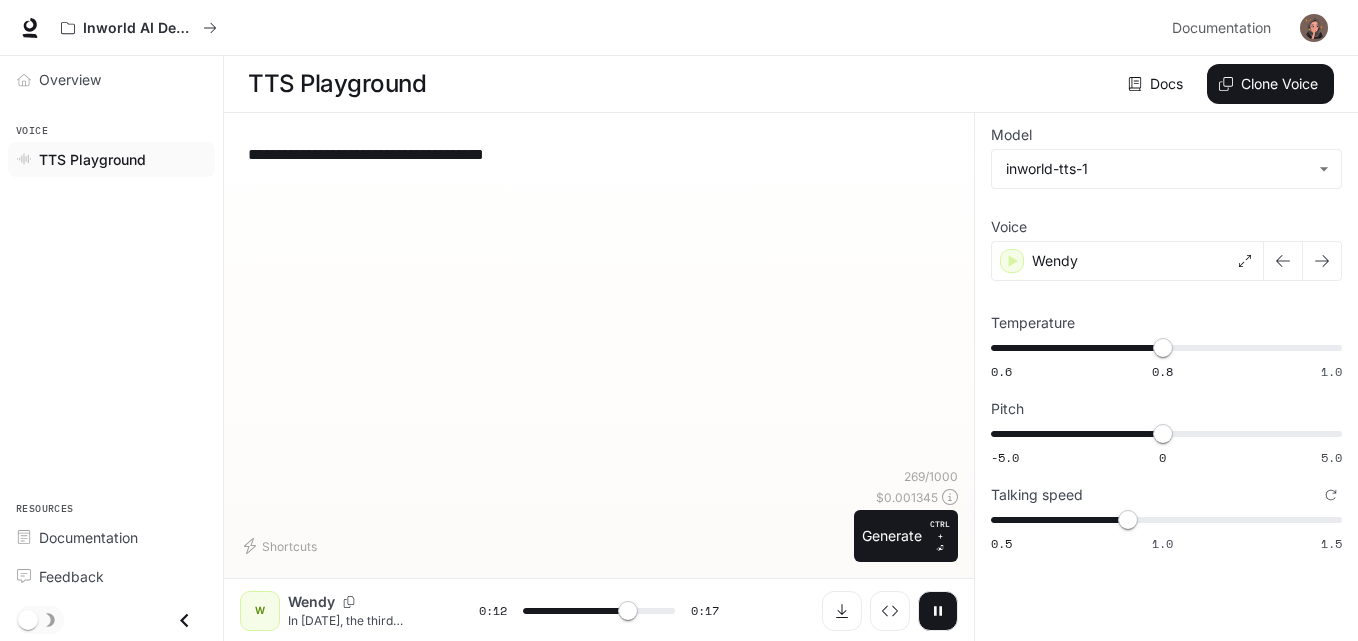drag, startPoint x: 926, startPoint y: 157, endPoint x: 326, endPoint y: 130, distance: 600.6072 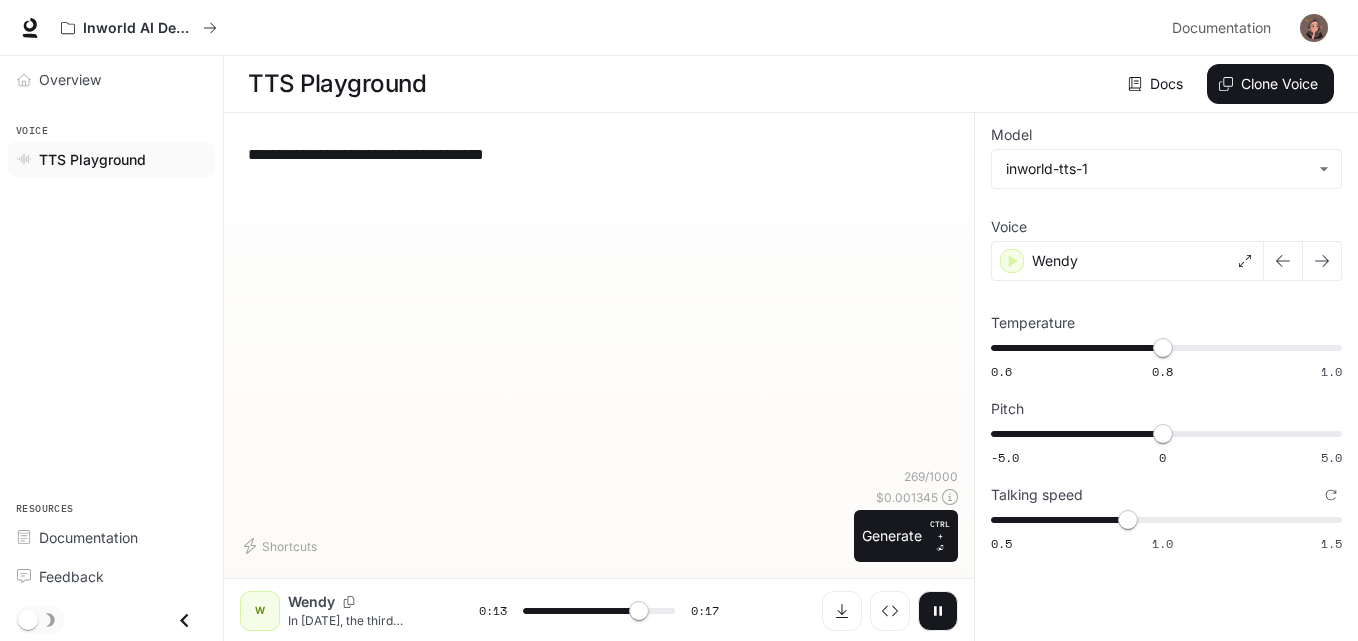 drag, startPoint x: 326, startPoint y: 130, endPoint x: 752, endPoint y: 192, distance: 430.4881 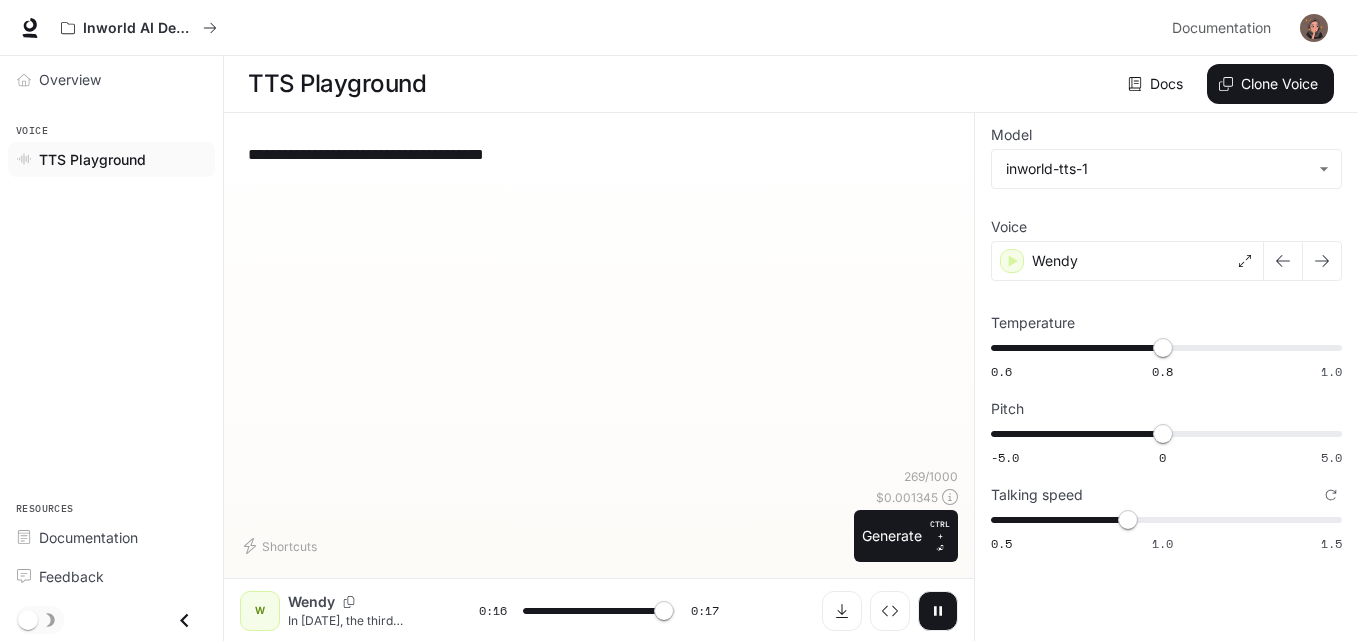 drag, startPoint x: 924, startPoint y: 158, endPoint x: 250, endPoint y: 128, distance: 674.6673 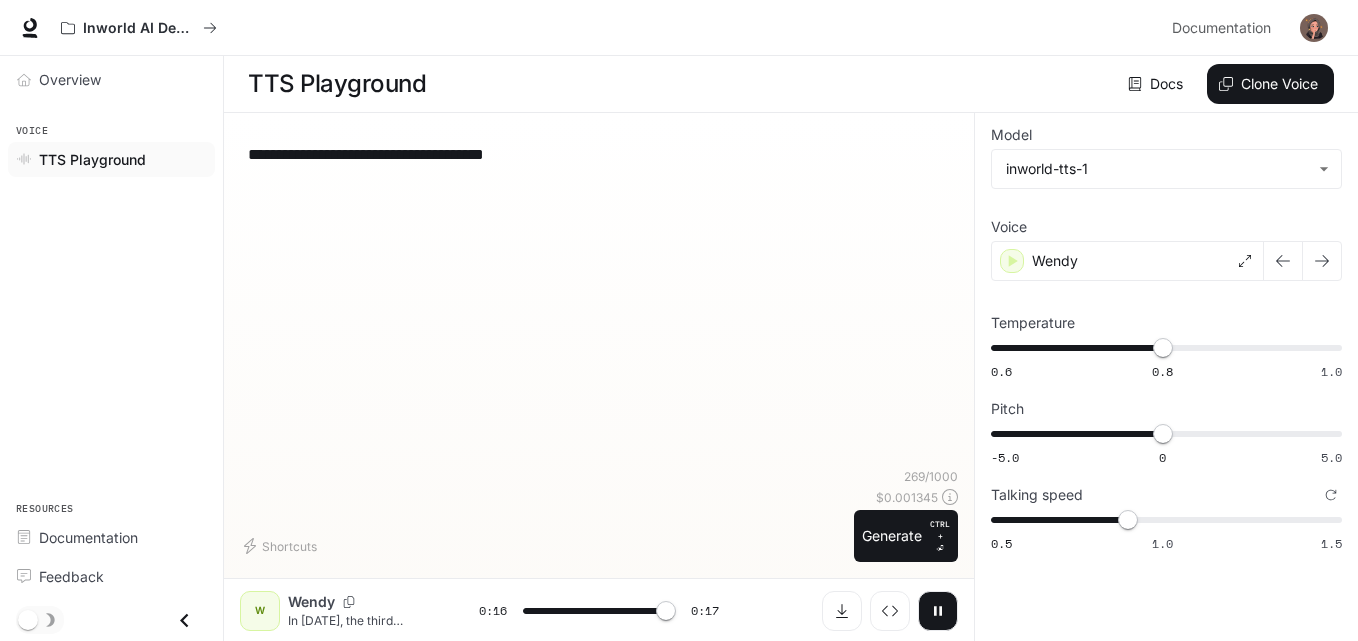 type on "****" 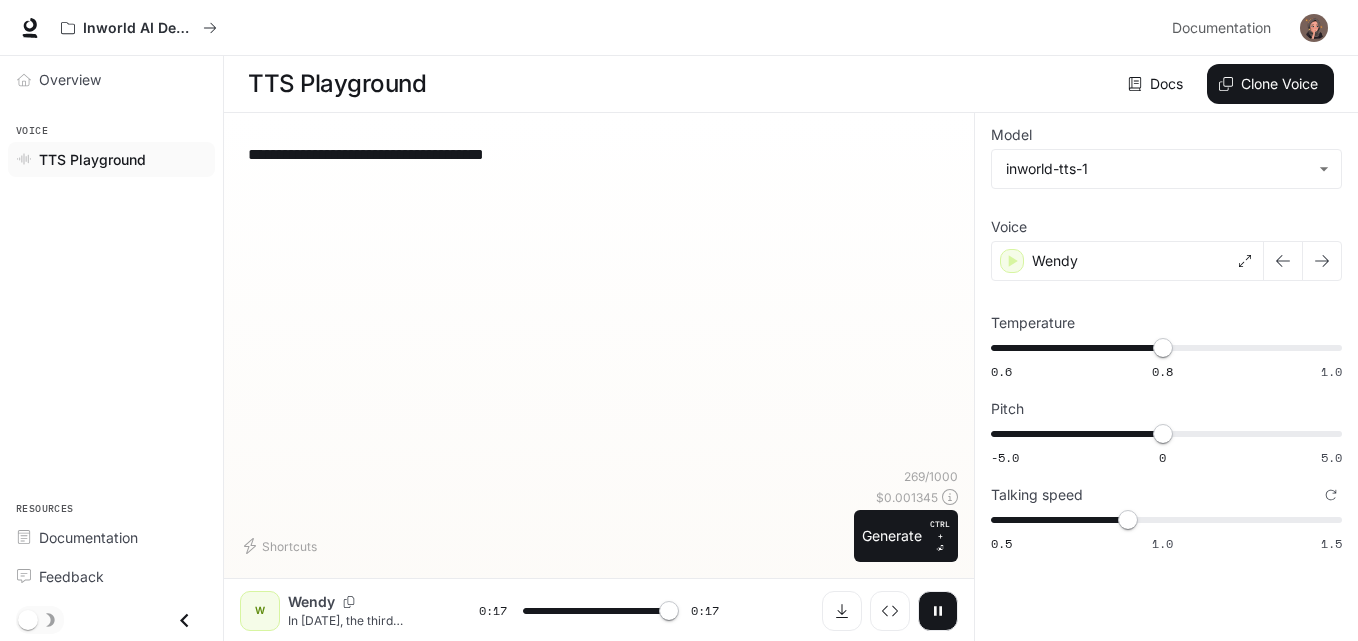 type on "**********" 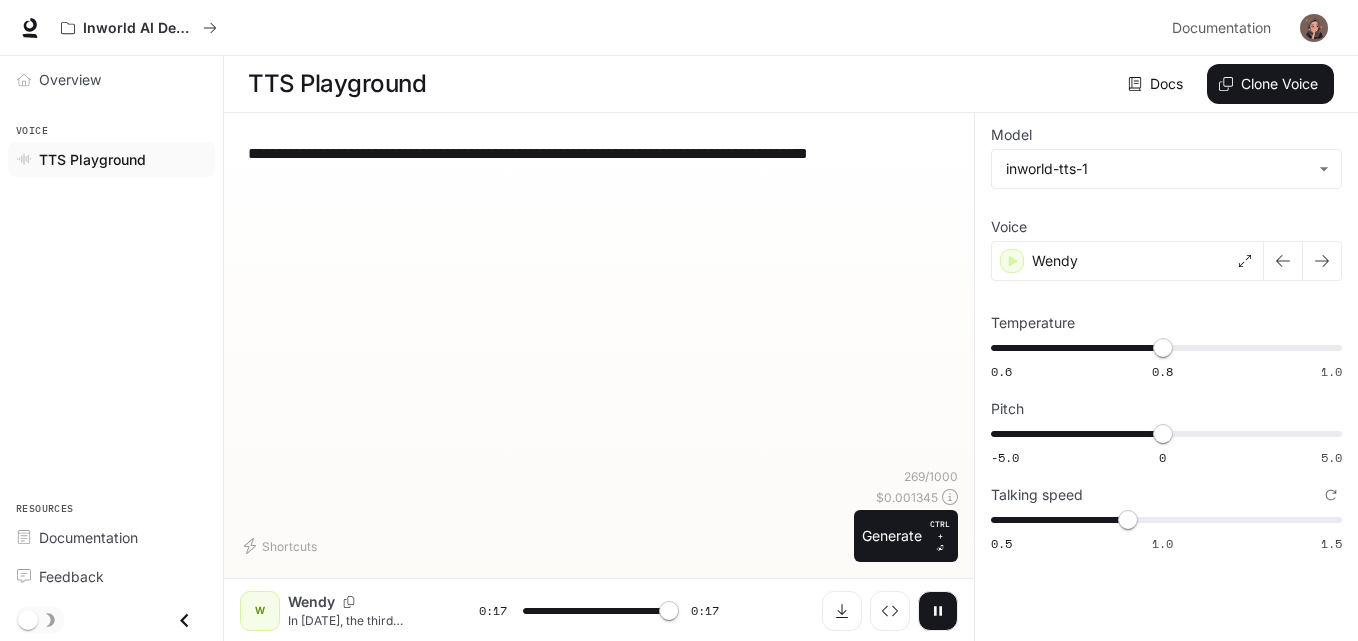 scroll, scrollTop: 0, scrollLeft: 0, axis: both 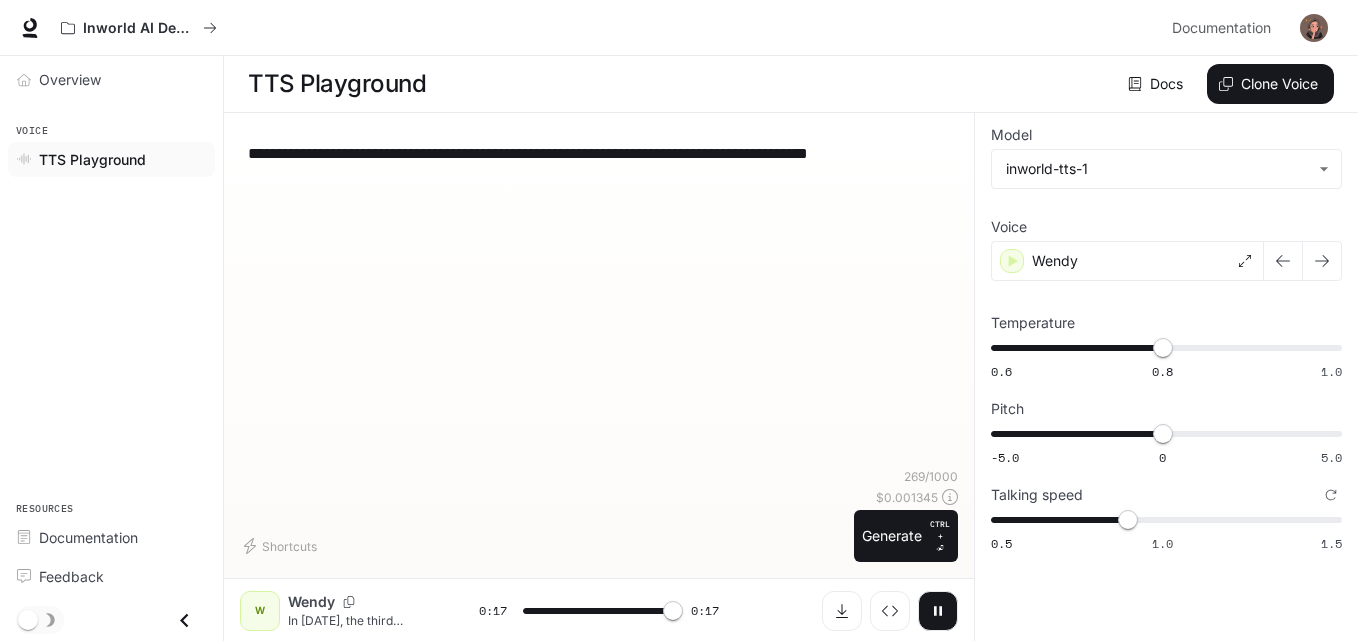 type on "*" 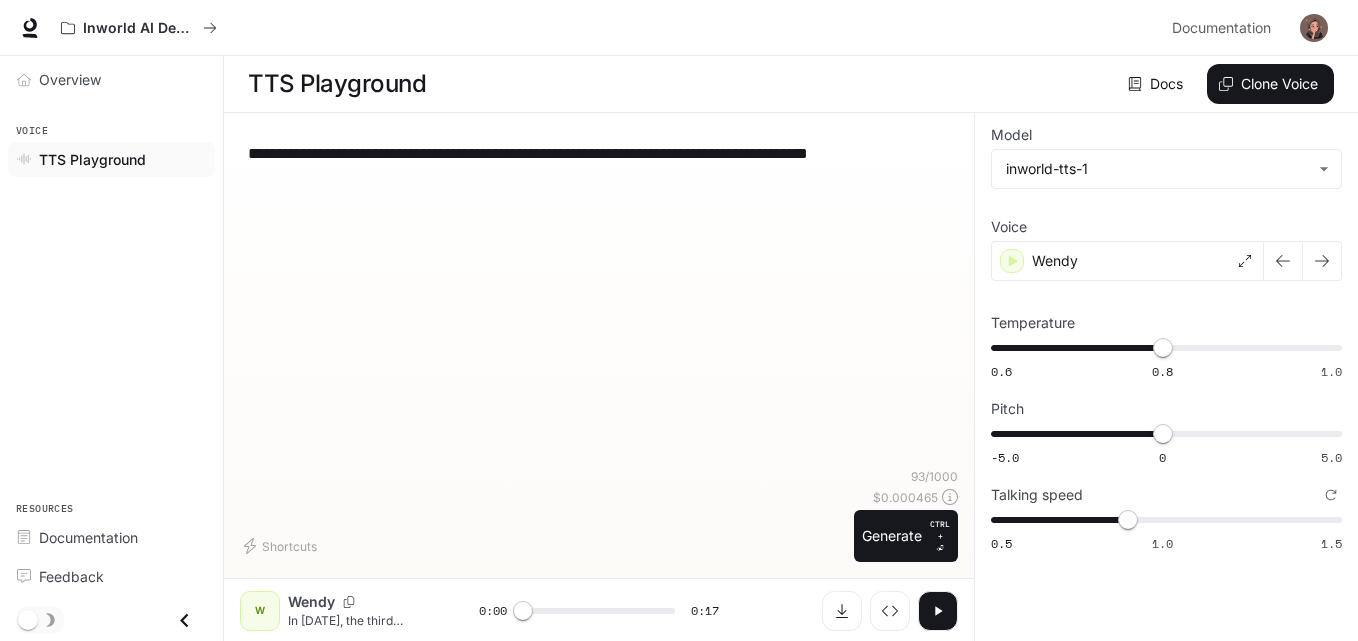 drag, startPoint x: 919, startPoint y: 145, endPoint x: 242, endPoint y: 167, distance: 677.35736 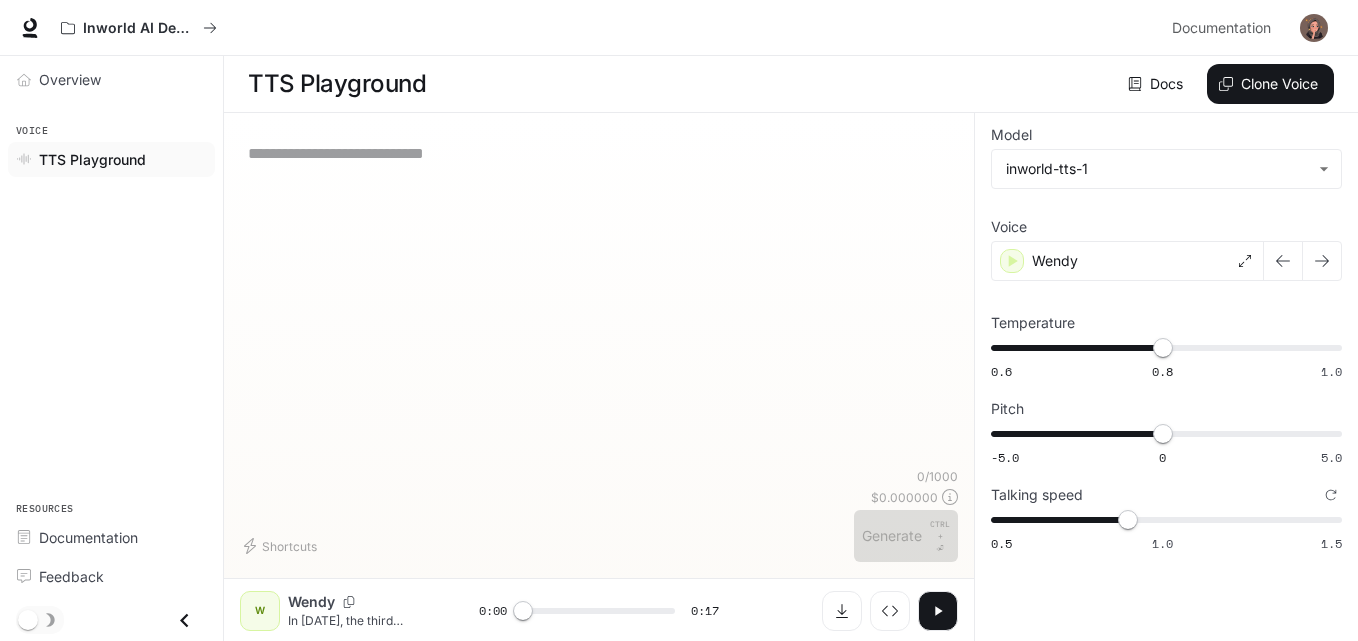 paste on "**********" 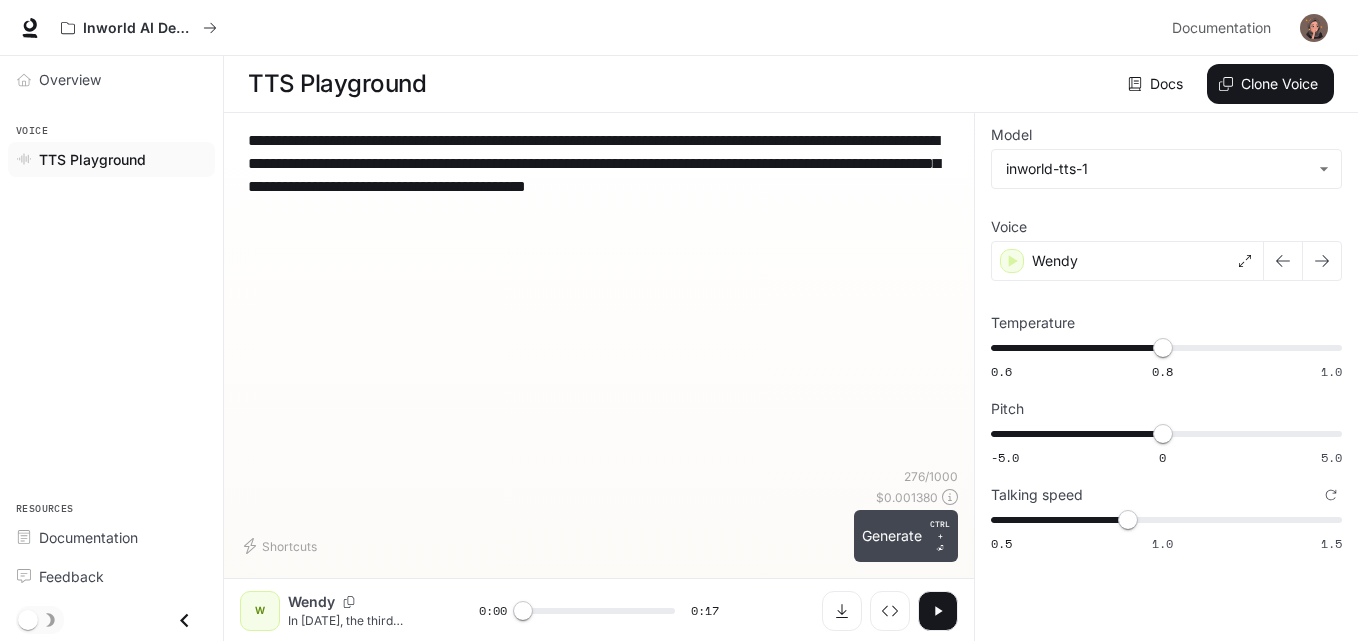 type on "**********" 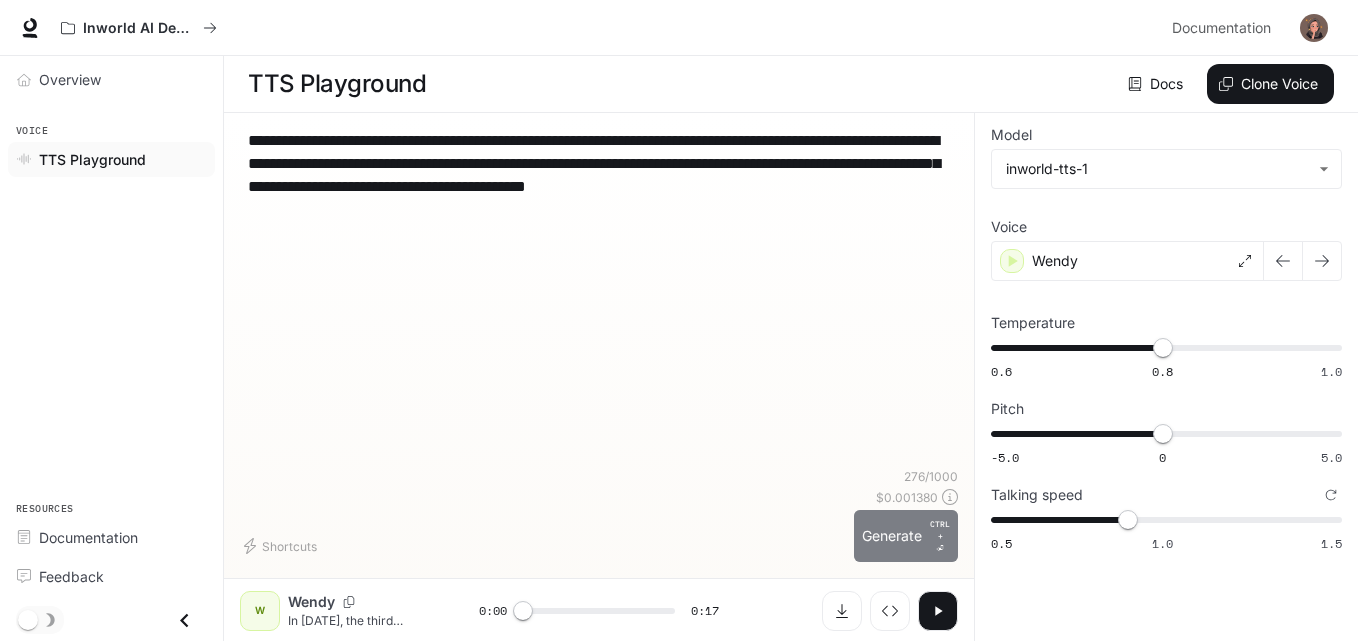 click on "Generate CTRL +  ⏎" at bounding box center [906, 536] 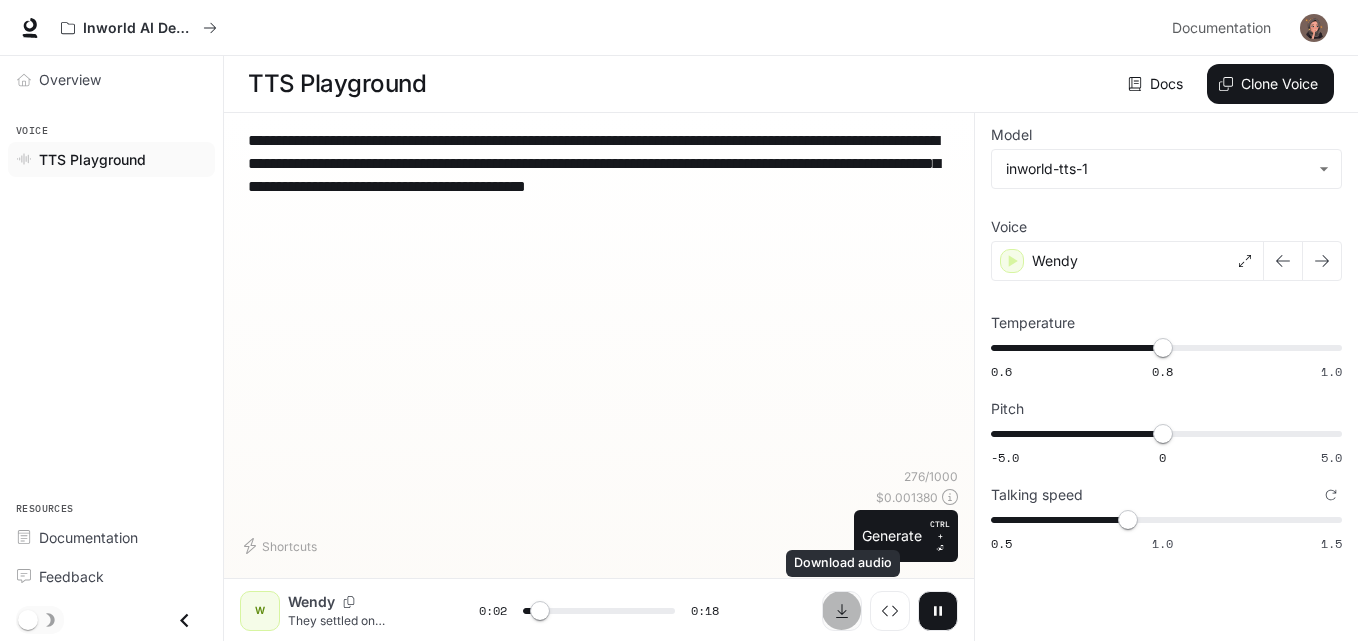 click 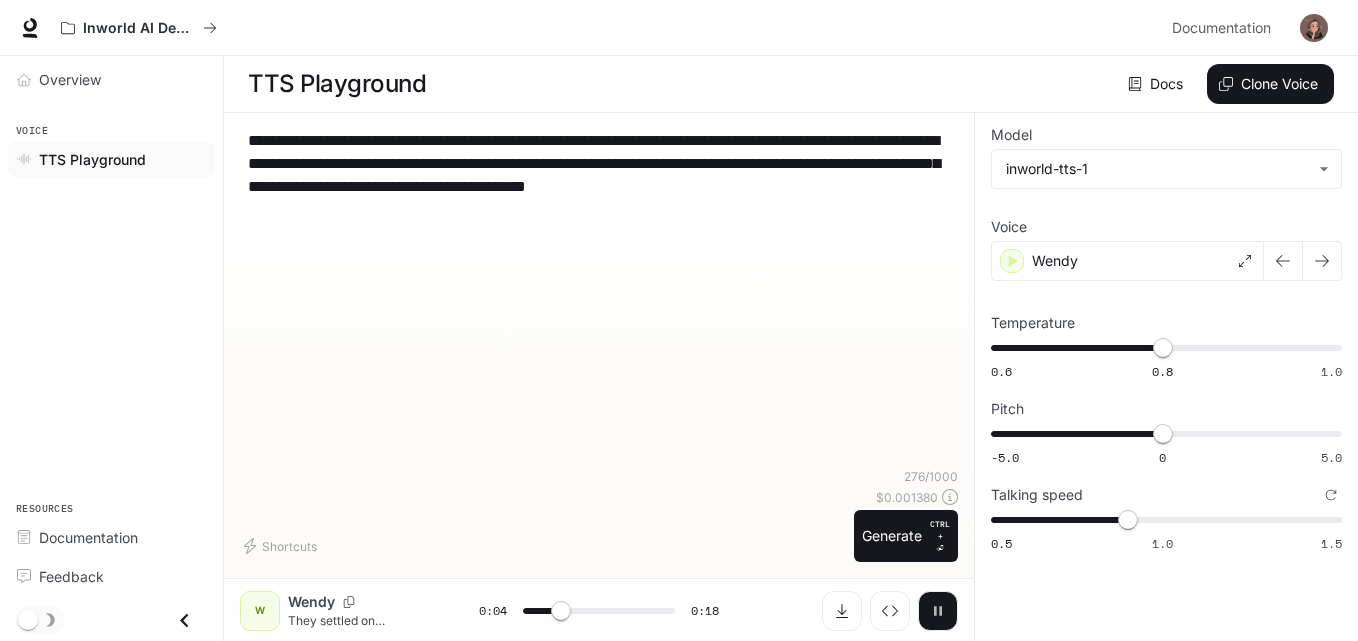 click 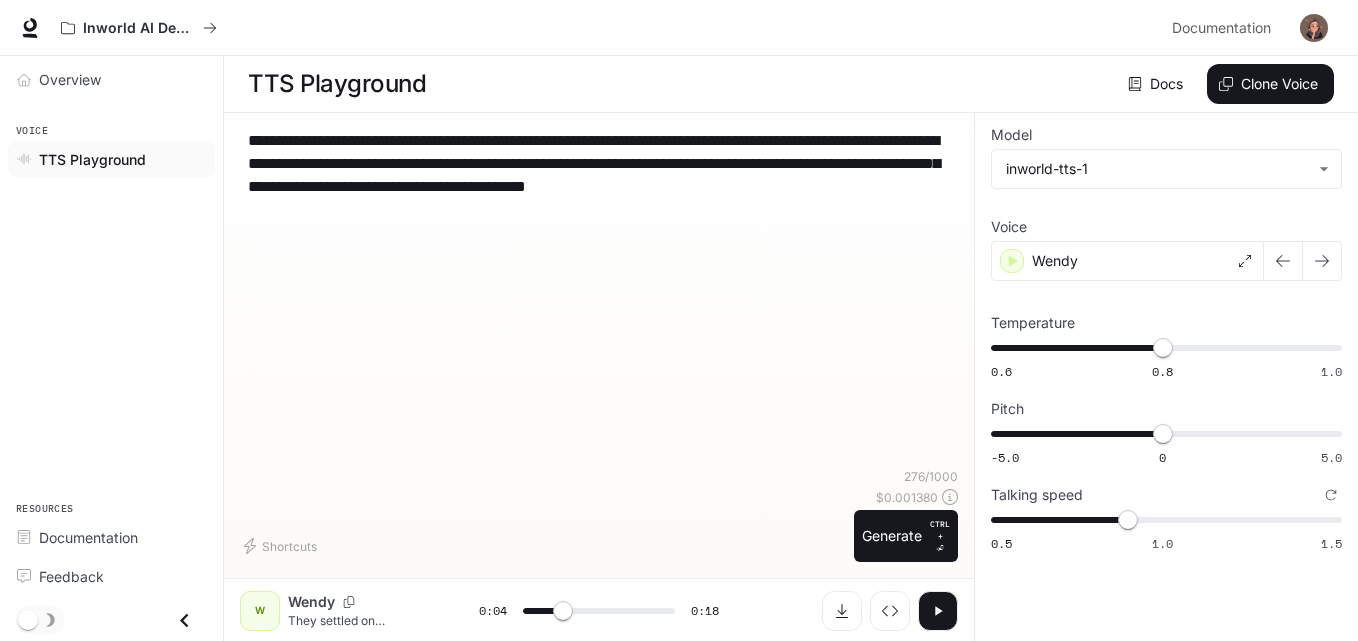 click on "**********" at bounding box center (599, 175) 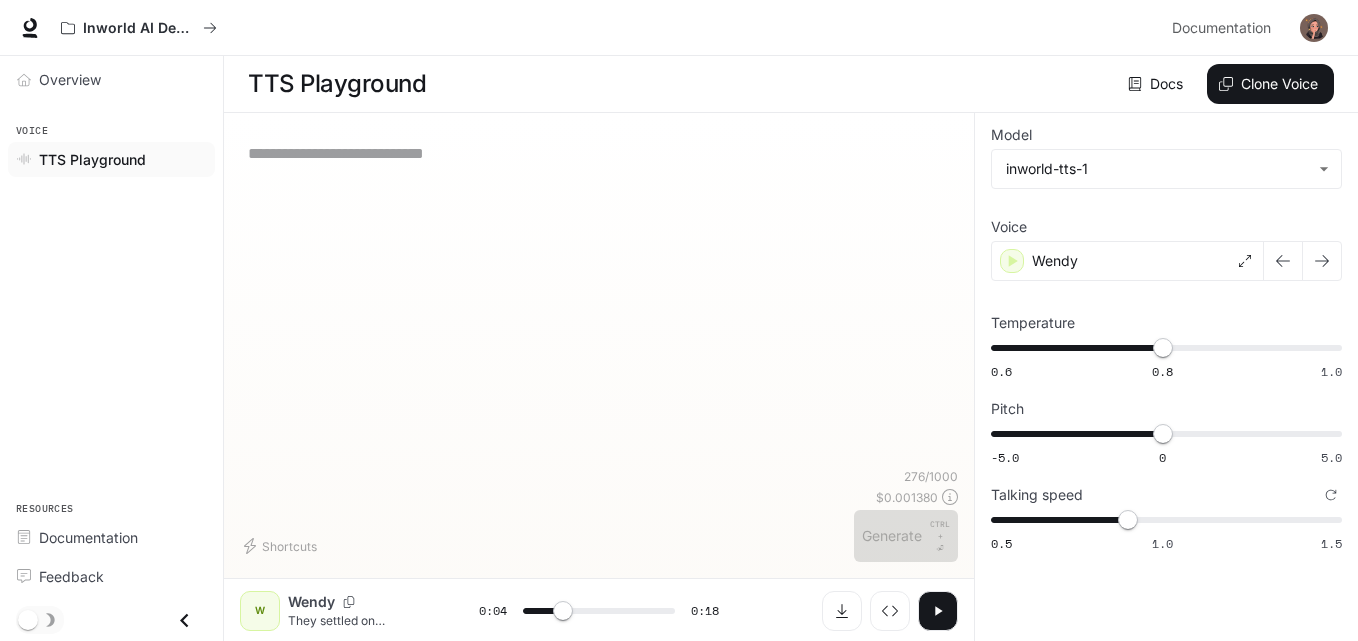 type on "***" 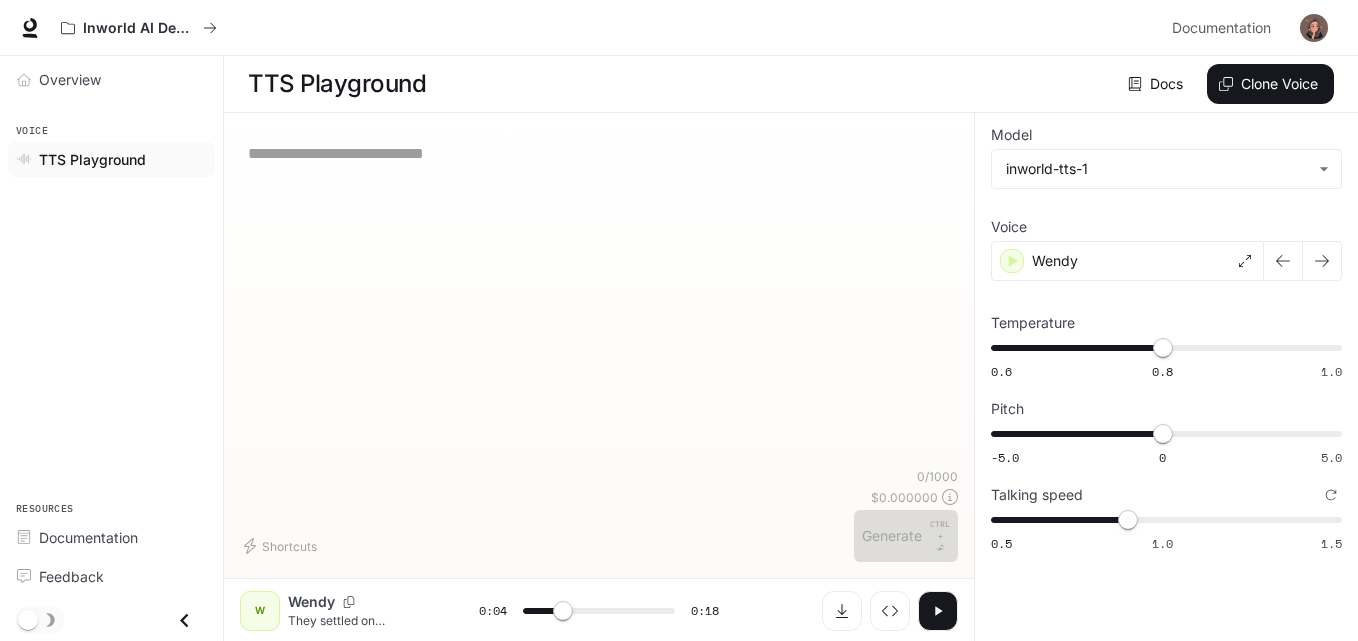 type 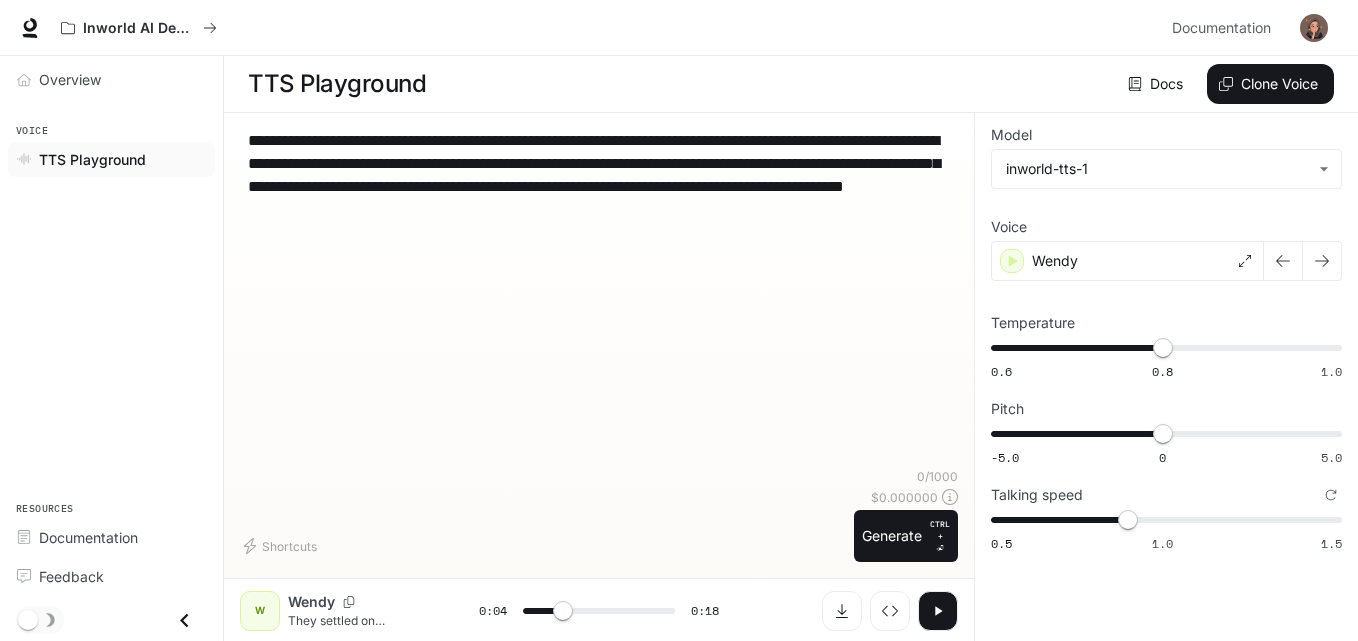 type on "***" 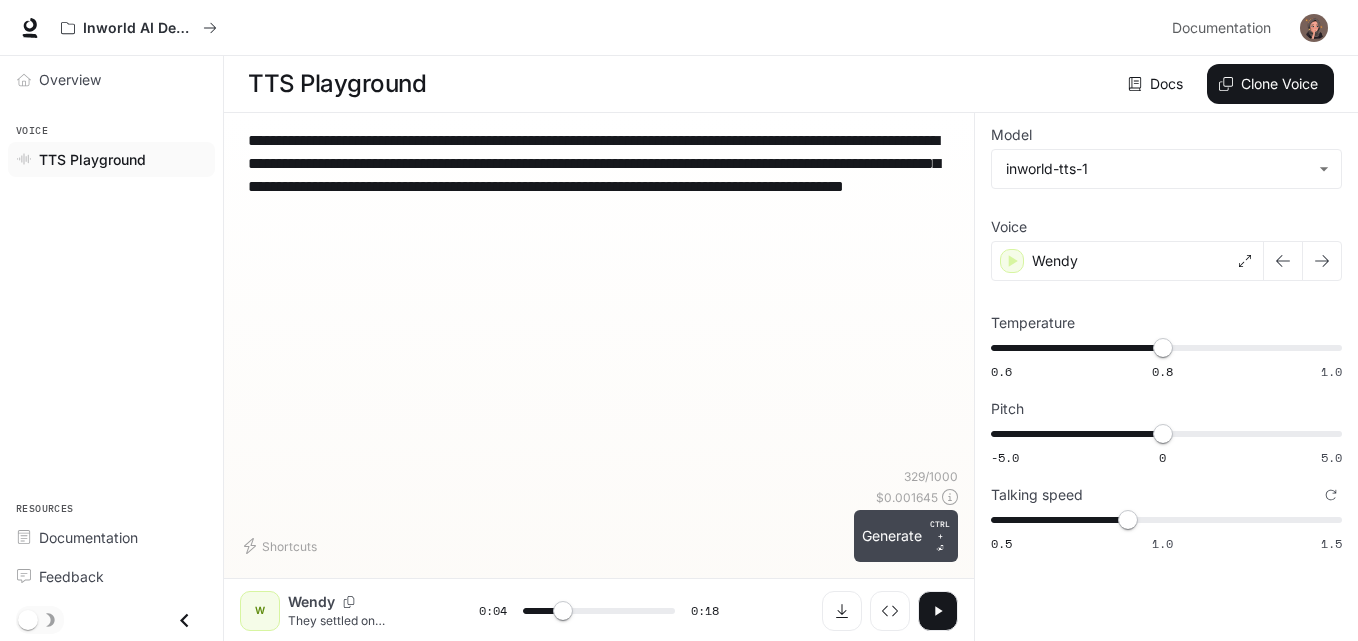 type on "**********" 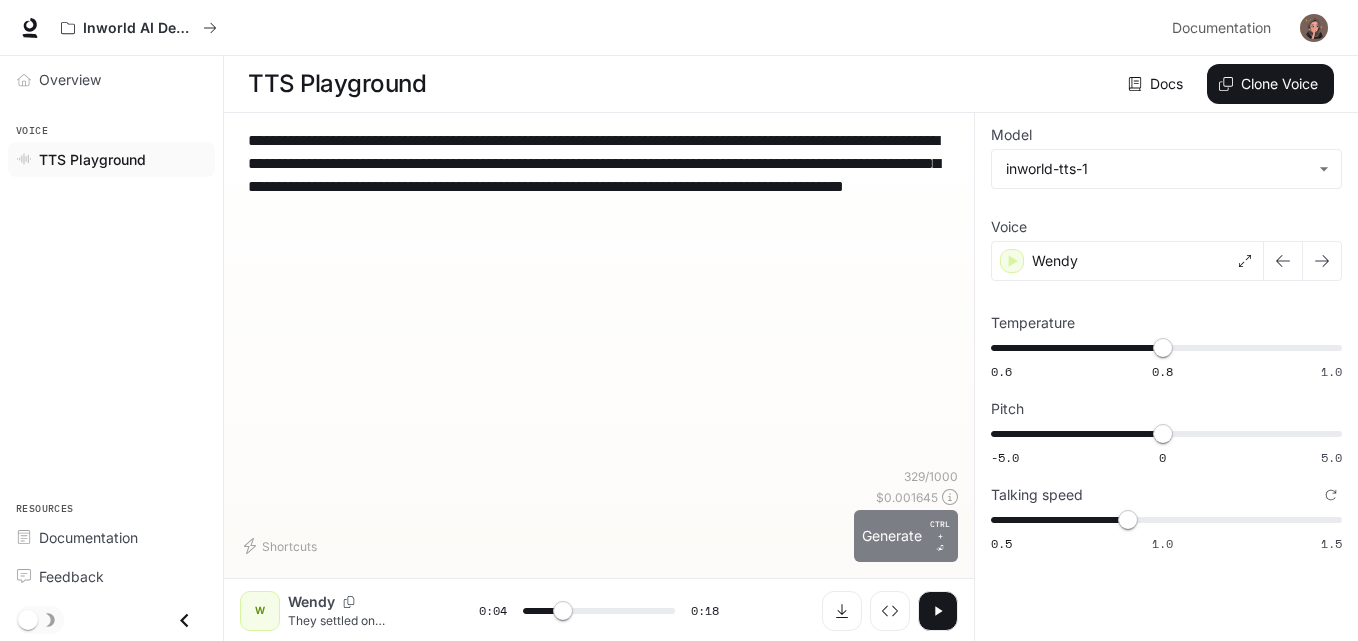 click on "Generate CTRL +  ⏎" at bounding box center [906, 536] 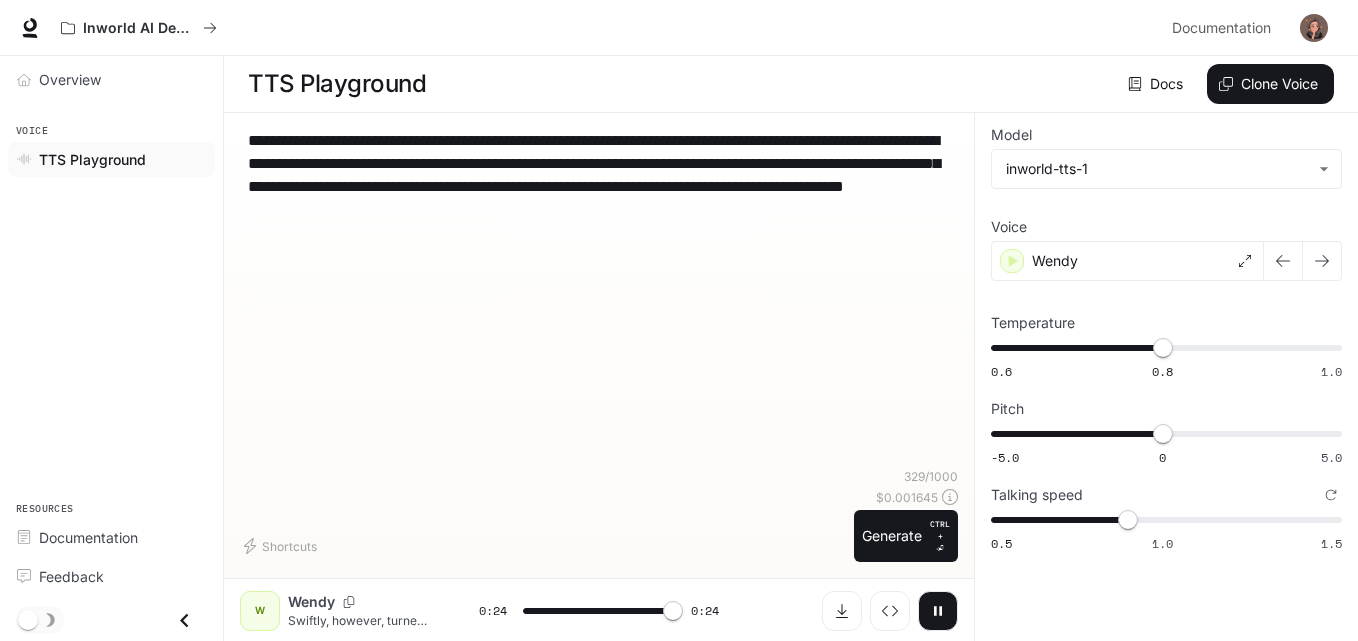 type on "*" 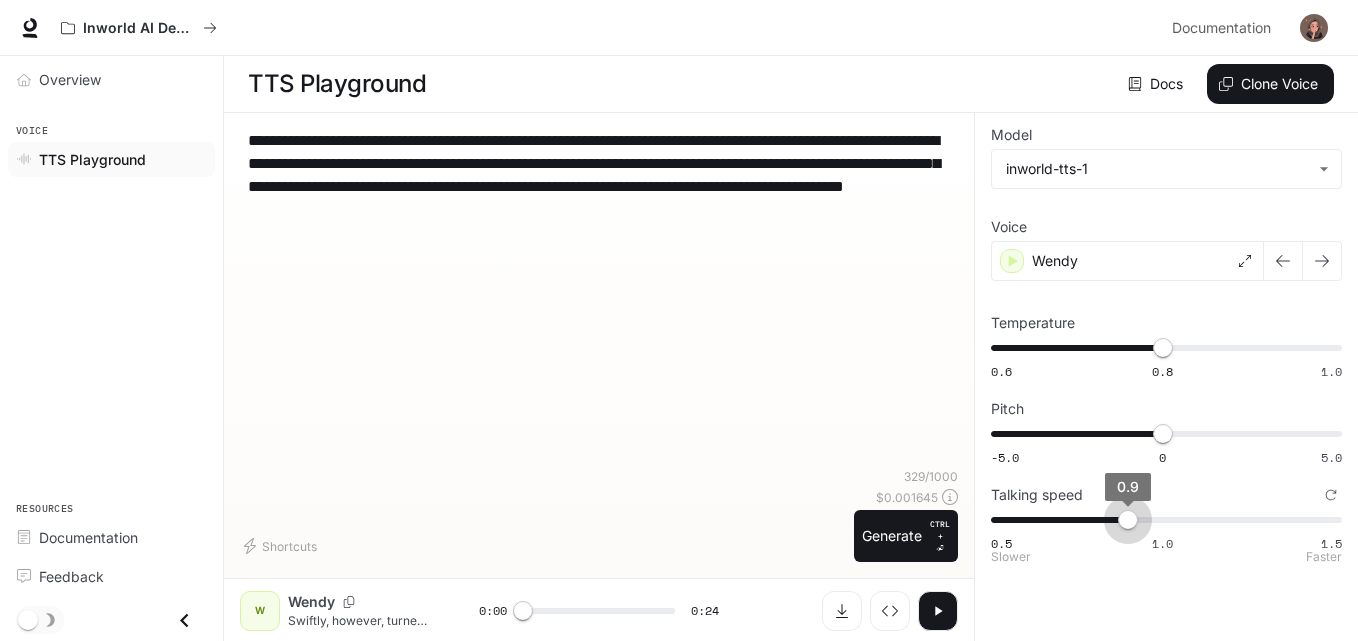 click on "0.9" at bounding box center [1128, 520] 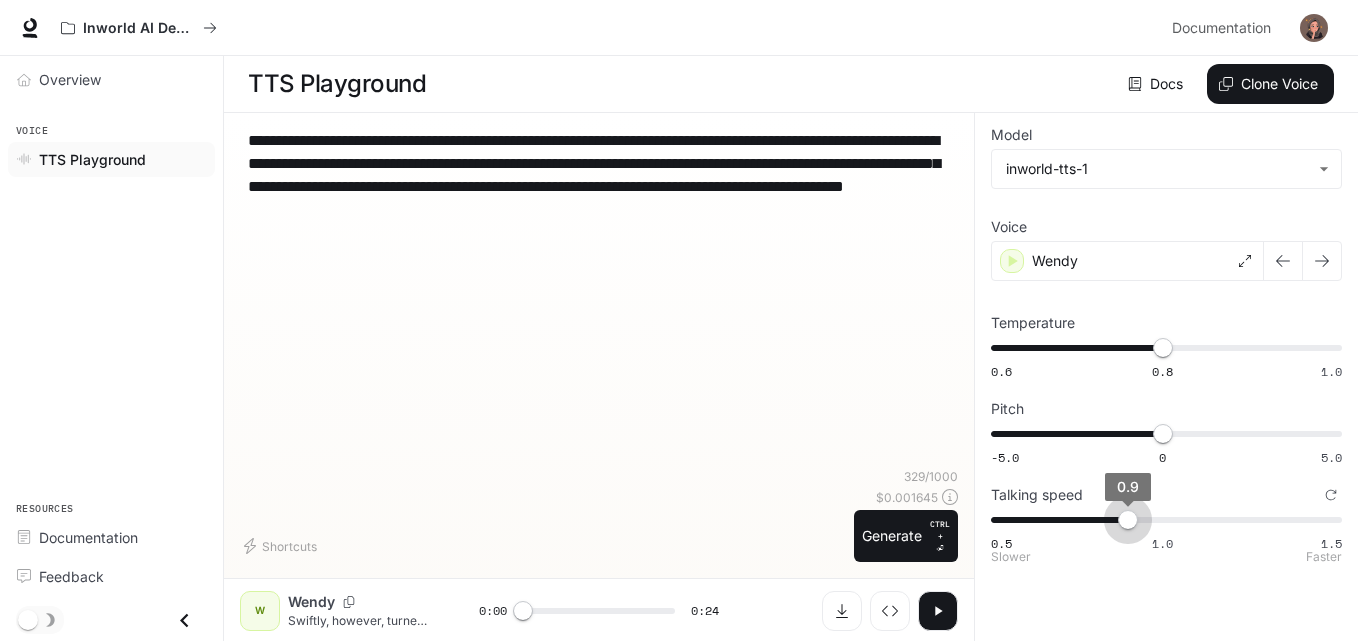 click on "0.9" at bounding box center (1128, 520) 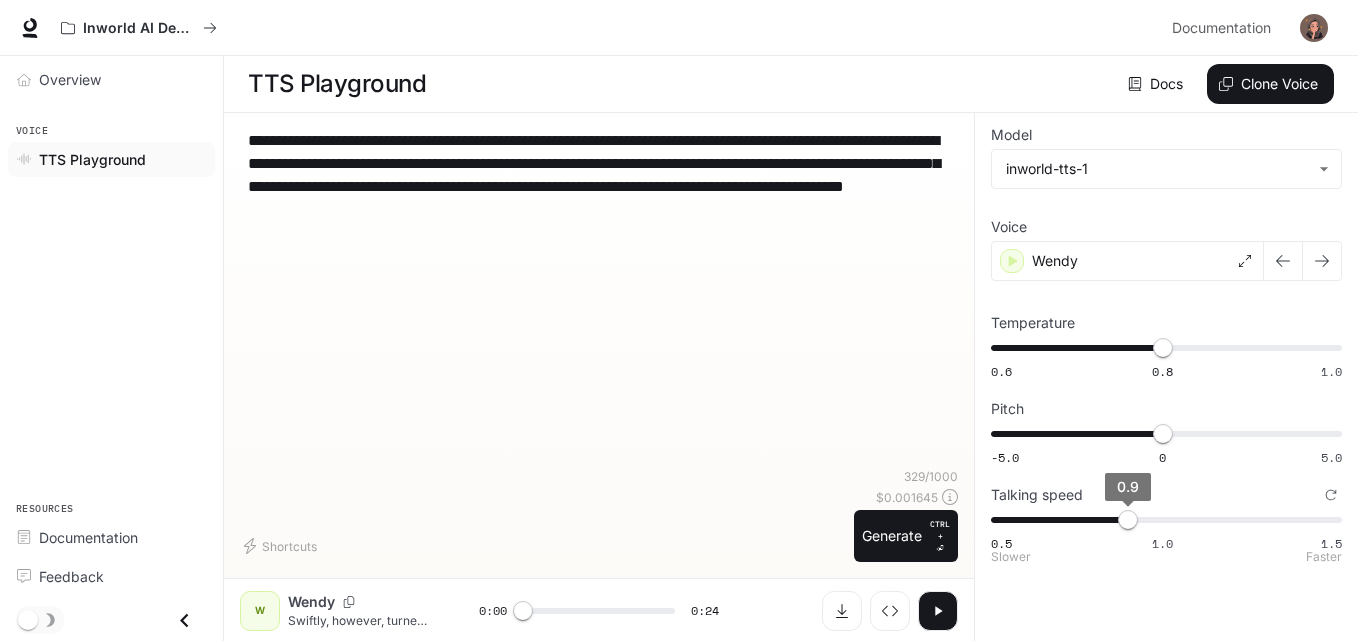 type on "*" 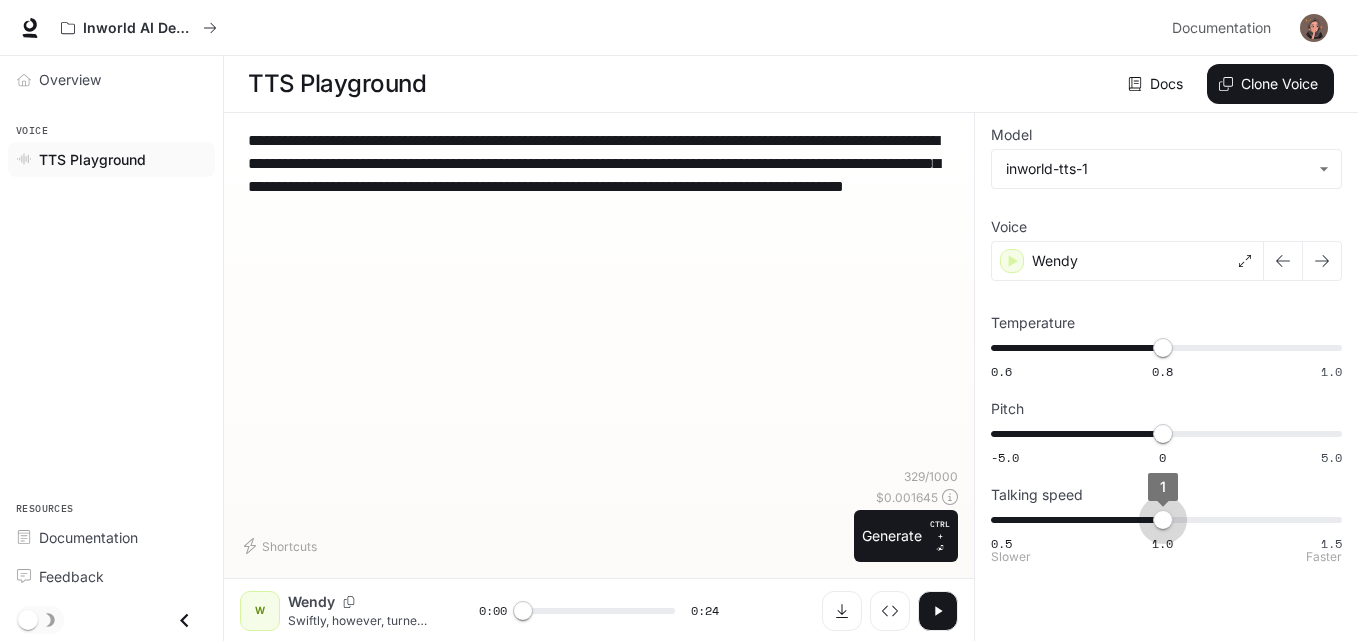 click on "1" at bounding box center (1163, 520) 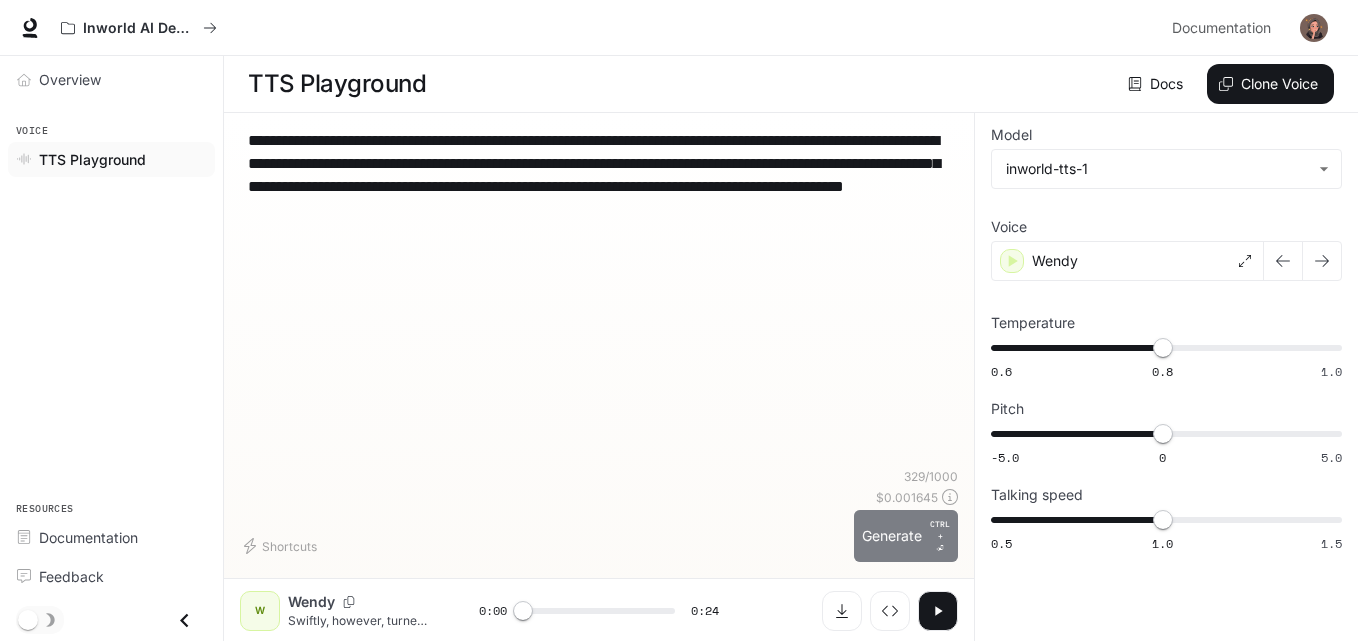 click on "Generate CTRL +  ⏎" at bounding box center [906, 536] 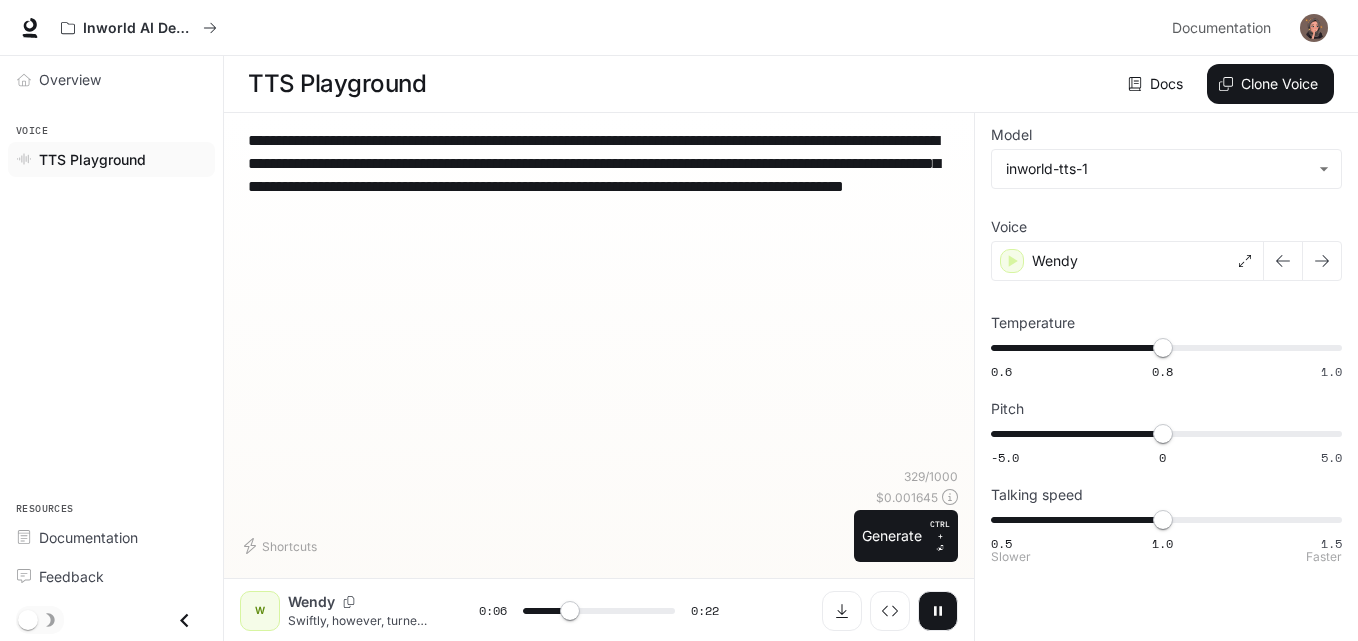 type on "***" 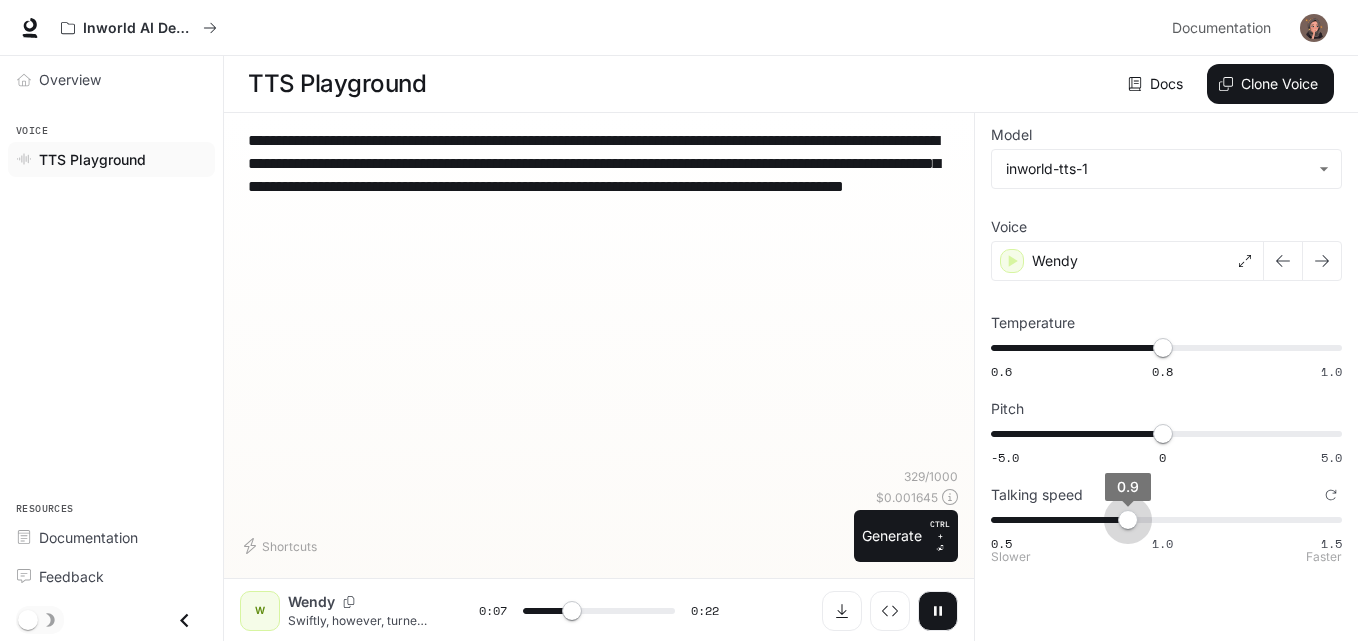 click on "0.5 1.0 1.5 0.9" at bounding box center [1162, 520] 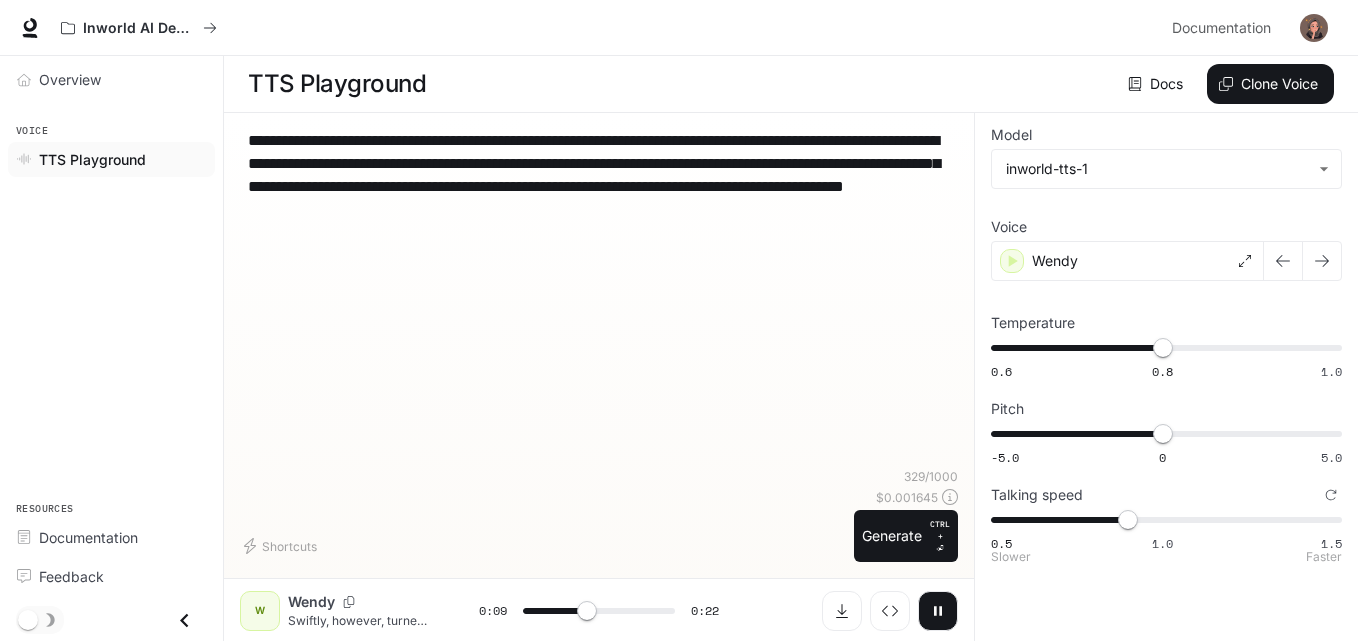 type on "***" 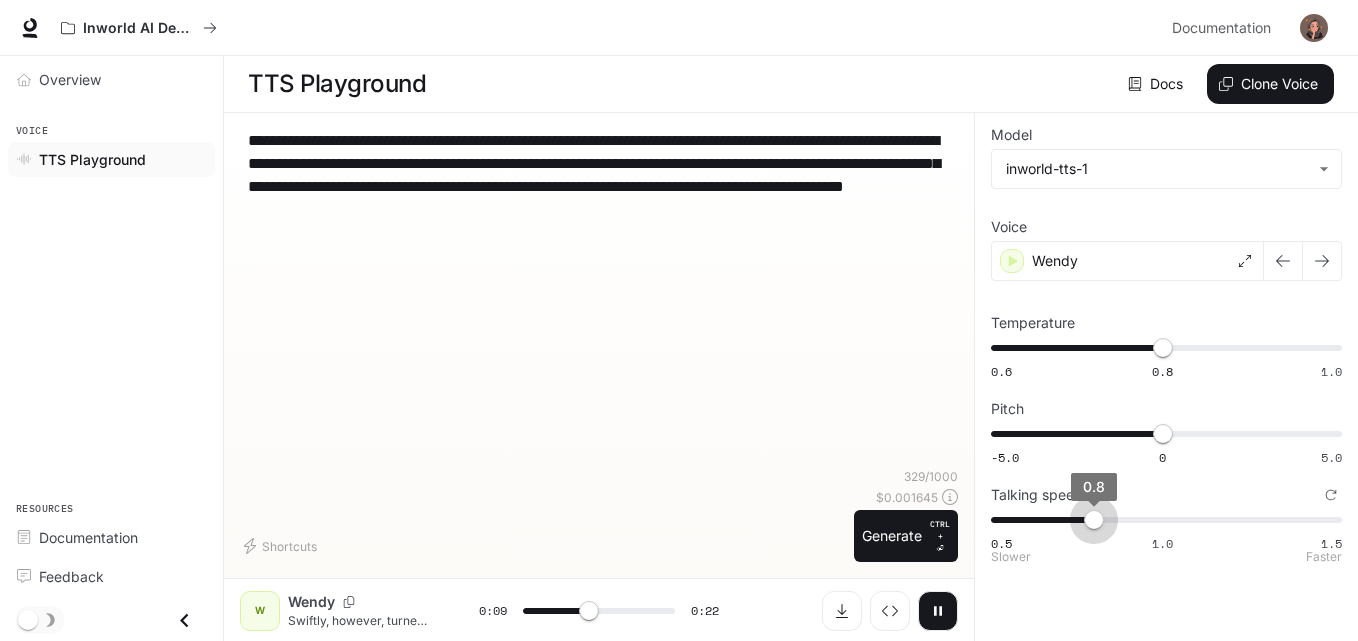 click on "0.5 1.0 1.5 0.8" at bounding box center [1162, 520] 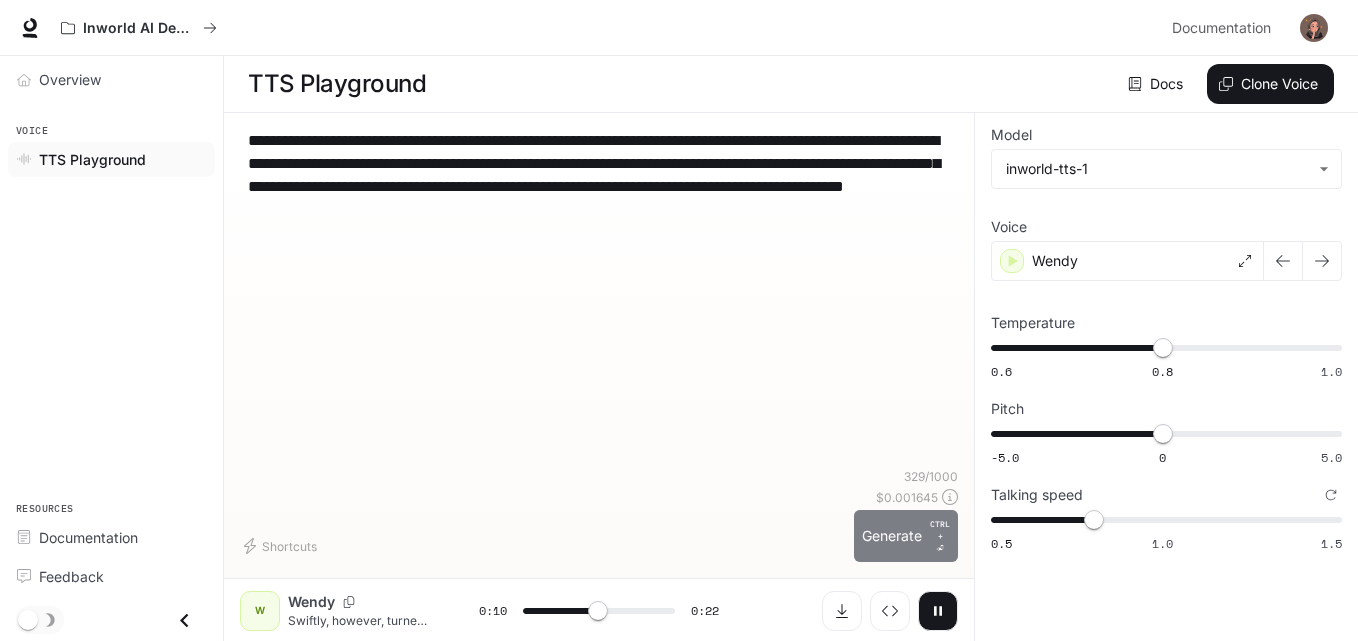 click on "Generate CTRL +  ⏎" at bounding box center [906, 536] 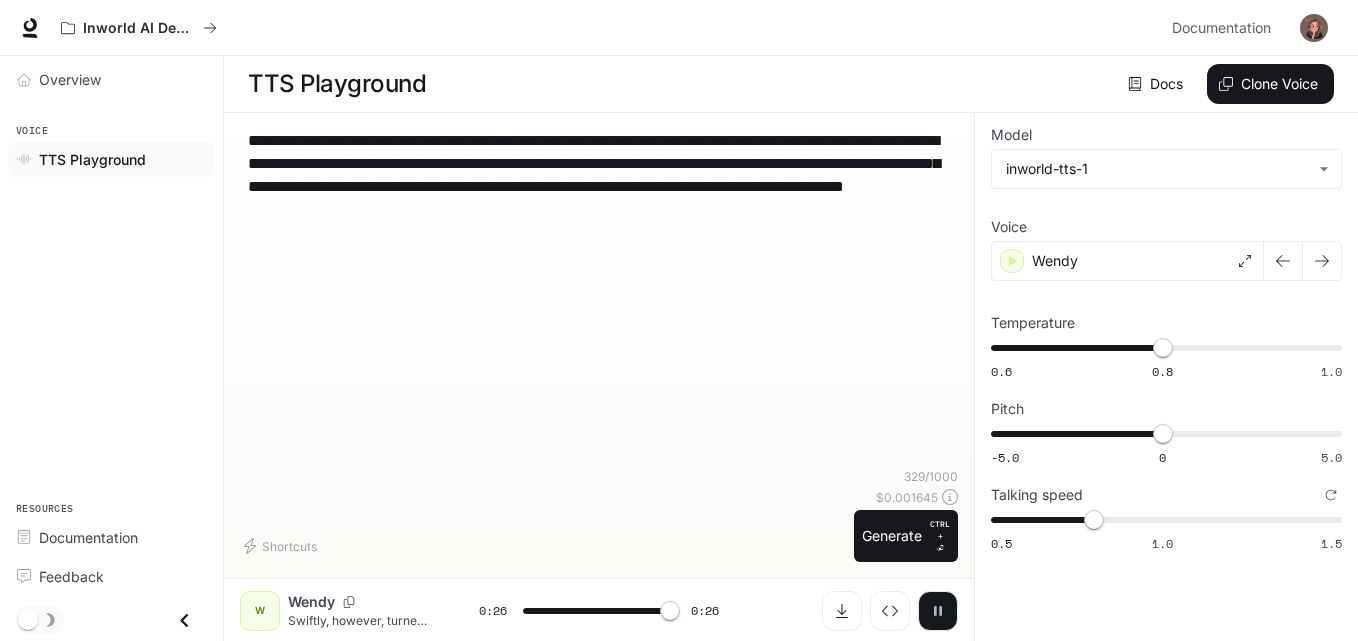 click at bounding box center [938, 611] 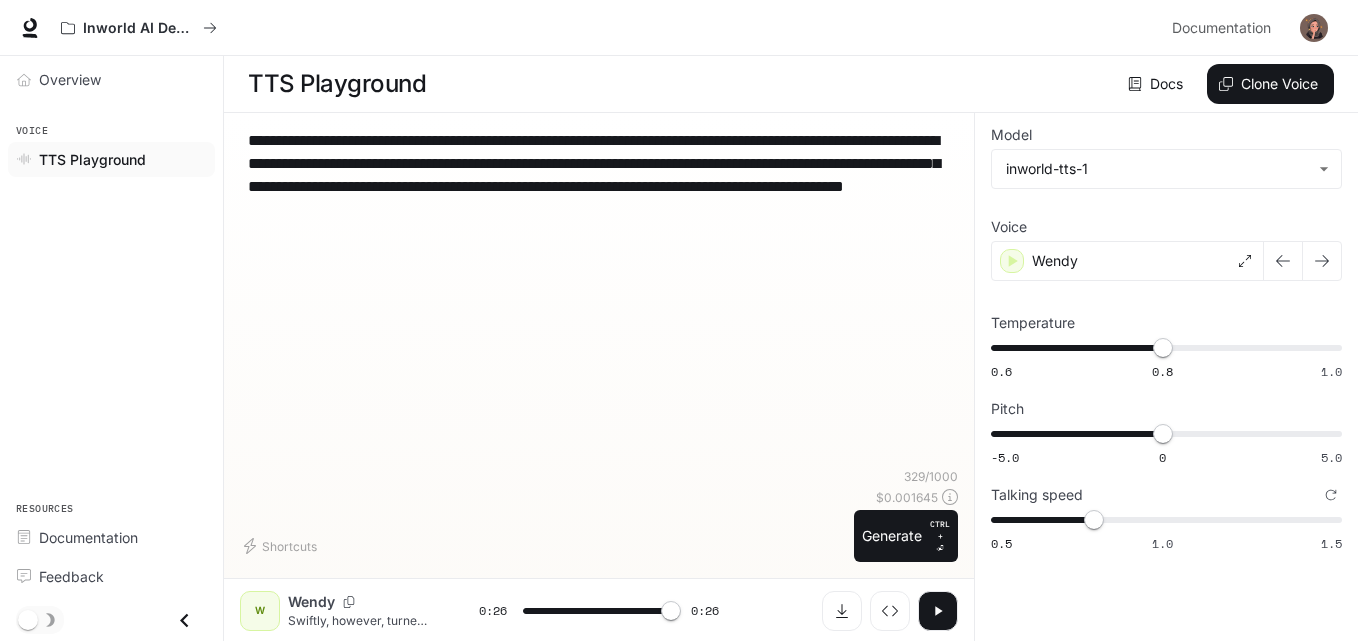 click on "**********" at bounding box center [599, 298] 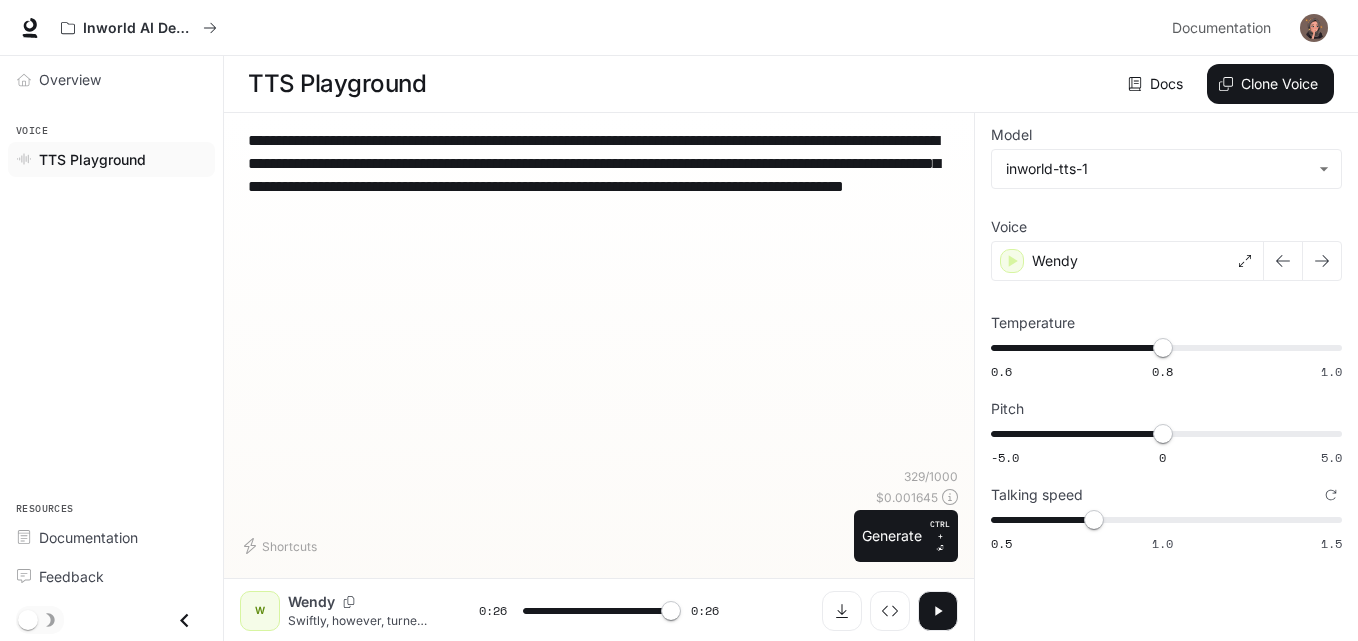 drag, startPoint x: 733, startPoint y: 205, endPoint x: 244, endPoint y: 128, distance: 495.02524 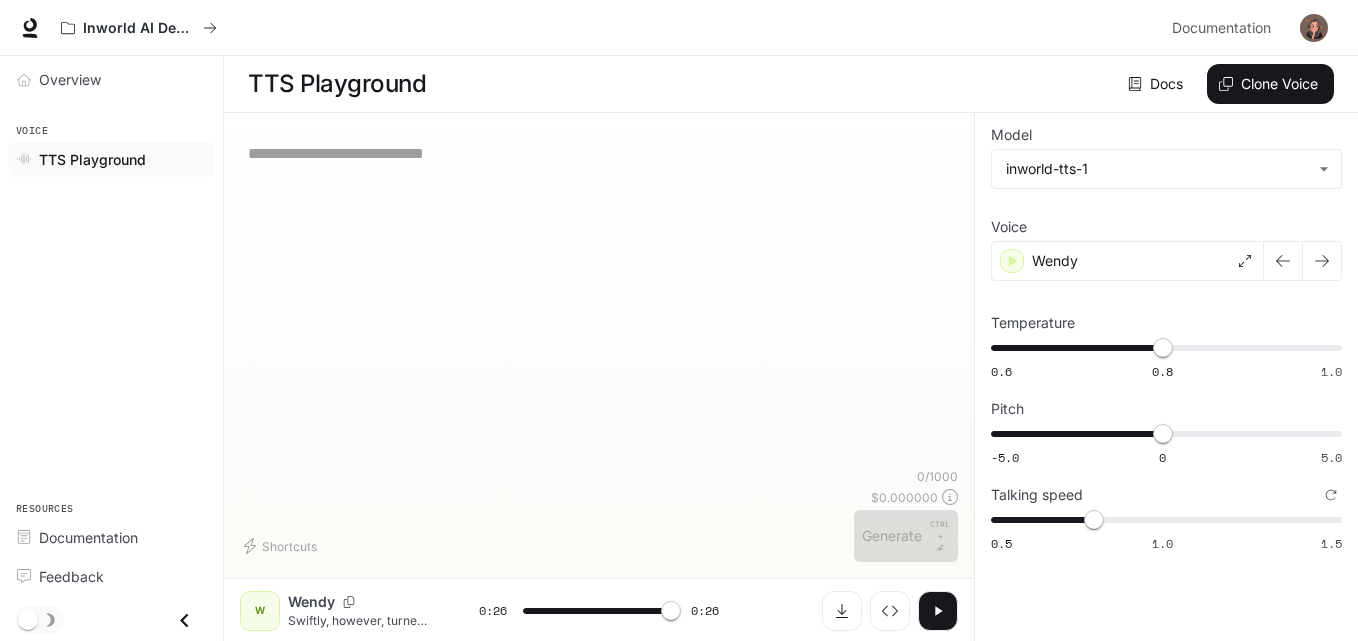 type on "****" 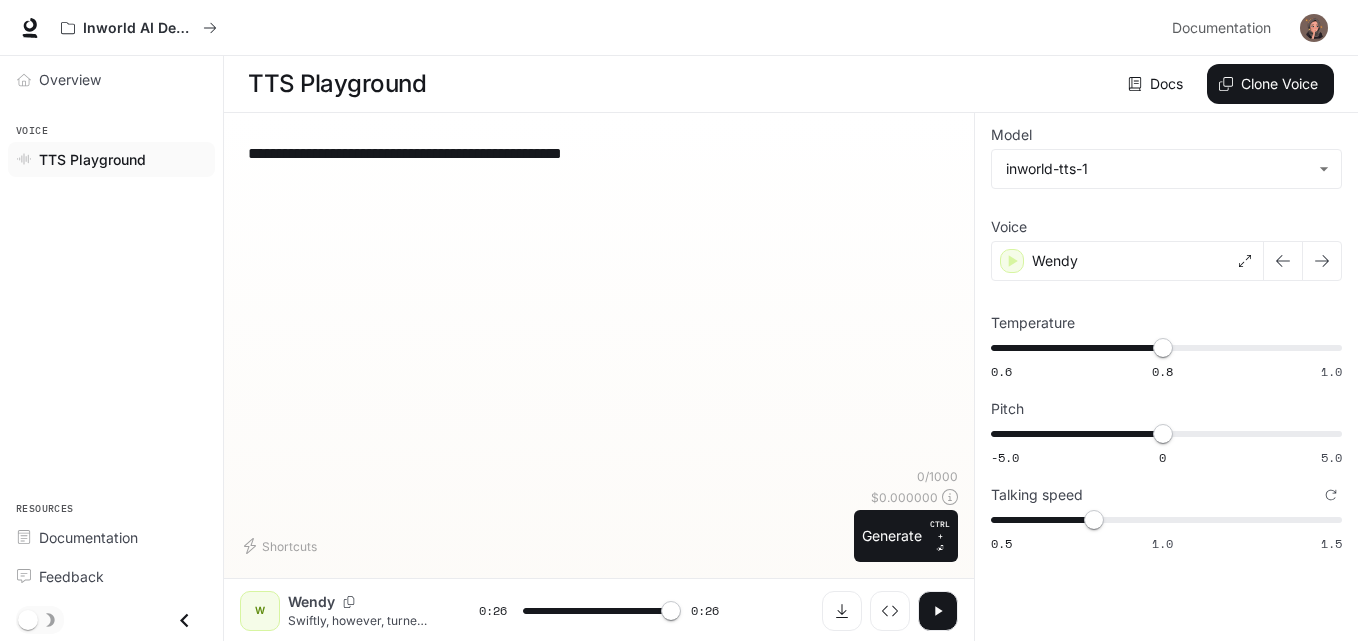 type on "****" 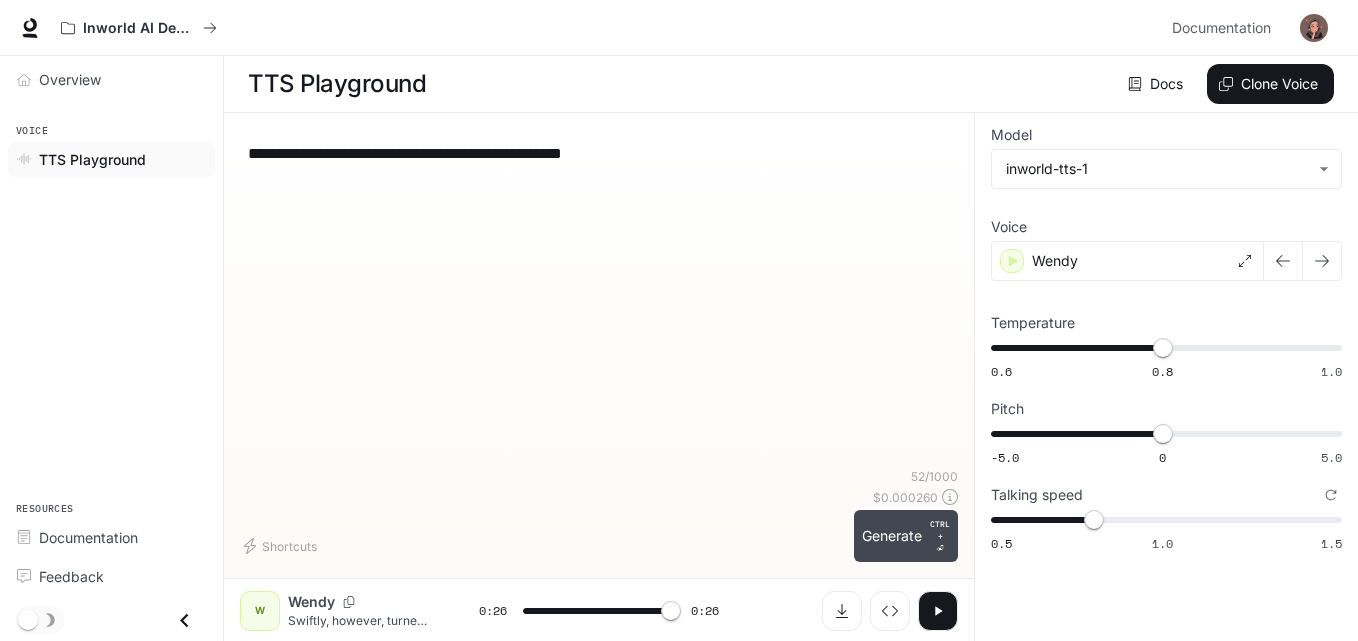 type on "**********" 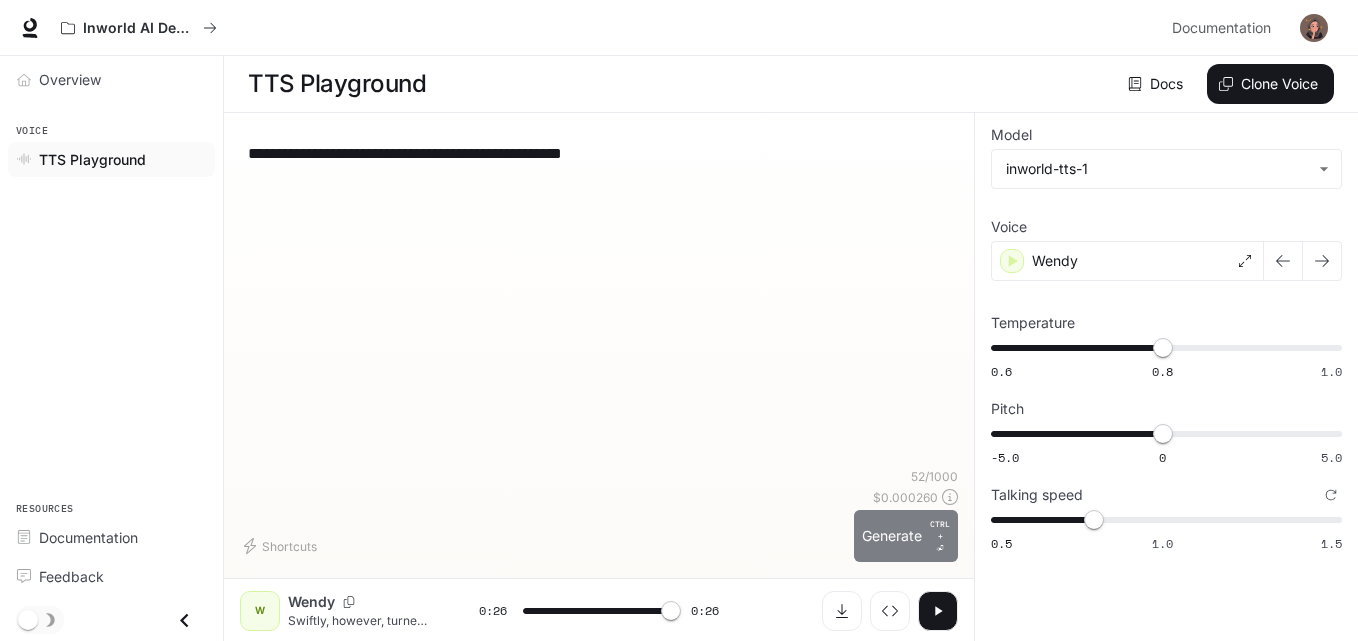 click on "Generate CTRL +  ⏎" at bounding box center (906, 536) 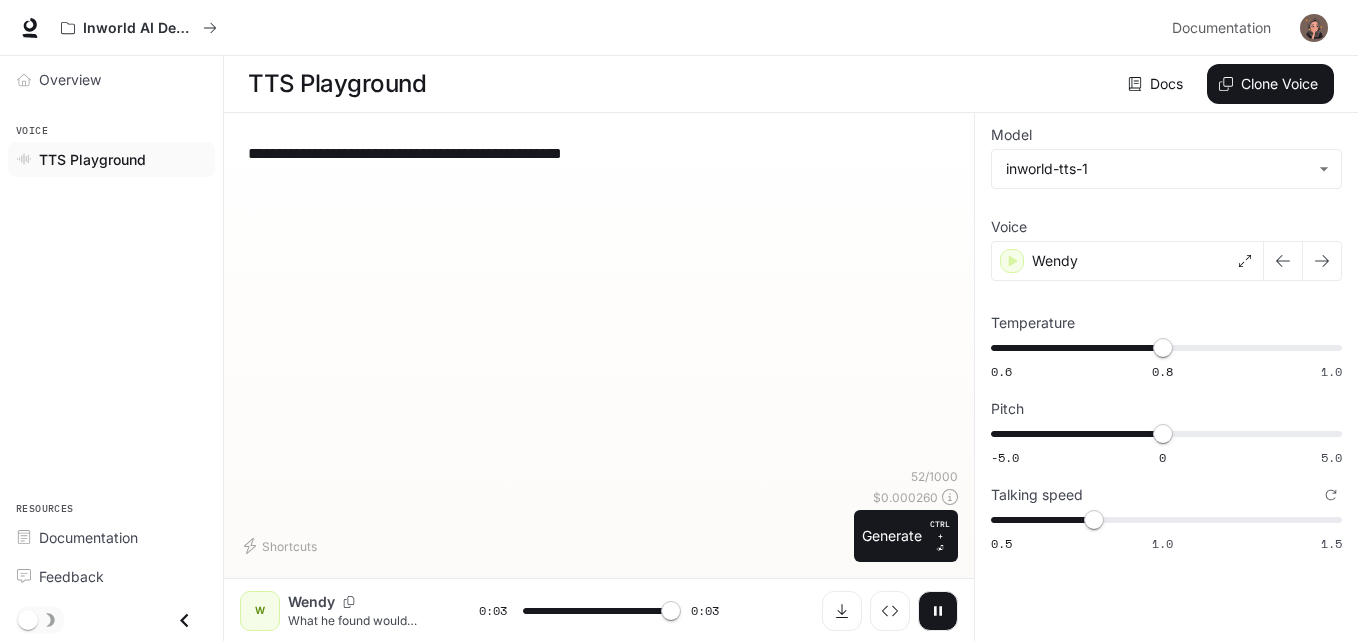 type on "*" 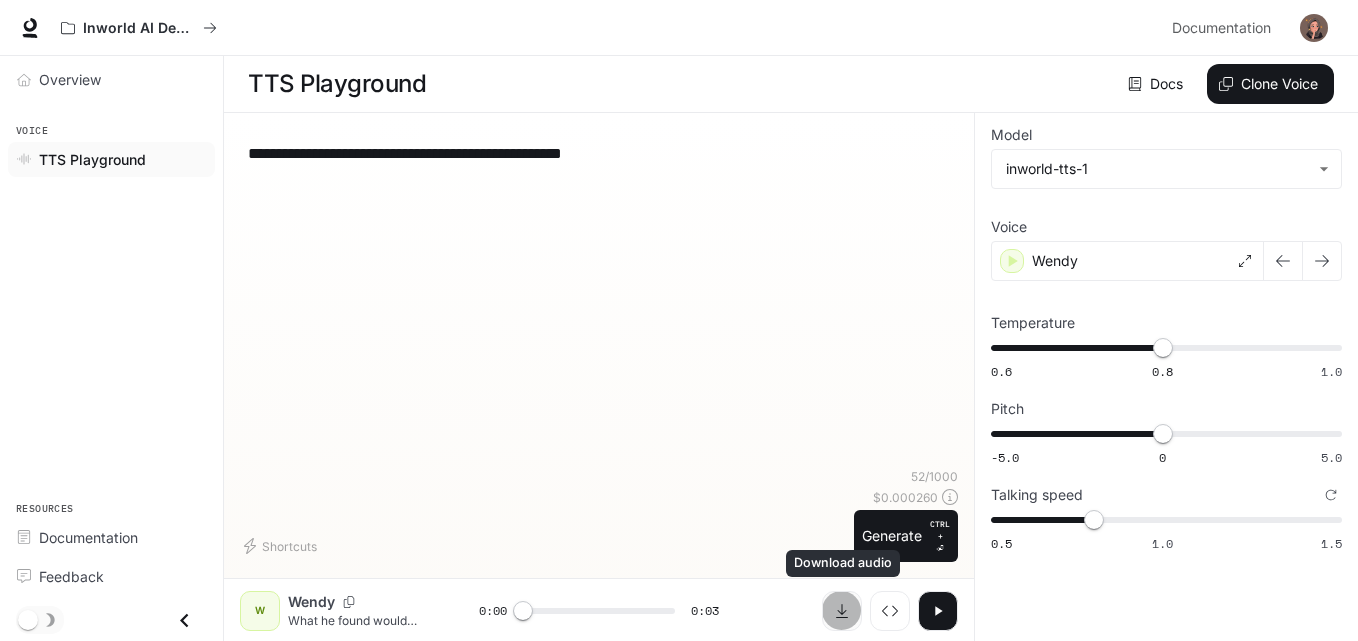 click 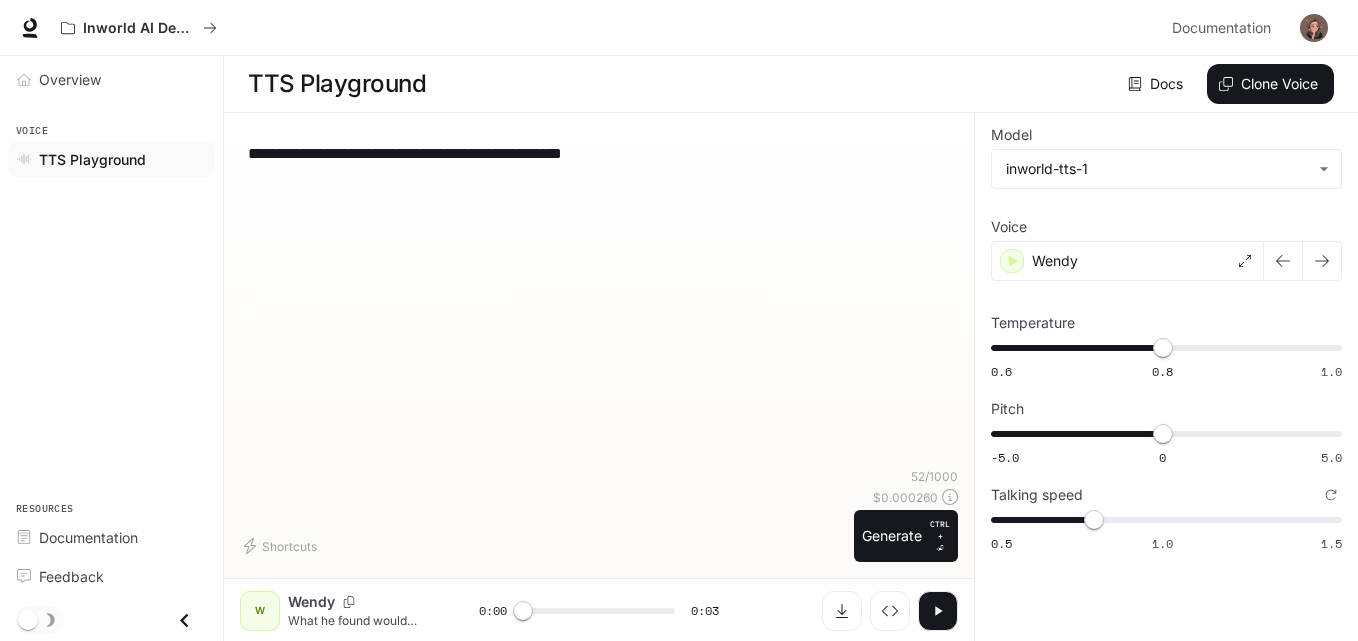 click on "**********" at bounding box center (599, 298) 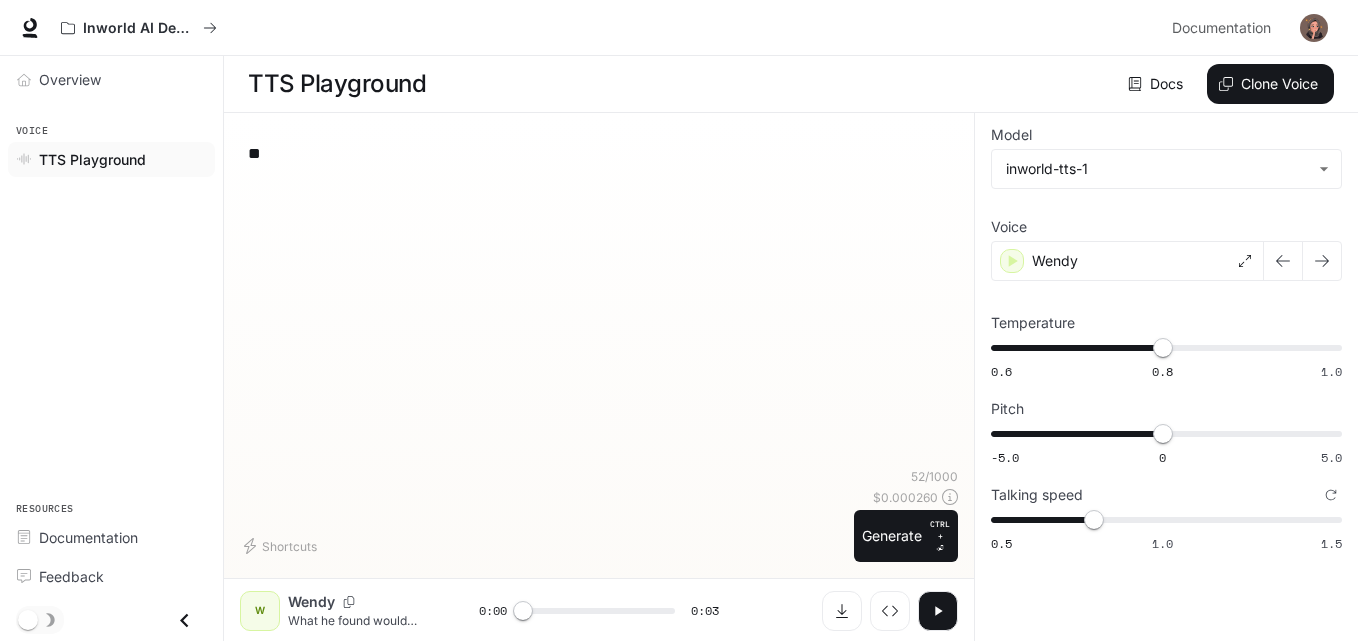 type on "*" 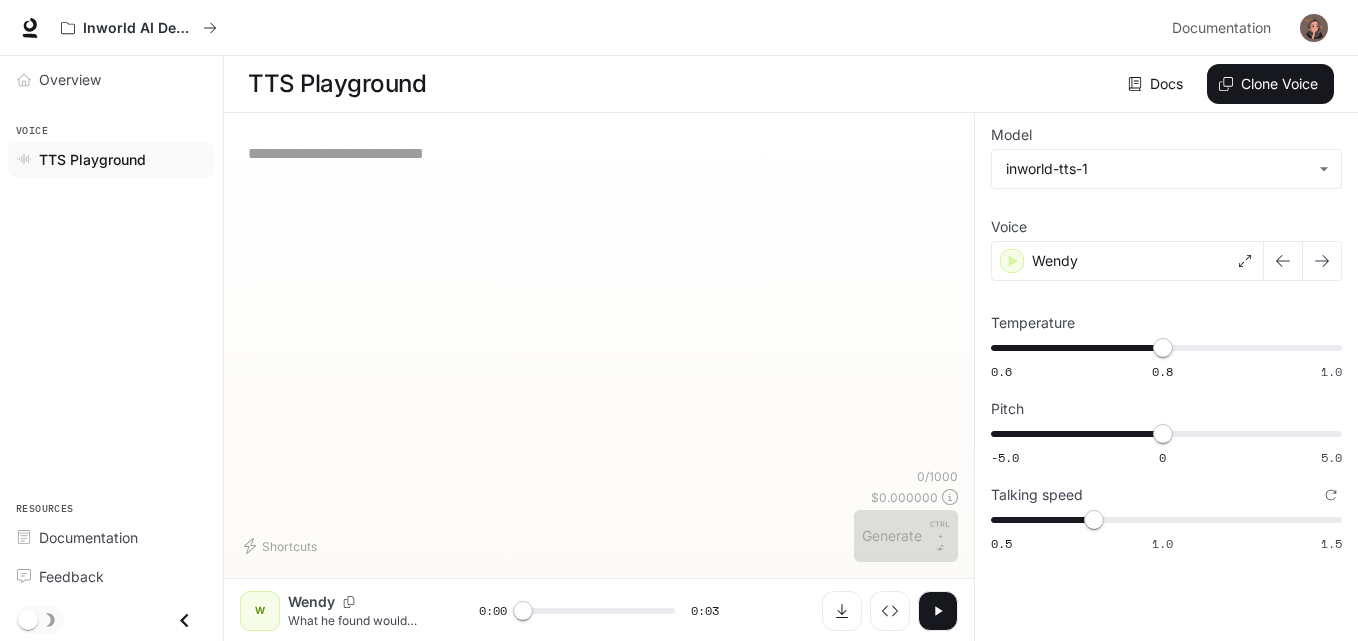 click on "* ​" at bounding box center [599, 298] 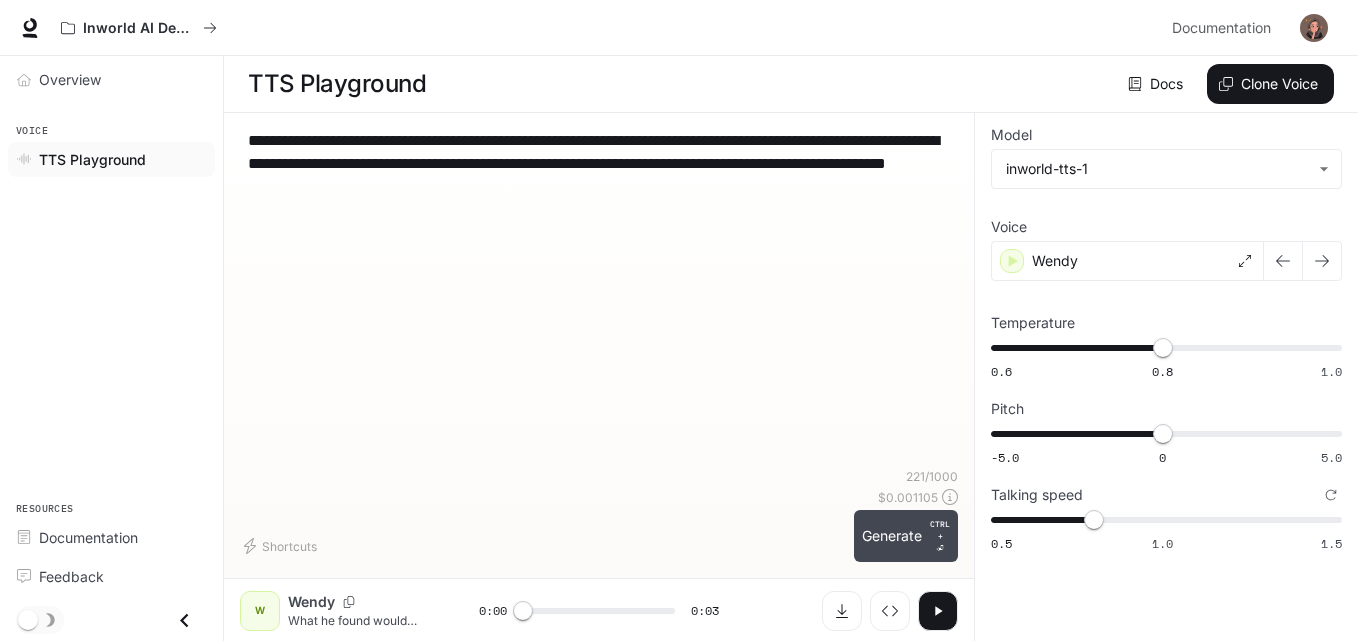 type on "**********" 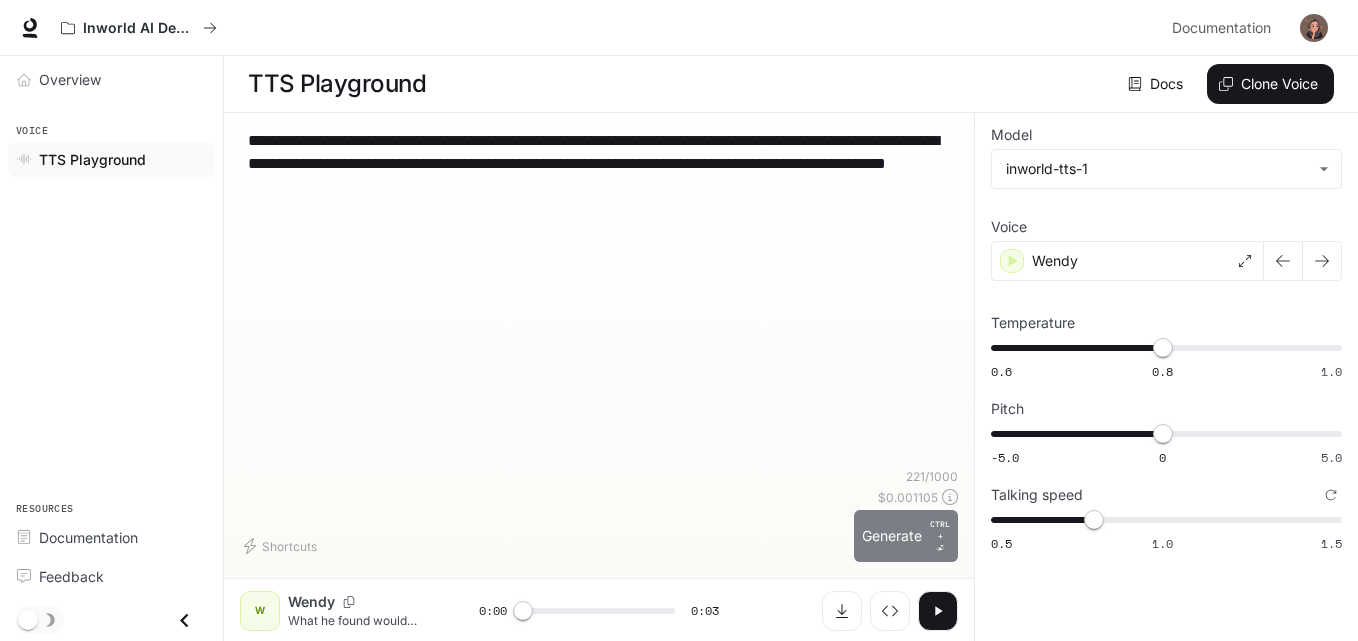click on "Generate CTRL +  ⏎" at bounding box center (906, 536) 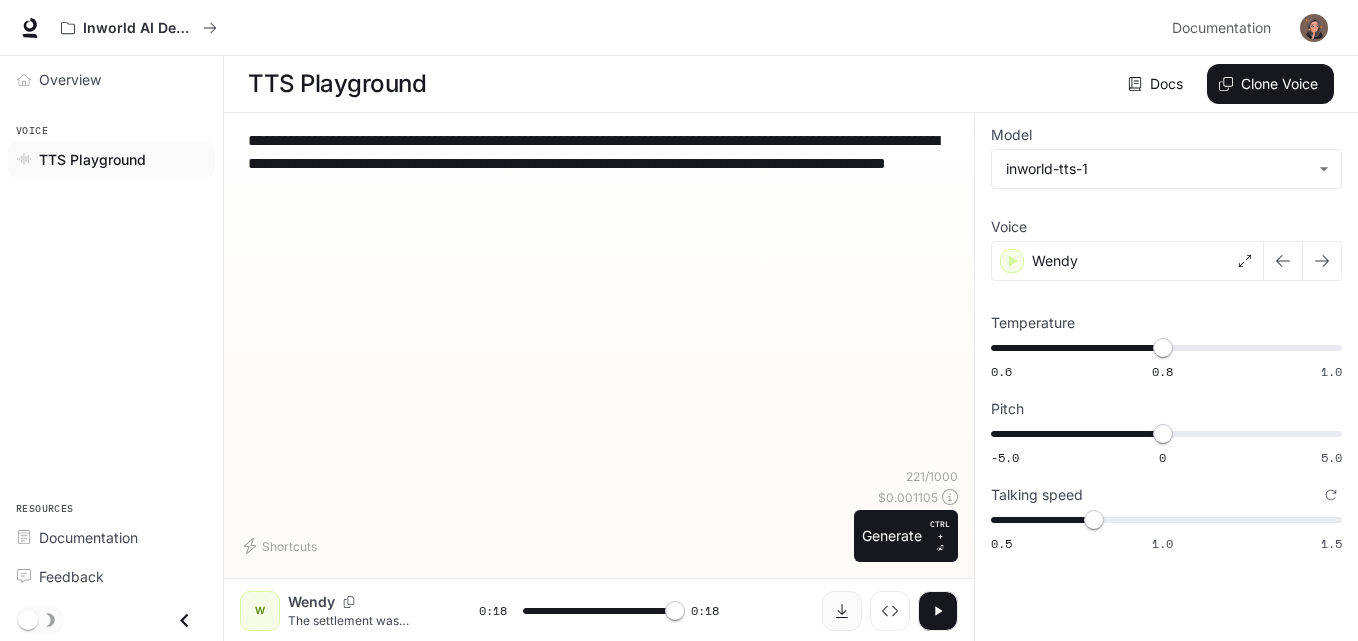 type on "*" 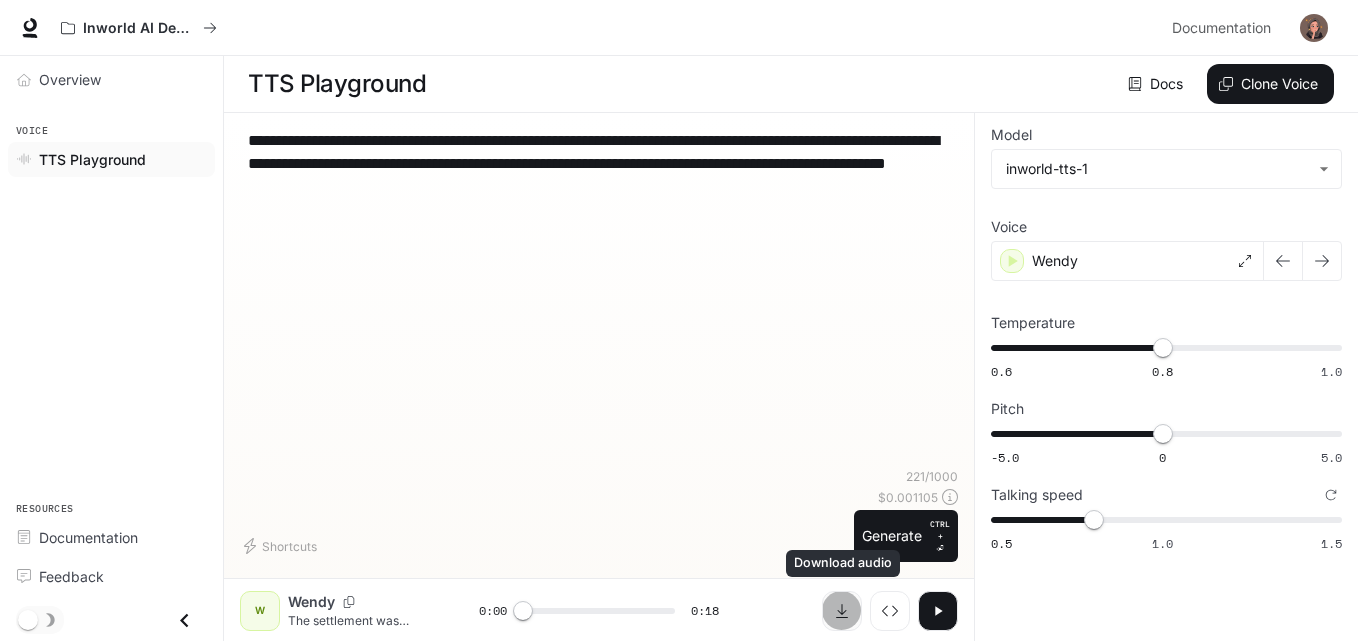 click 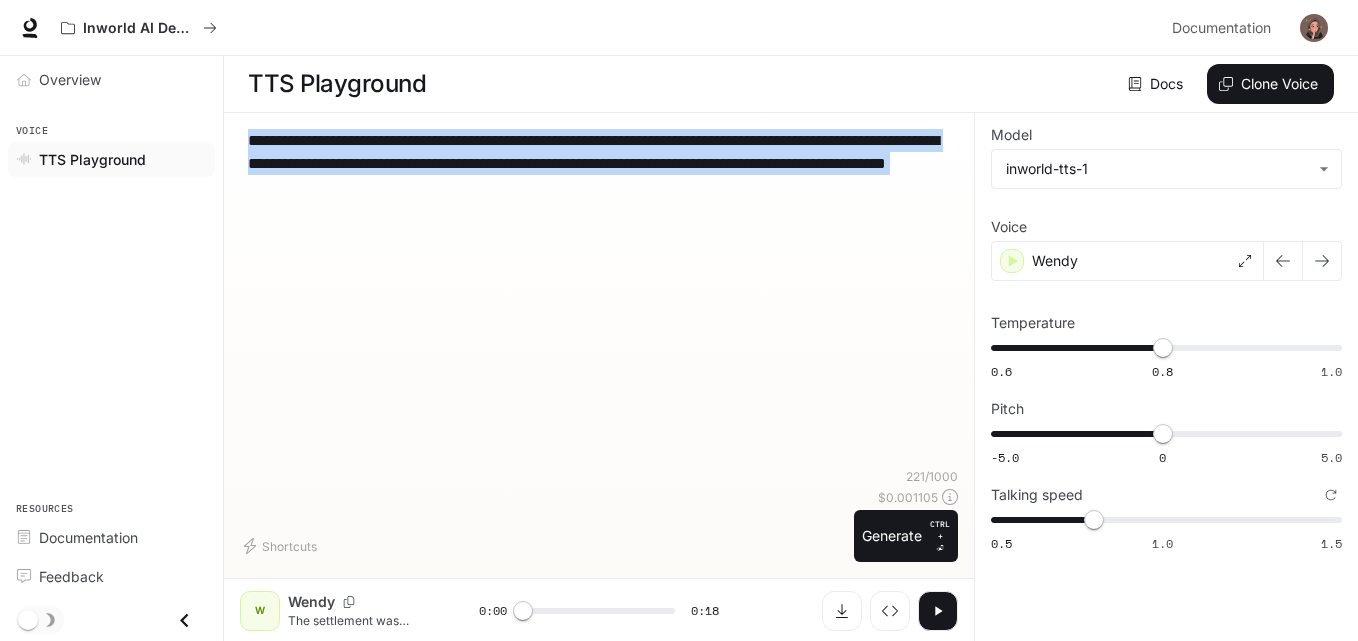 drag, startPoint x: 609, startPoint y: 201, endPoint x: 596, endPoint y: 188, distance: 18.384777 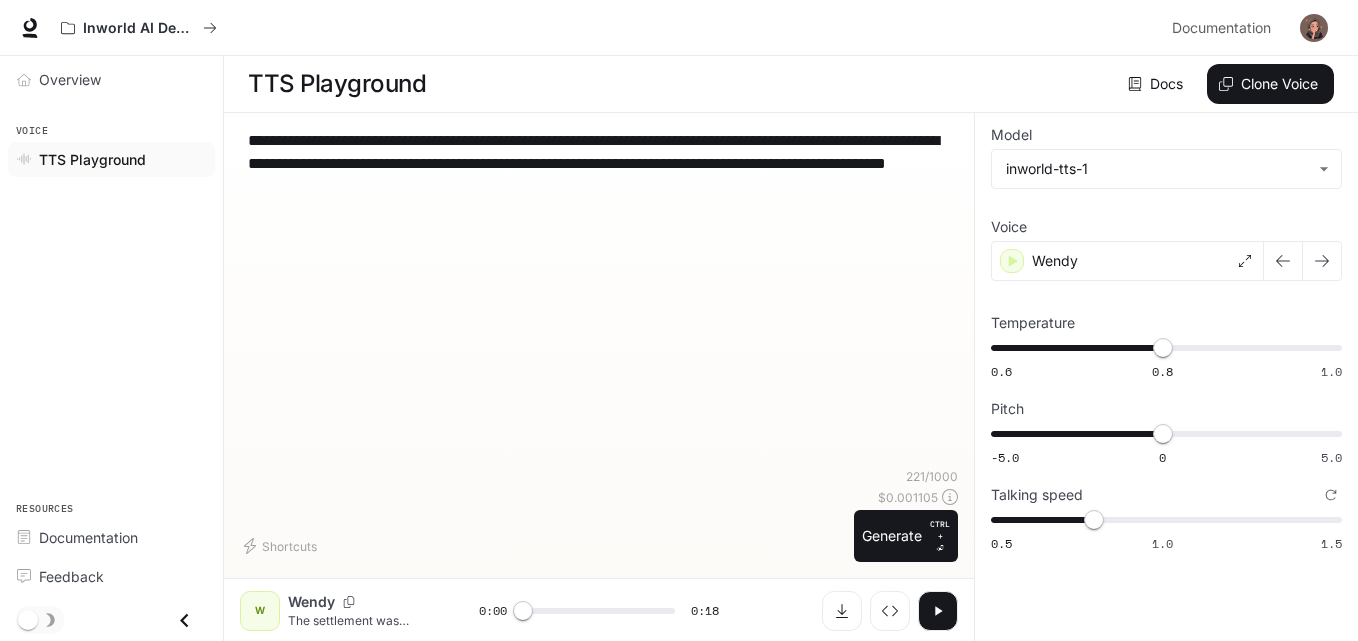 click on "**********" at bounding box center [599, 163] 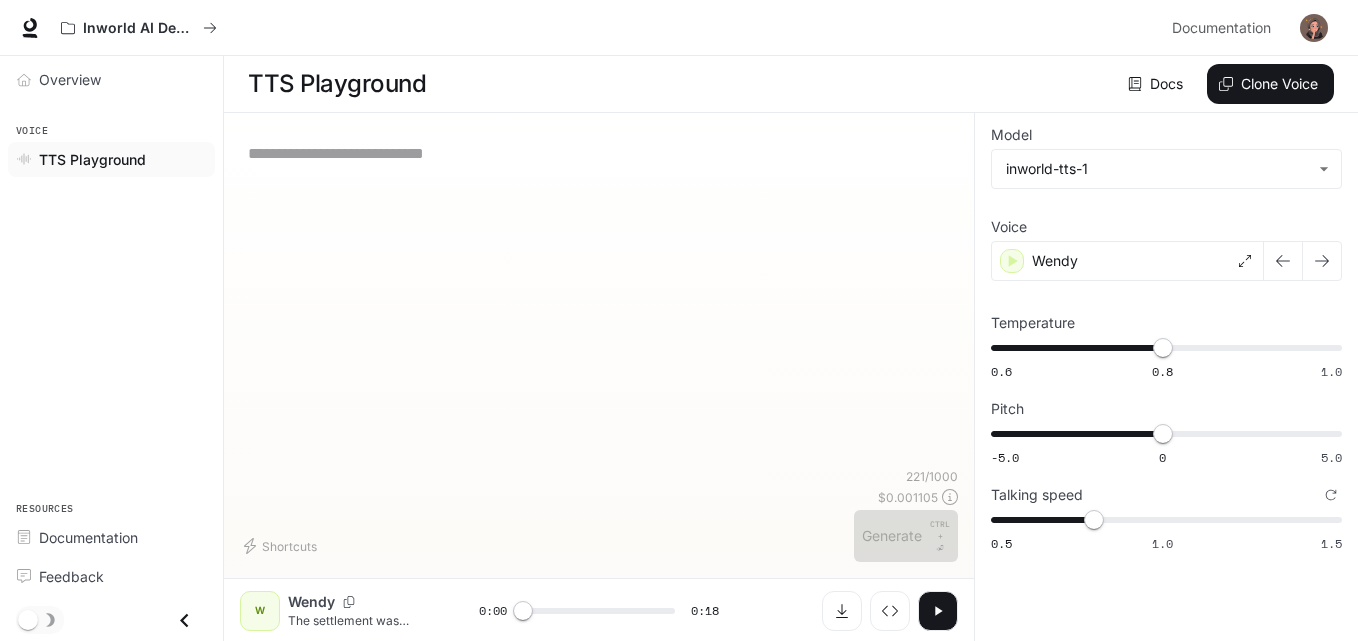 paste on "**********" 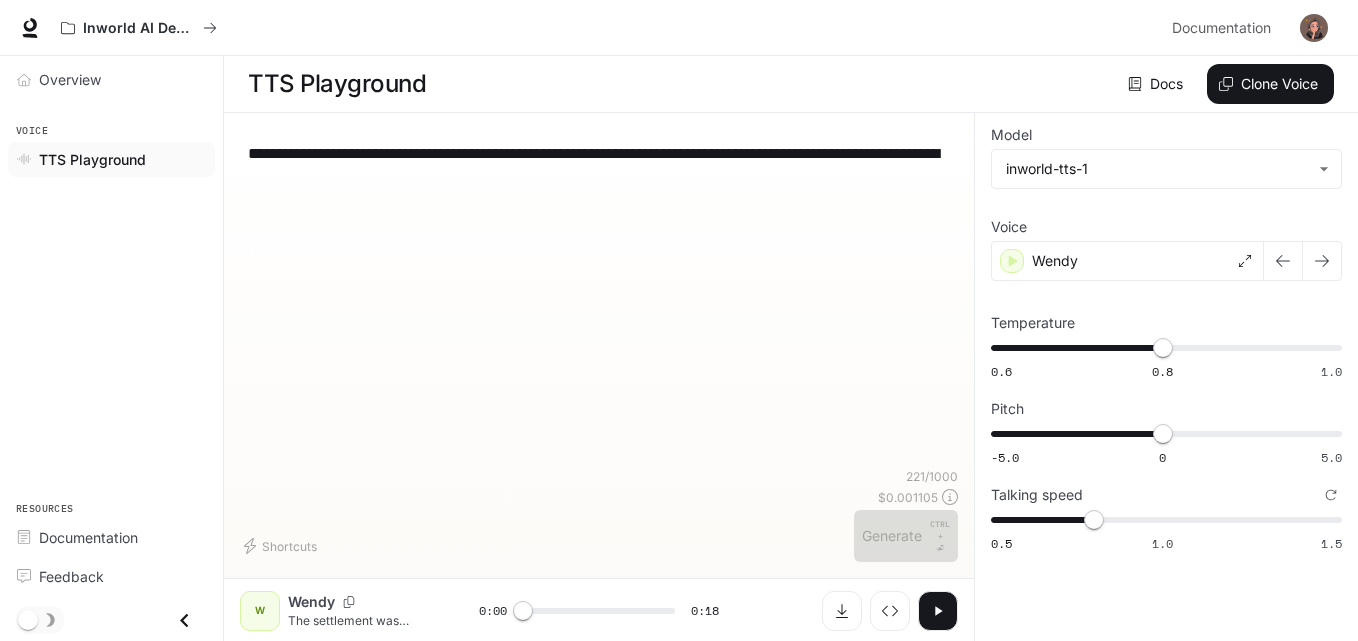 scroll, scrollTop: 68, scrollLeft: 0, axis: vertical 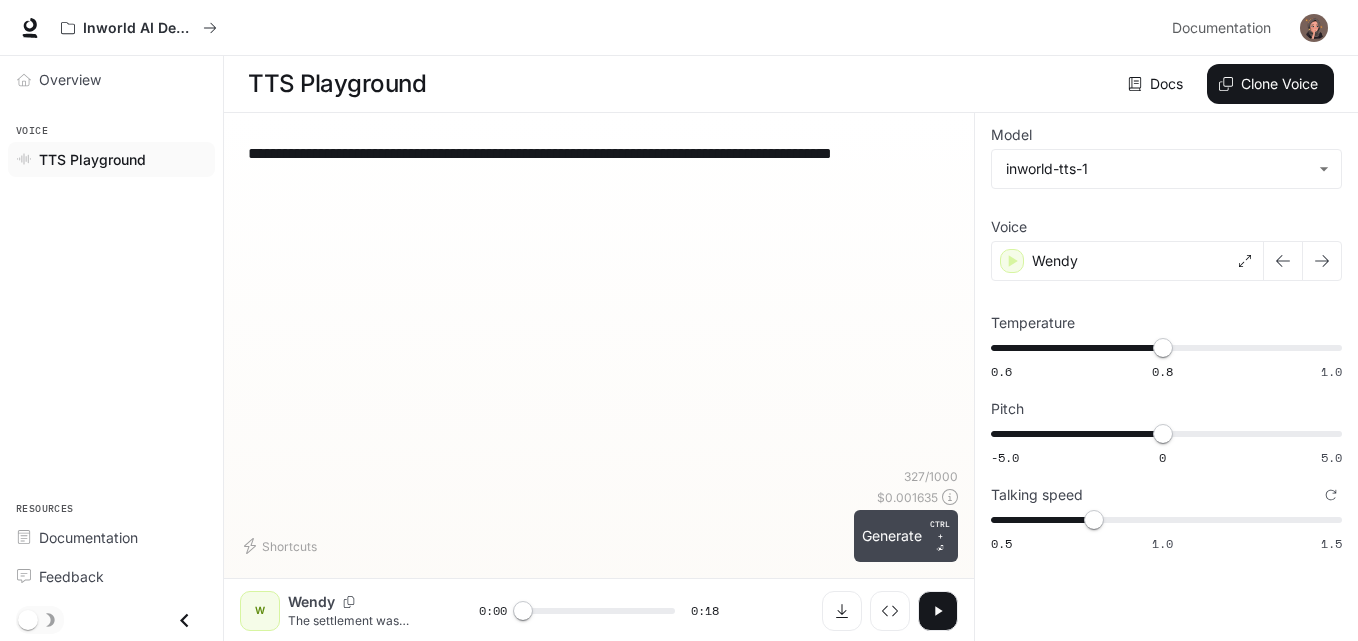 type on "**********" 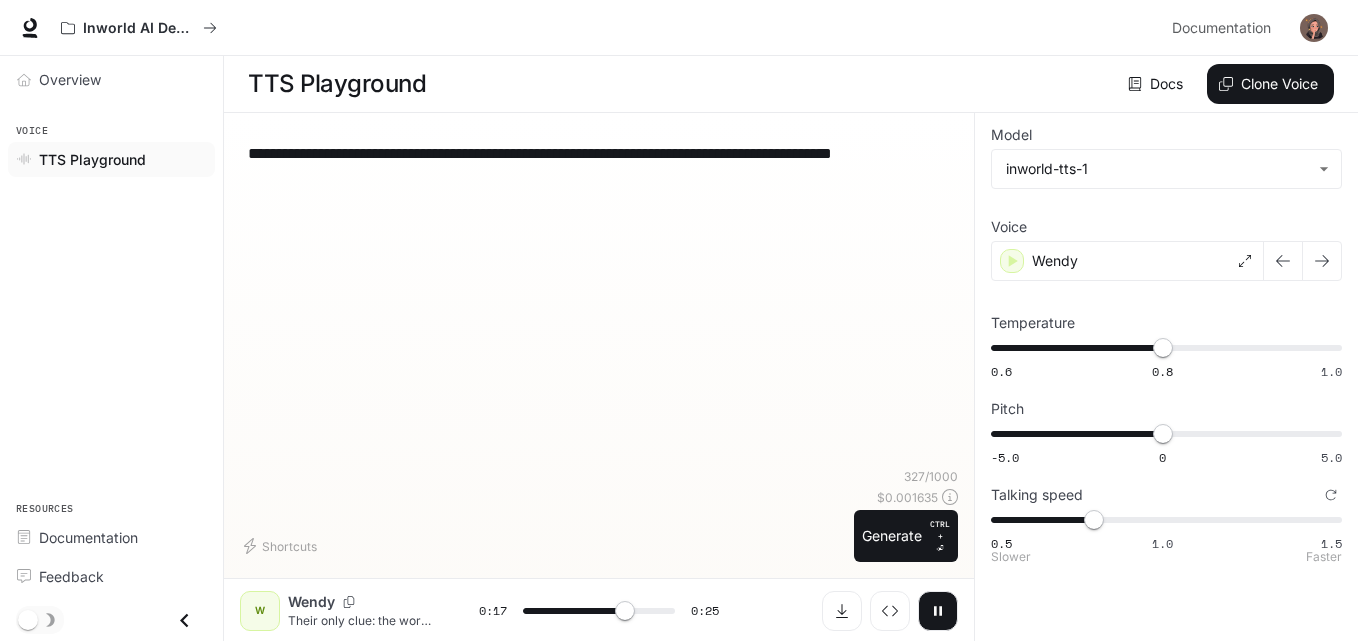 type on "****" 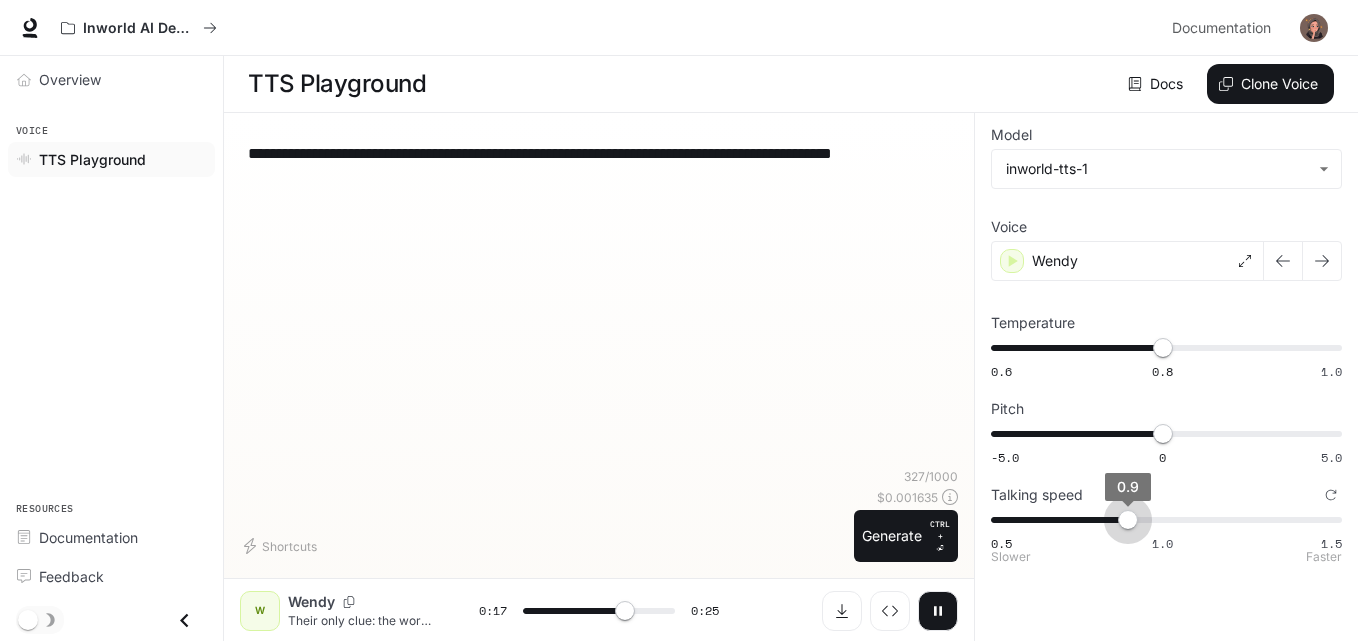 click on "0.5 1.0 1.5 0.9" at bounding box center (1162, 520) 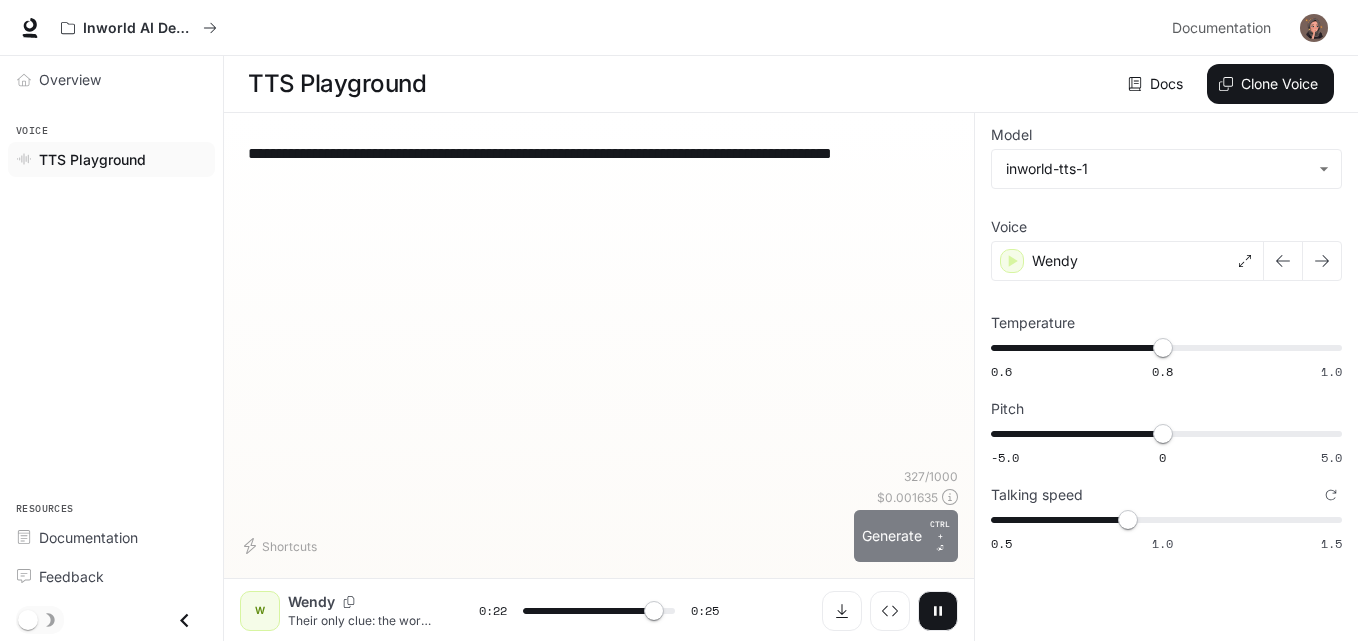 click on "Generate CTRL +  ⏎" at bounding box center (906, 536) 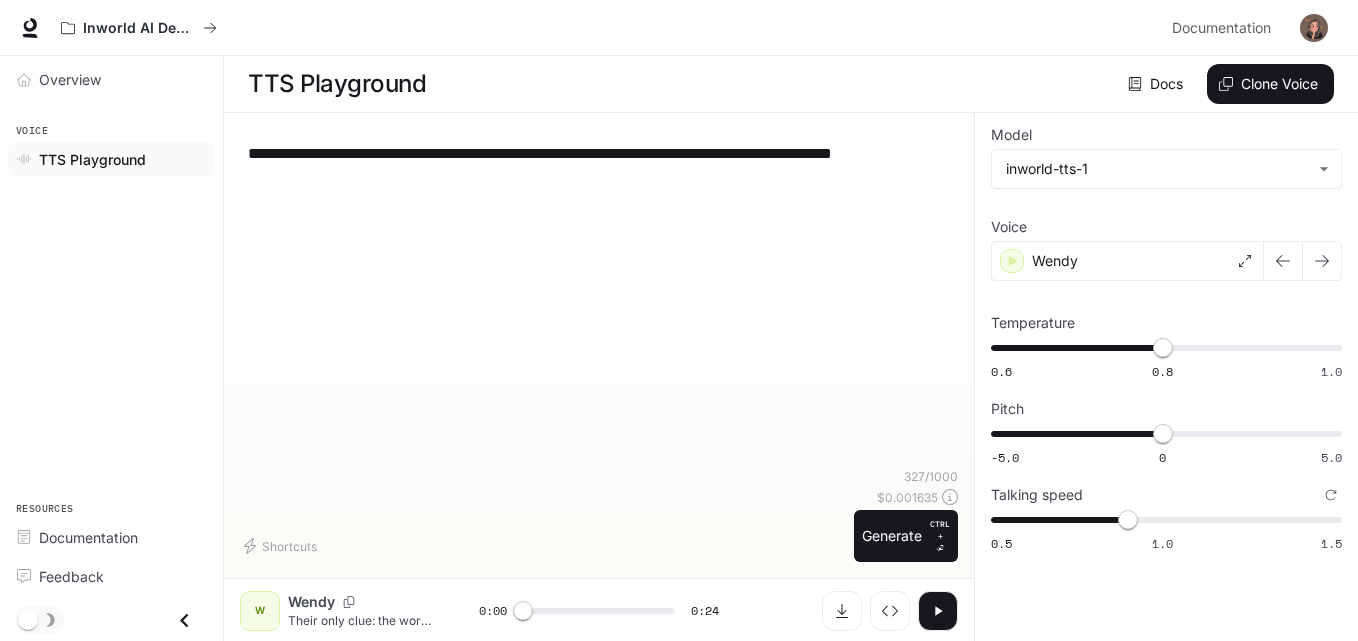 click on "**********" at bounding box center [599, 298] 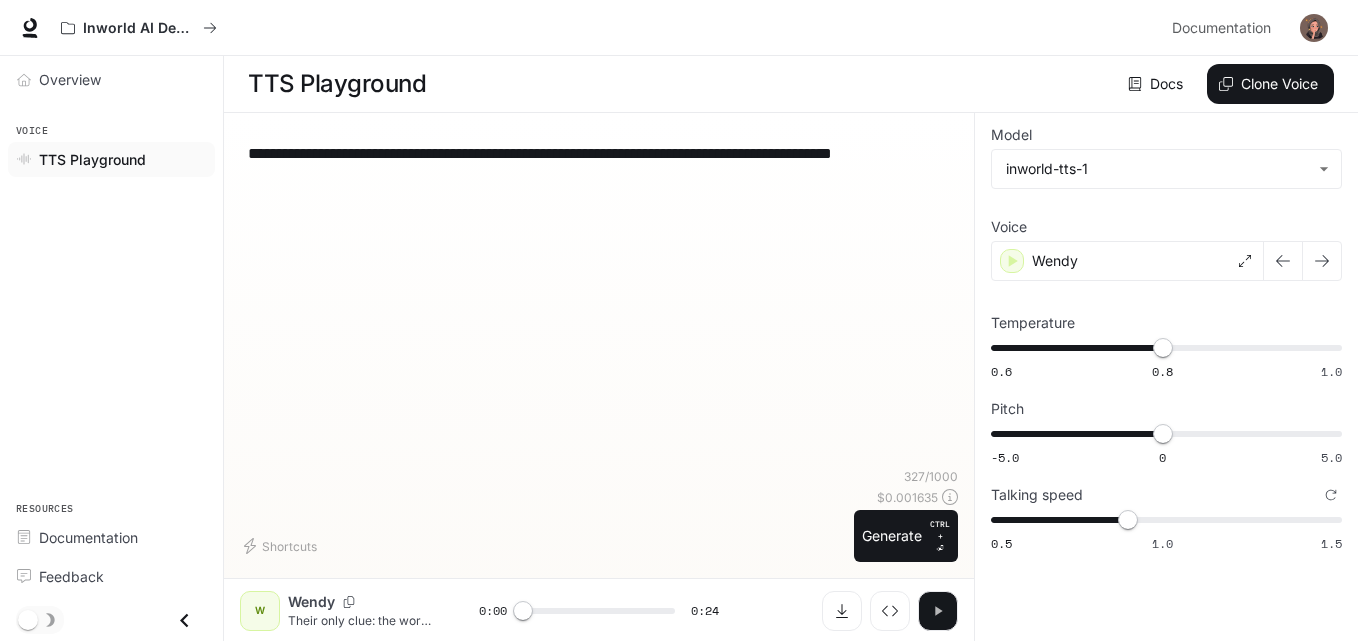 click 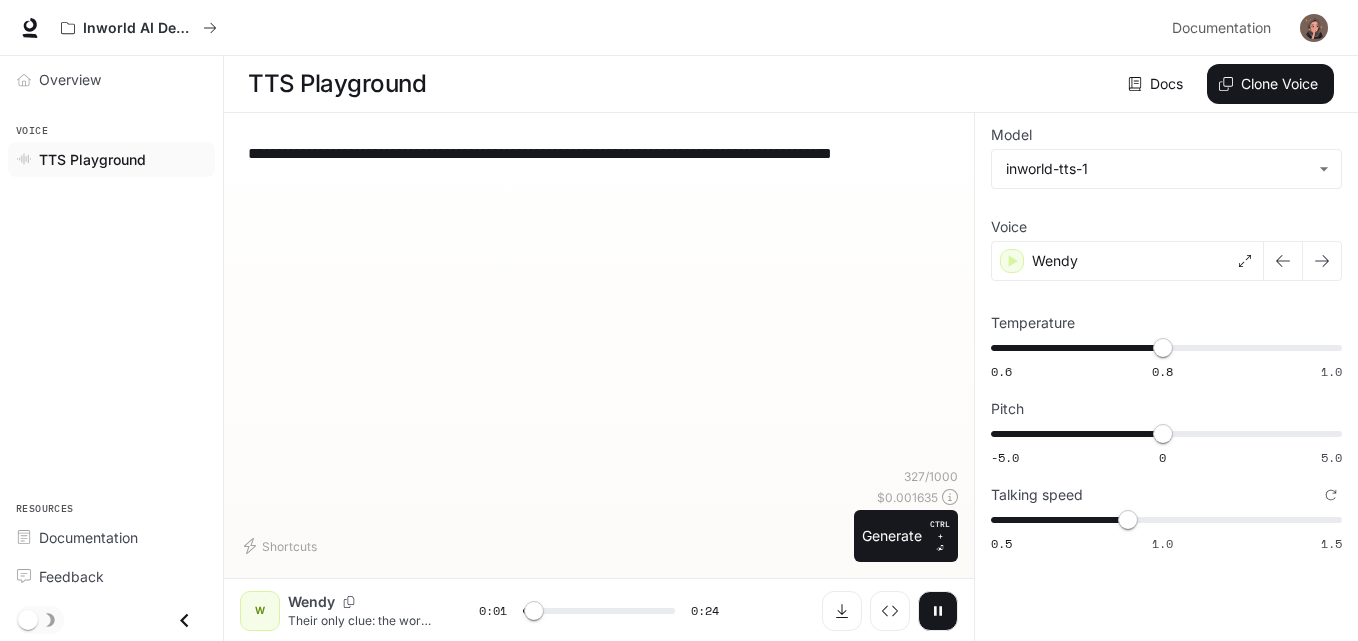 click on "**********" at bounding box center (599, 153) 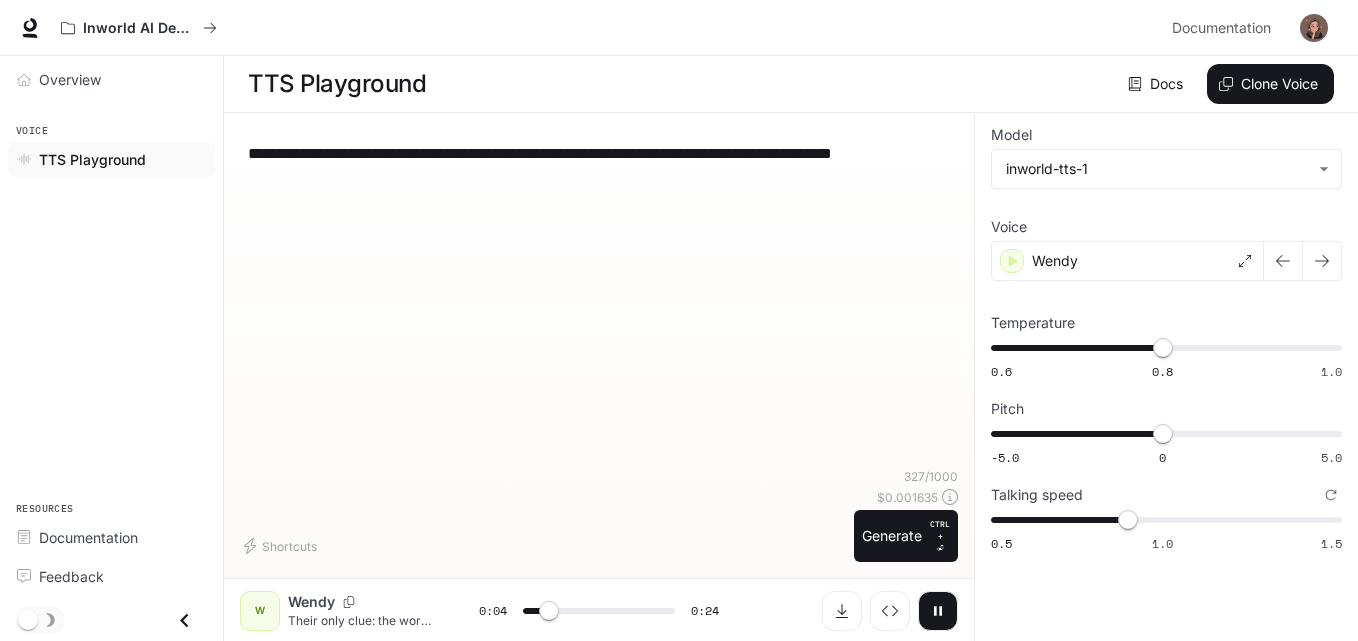 drag, startPoint x: 662, startPoint y: 150, endPoint x: 376, endPoint y: 161, distance: 286.21146 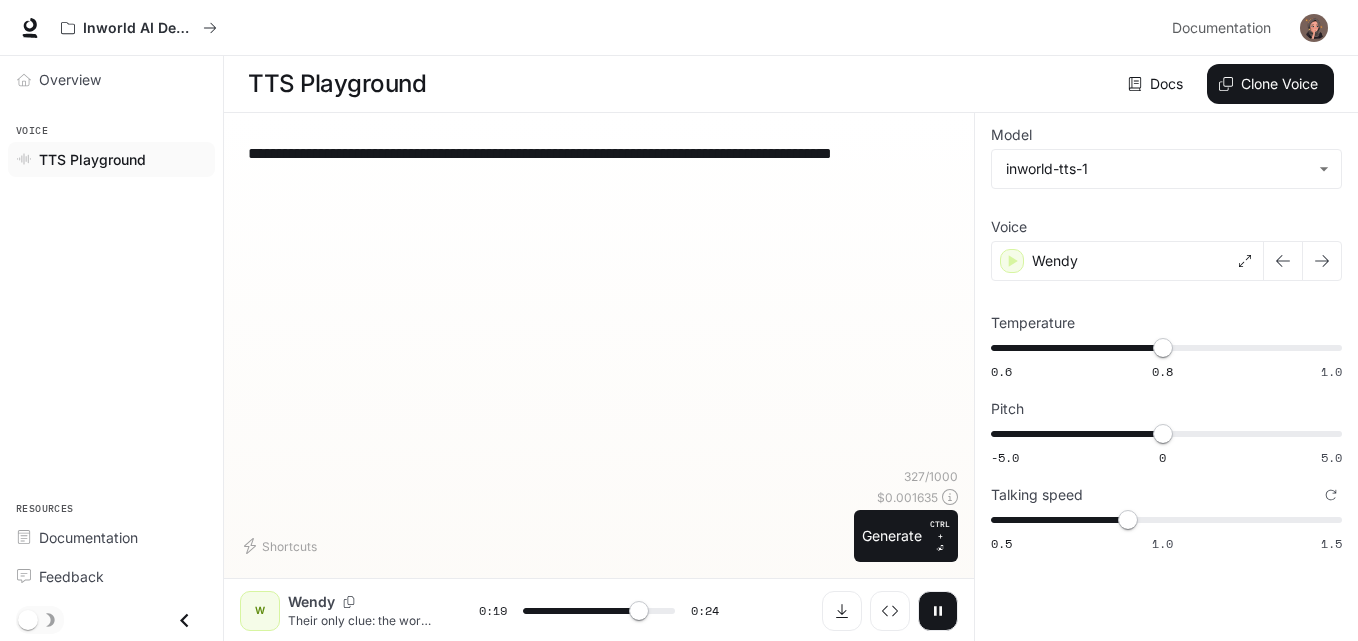 drag, startPoint x: 660, startPoint y: 155, endPoint x: 354, endPoint y: 126, distance: 307.37112 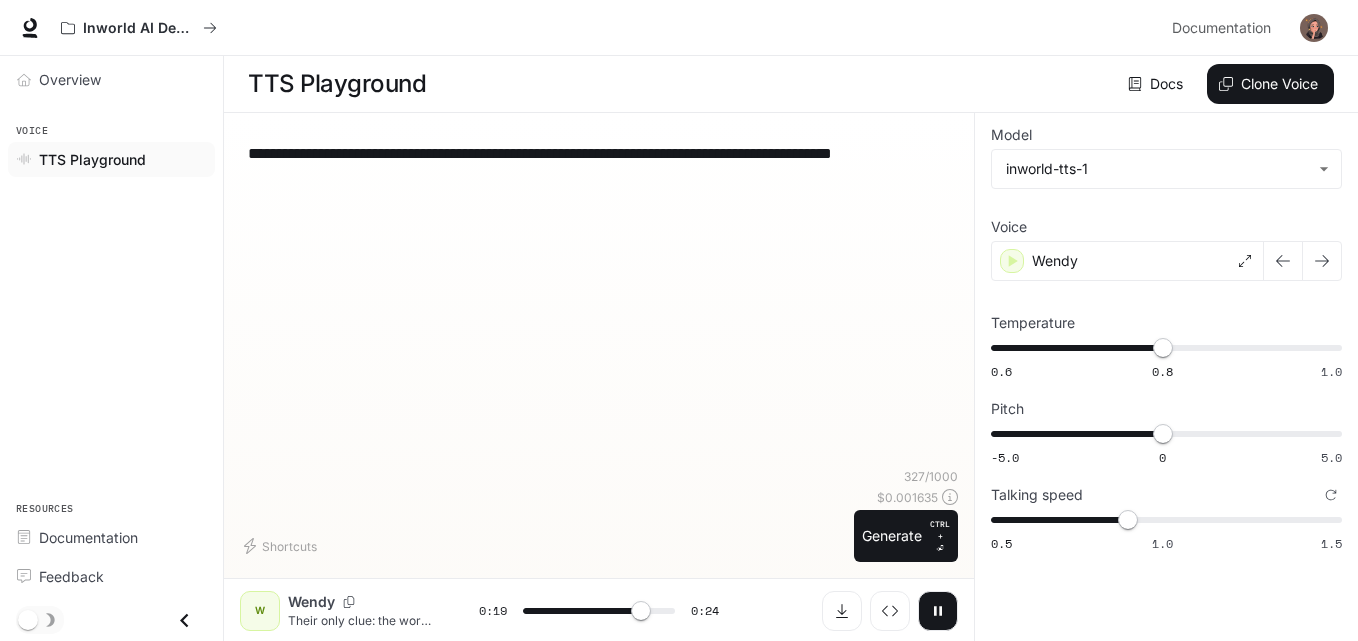 type on "****" 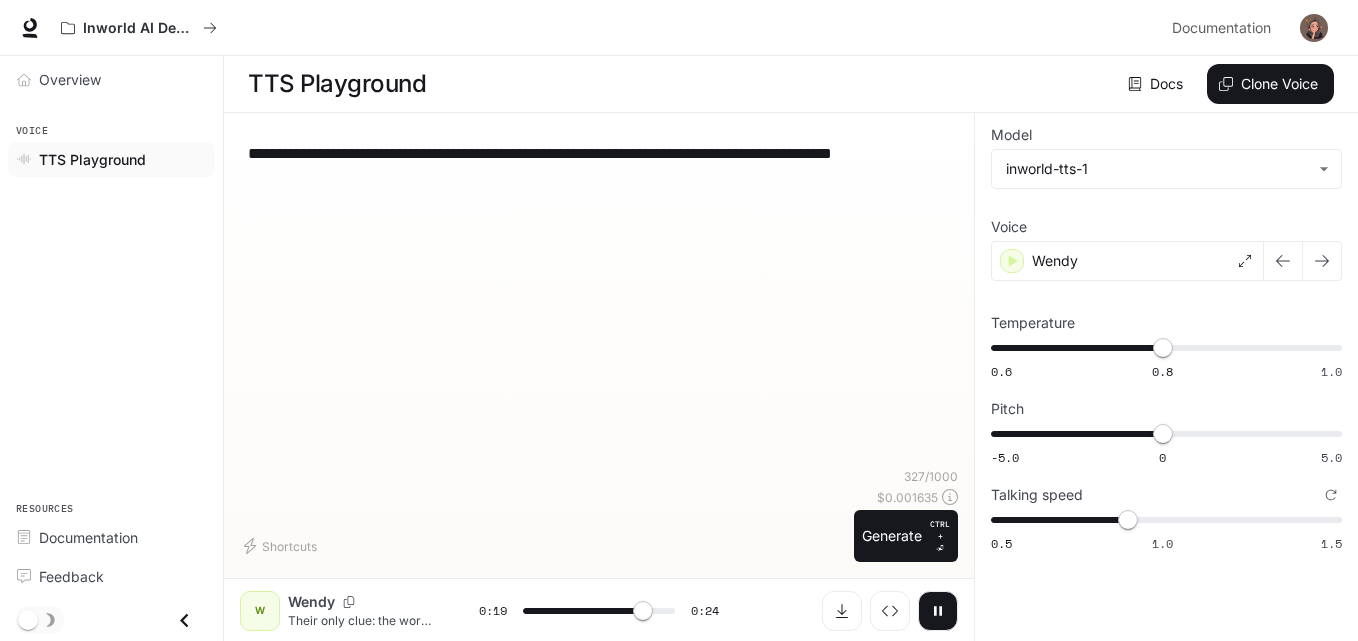 type on "**********" 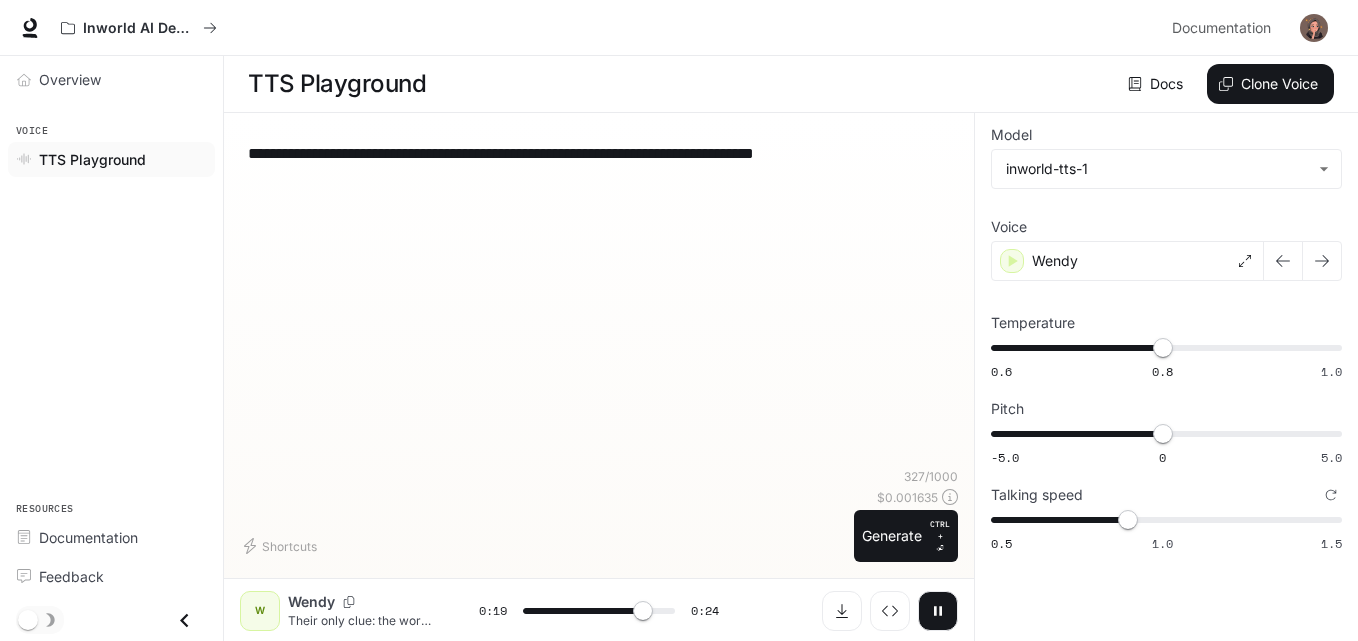 scroll, scrollTop: 0, scrollLeft: 0, axis: both 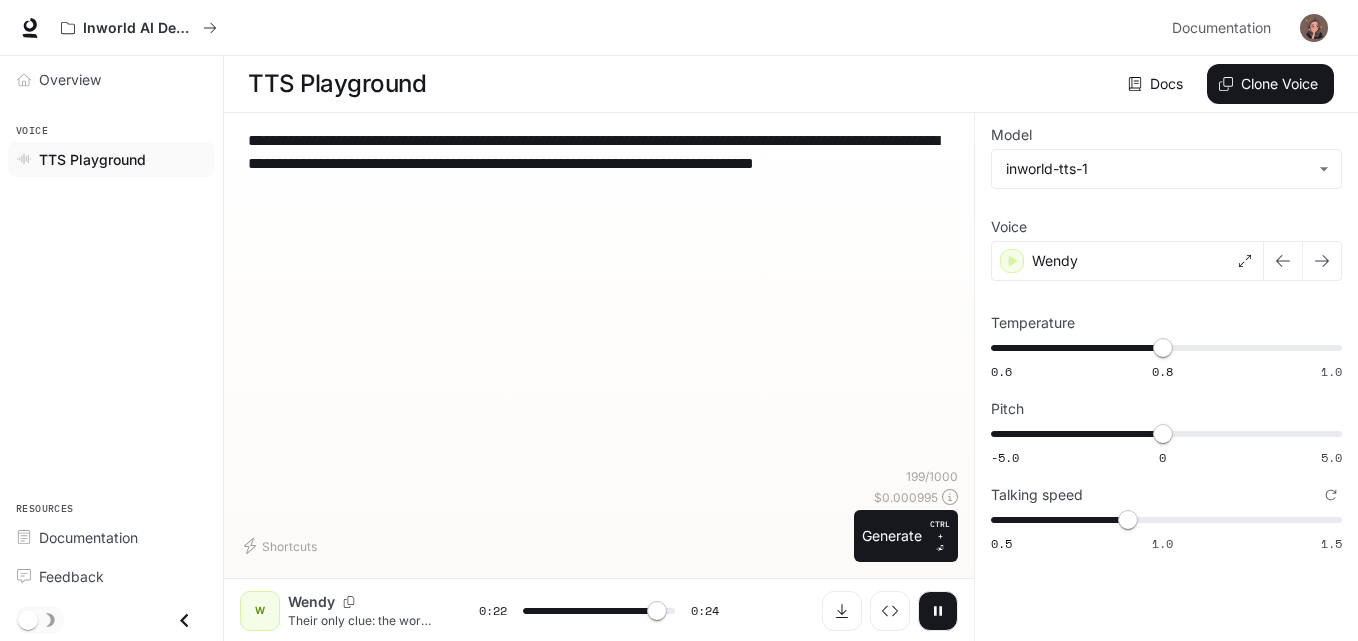 drag, startPoint x: 368, startPoint y: 182, endPoint x: 251, endPoint y: 138, distance: 125 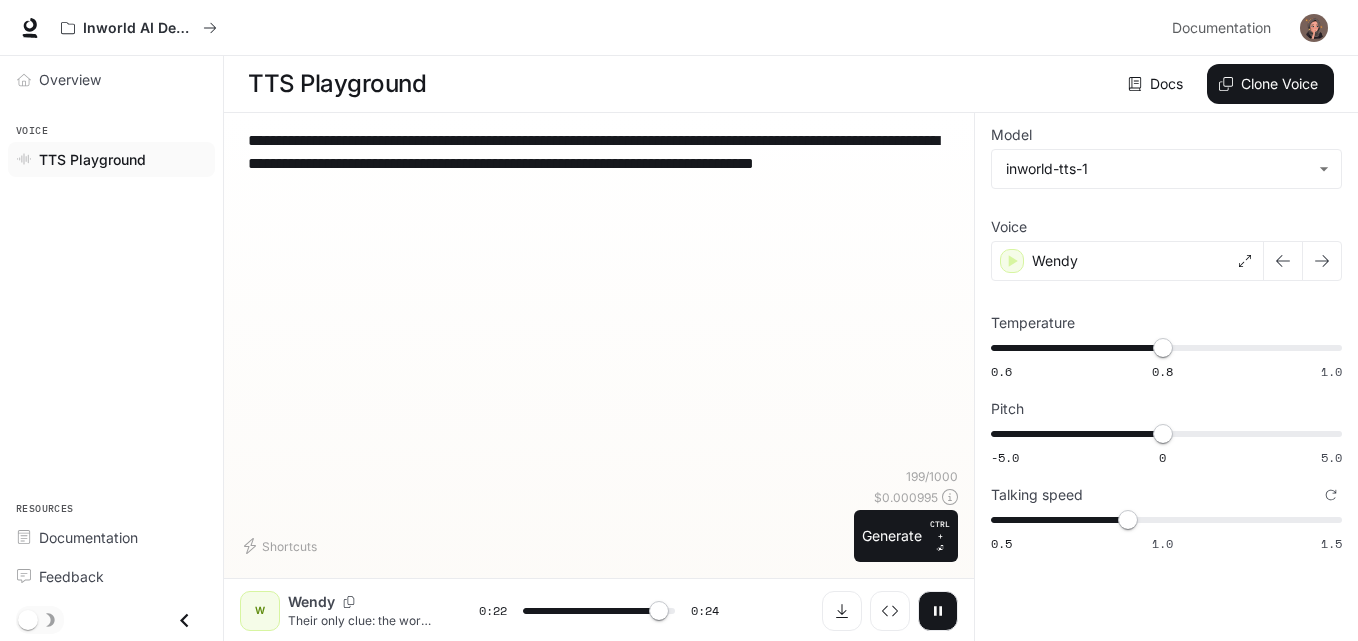 type on "****" 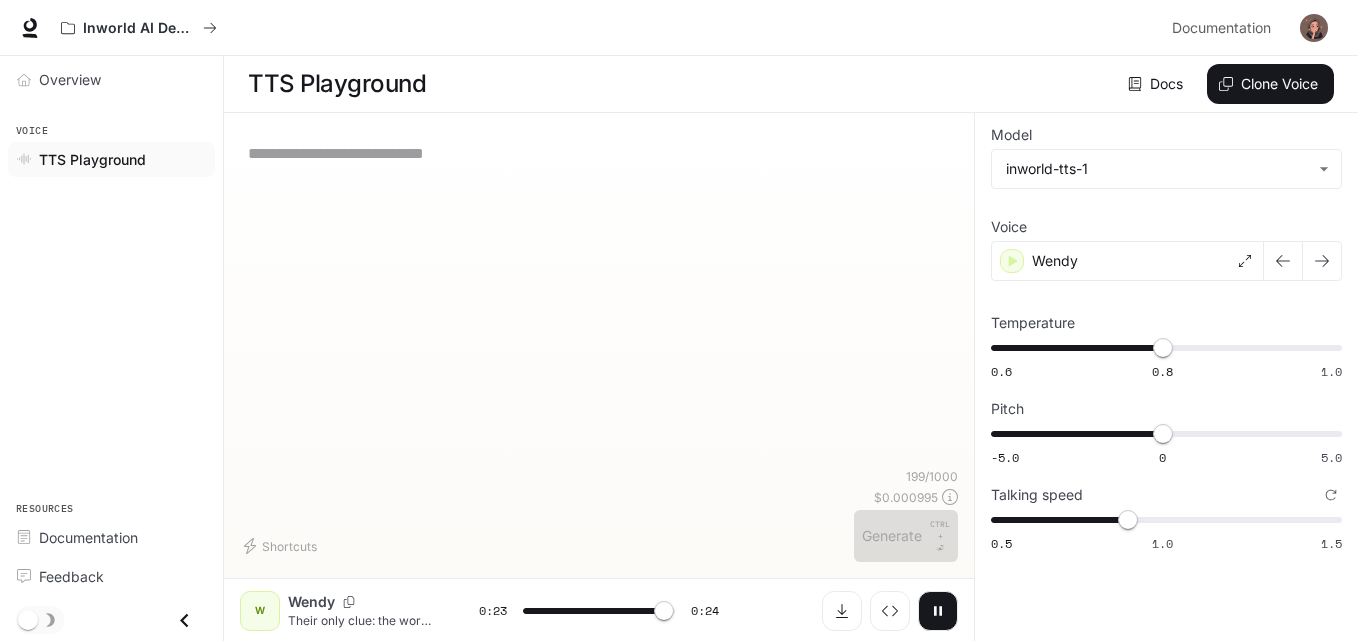 type on "****" 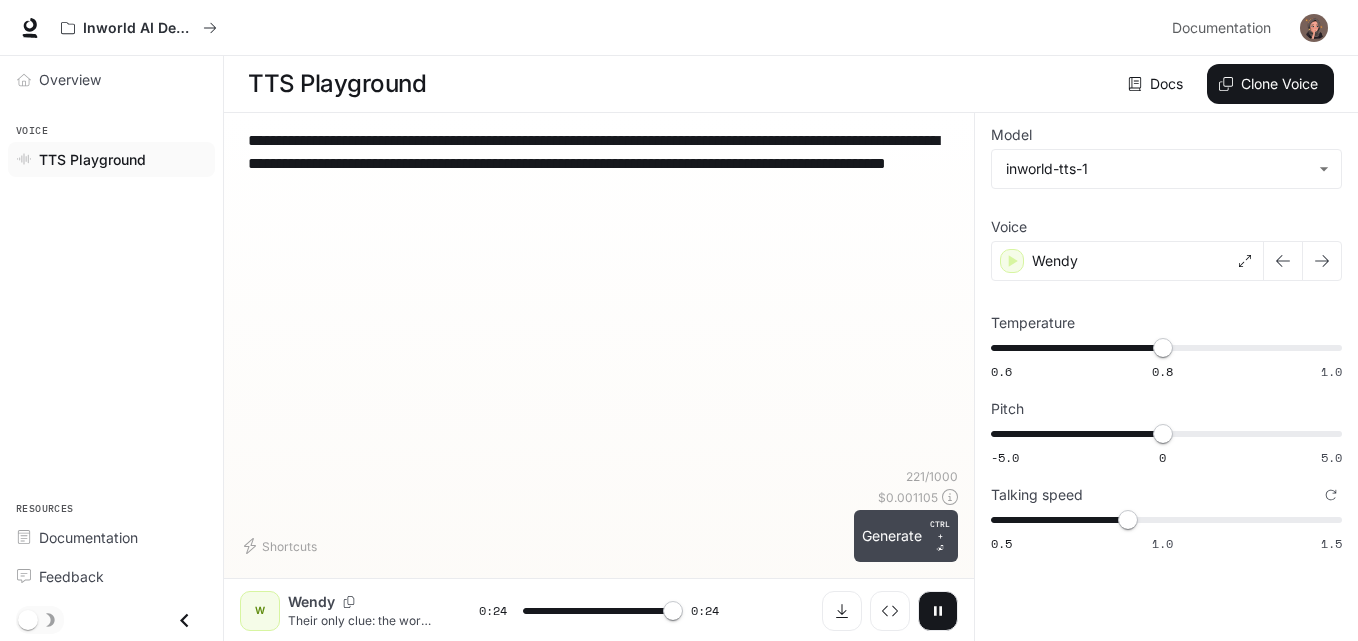 type on "*" 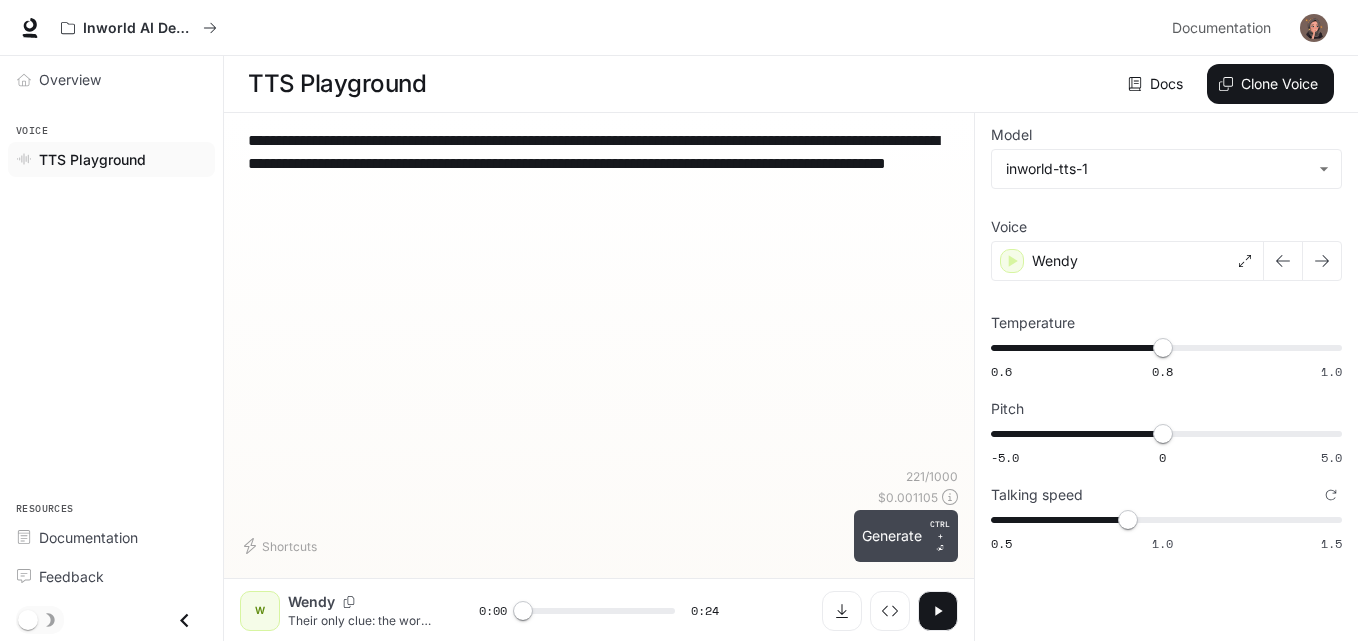 type on "**********" 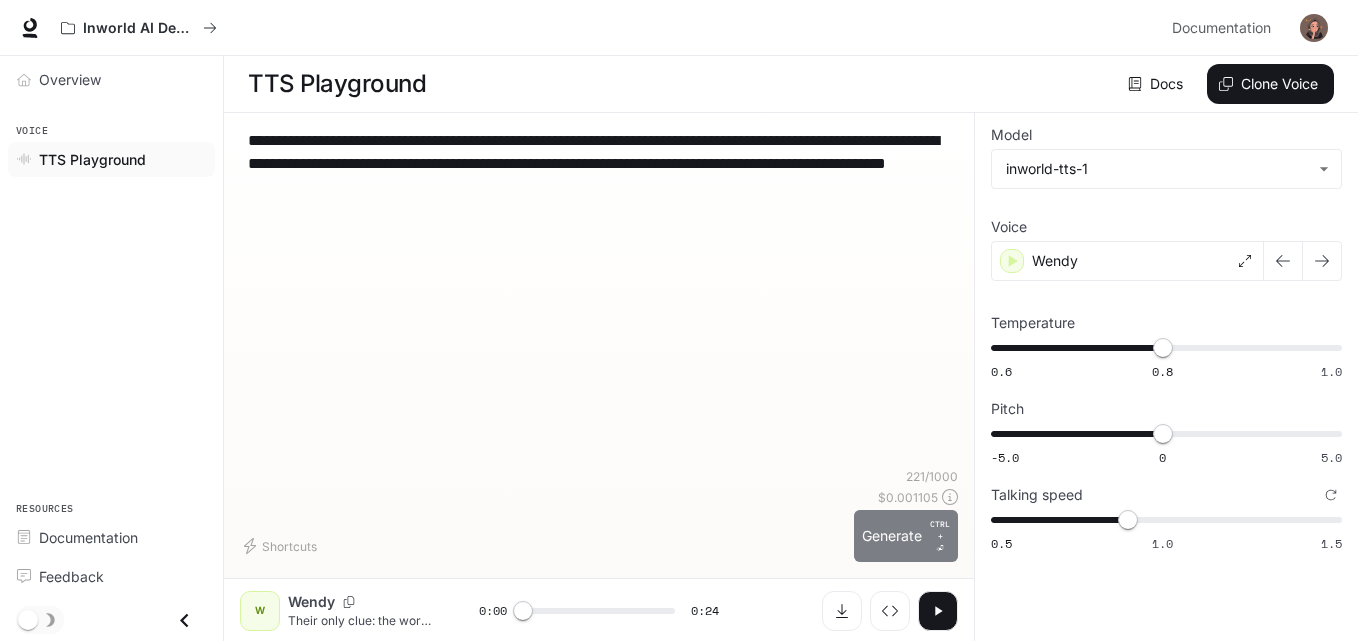 click on "Generate CTRL +  ⏎" at bounding box center (906, 536) 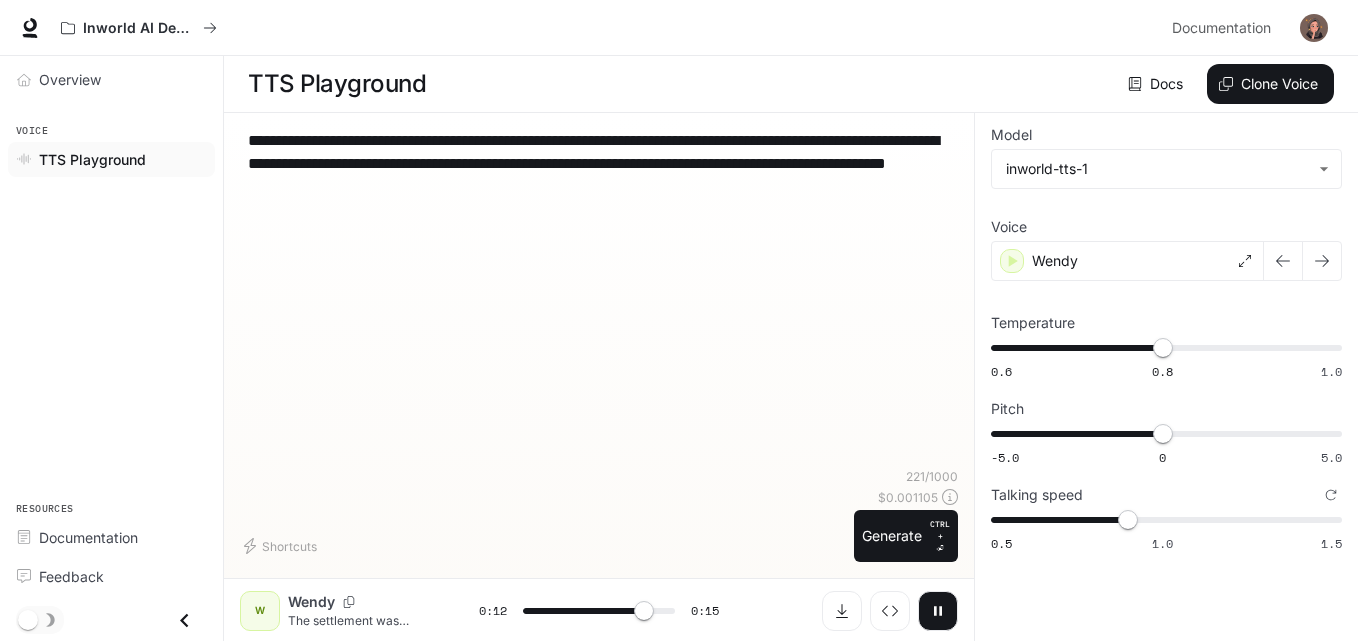 drag, startPoint x: 578, startPoint y: 187, endPoint x: 245, endPoint y: 123, distance: 339.0944 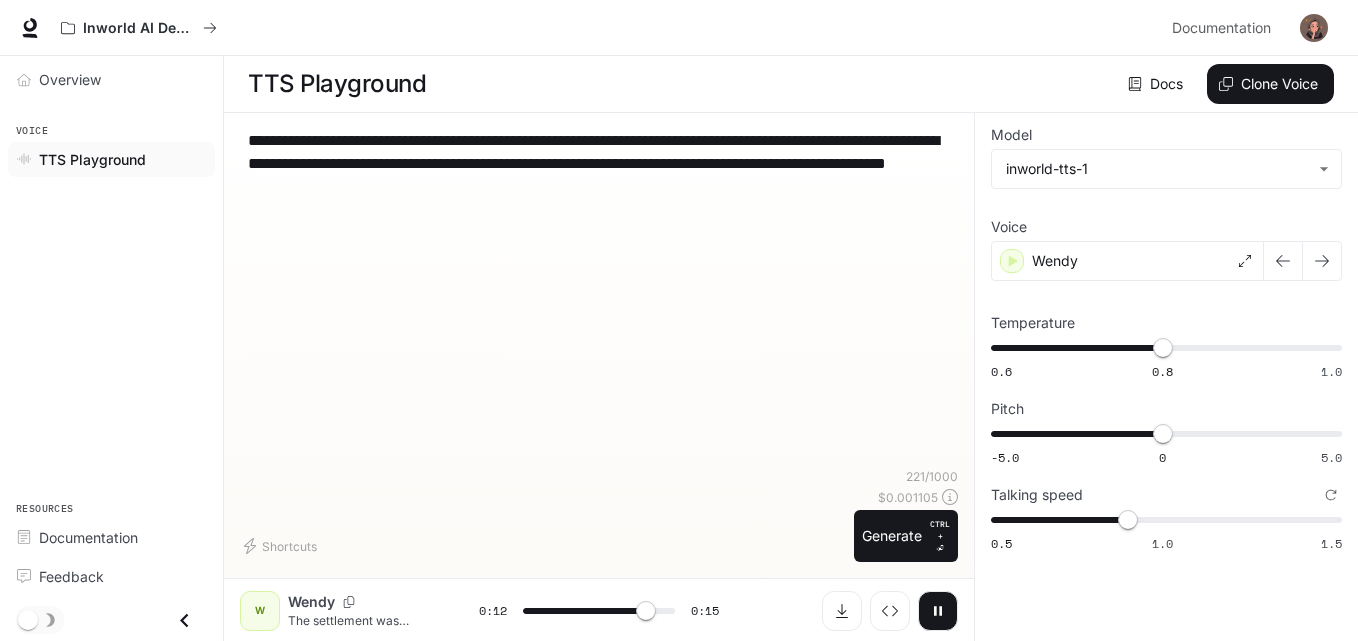 type on "**" 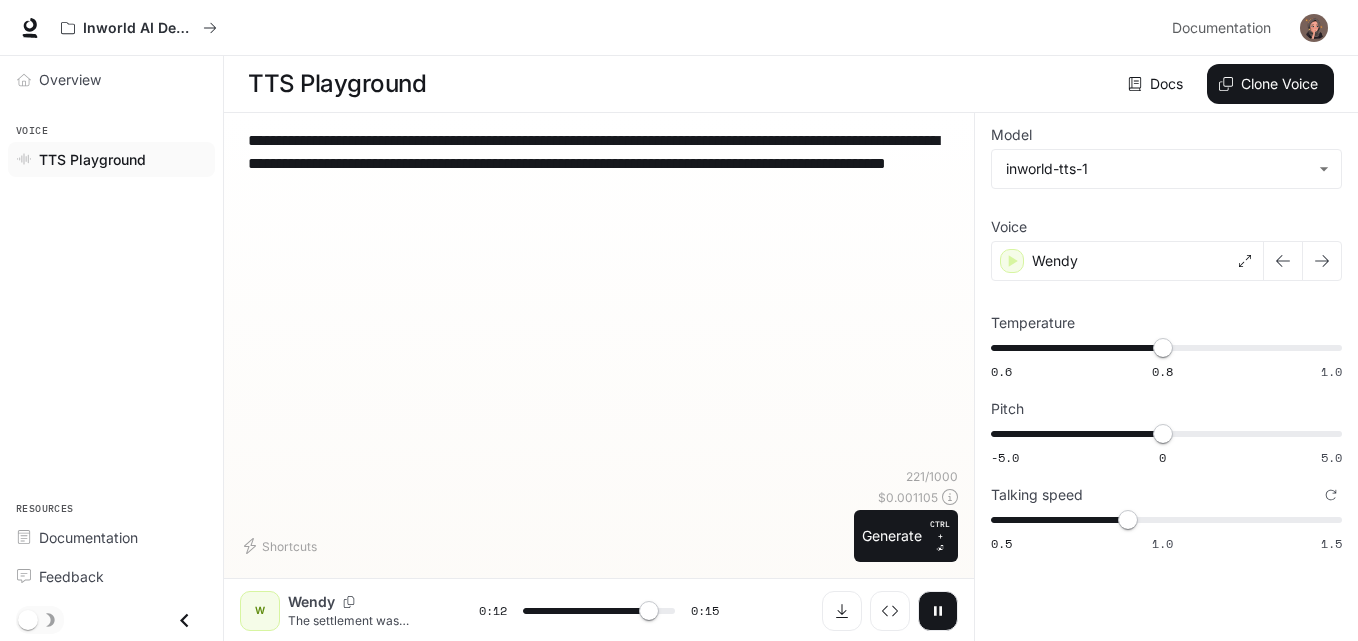 type 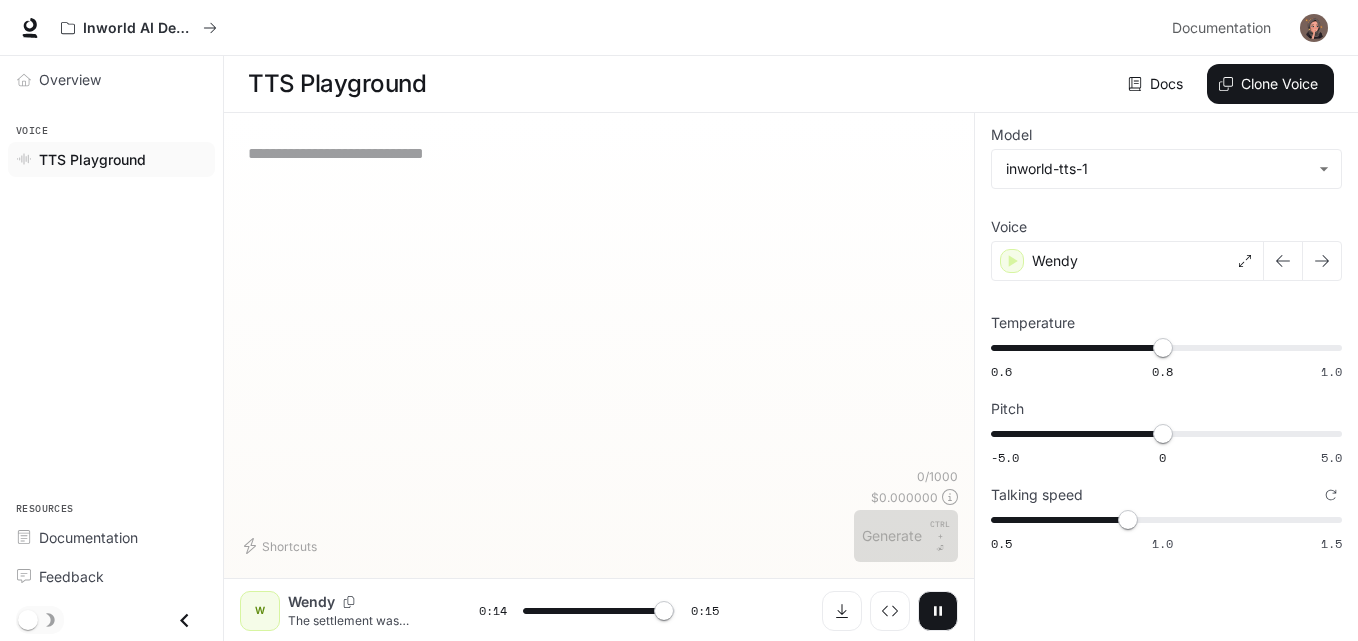 click at bounding box center (599, 153) 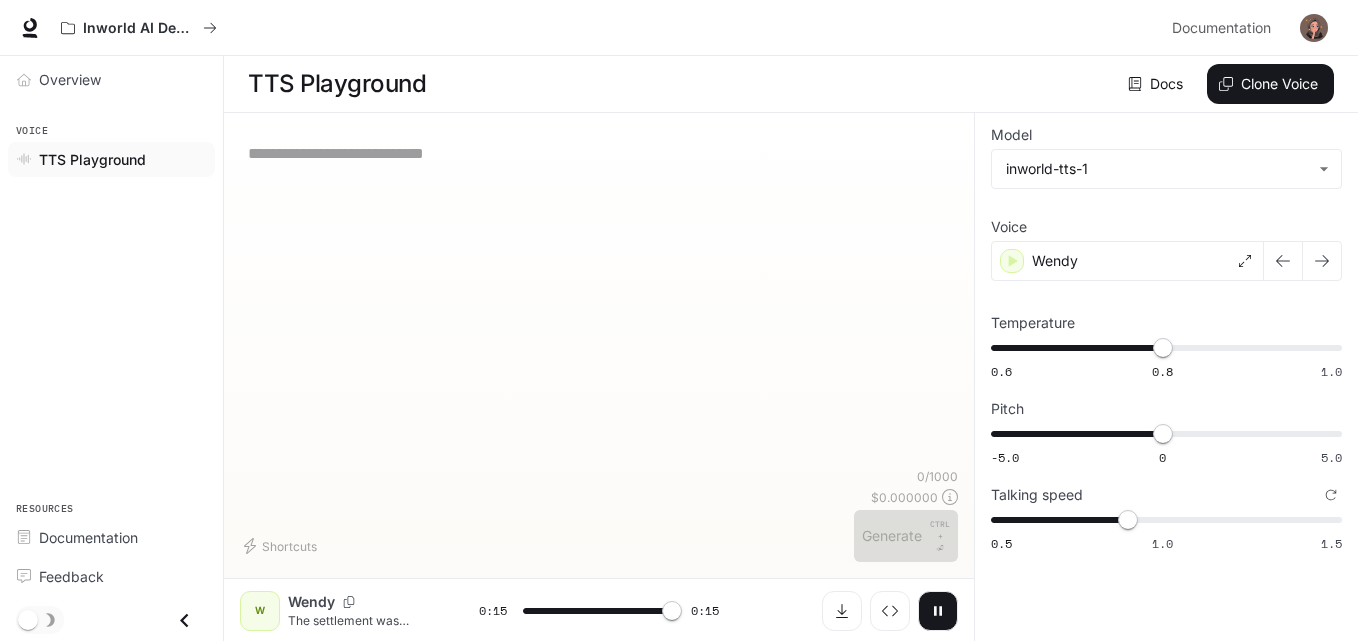 type on "*" 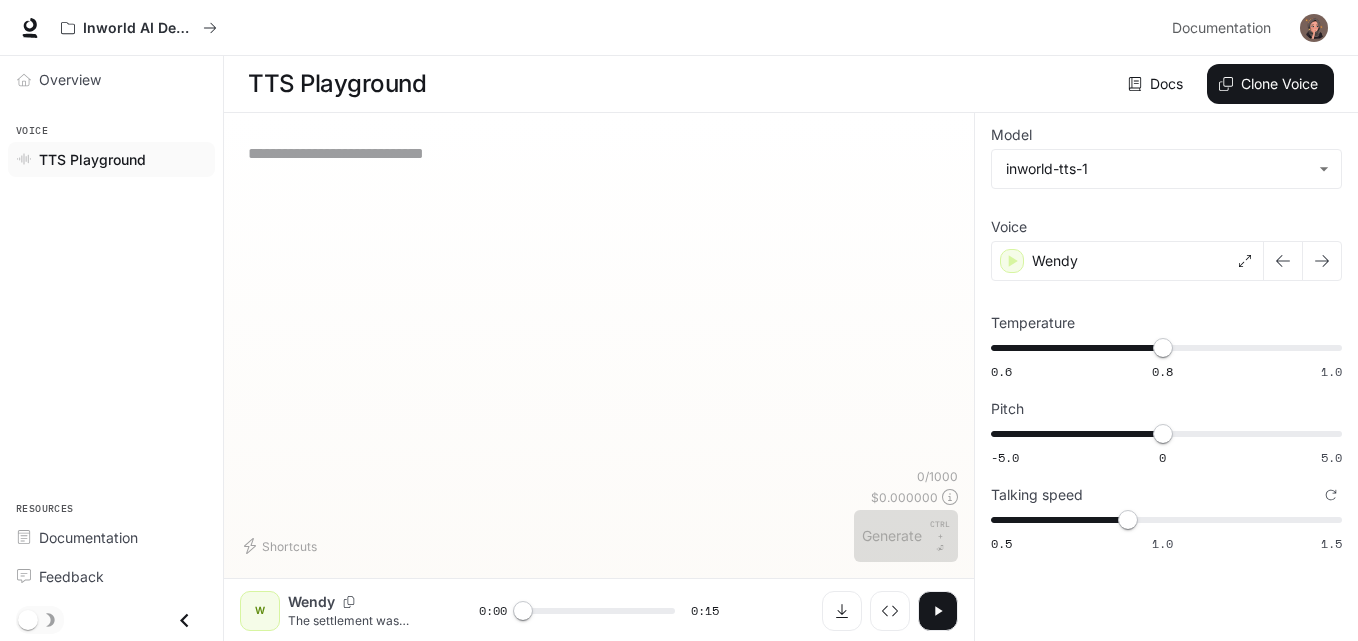 paste on "**********" 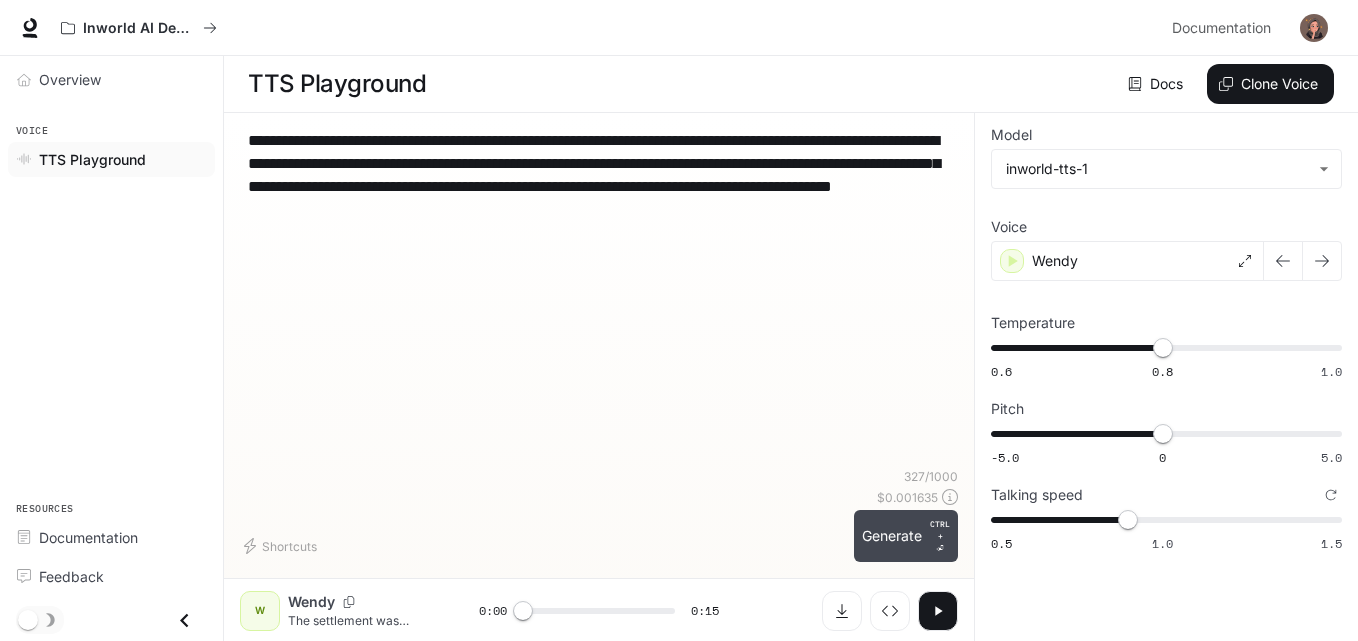type on "**********" 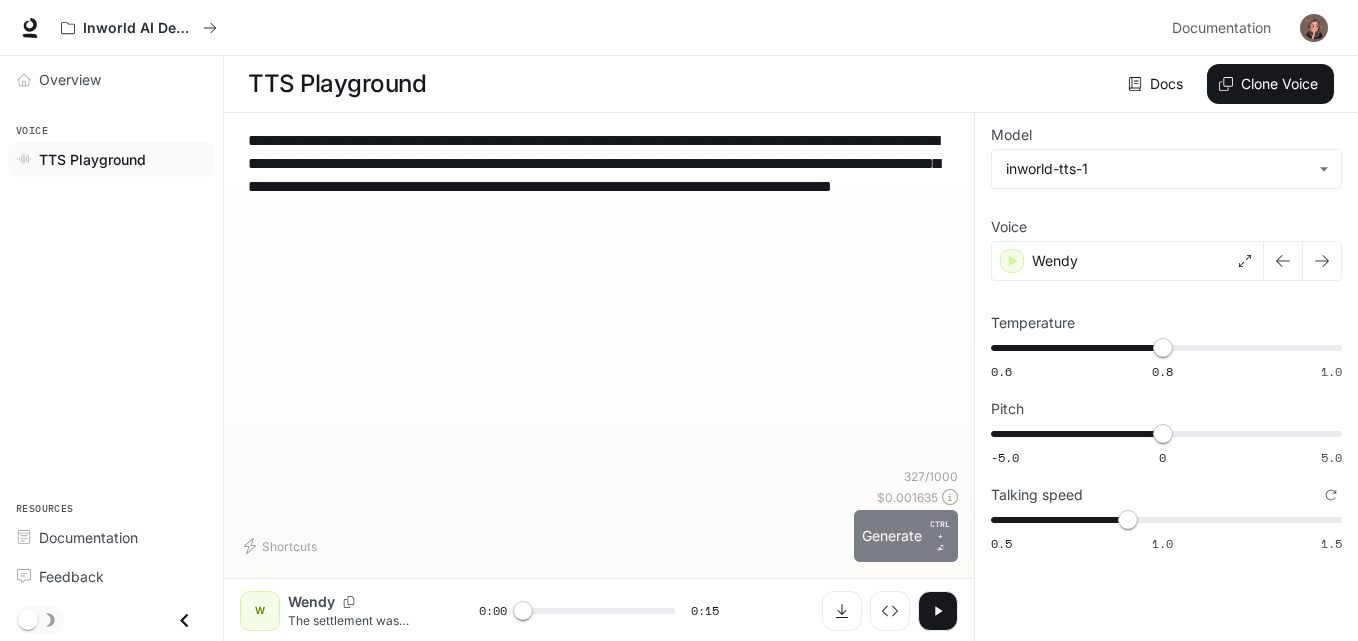 click on "Generate CTRL +  ⏎" at bounding box center (906, 536) 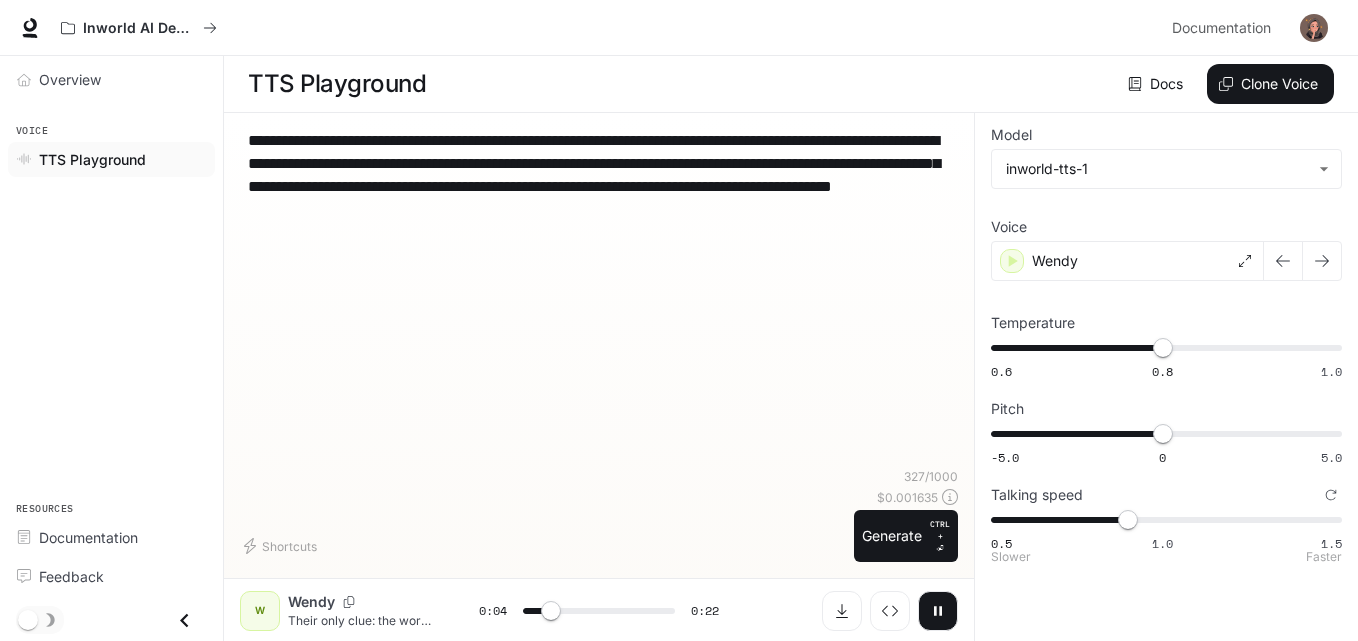 type on "***" 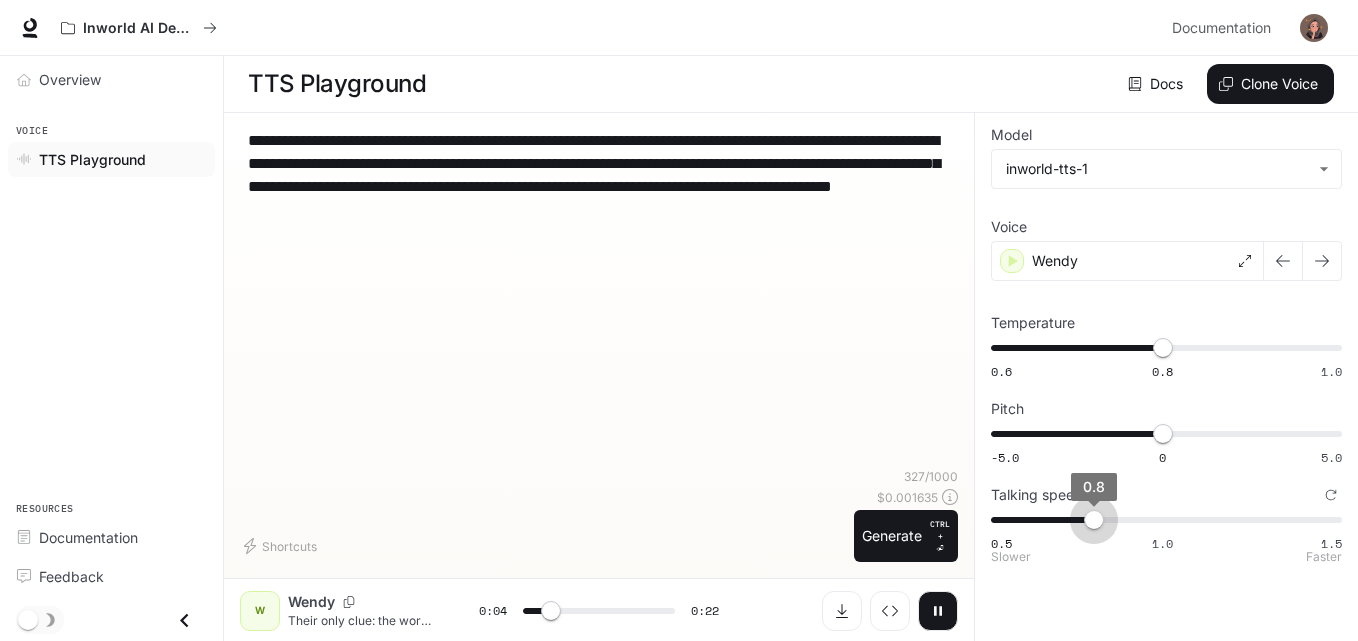 click on "0.5 1.0 1.5 0.8" at bounding box center (1162, 520) 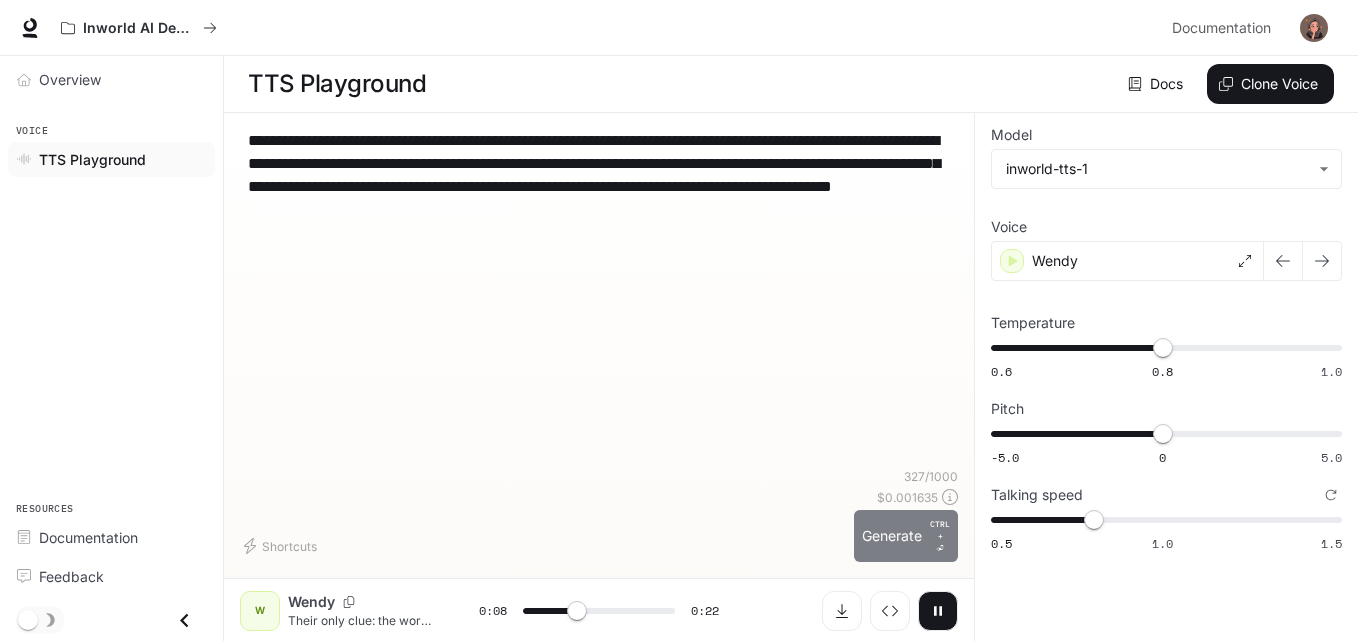 click on "Generate CTRL +  ⏎" at bounding box center (906, 536) 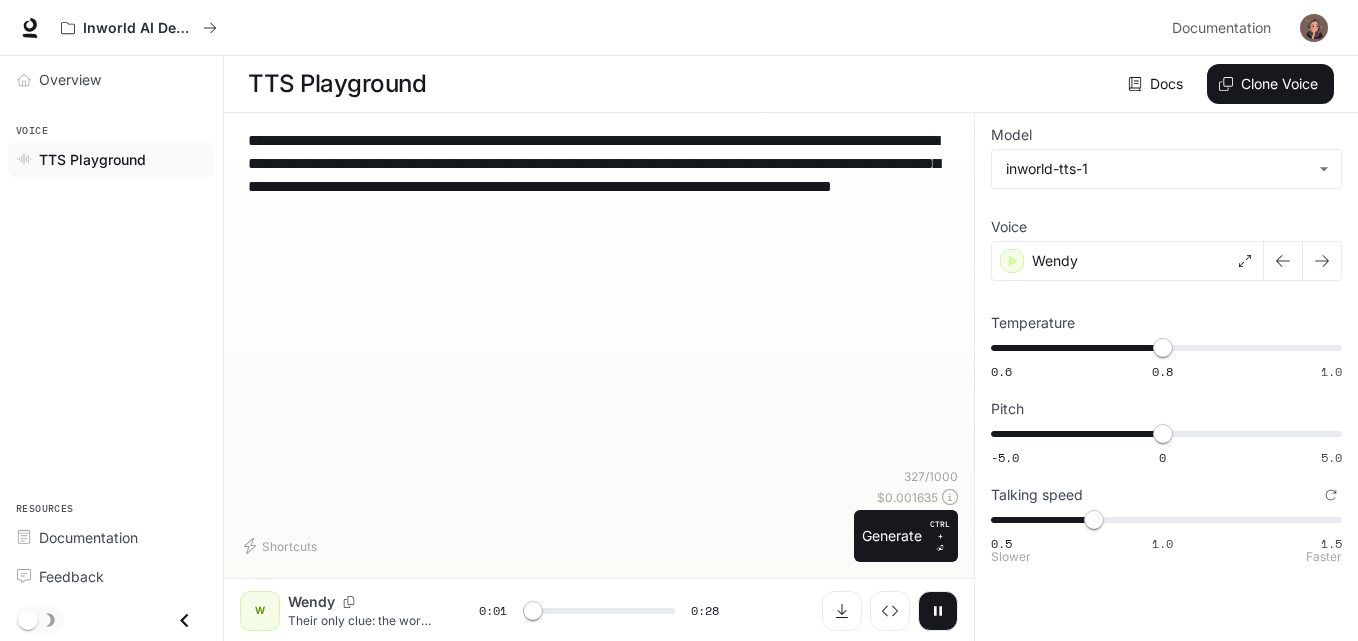 type on "***" 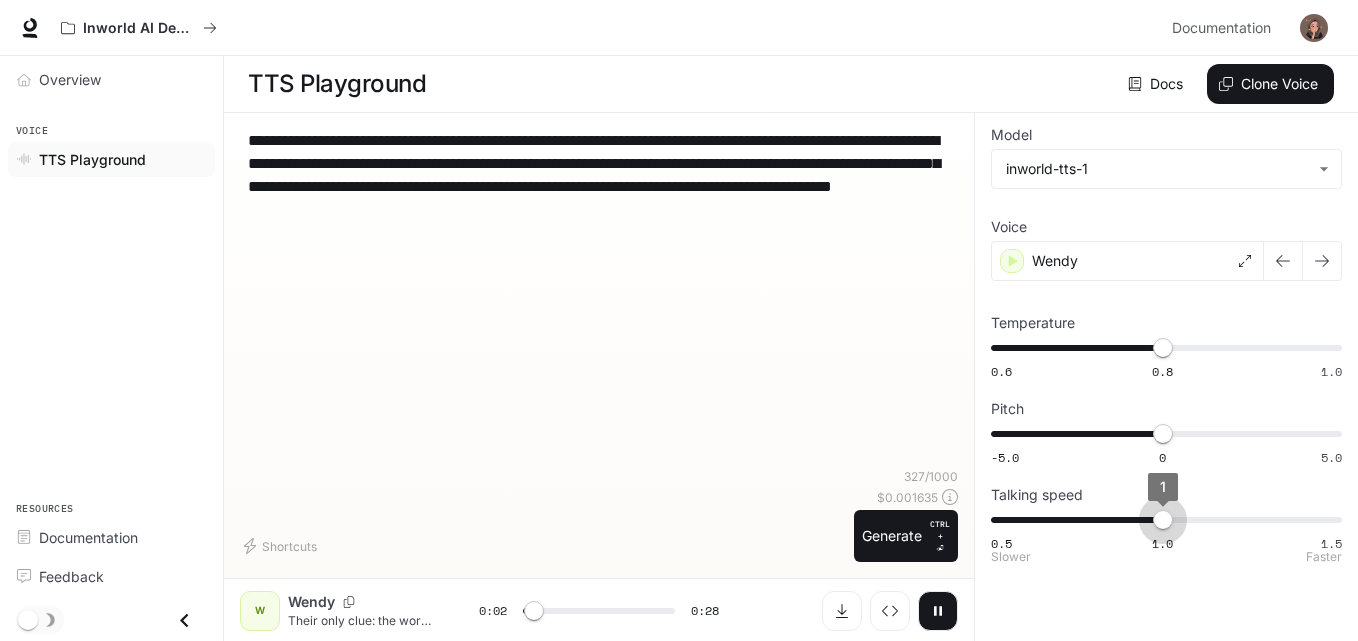click on "0.5 1.0 1.5 1" at bounding box center [1162, 520] 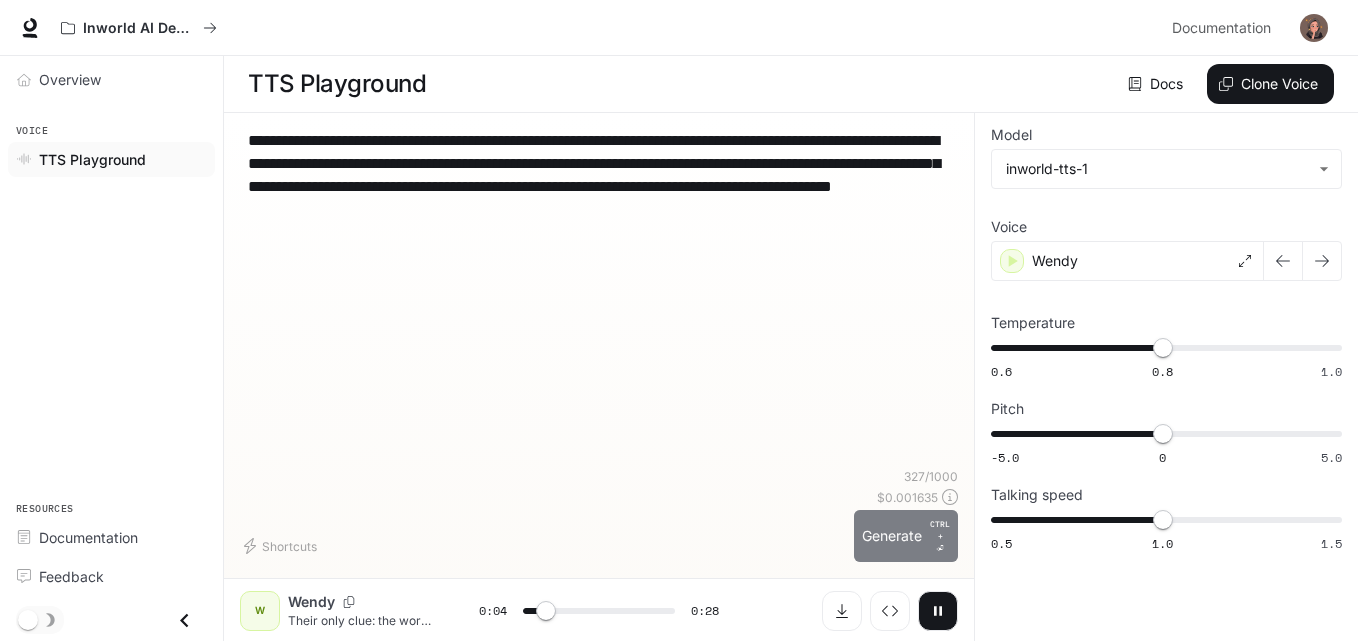 click on "Generate CTRL +  ⏎" at bounding box center [906, 536] 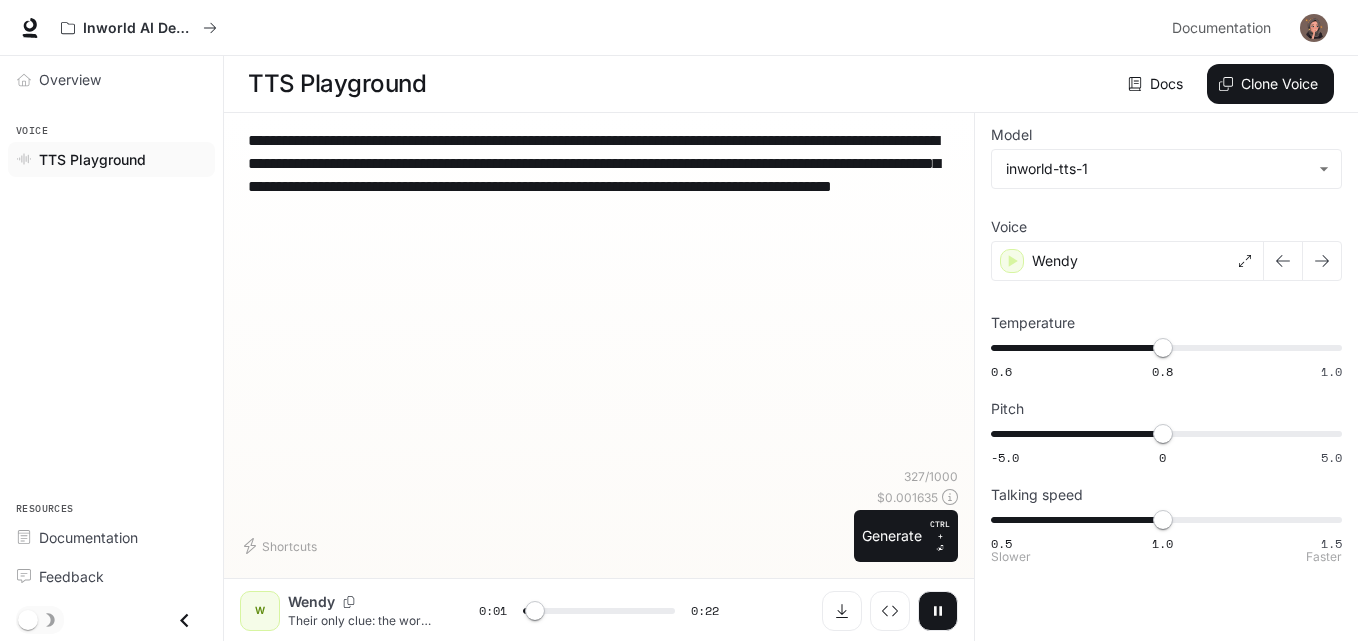 type on "***" 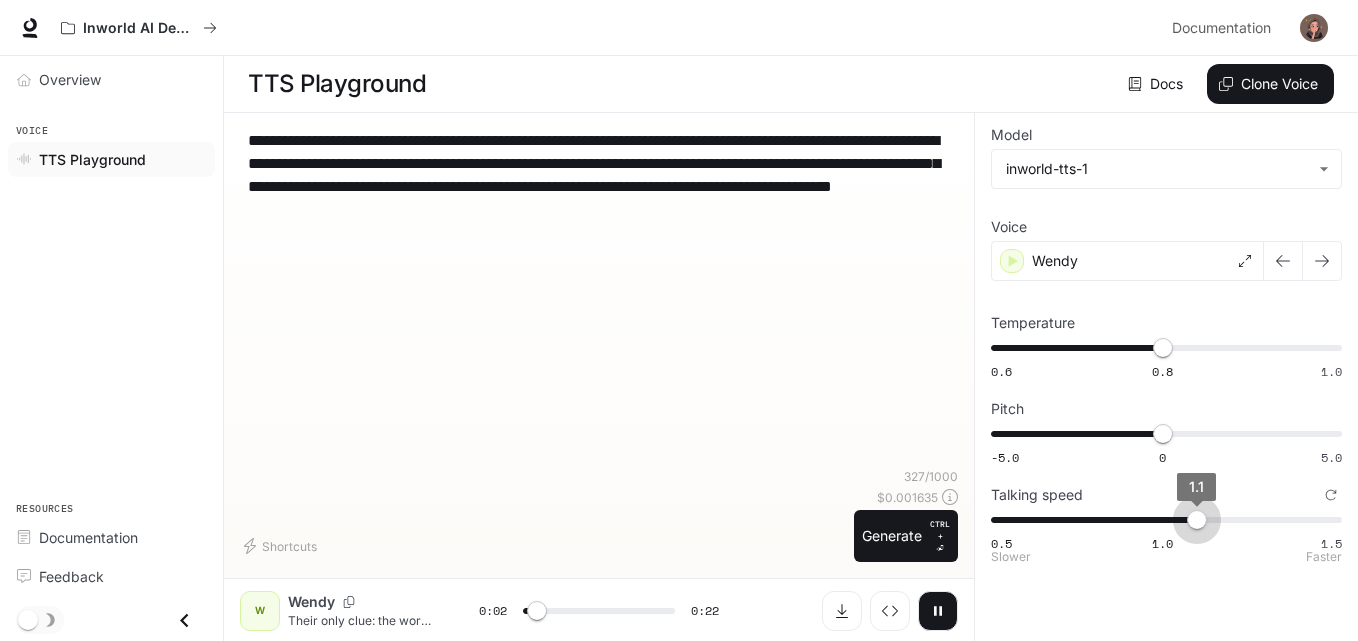 click on "0.5 1.0 1.5 1.1" at bounding box center [1162, 520] 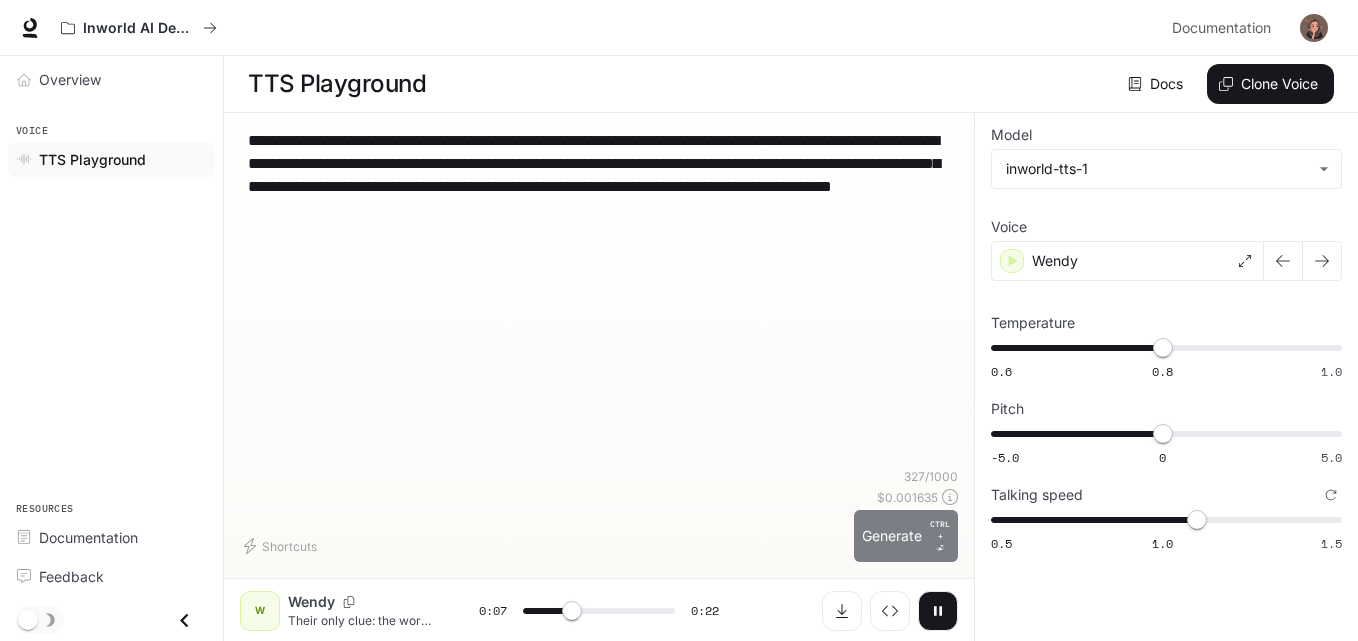 click on "Generate CTRL +  ⏎" at bounding box center (906, 536) 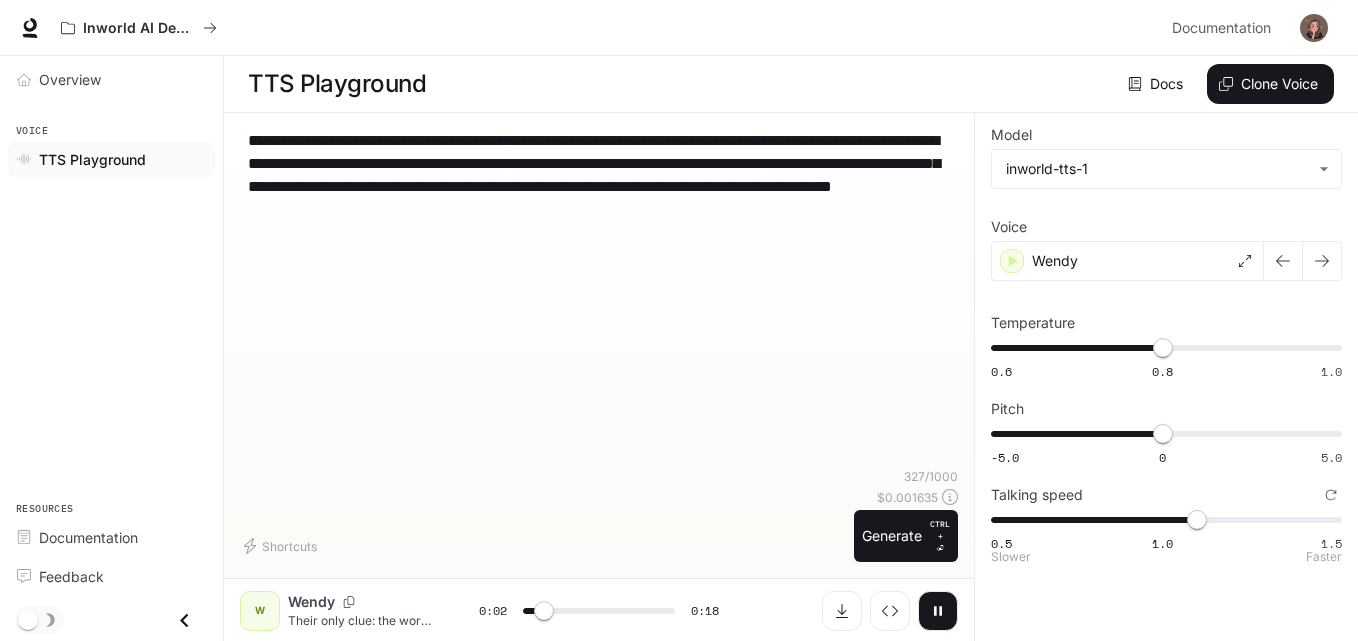 type on "***" 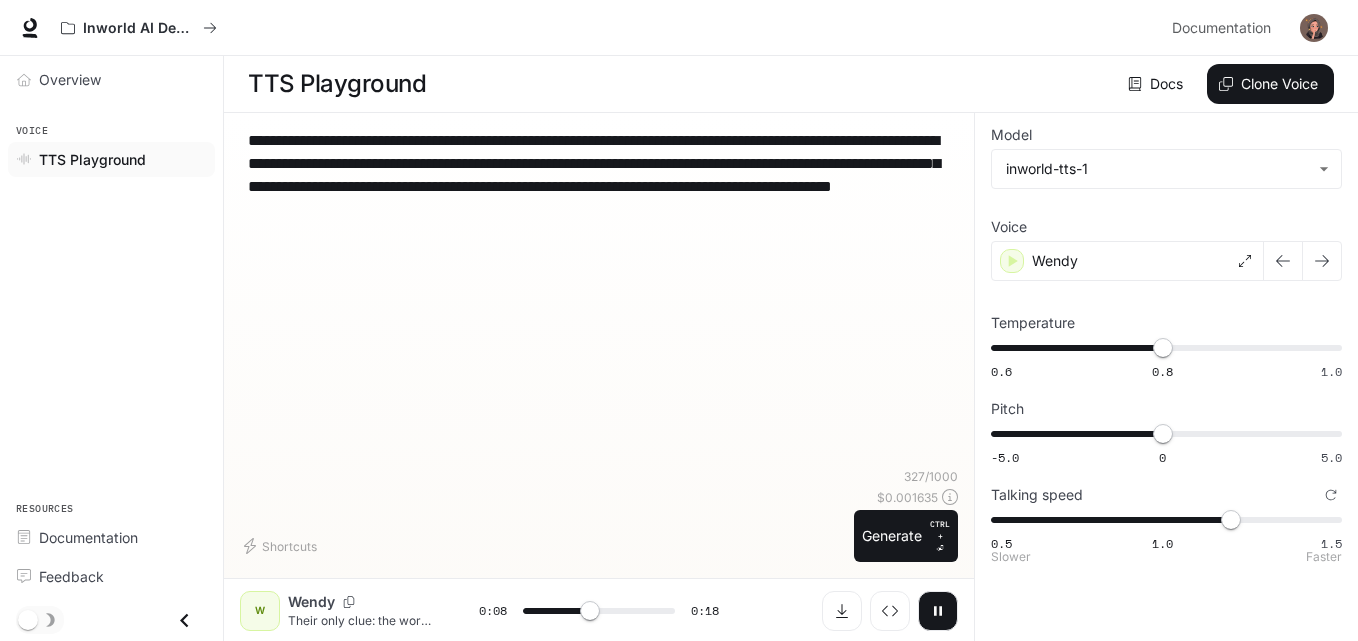 type on "***" 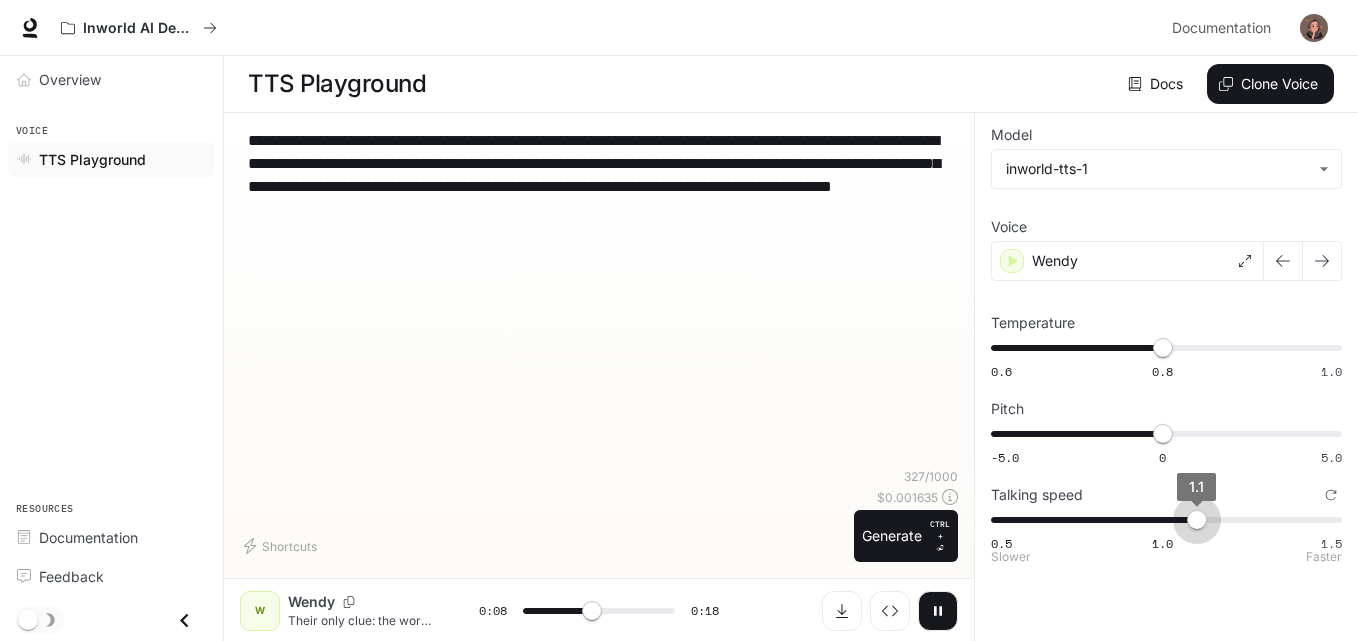 click on "0.5 1.0 1.5 1.1" at bounding box center (1162, 520) 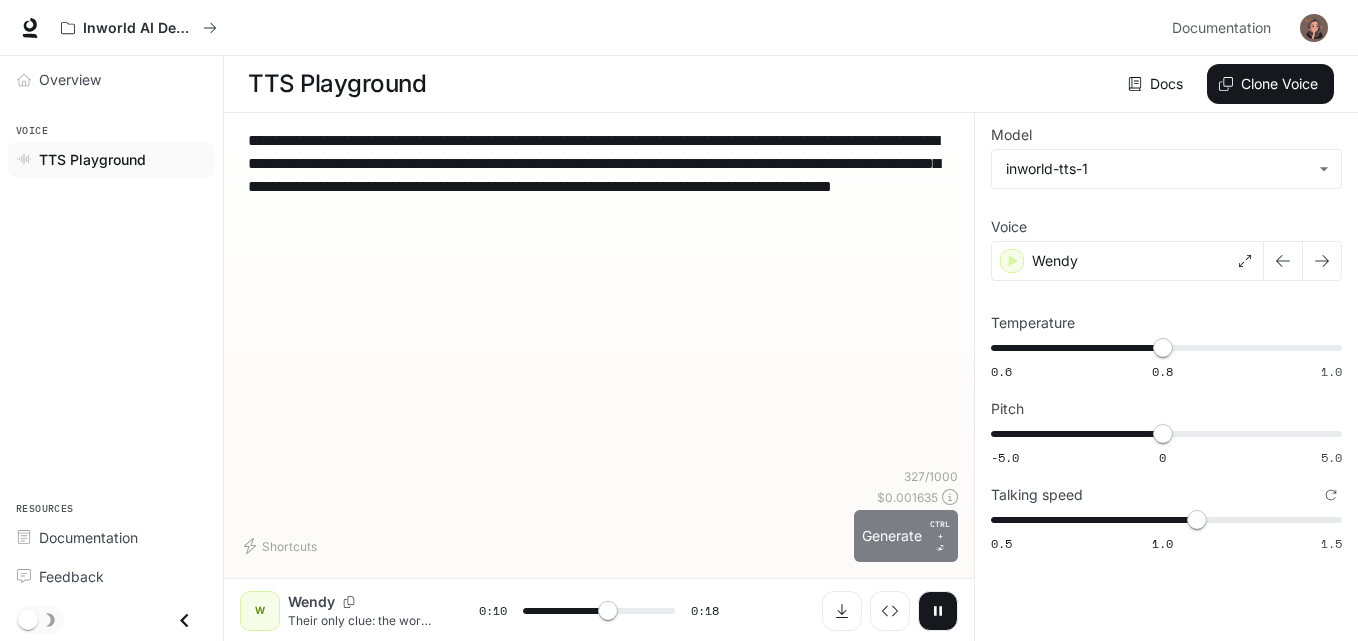 click on "Generate CTRL +  ⏎" at bounding box center [906, 536] 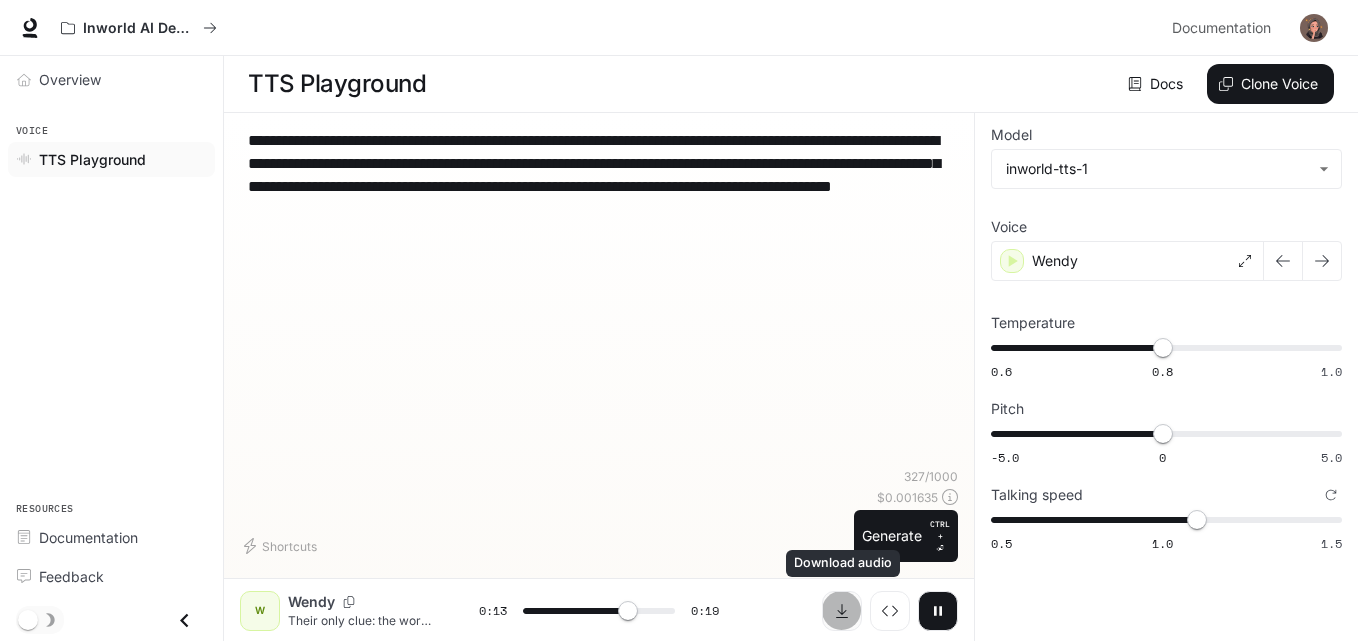 click 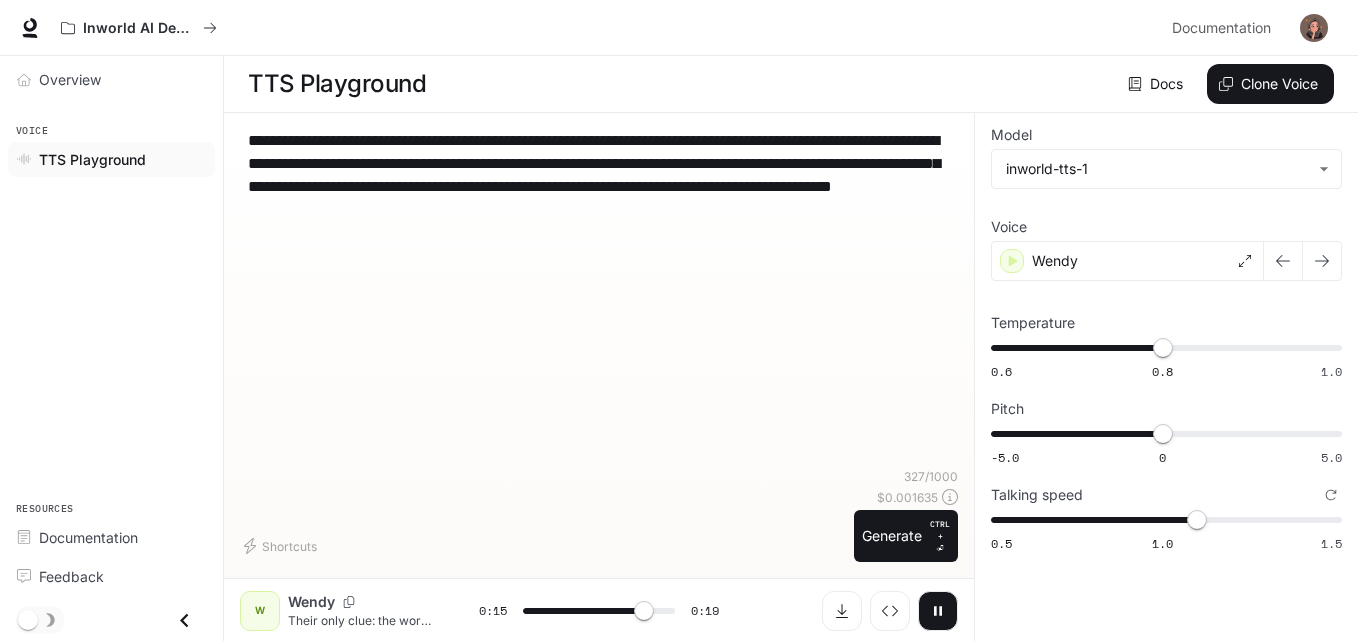click on "**********" at bounding box center [599, 298] 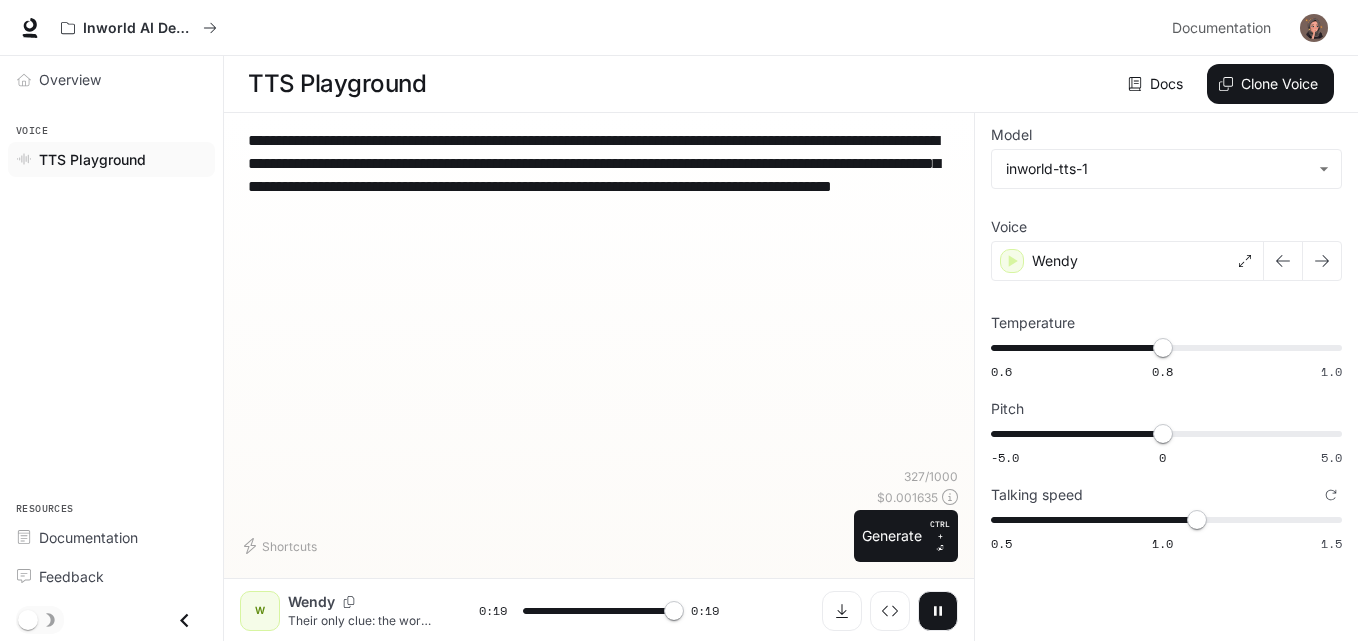 type on "*" 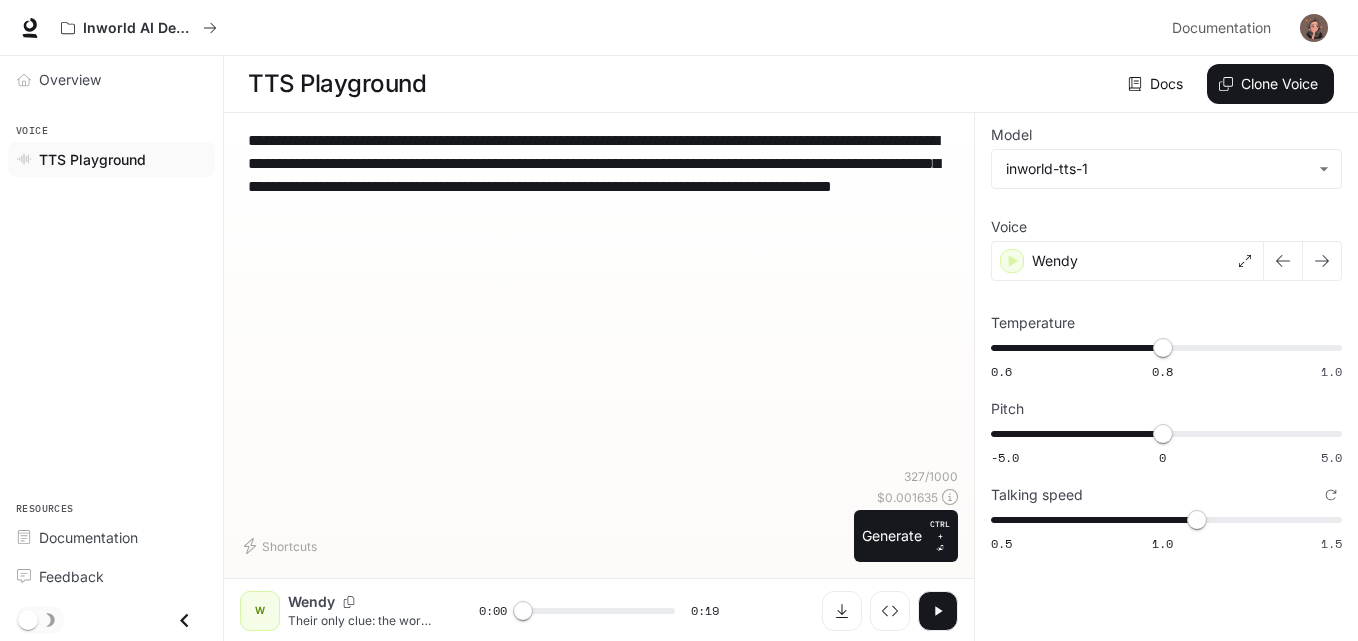 click on "**********" at bounding box center (599, 175) 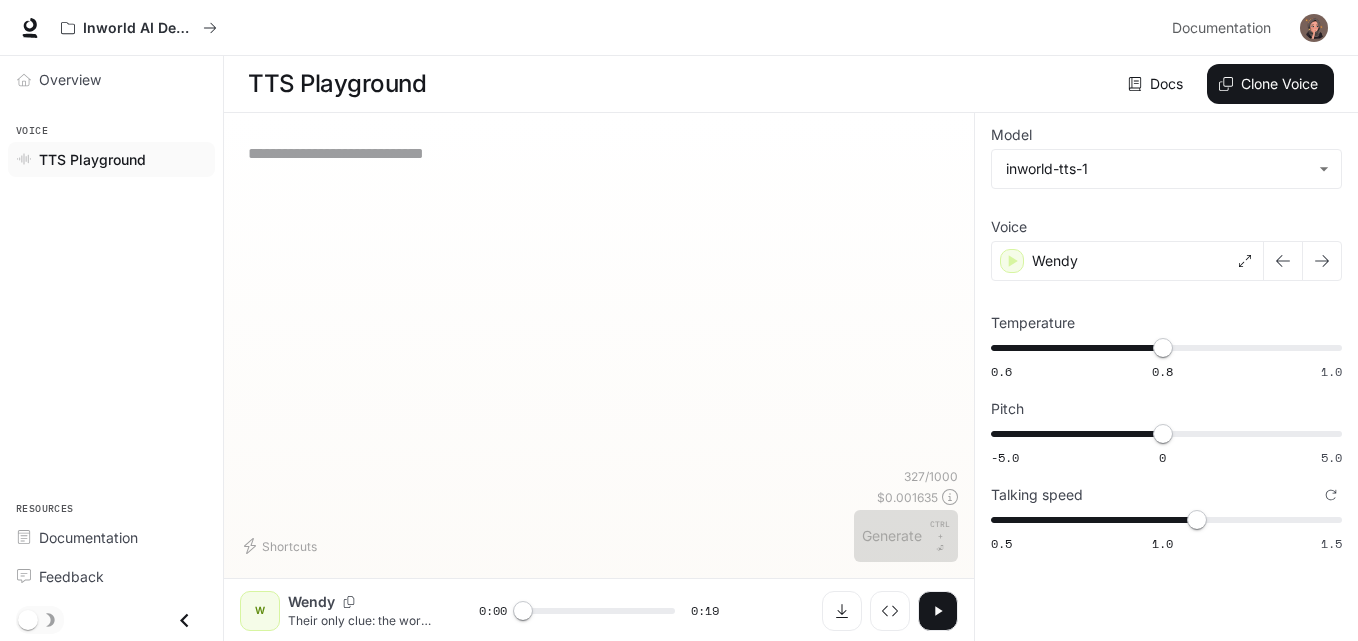 paste on "**********" 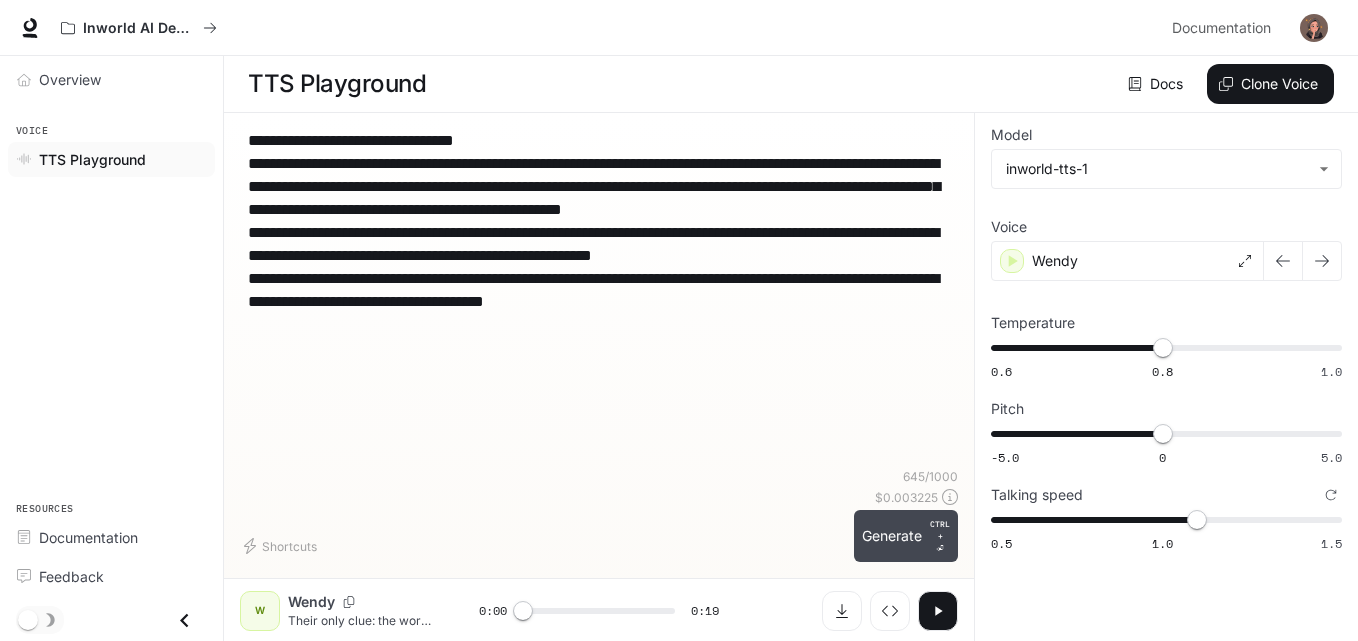 type on "**********" 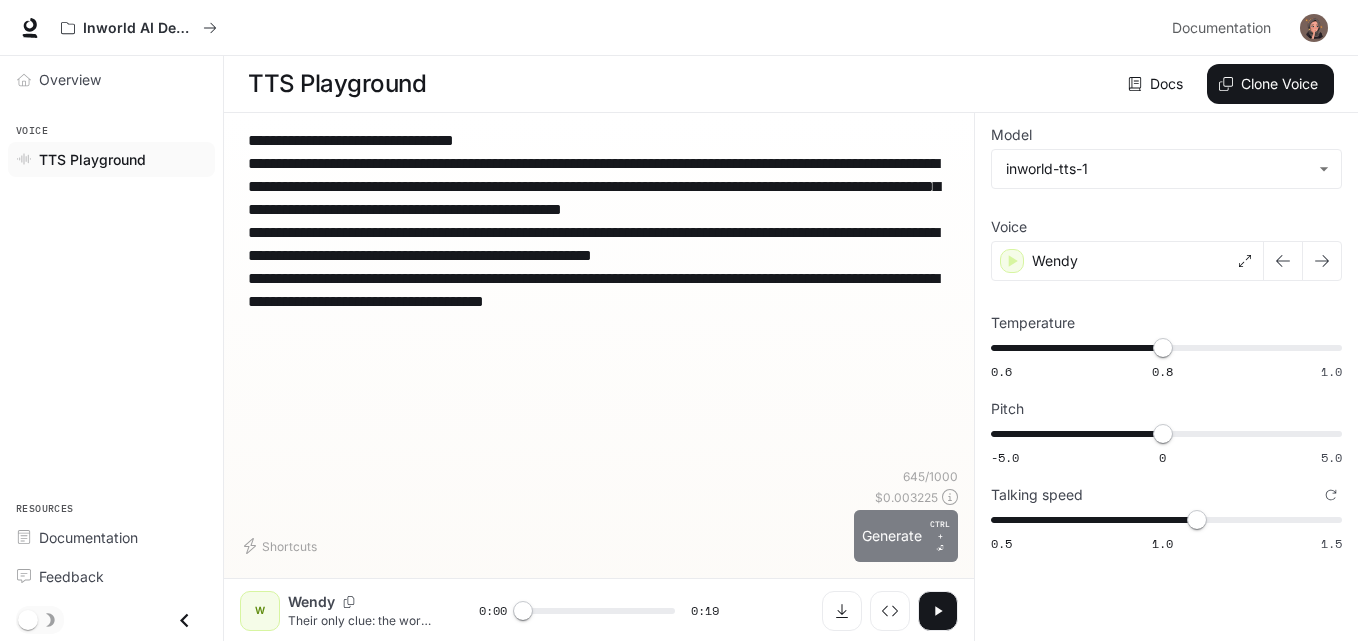 click on "Generate CTRL +  ⏎" at bounding box center [906, 536] 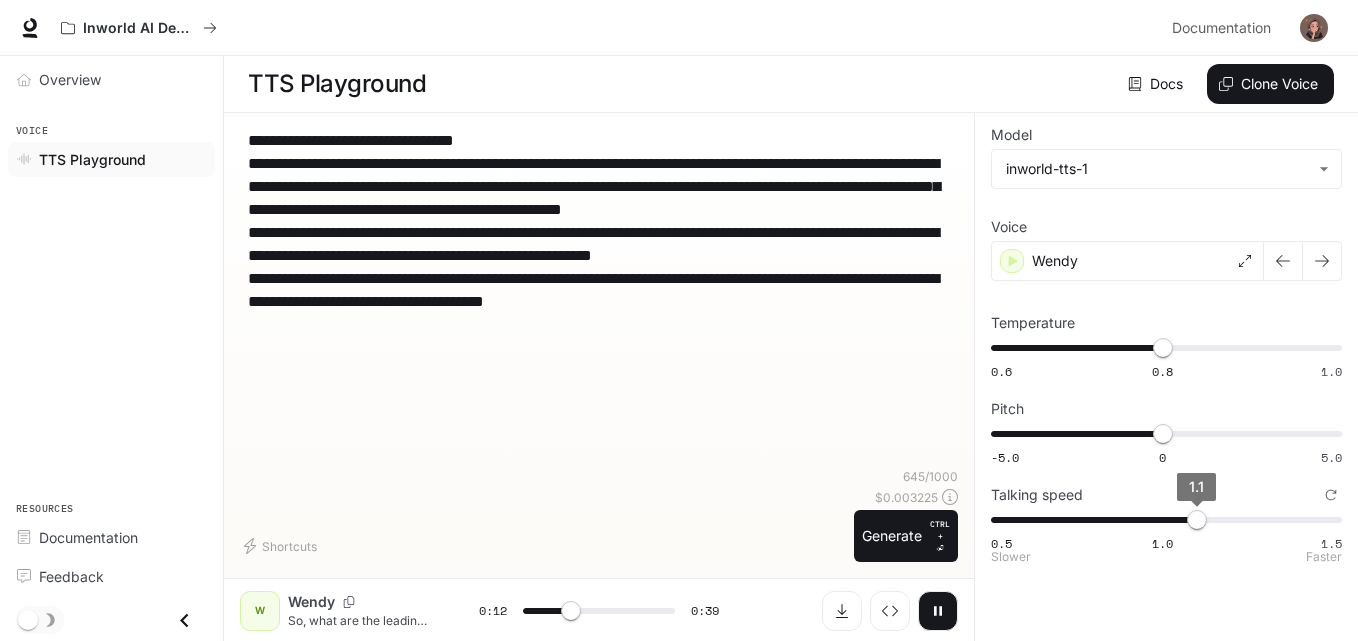 type on "****" 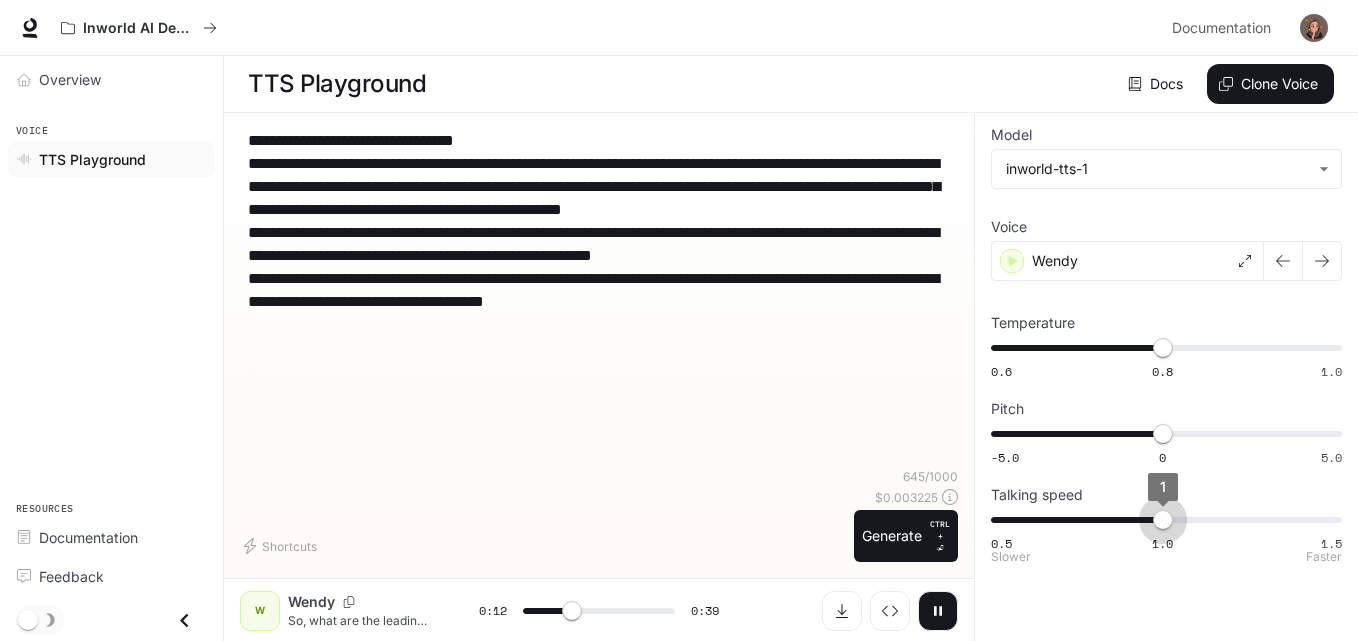 click on "1" at bounding box center (1163, 520) 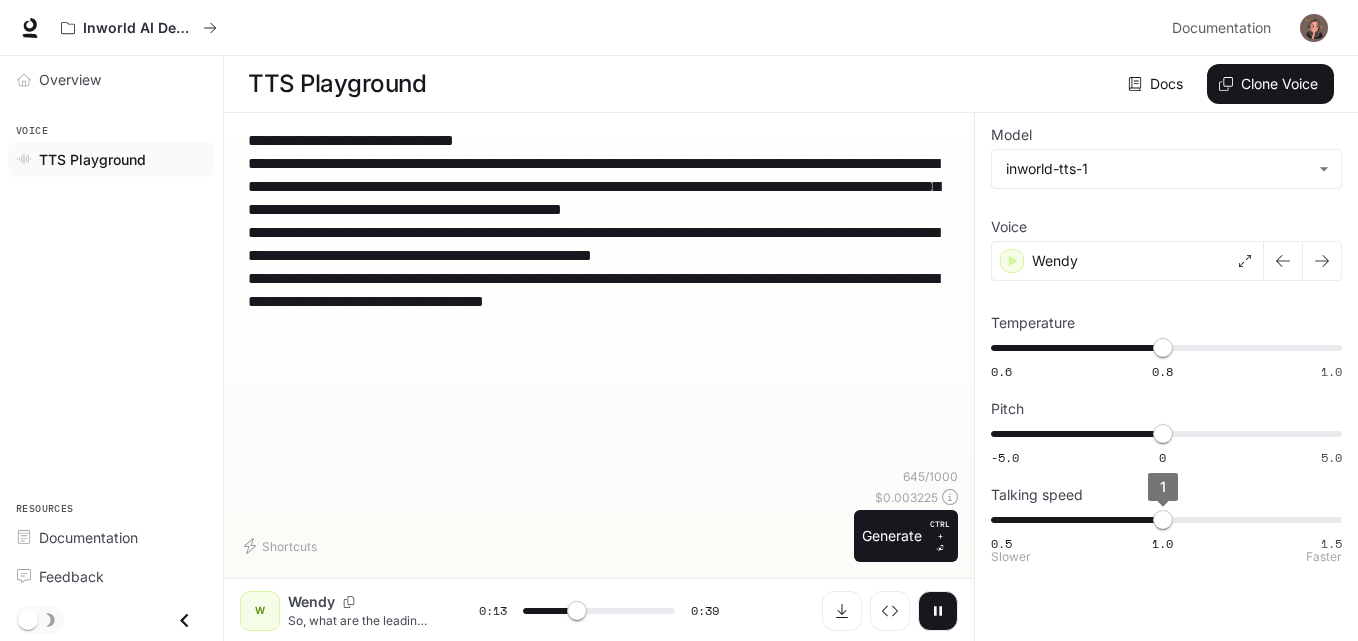 type on "****" 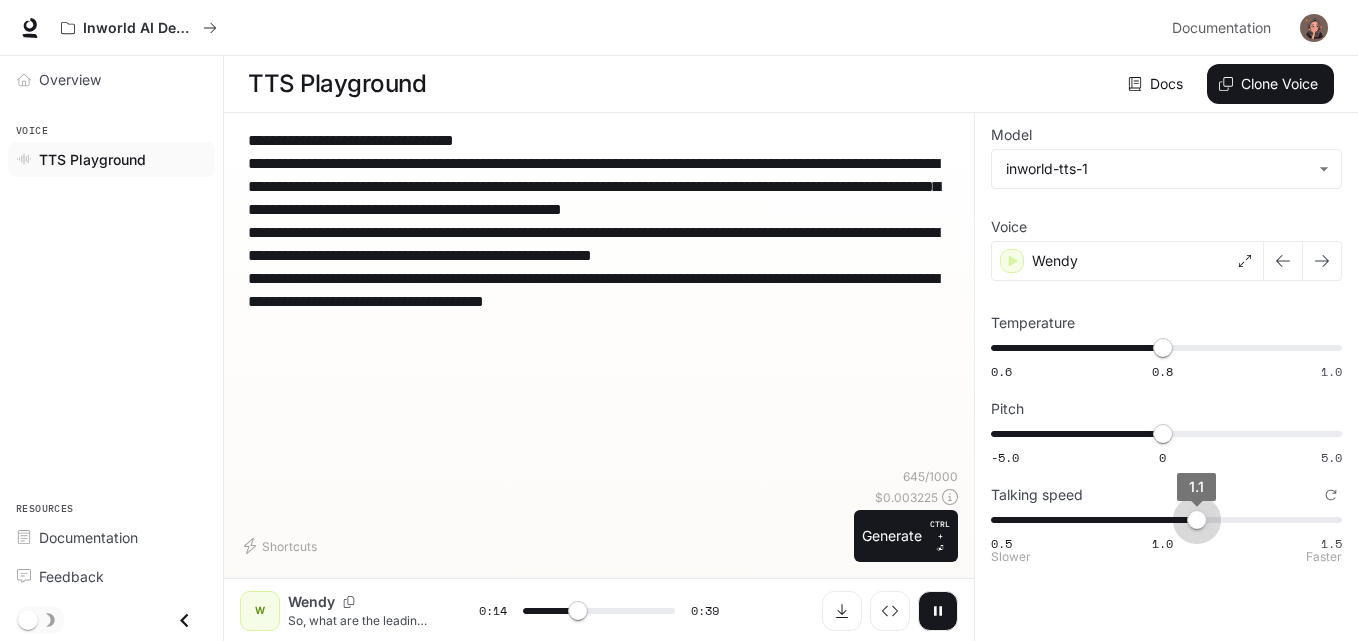 click on "1.1" at bounding box center (1197, 520) 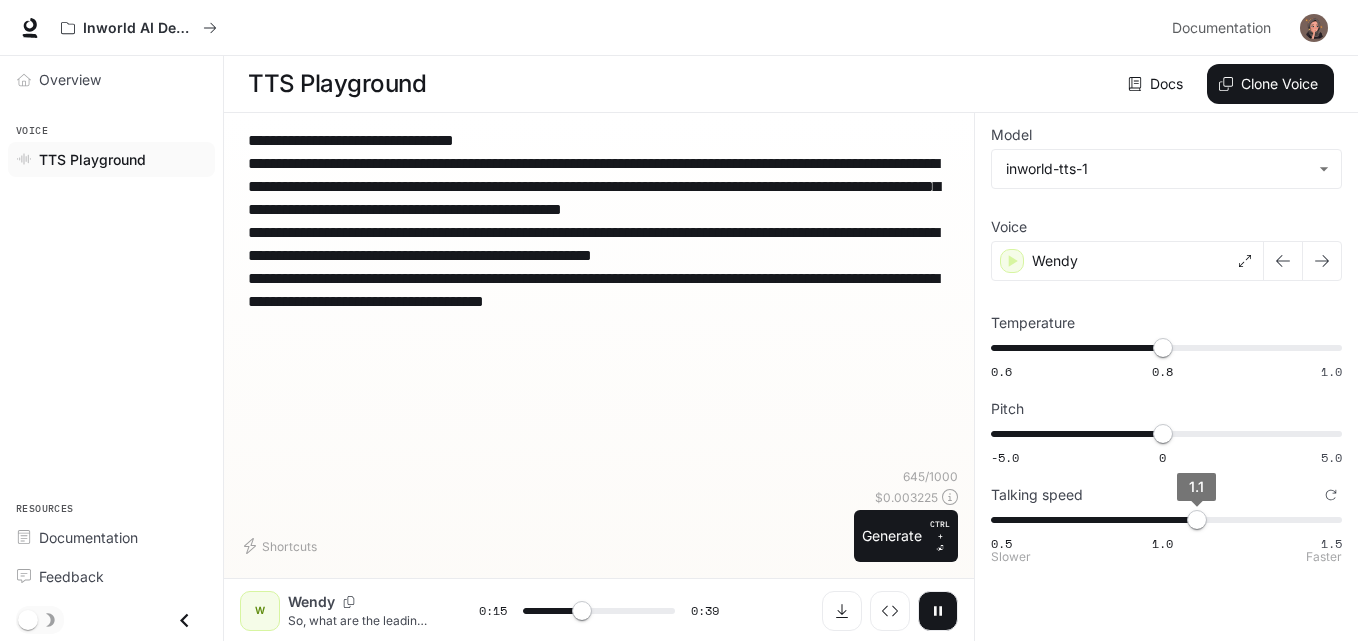 type on "****" 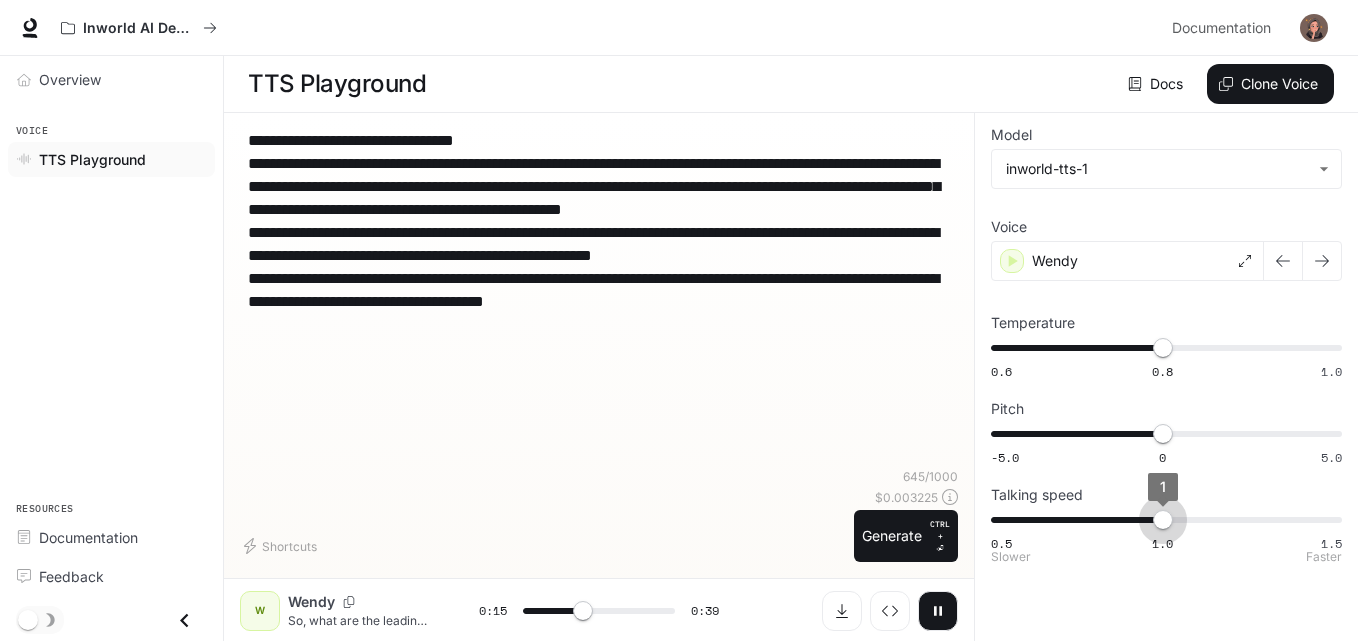 click on "1" at bounding box center [1163, 520] 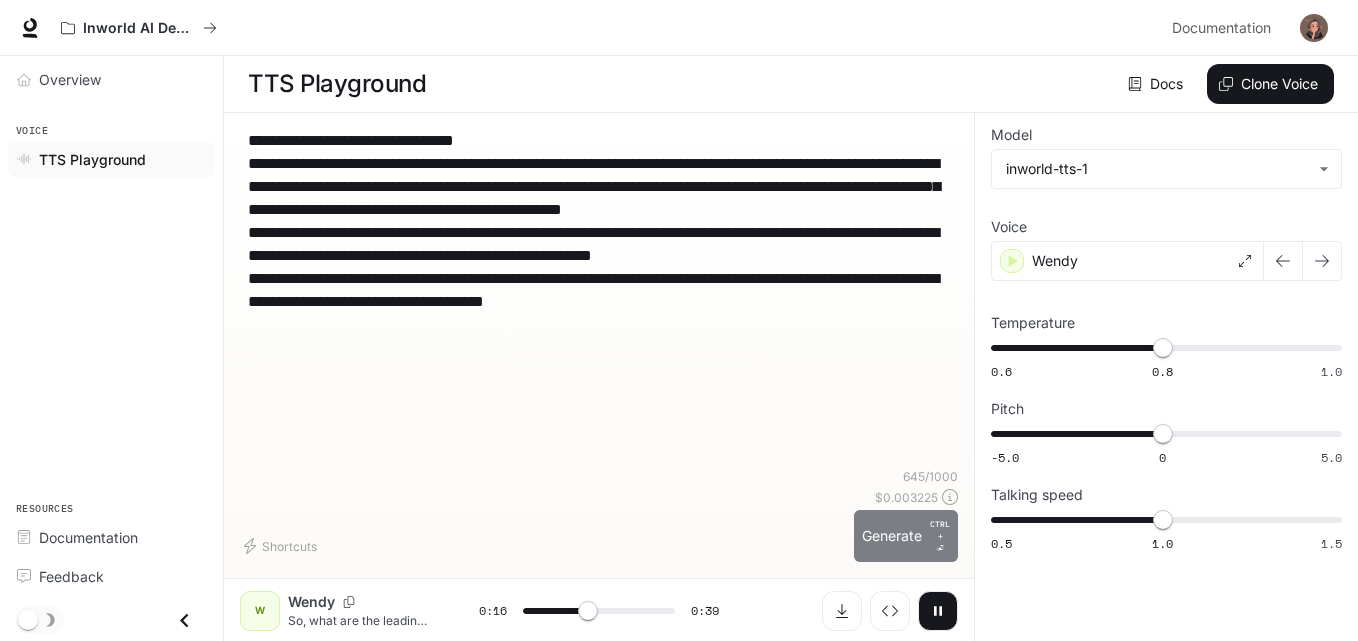 click on "Generate CTRL +  ⏎" at bounding box center [906, 536] 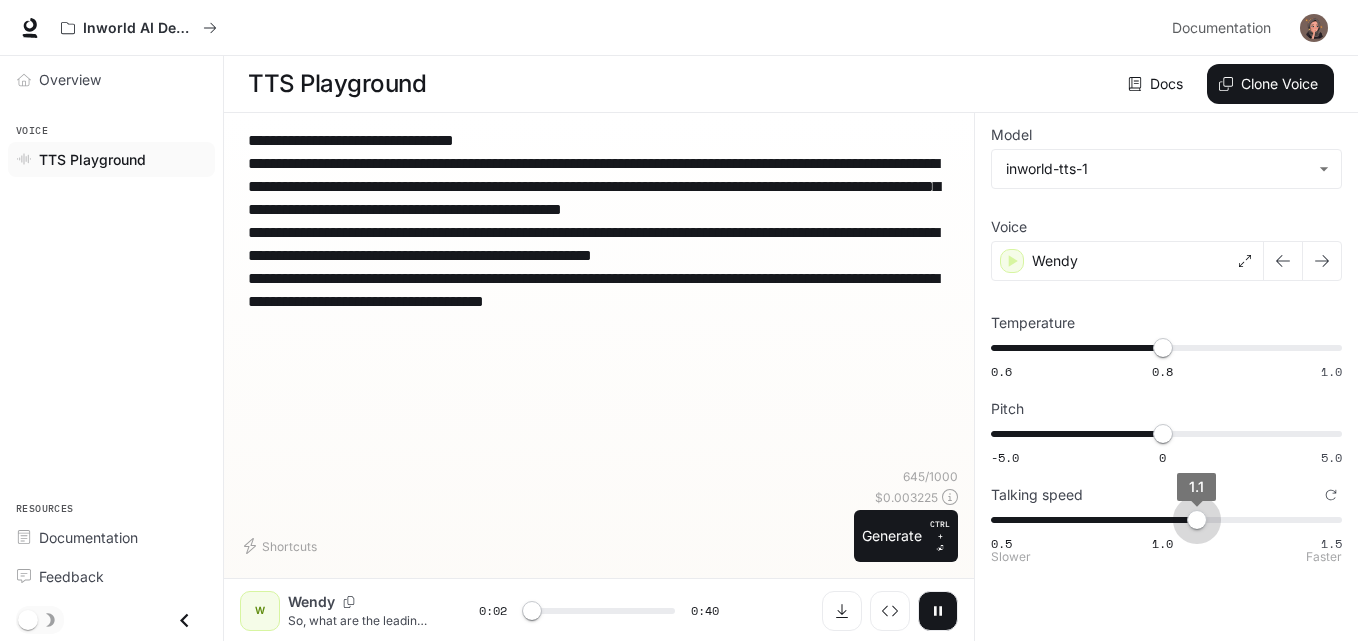 type on "***" 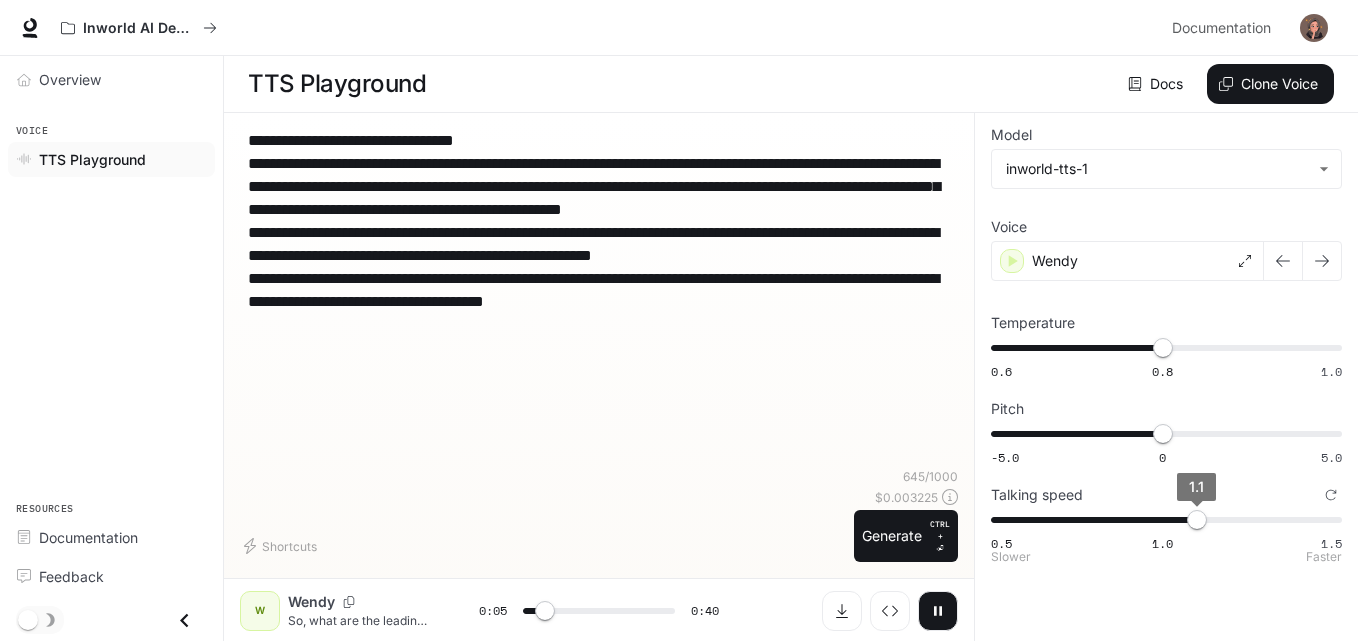 type on "***" 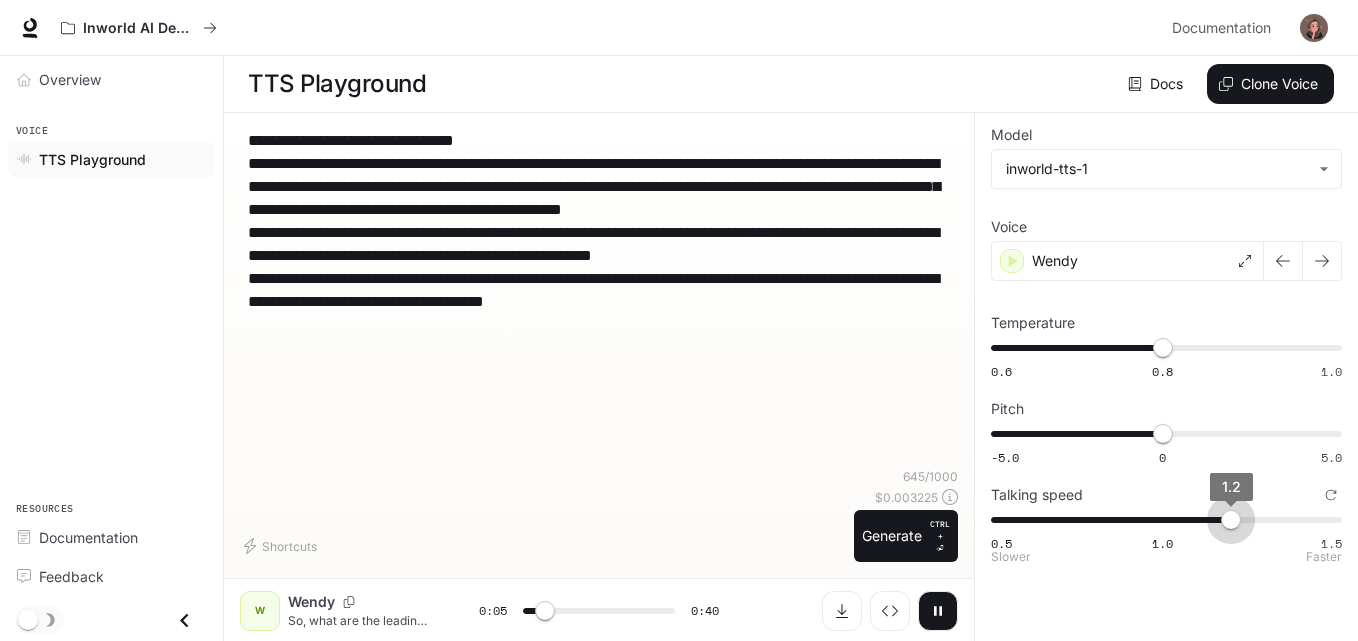 click on "1.2" at bounding box center [1231, 520] 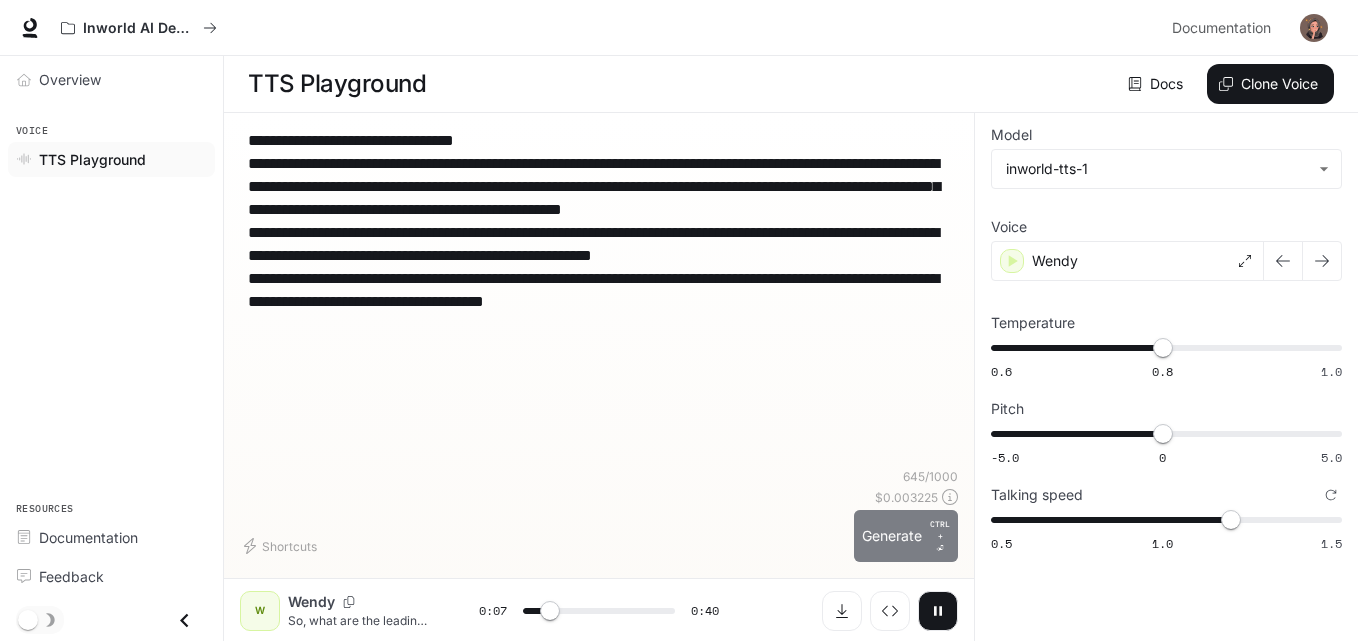 click on "Generate CTRL +  ⏎" at bounding box center [906, 536] 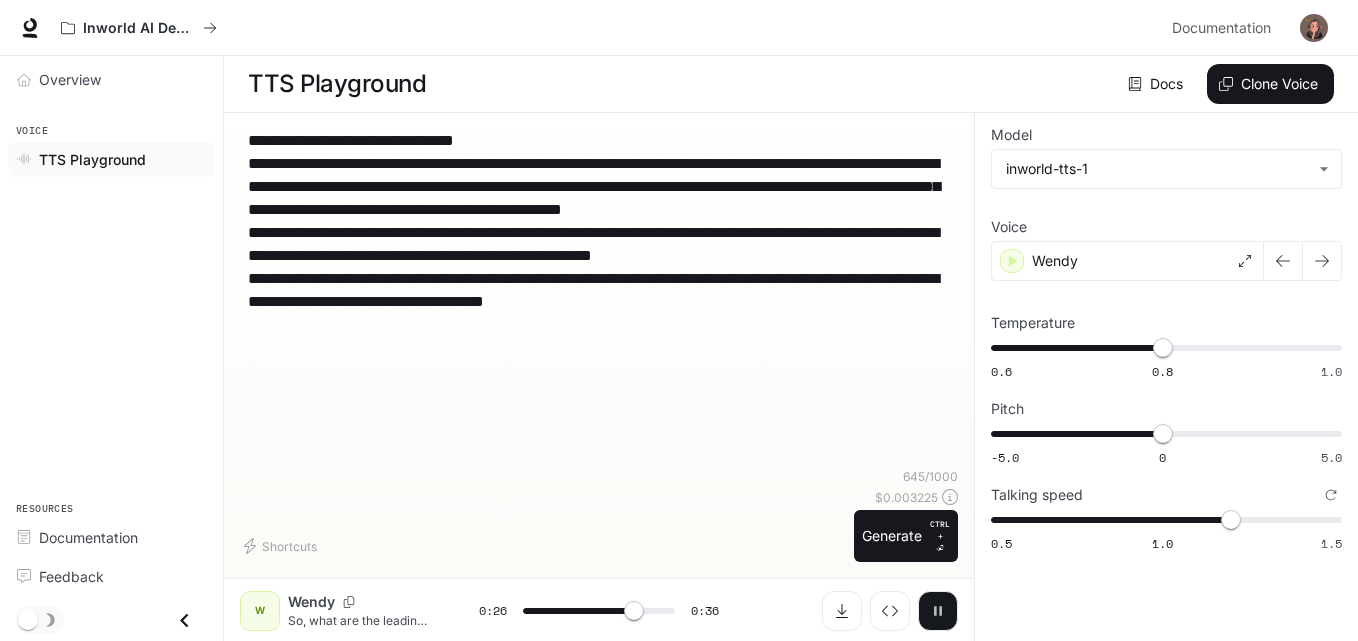 click at bounding box center (938, 611) 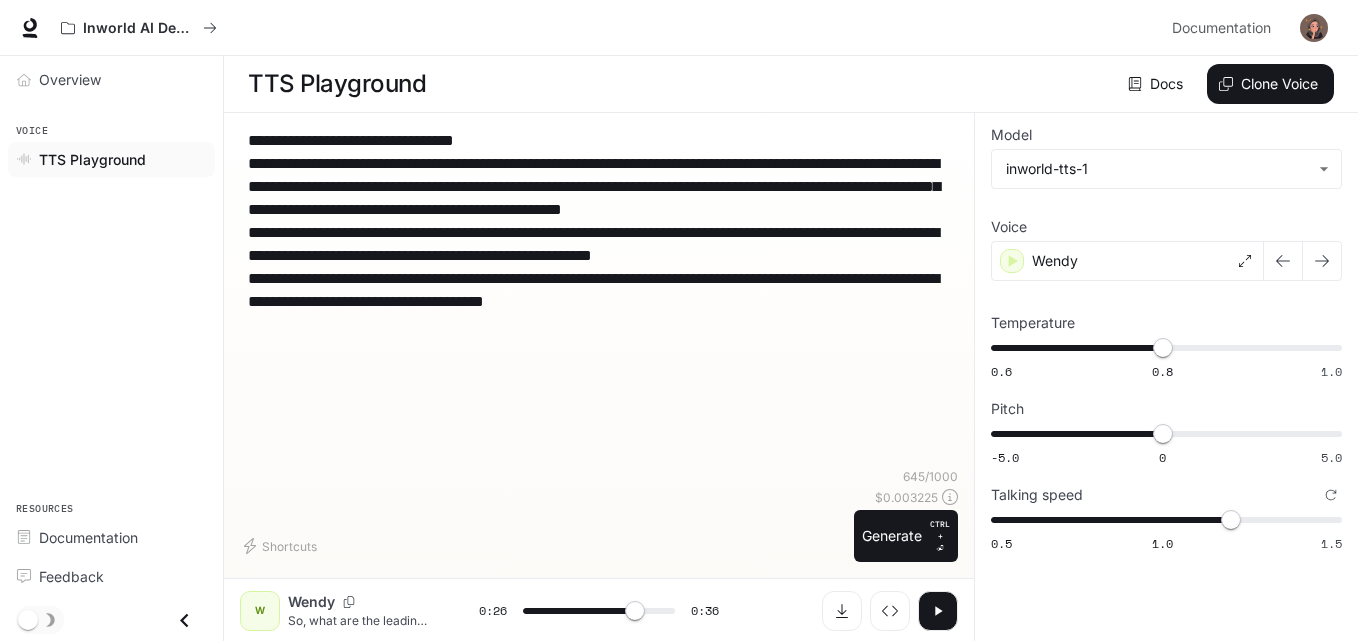 click on "Shortcuts" at bounding box center (543, 546) 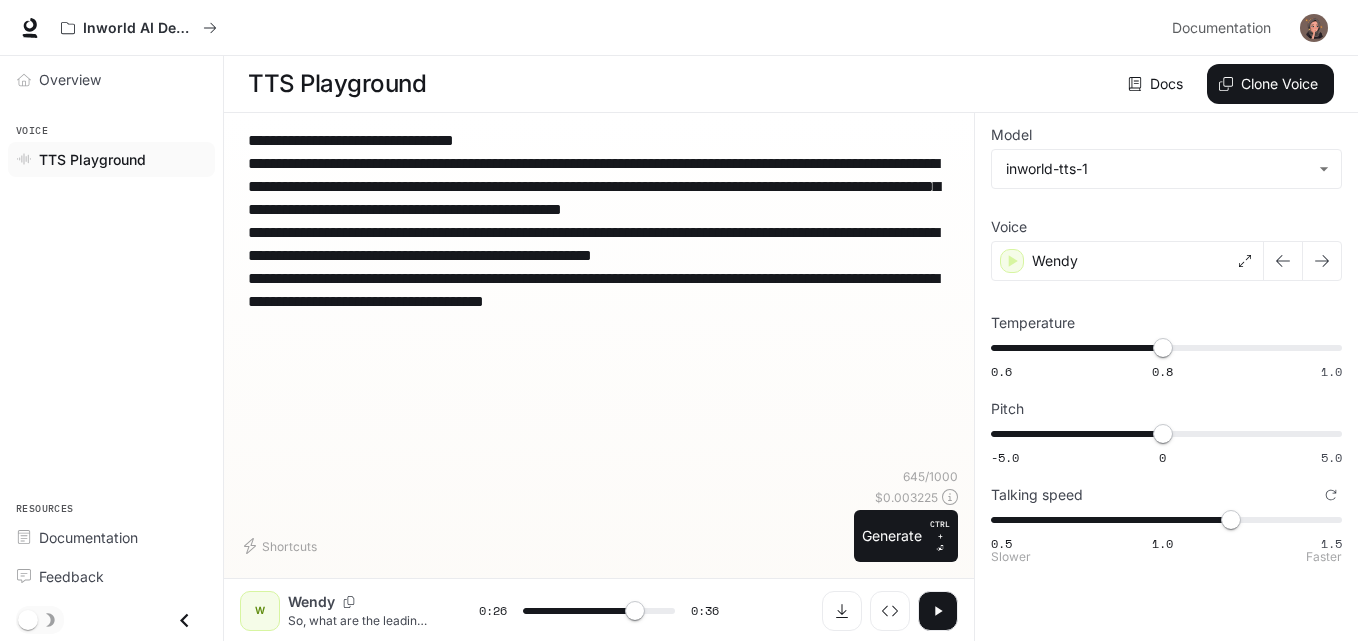 type on "****" 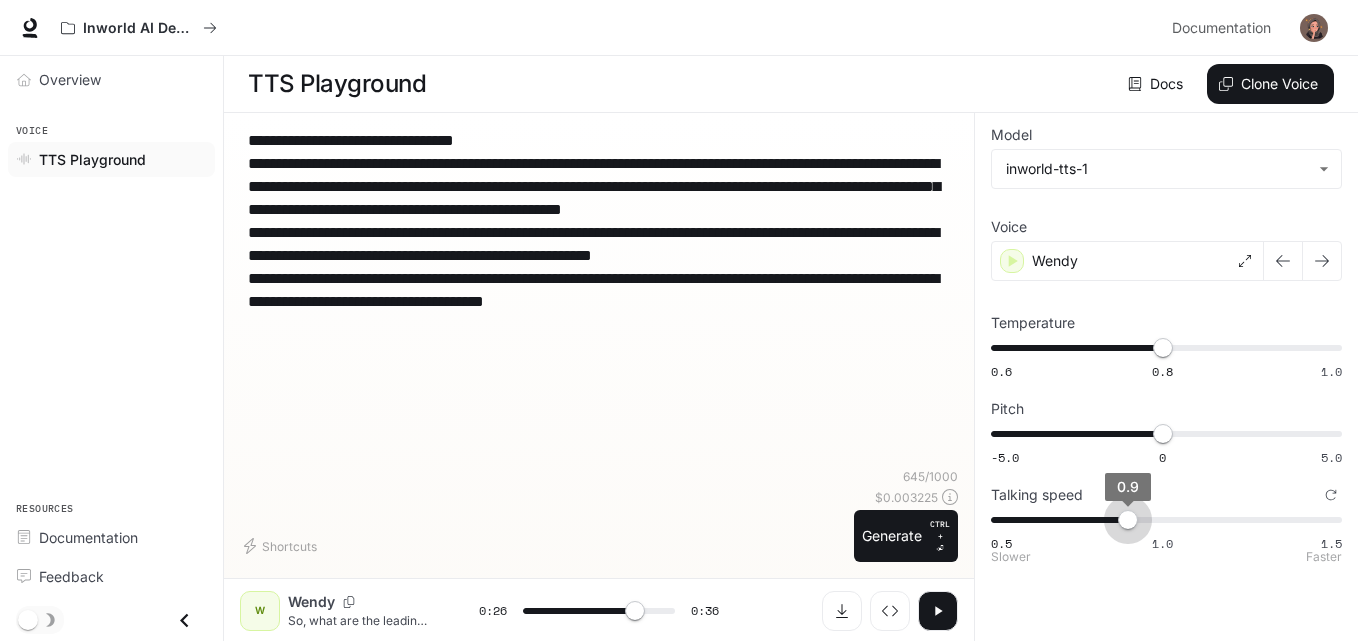click on "0.5 1.0 1.5 0.9" at bounding box center (1162, 520) 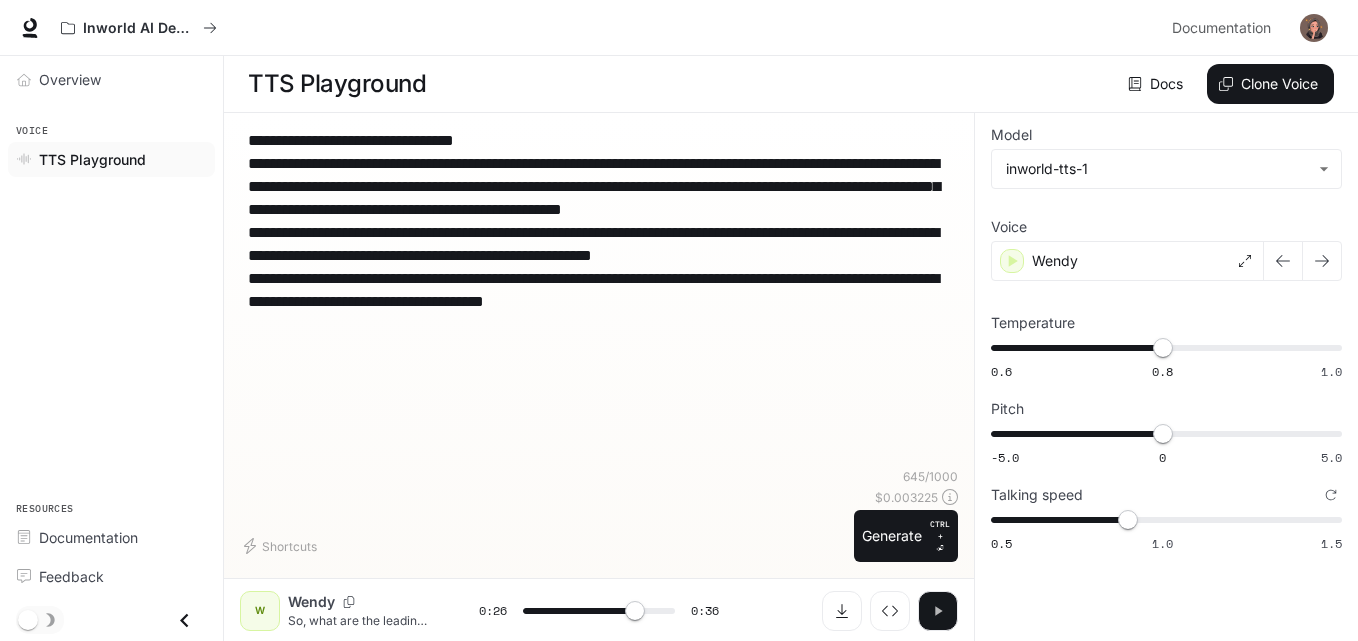 click at bounding box center (938, 611) 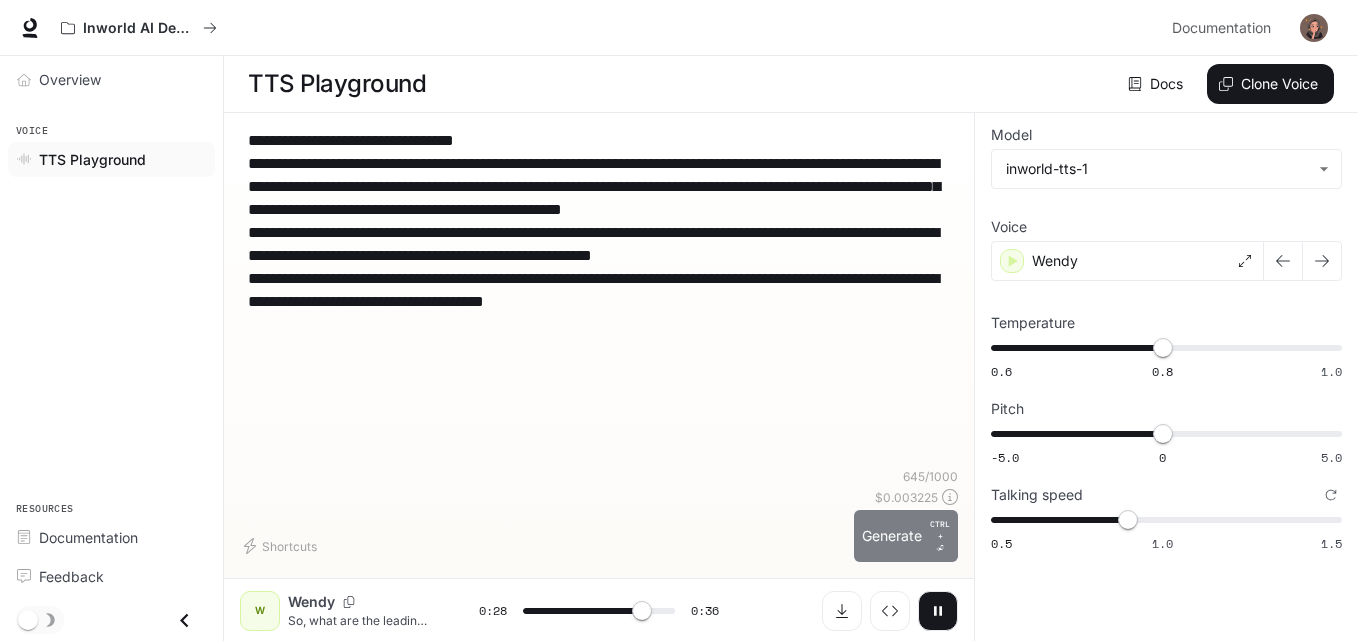 click on "Generate CTRL +  ⏎" at bounding box center (906, 536) 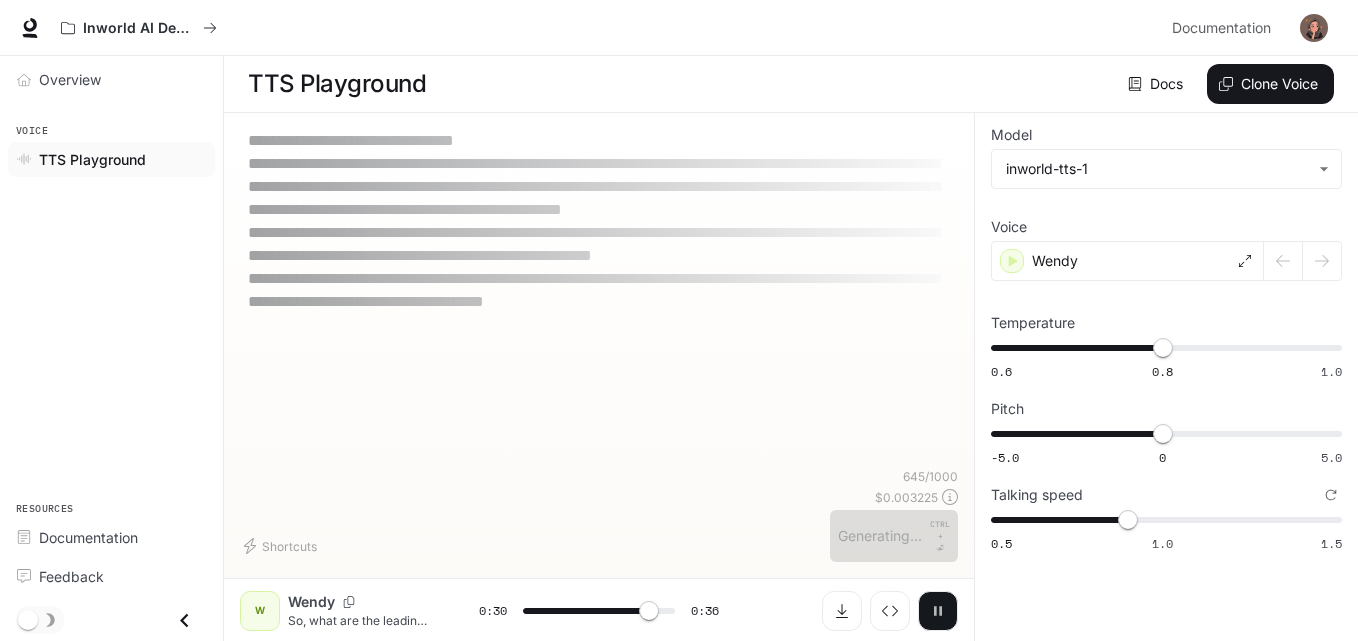 click at bounding box center (938, 611) 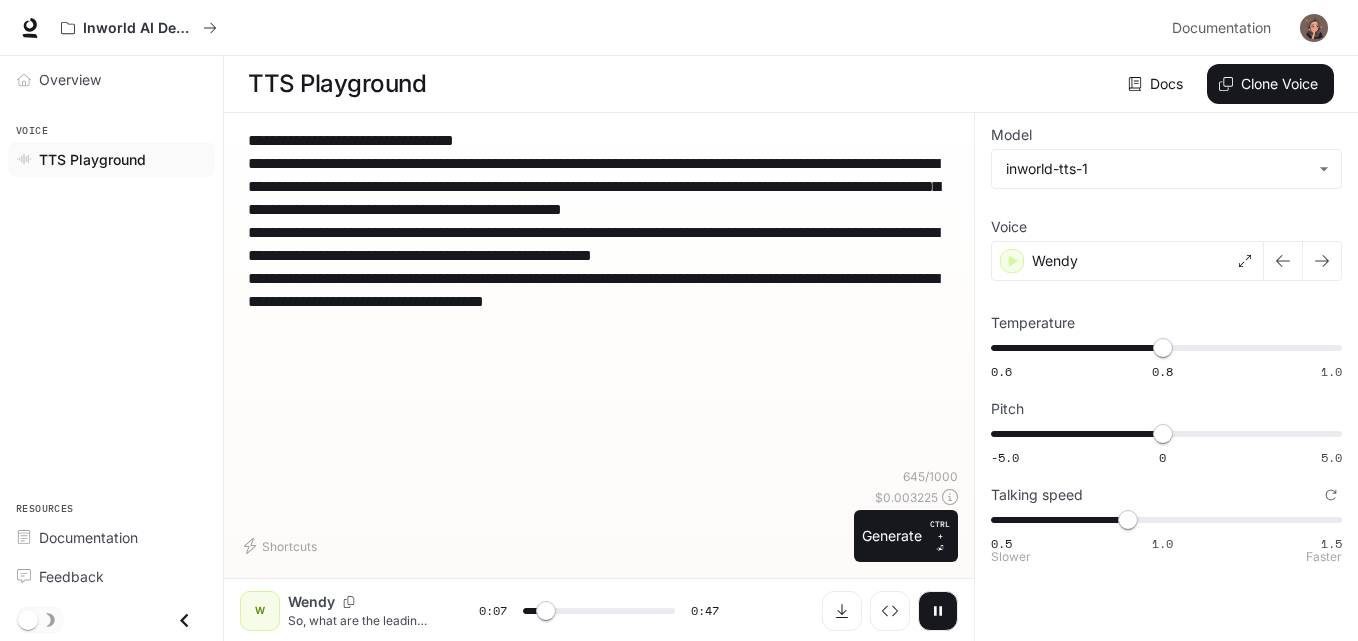 type on "***" 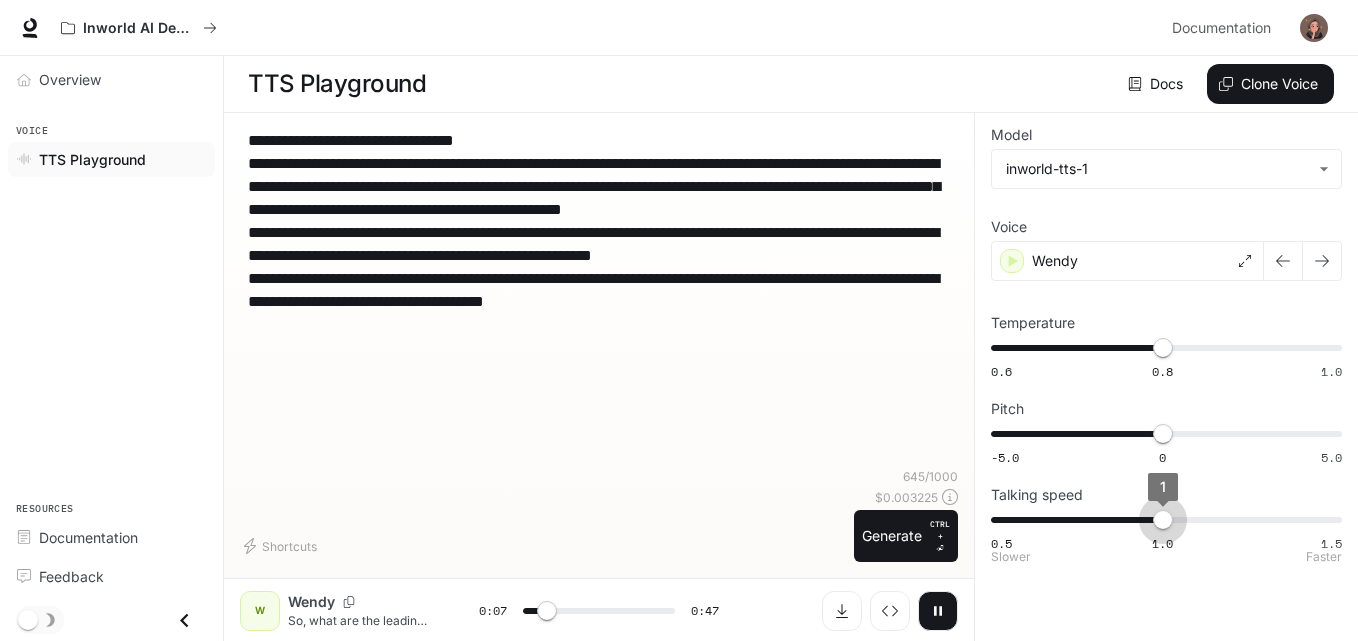 click on "0.5 1.0 1.5 1" at bounding box center (1162, 520) 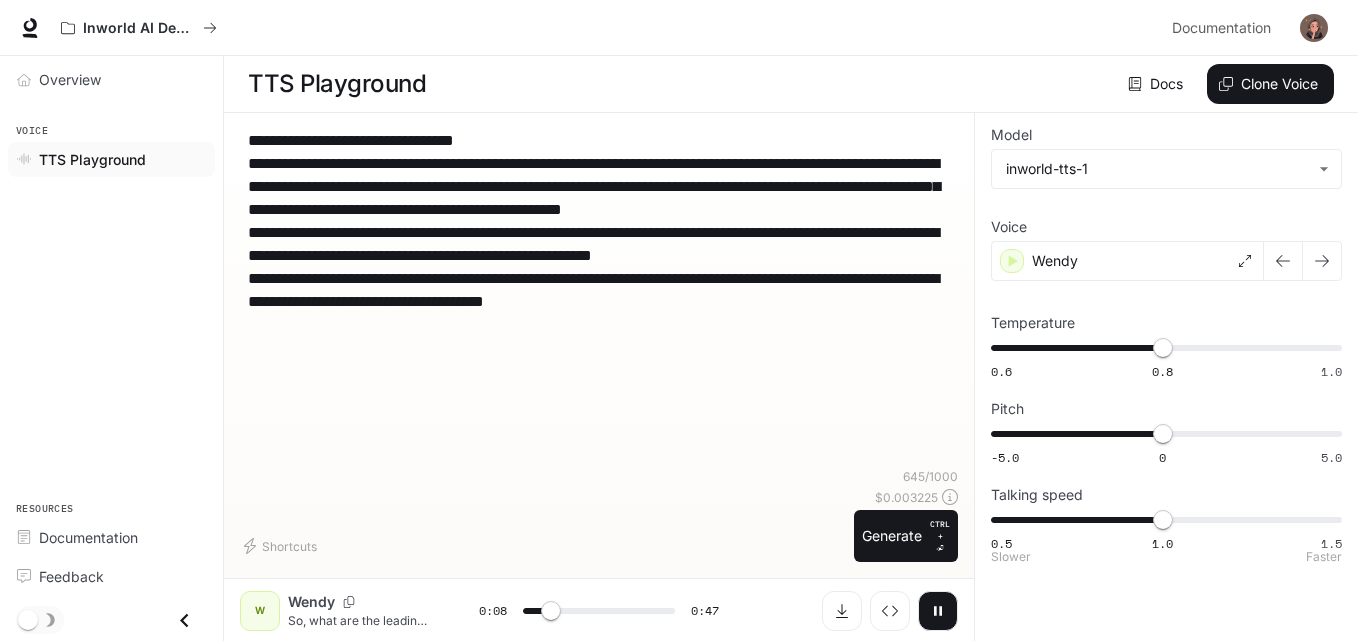 type on "***" 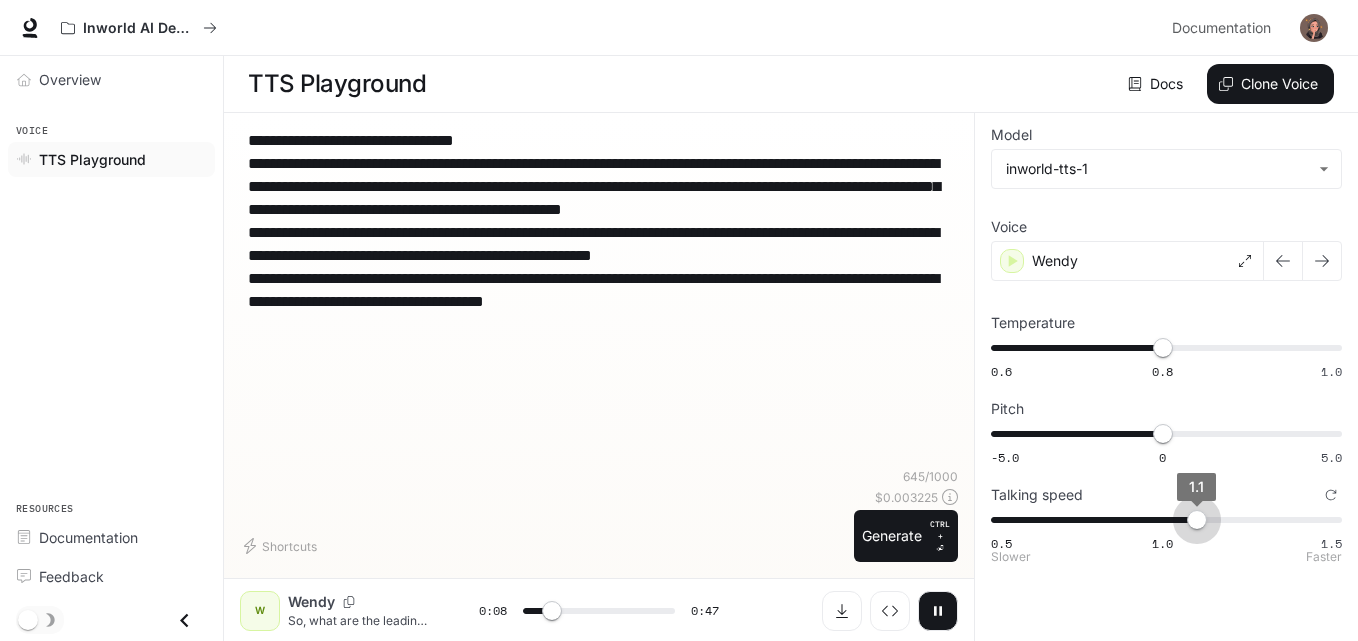 click on "0.5 1.0 1.5 1.1" at bounding box center (1162, 520) 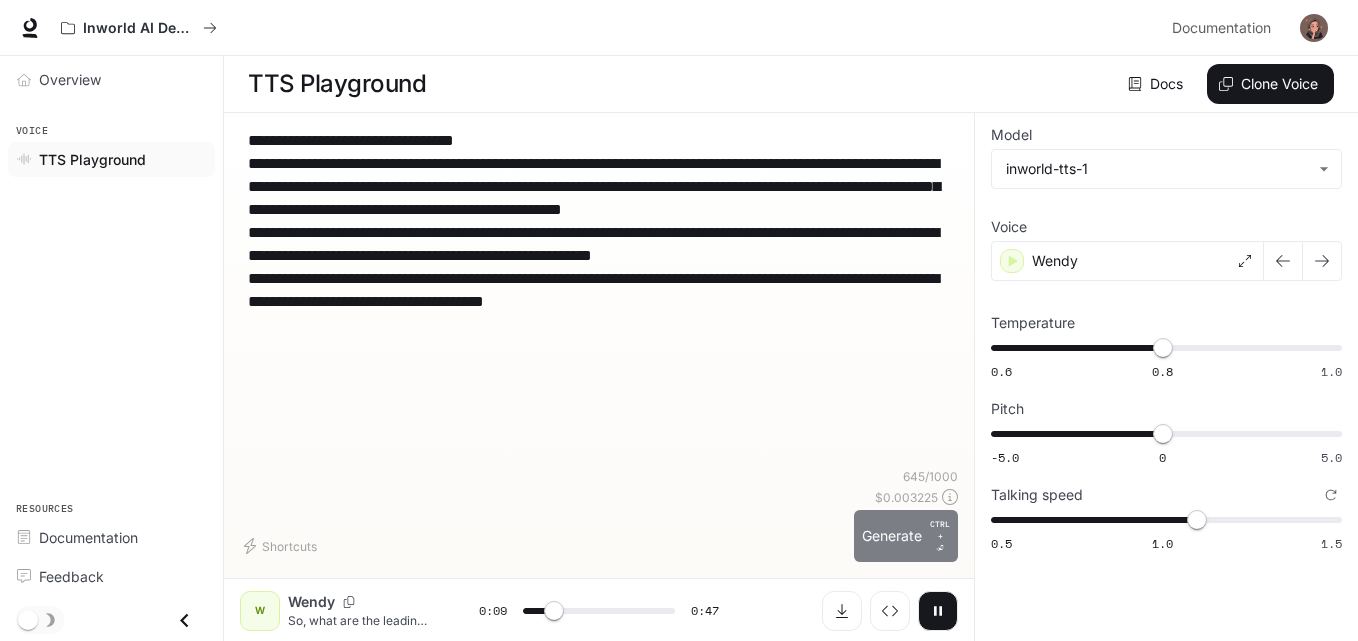 click on "Generate CTRL +  ⏎" at bounding box center (906, 536) 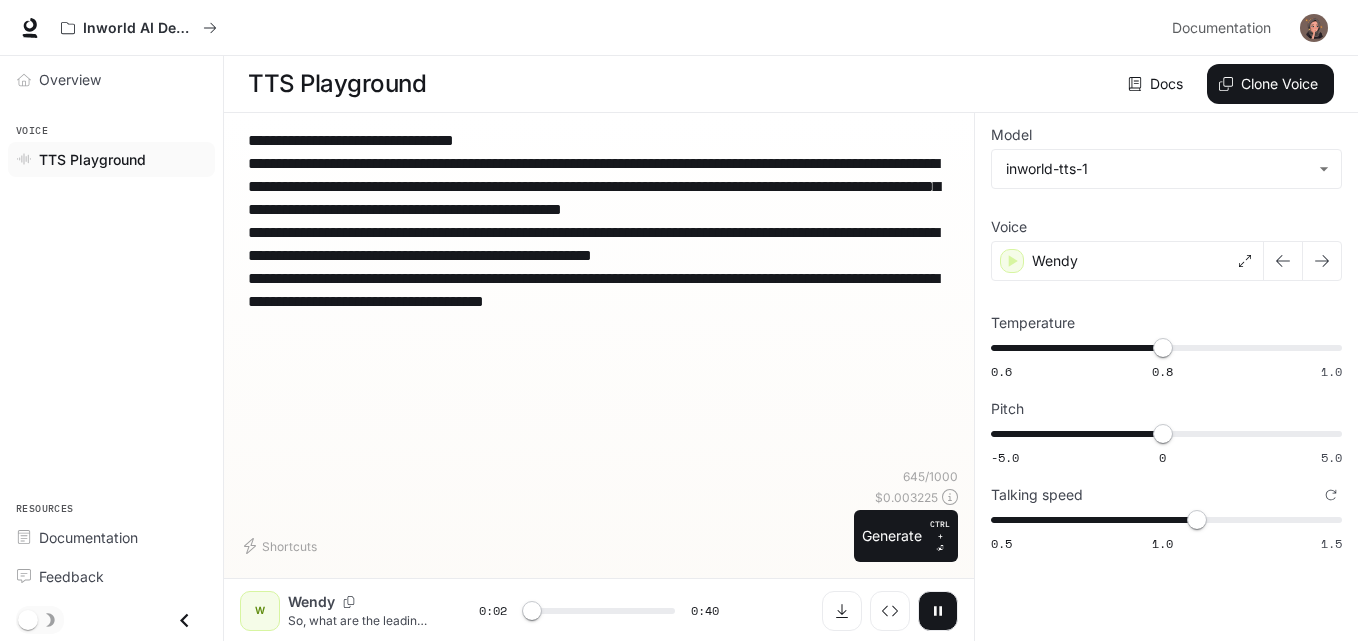 click on "Shortcuts" at bounding box center [543, 546] 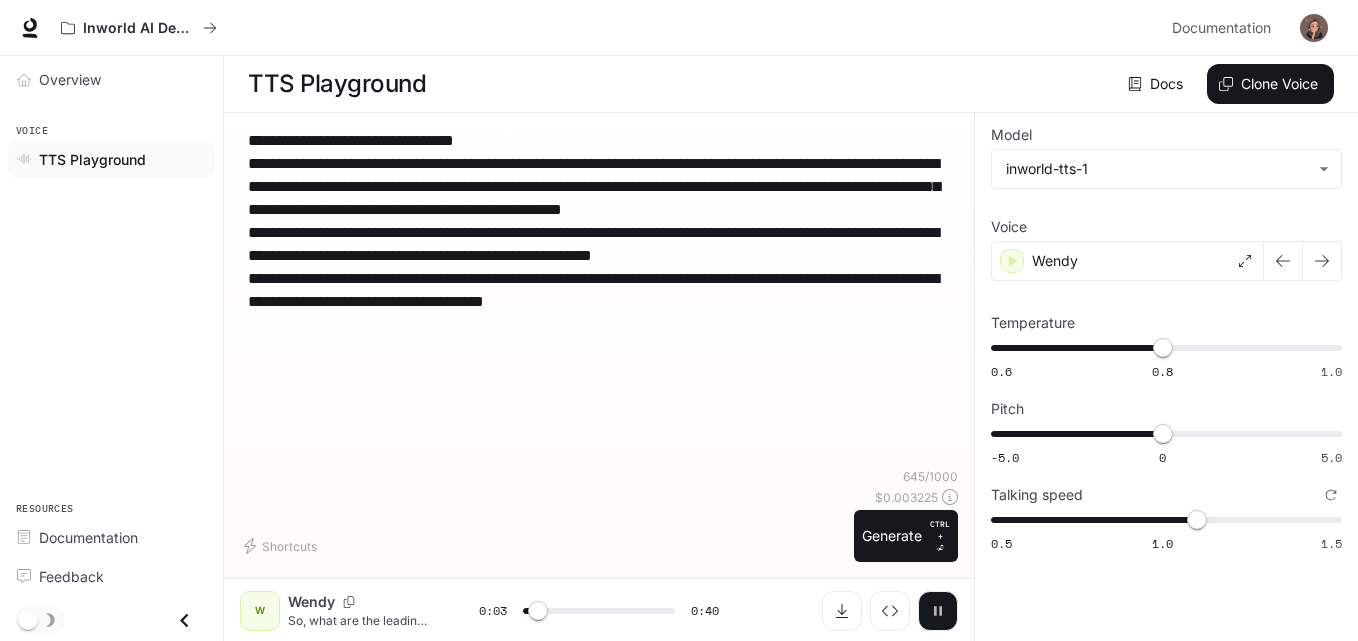 click 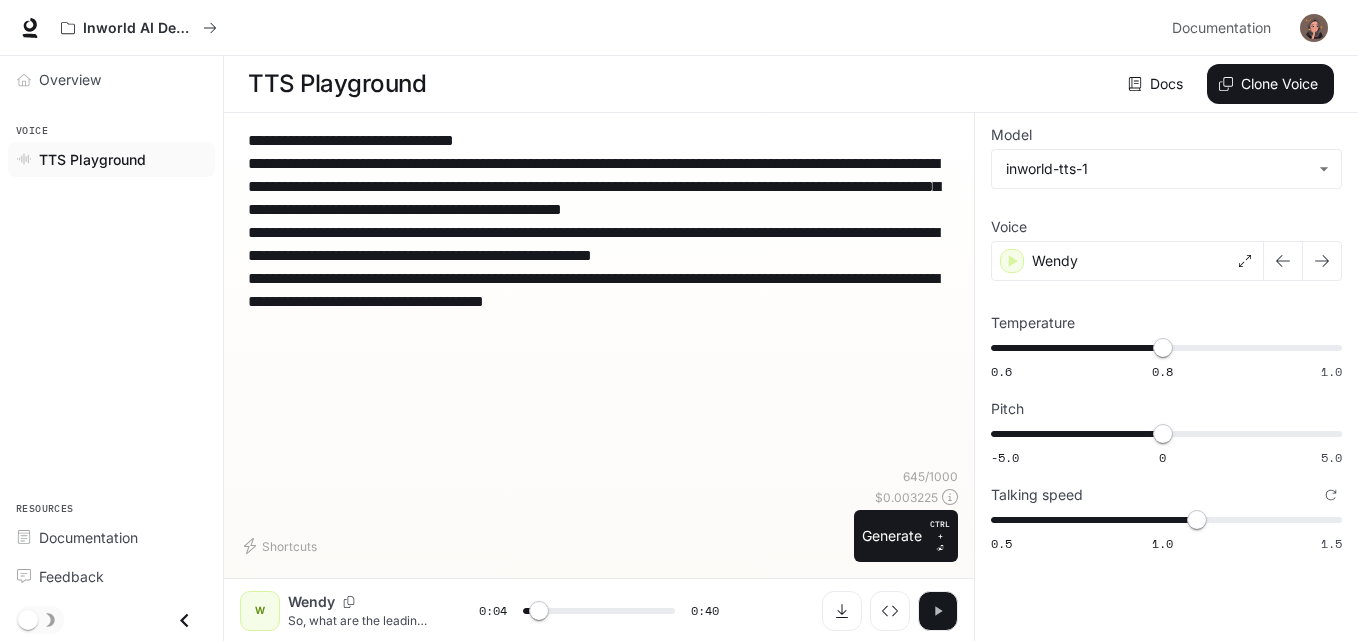 click at bounding box center [938, 611] 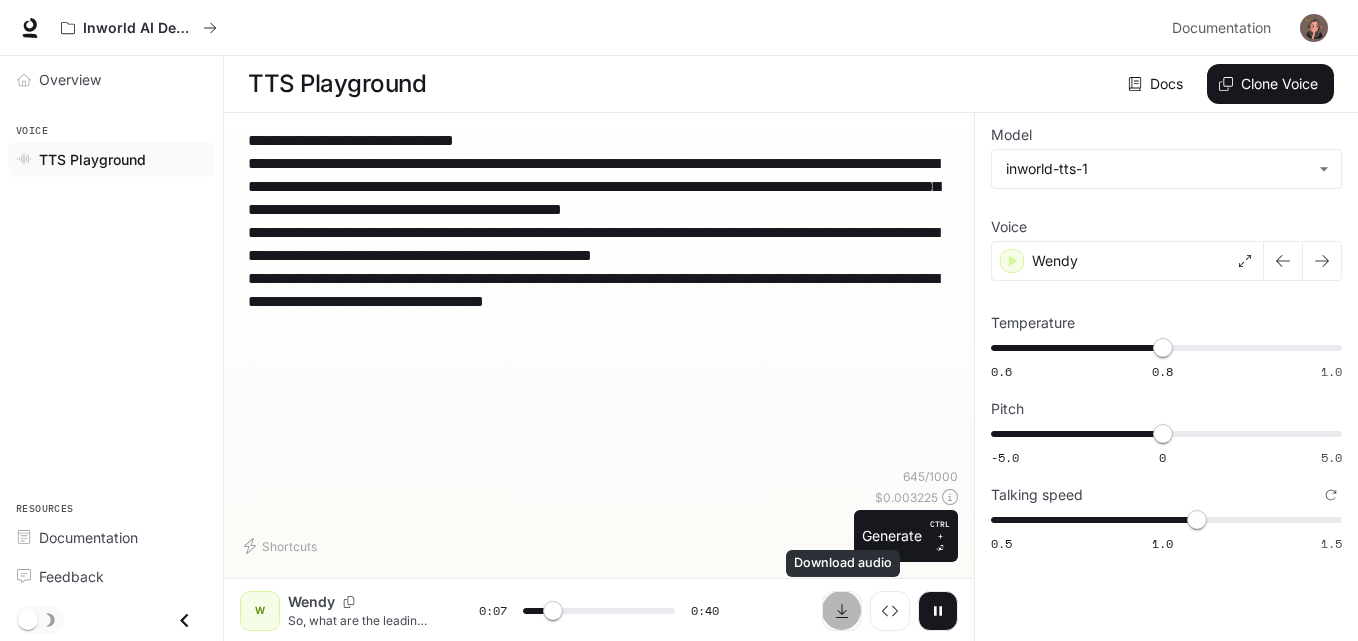 click 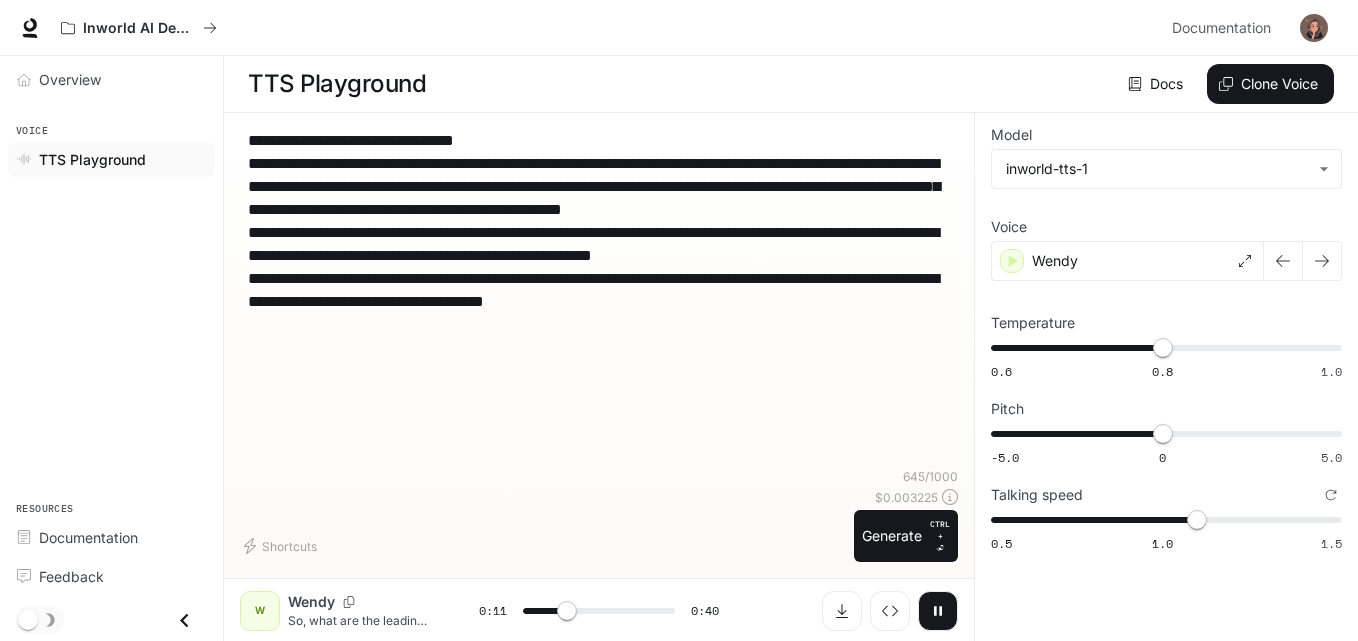click on "**********" at bounding box center (599, 232) 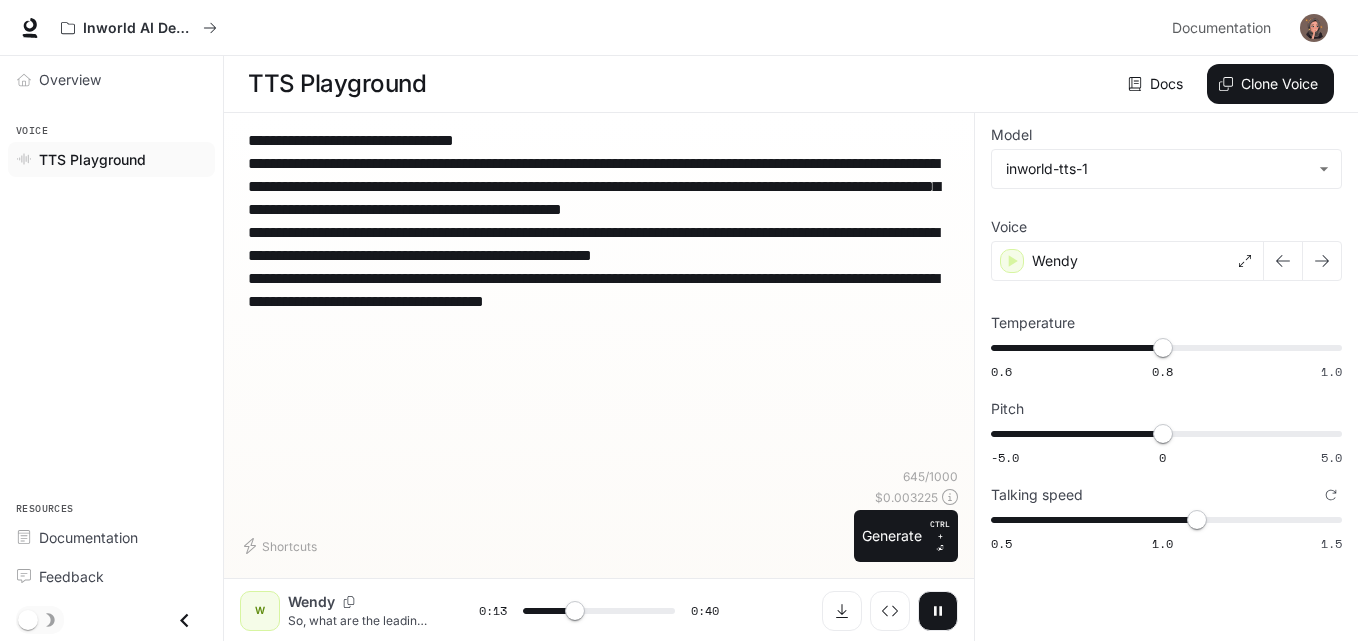 drag, startPoint x: 772, startPoint y: 332, endPoint x: 249, endPoint y: 143, distance: 556.1025 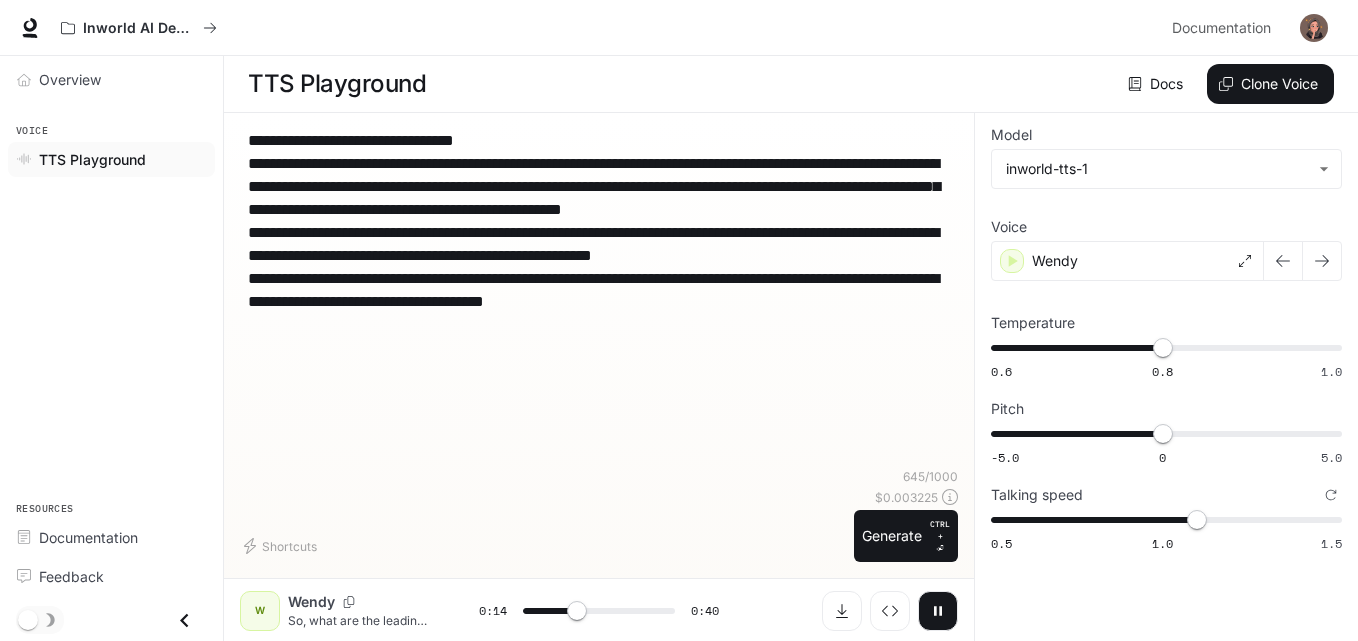 type on "****" 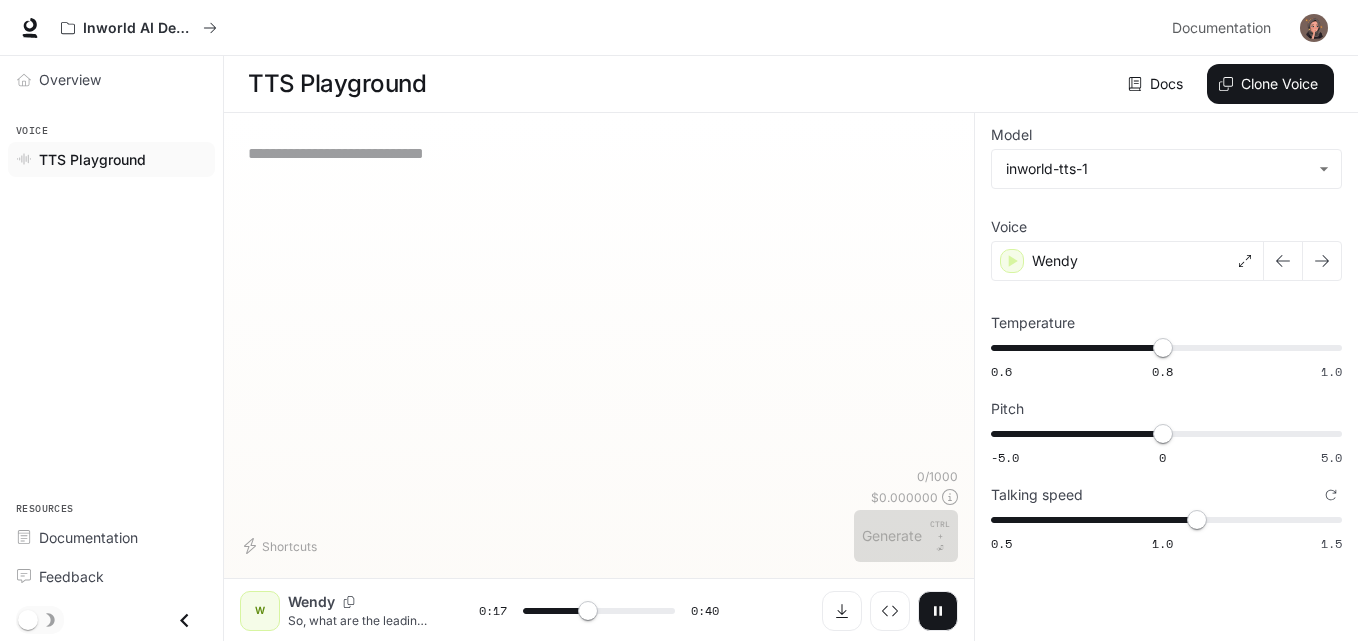 type on "****" 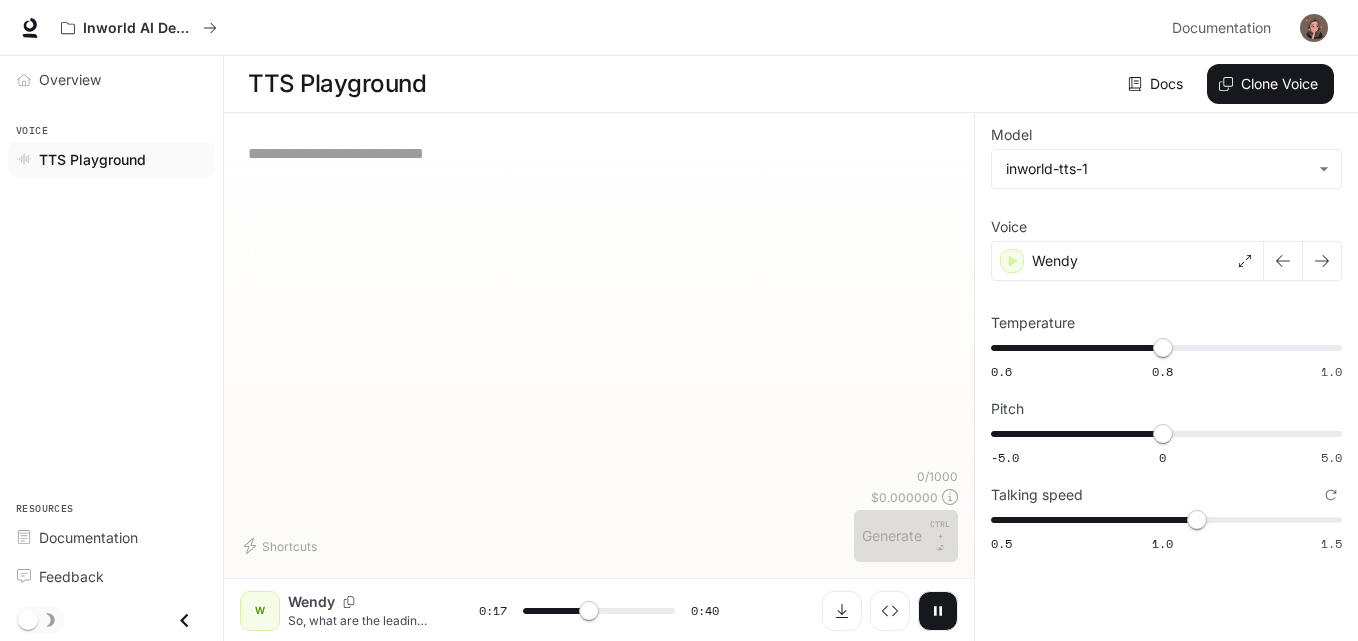 type 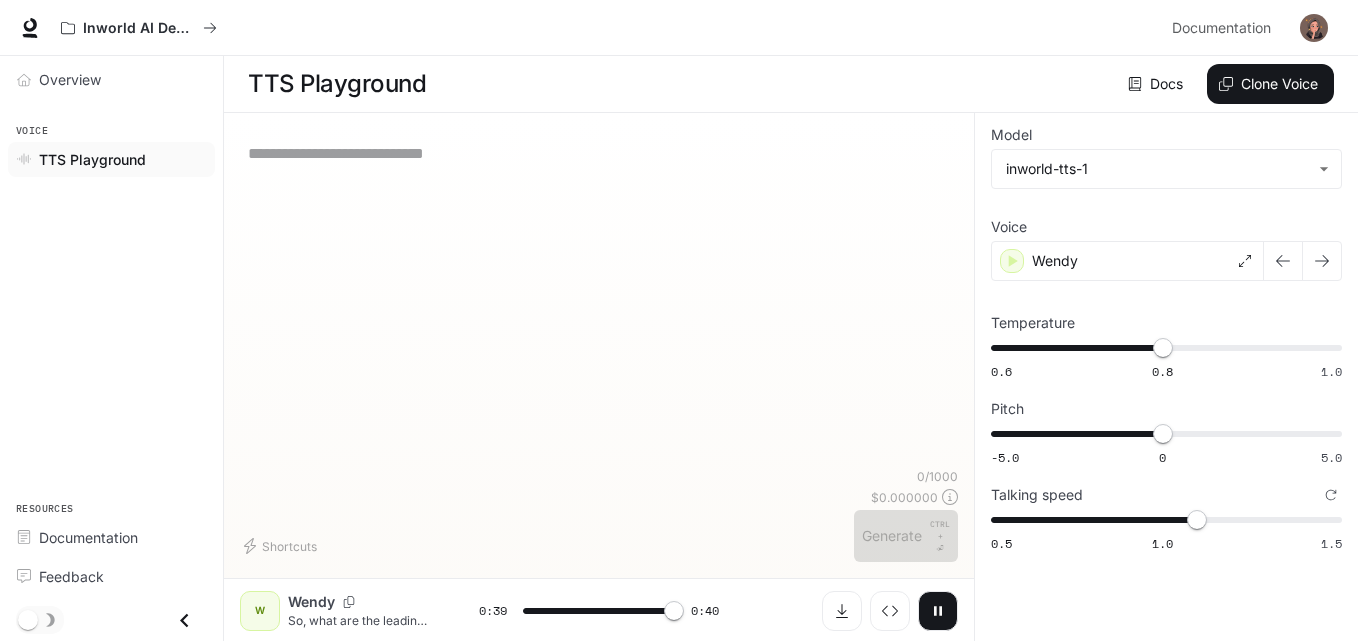 type on "*" 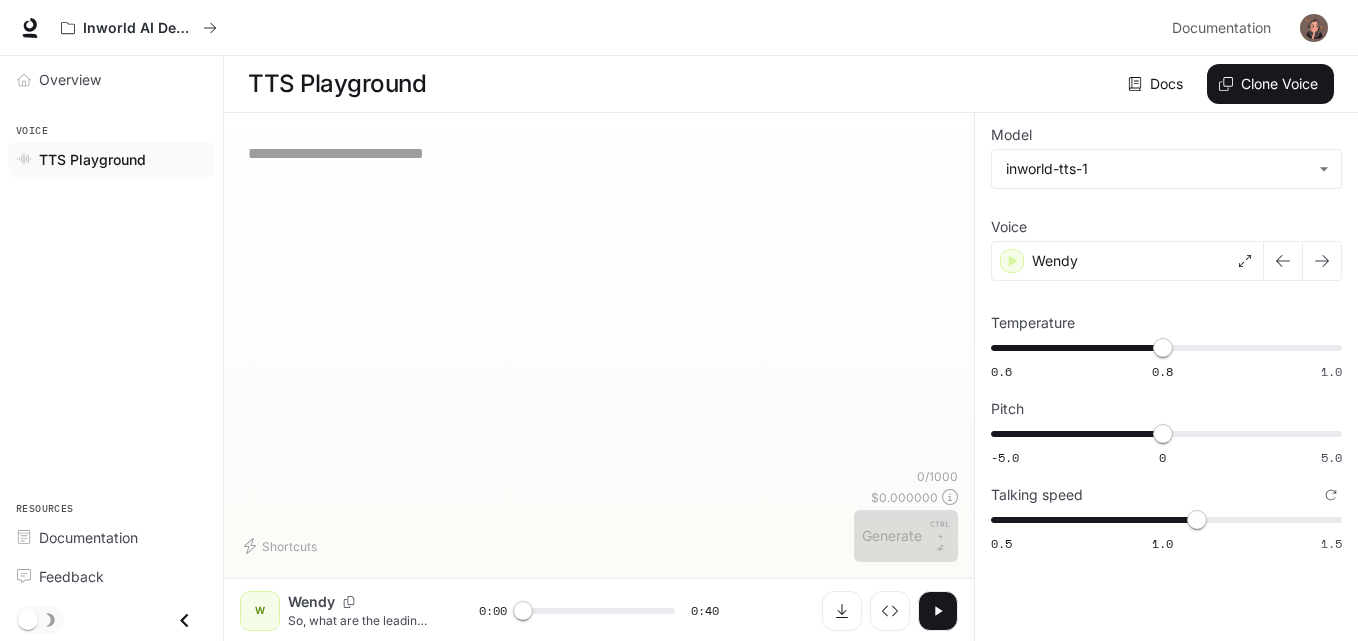 paste on "**********" 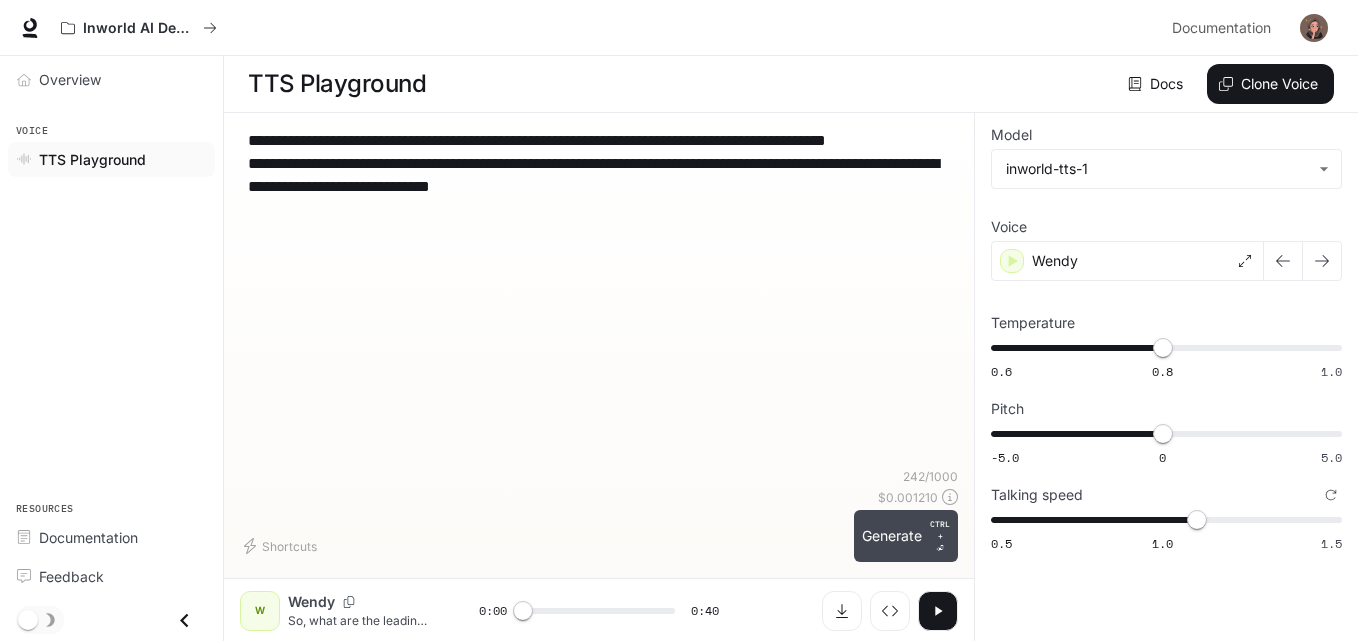 type on "**********" 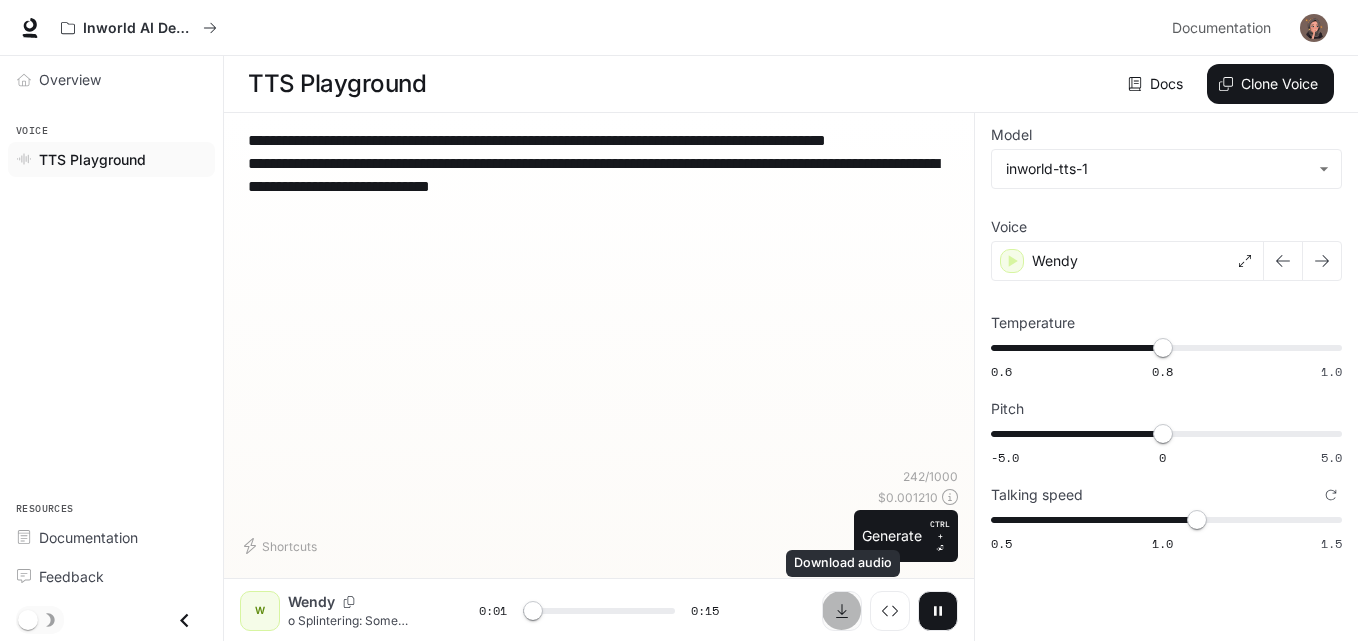 click 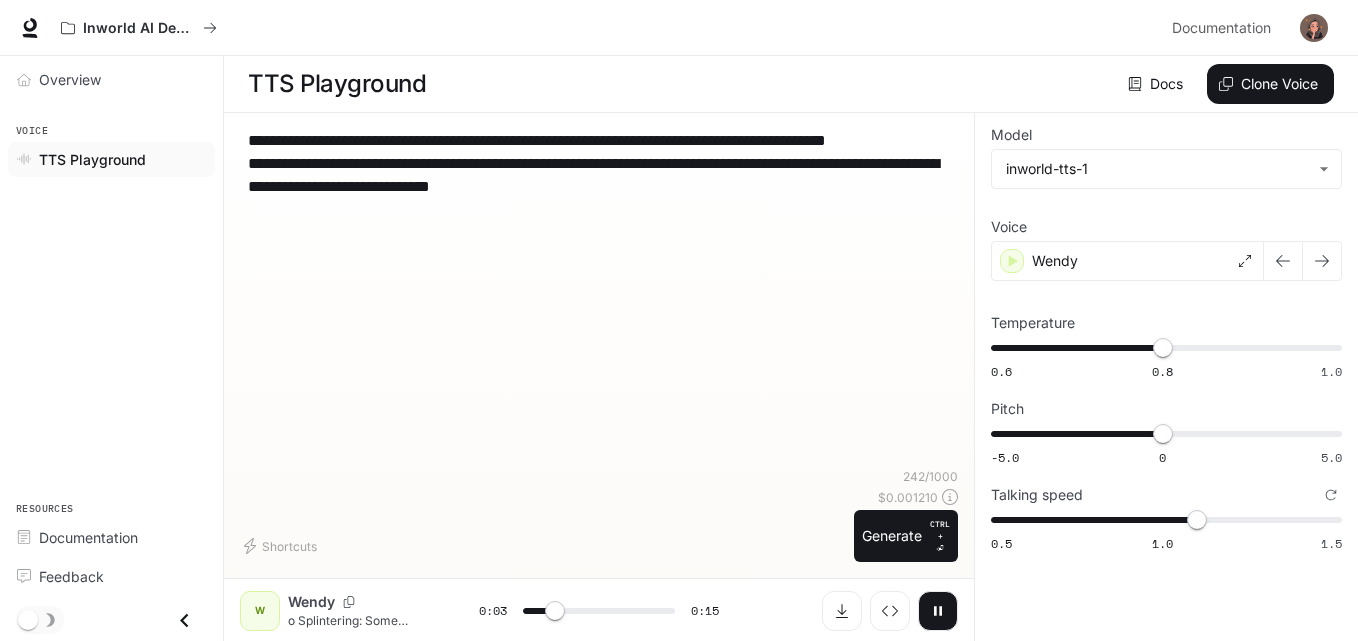 click on "**********" at bounding box center [599, 186] 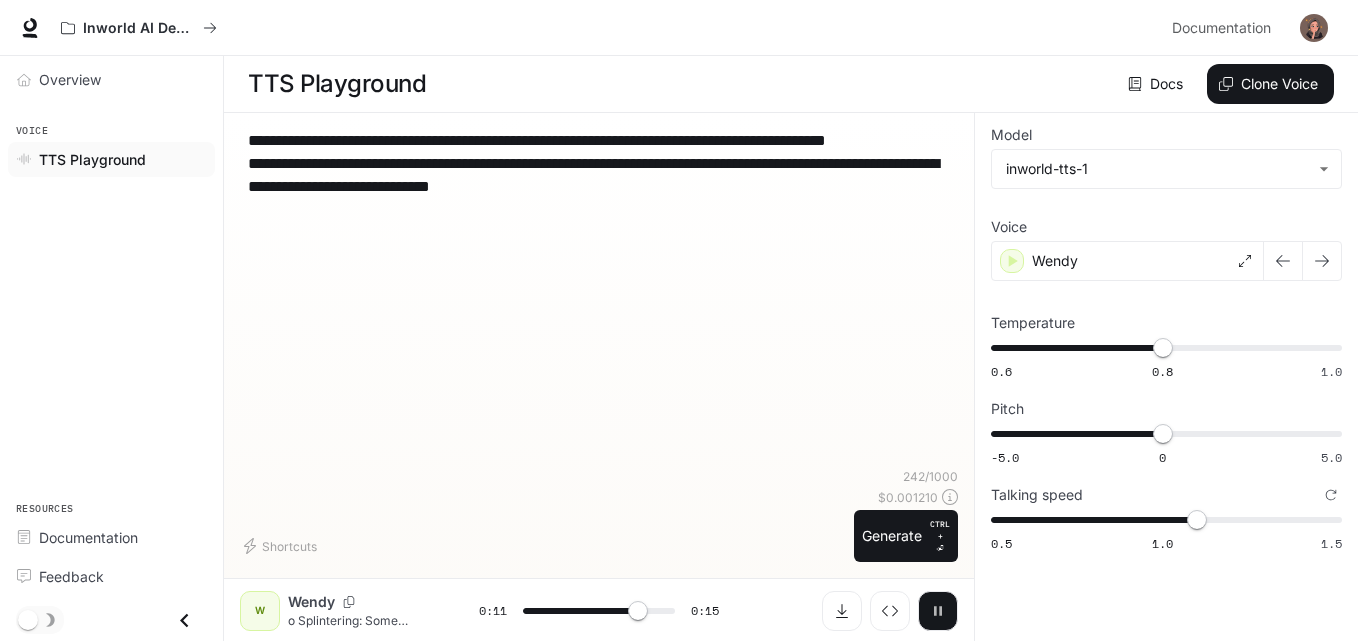 click 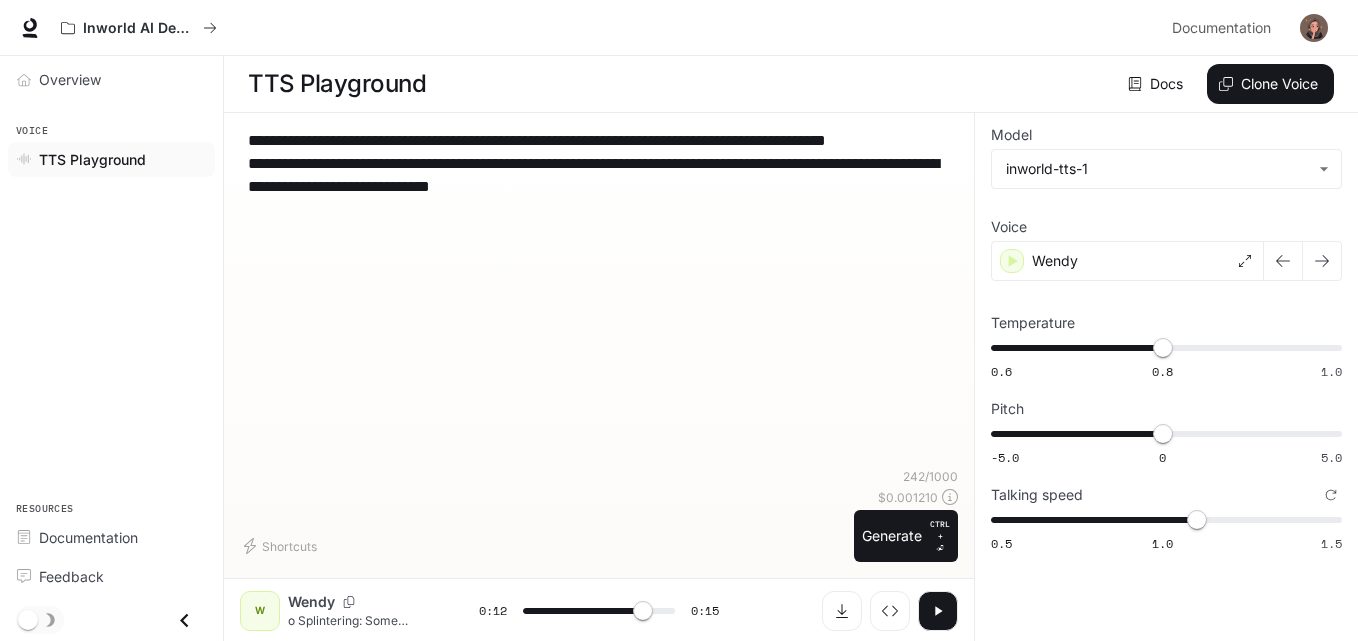 drag, startPoint x: 696, startPoint y: 209, endPoint x: 252, endPoint y: 151, distance: 447.77228 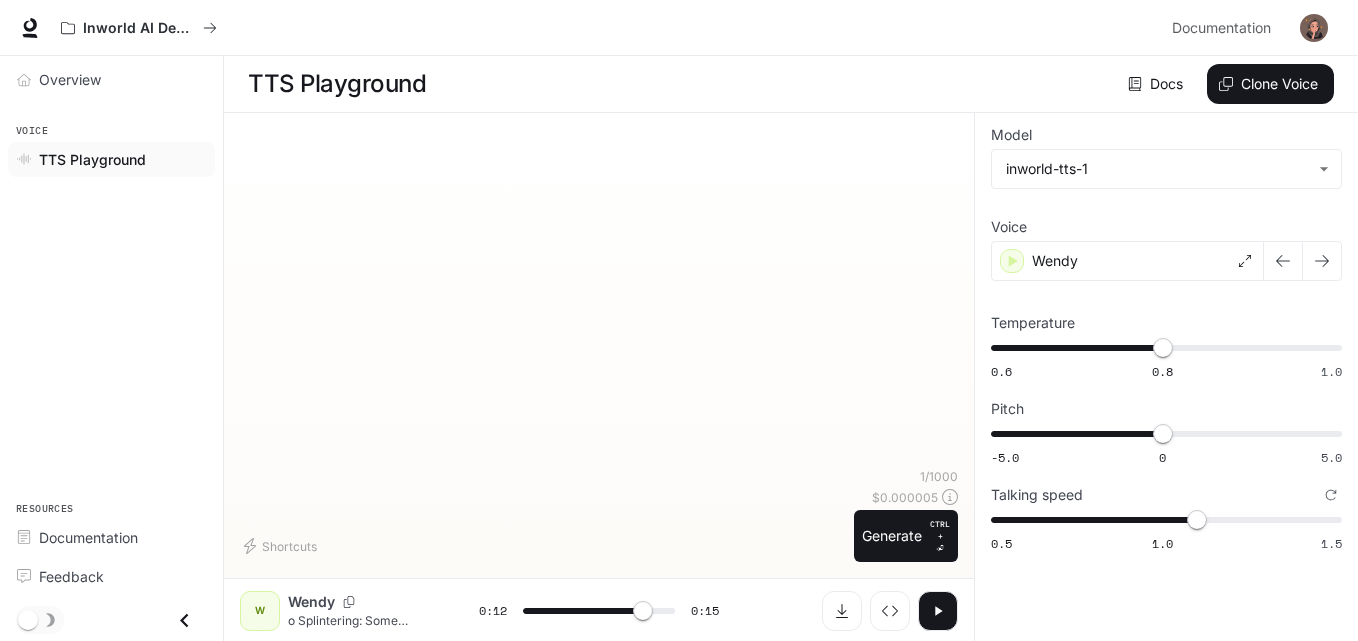 type on "****" 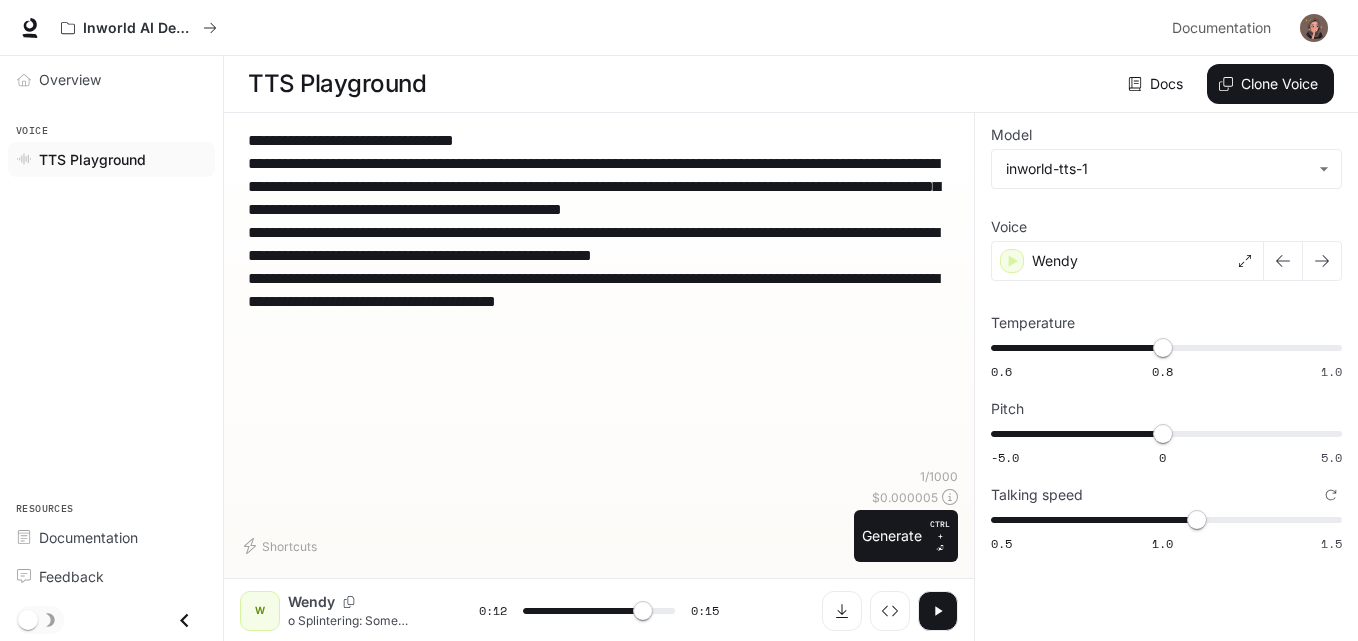 type on "****" 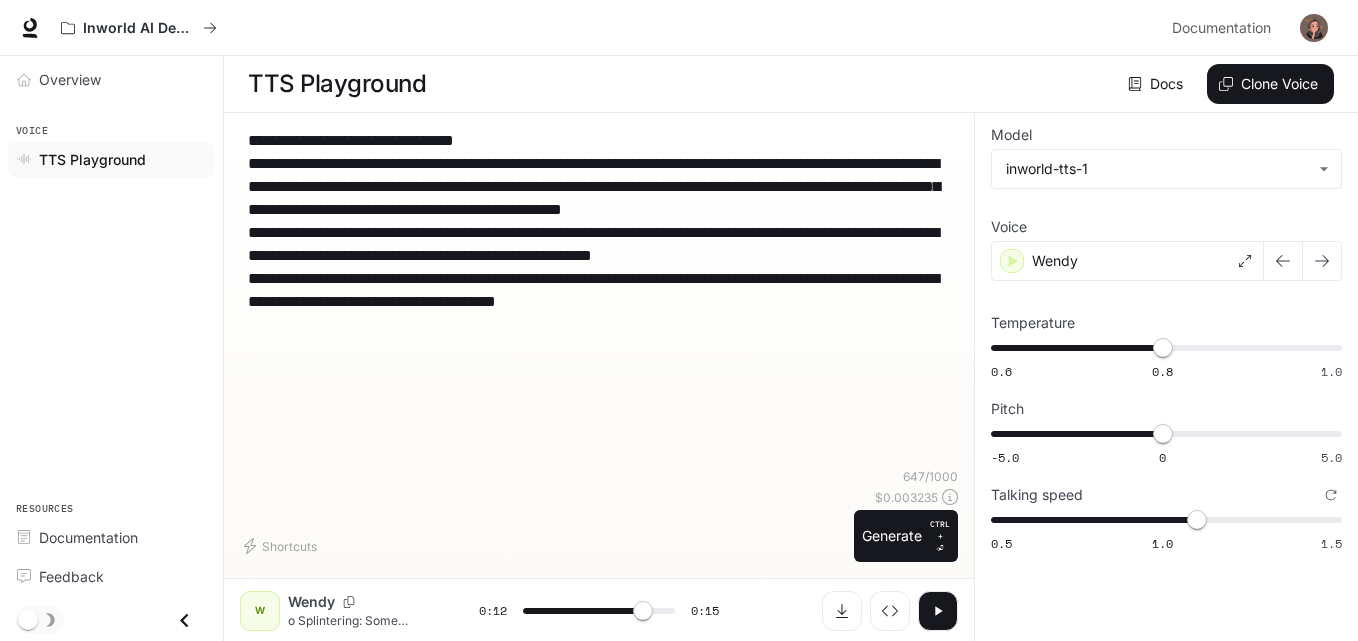 click on "**********" at bounding box center [599, 255] 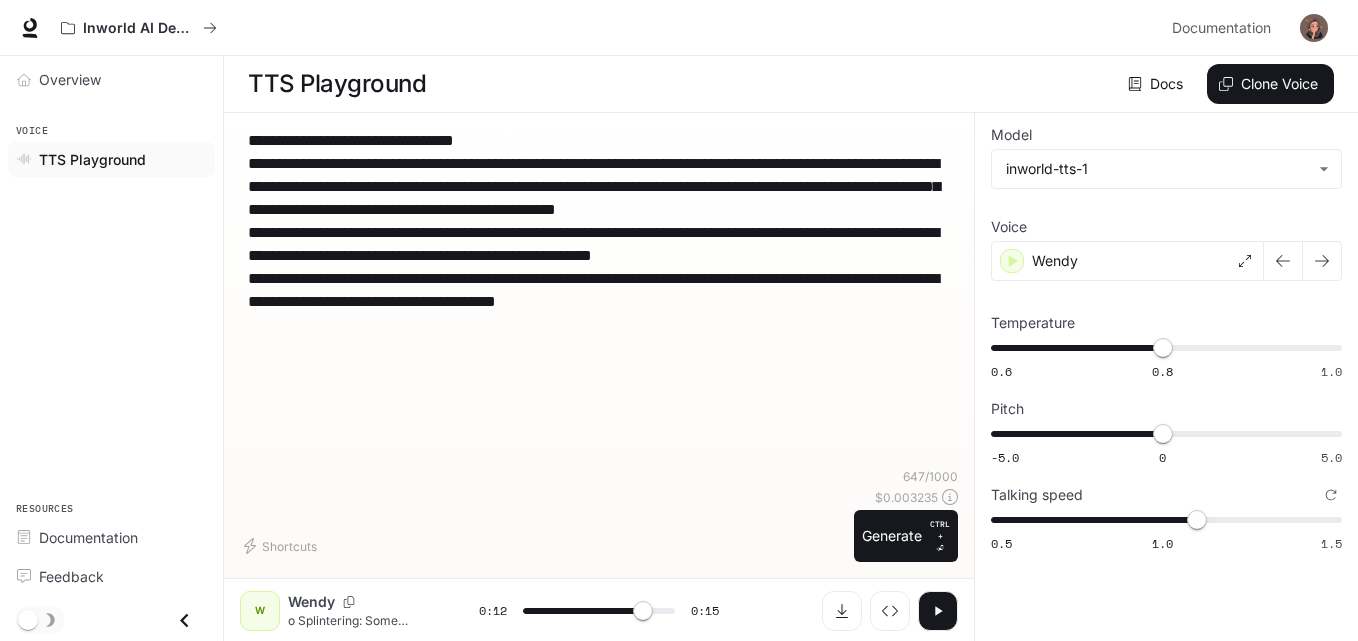 type on "**********" 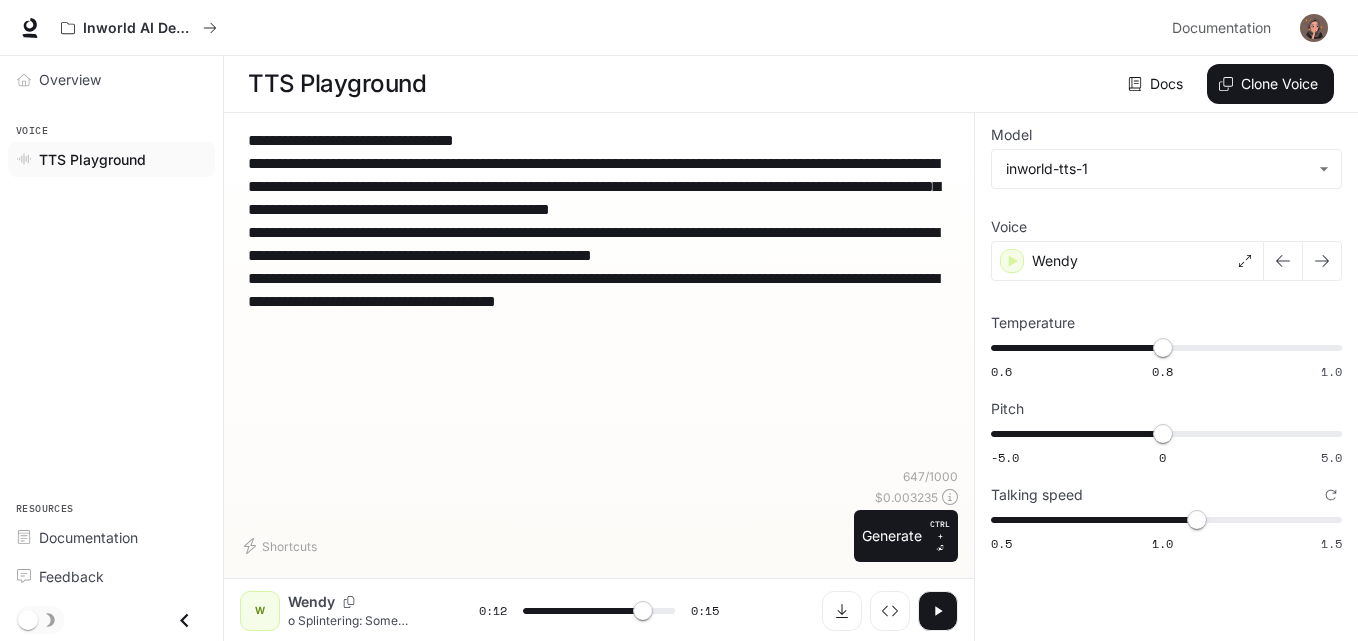 type on "**********" 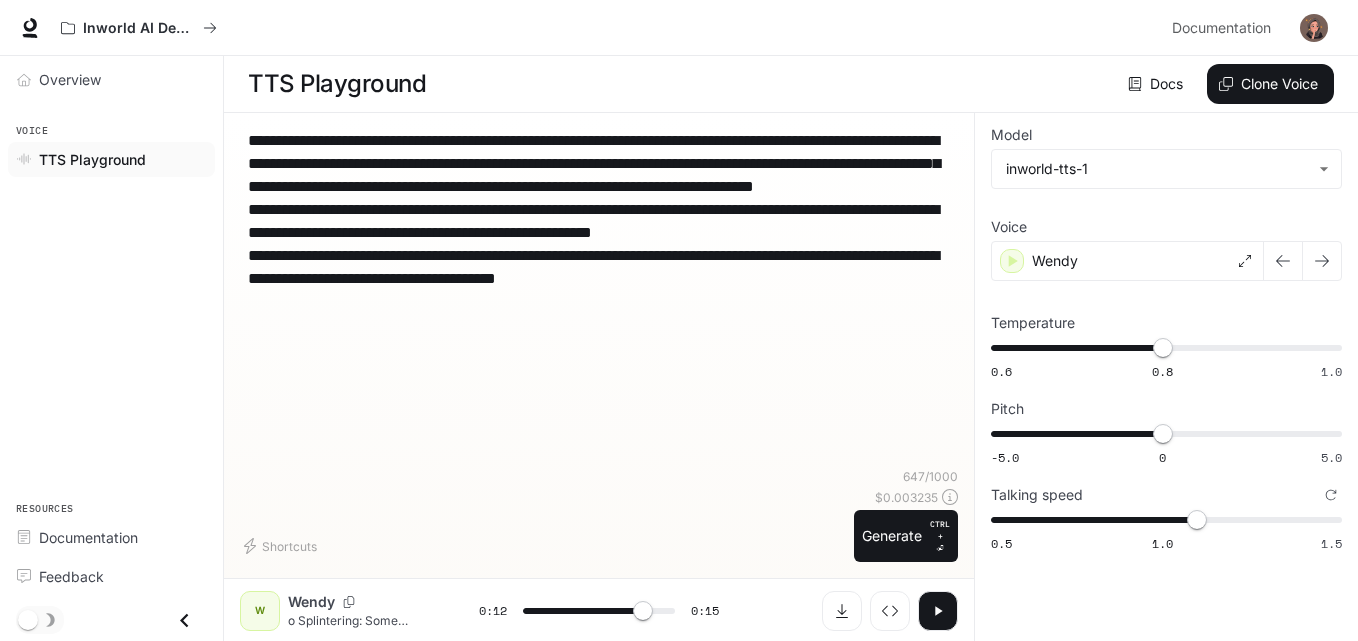 type on "****" 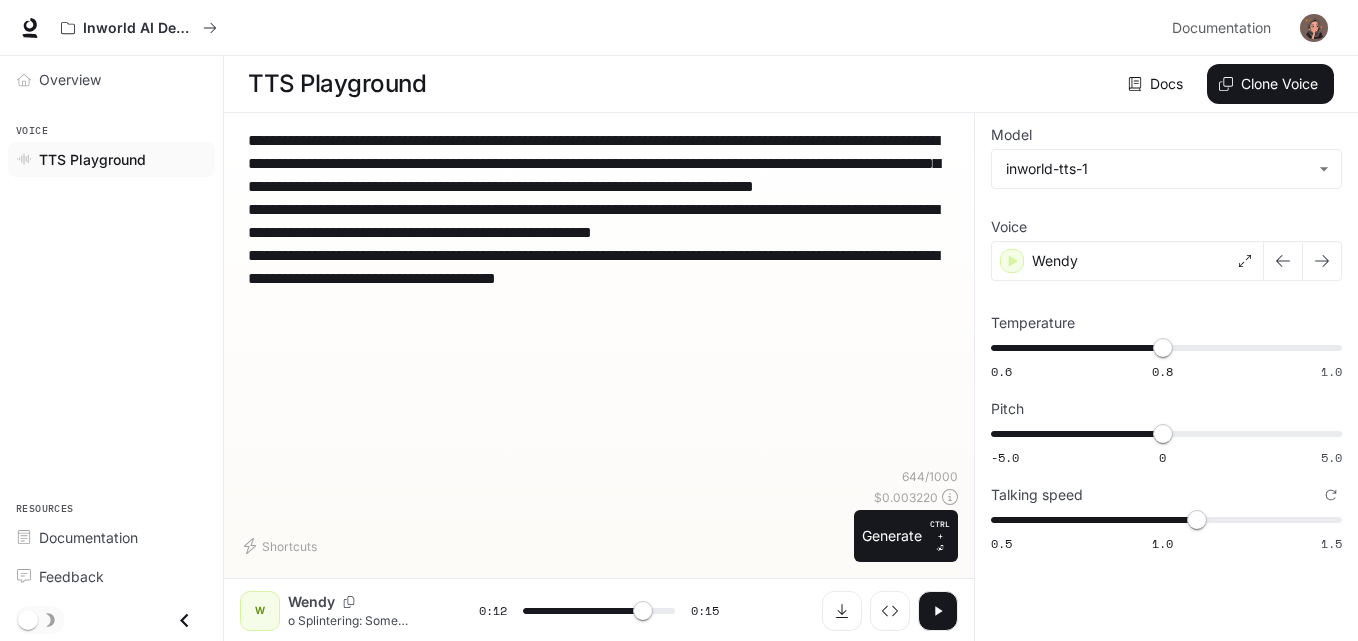 type on "**********" 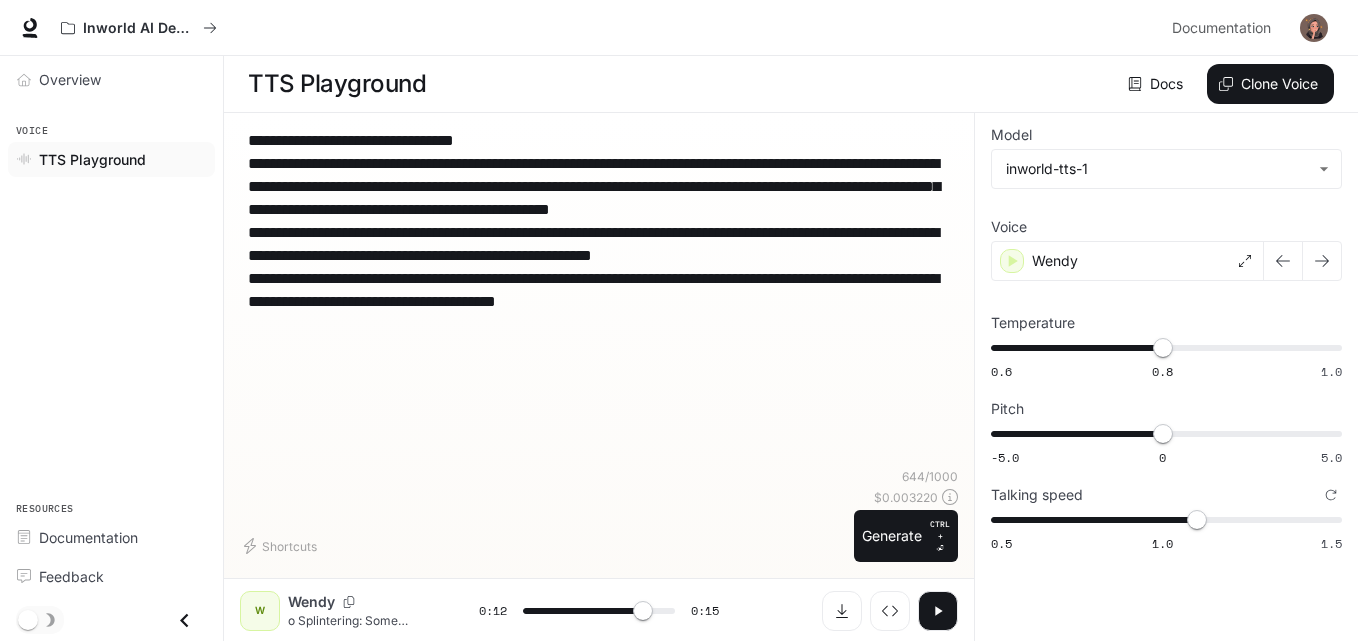 type on "****" 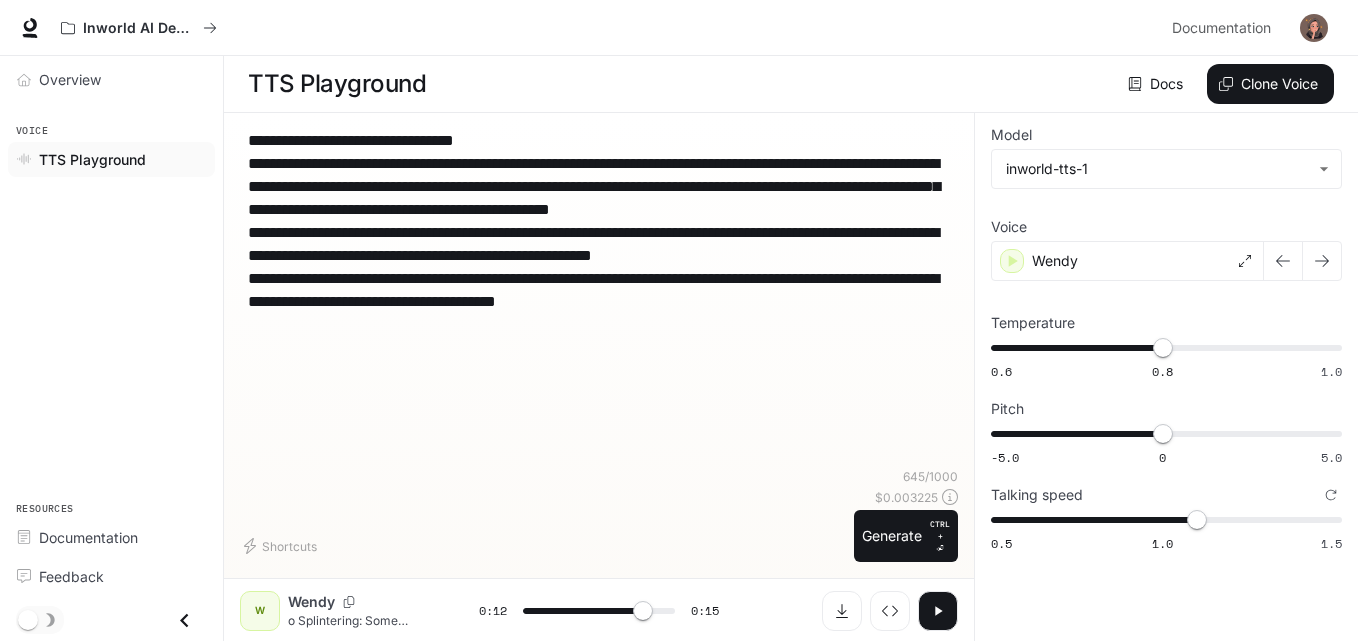 click on "**********" at bounding box center (599, 255) 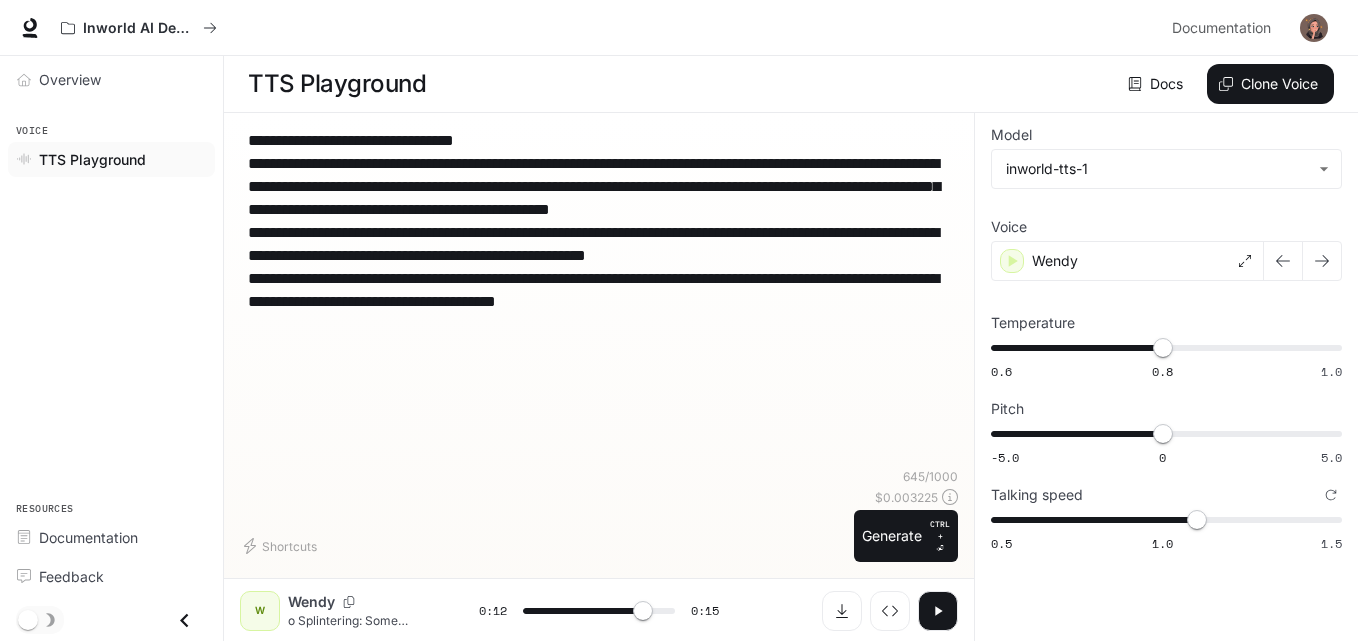 type on "****" 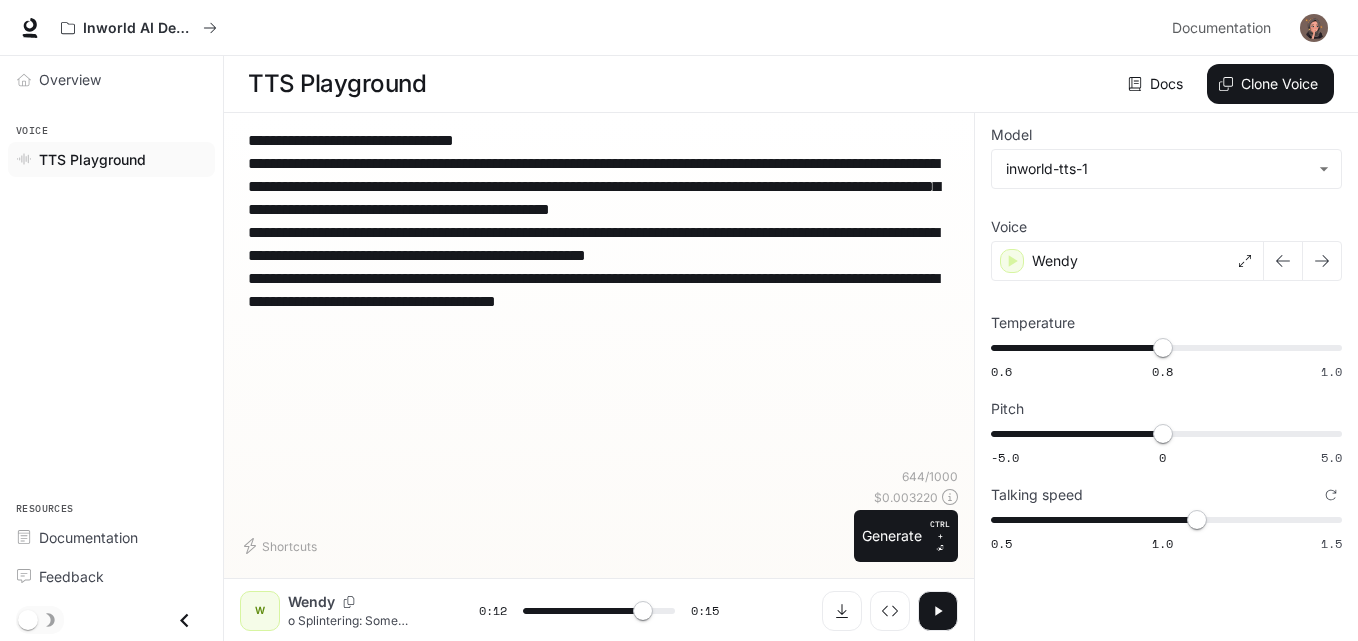 type on "**********" 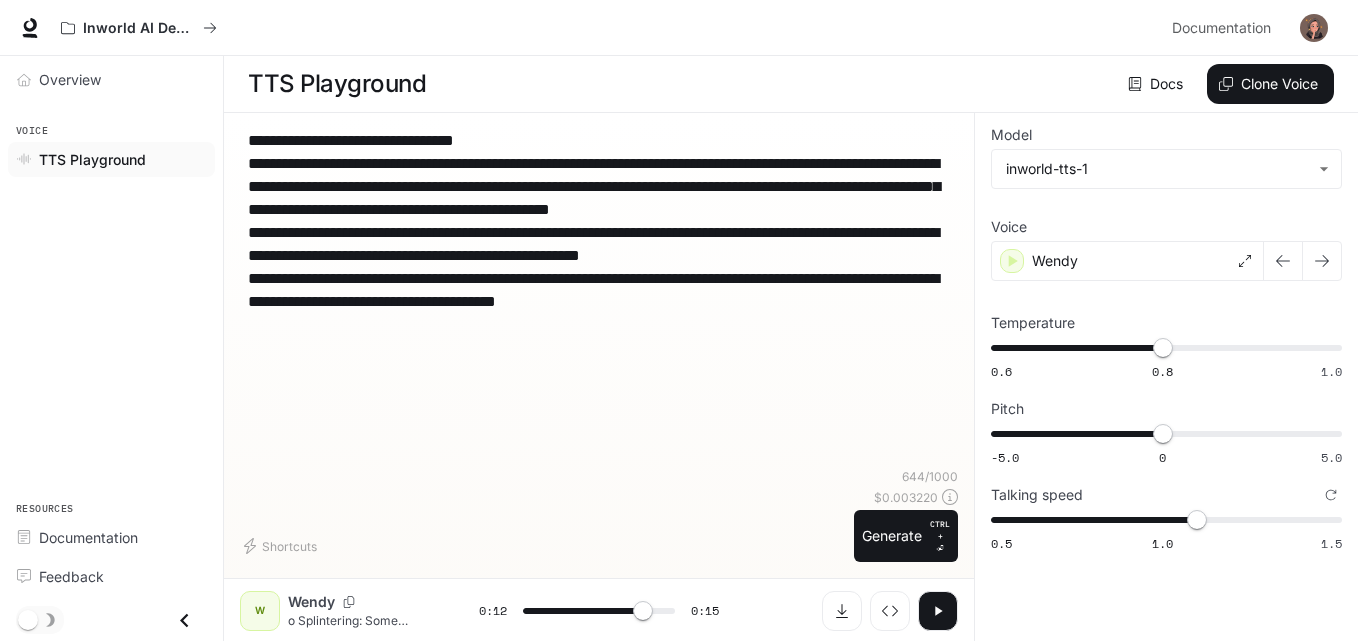 type on "****" 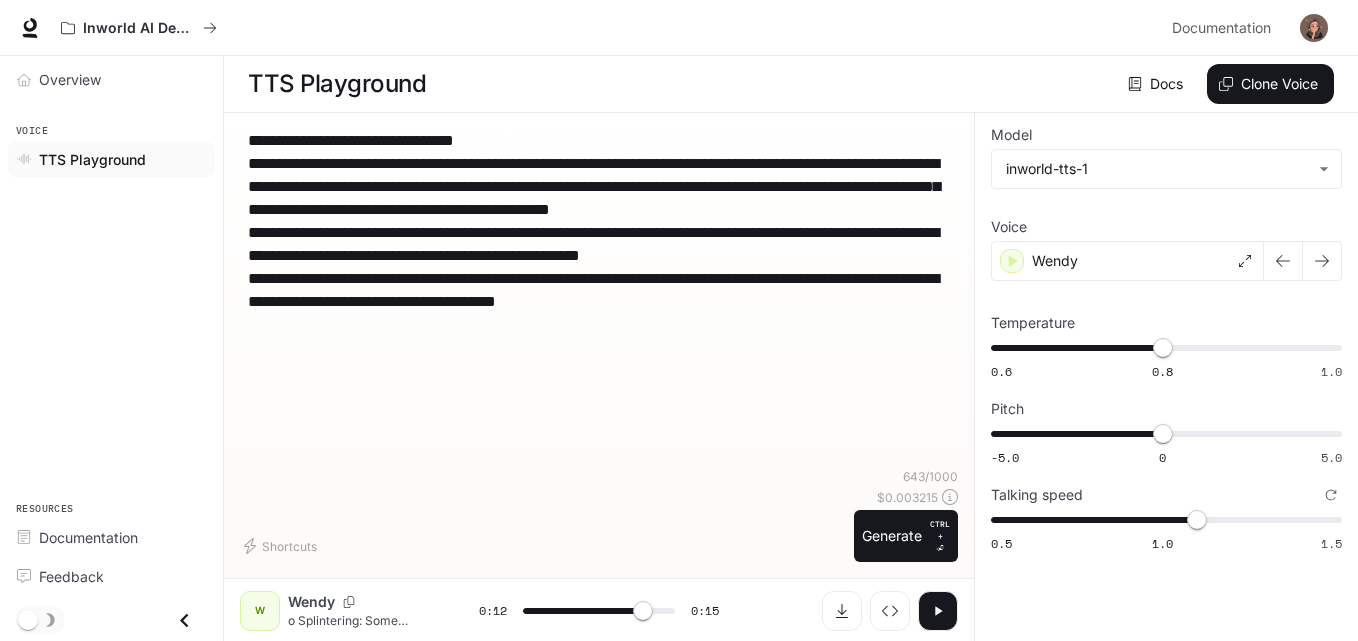 click on "**********" at bounding box center (599, 255) 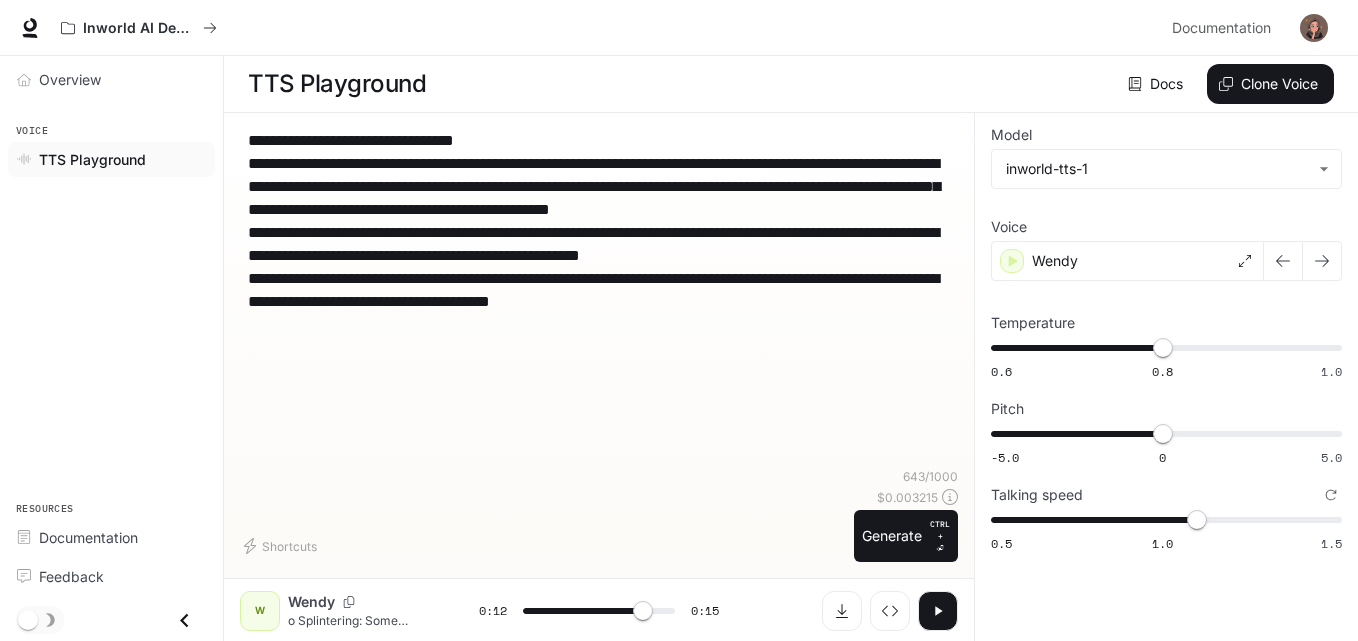 type on "****" 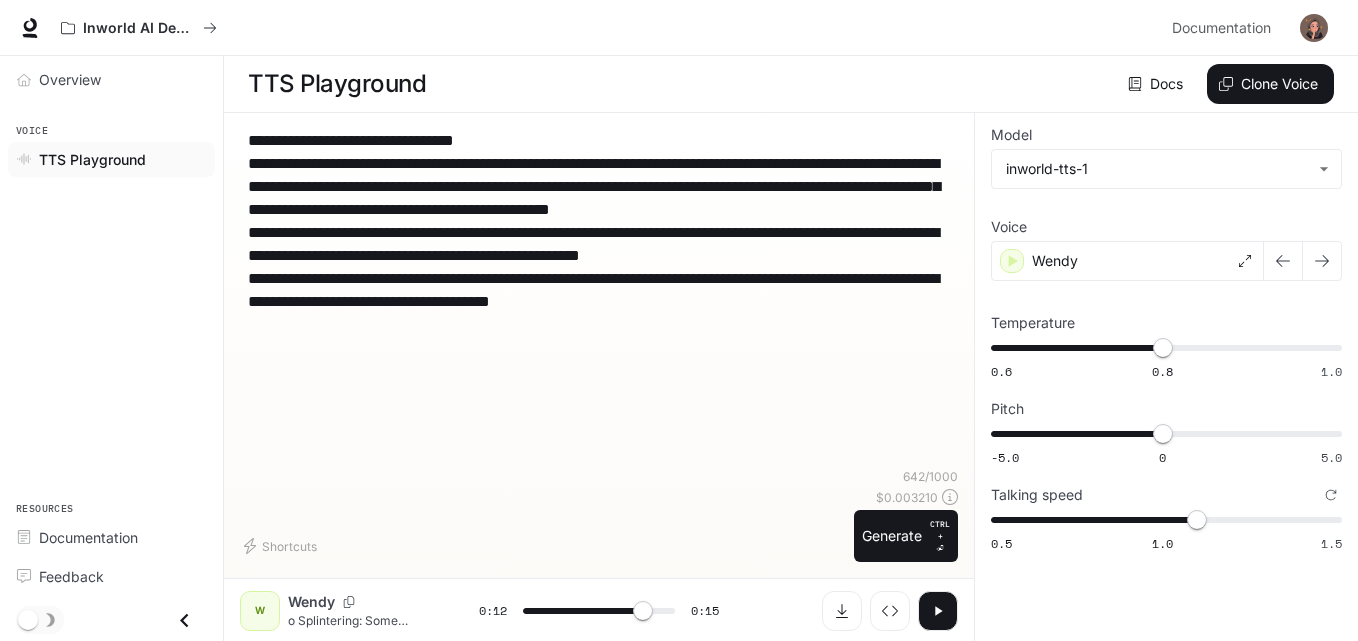 type on "**********" 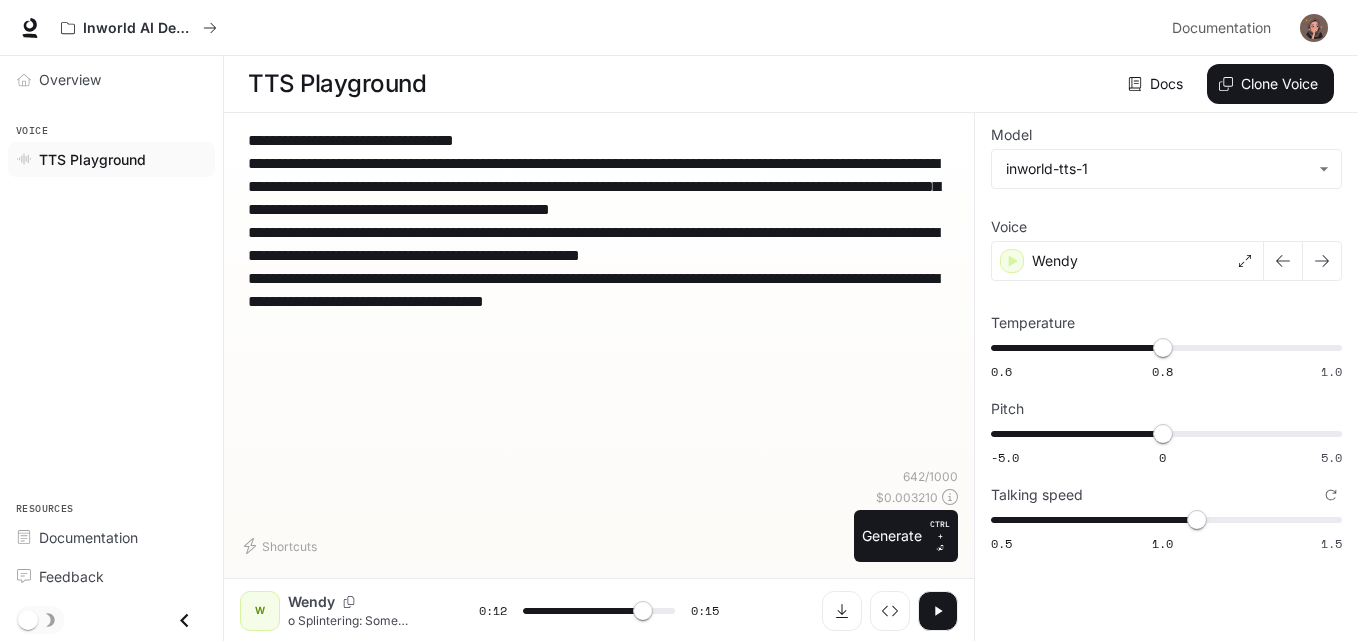 type on "****" 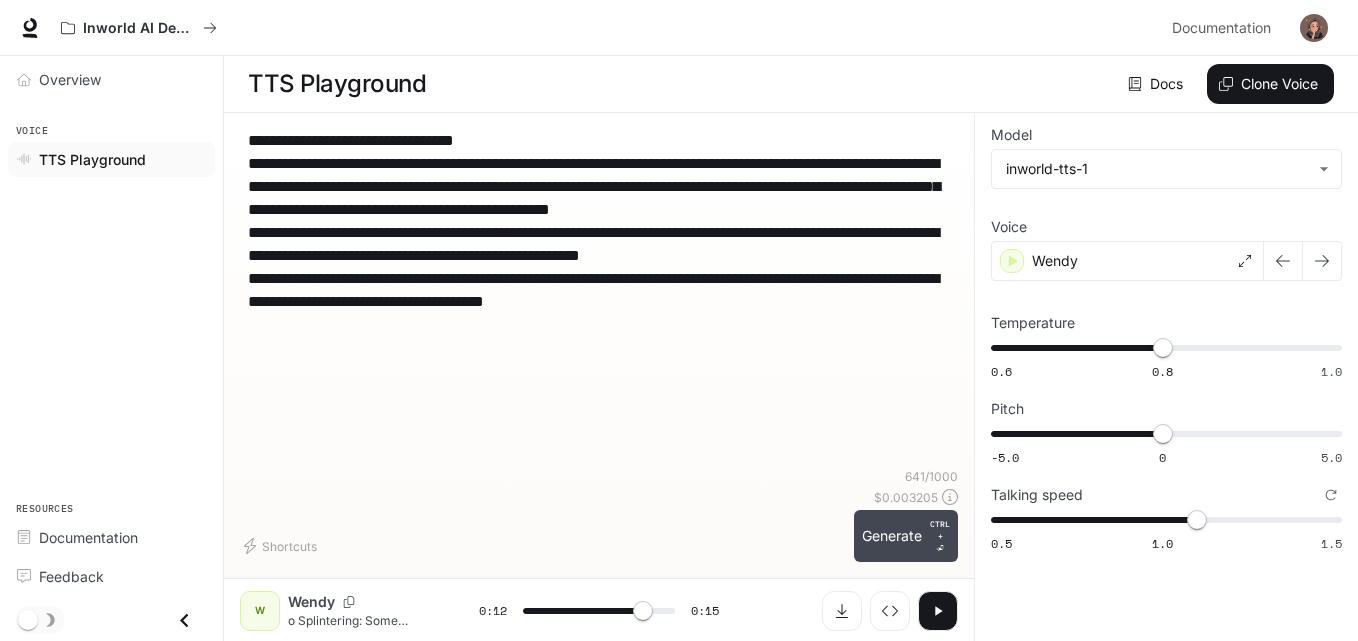 type on "**********" 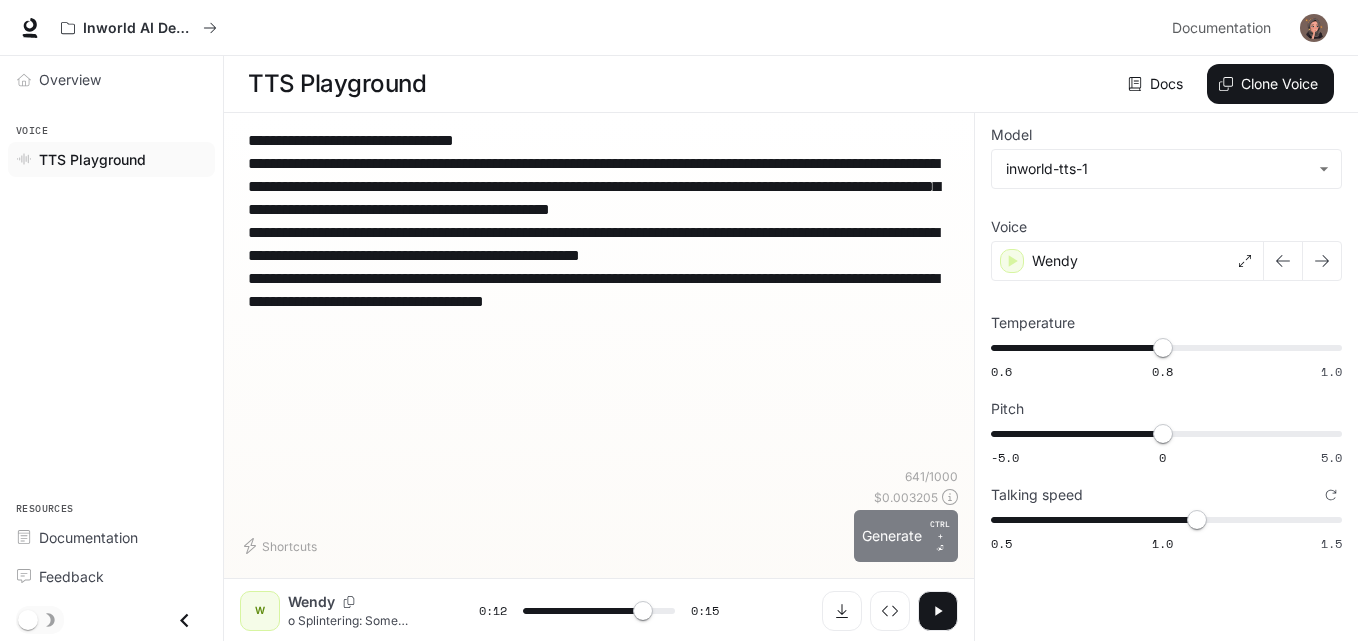 click on "Generate CTRL +  ⏎" at bounding box center [906, 536] 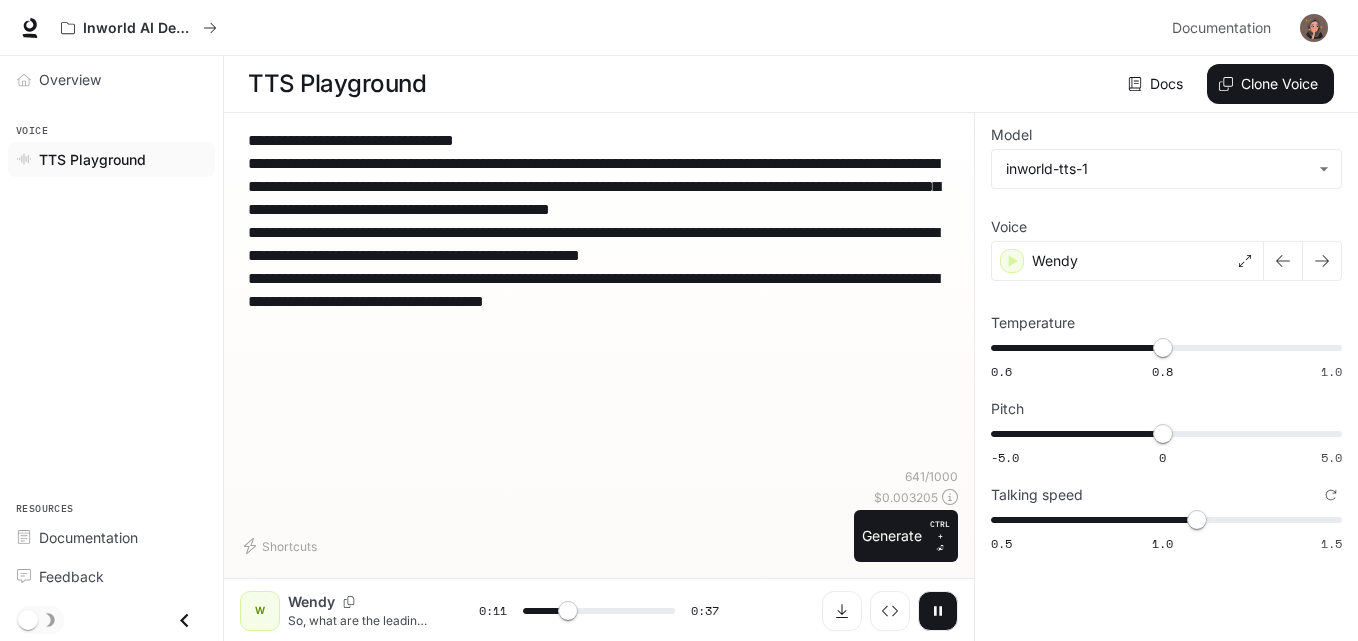 click on "**********" at bounding box center (599, 298) 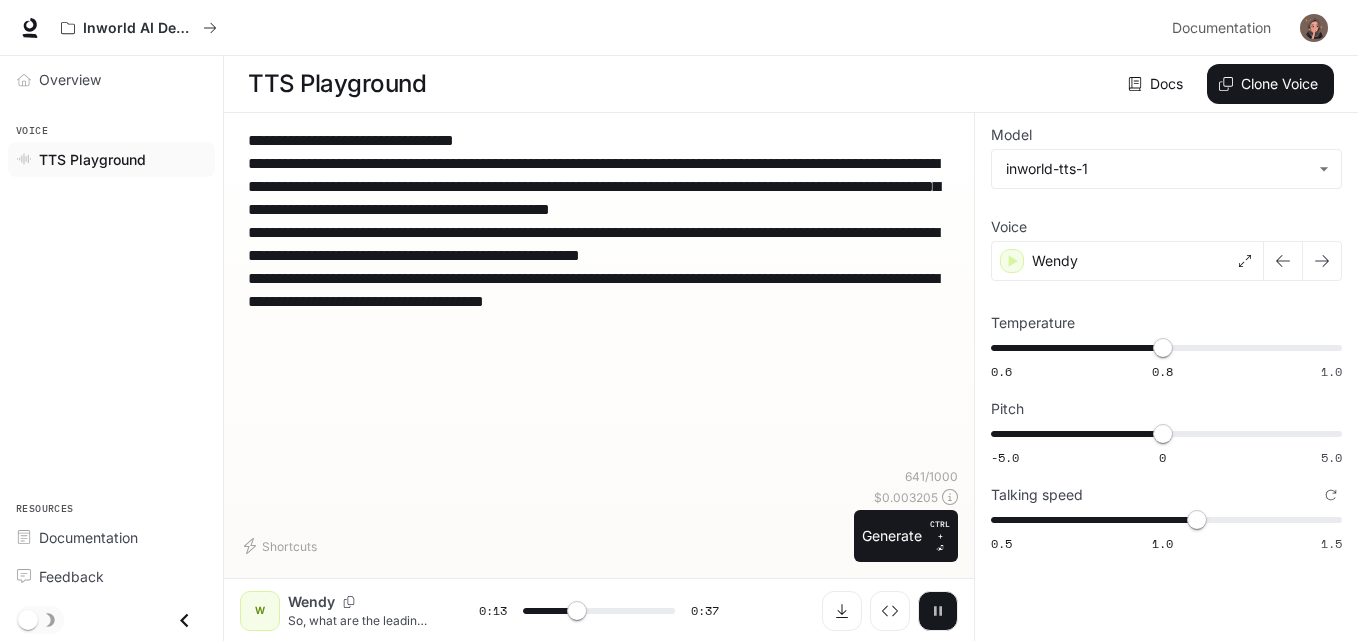 click at bounding box center (938, 611) 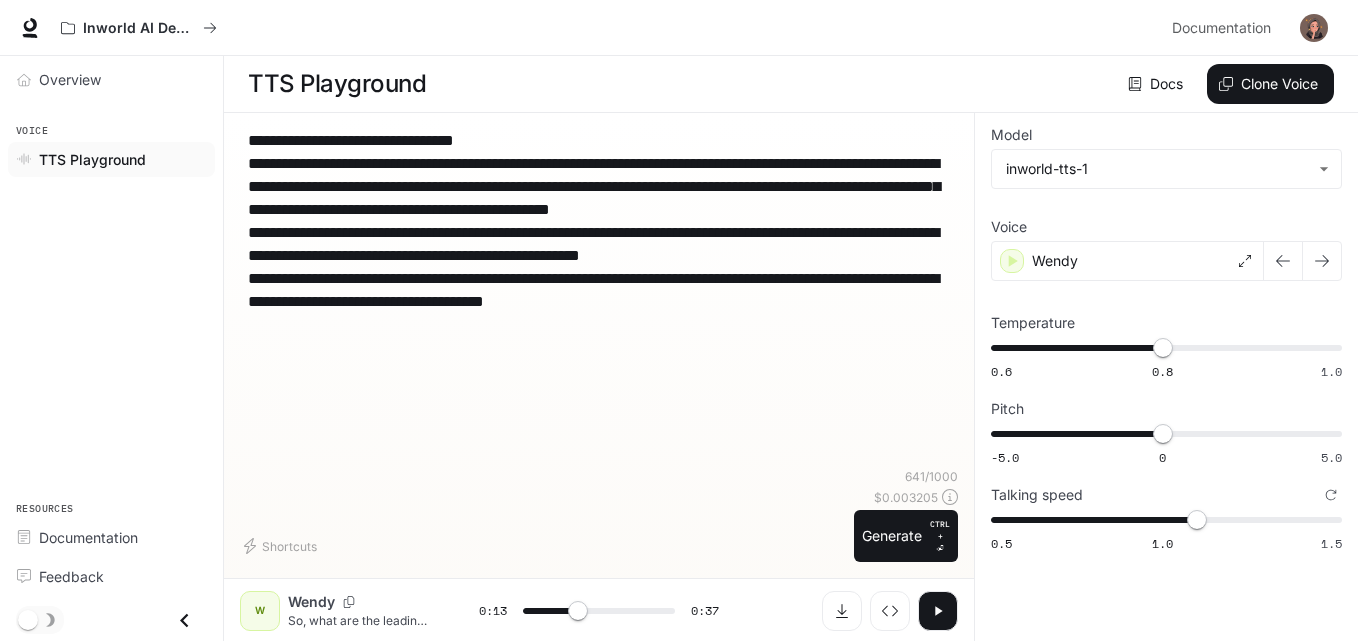 click on "**********" at bounding box center [599, 255] 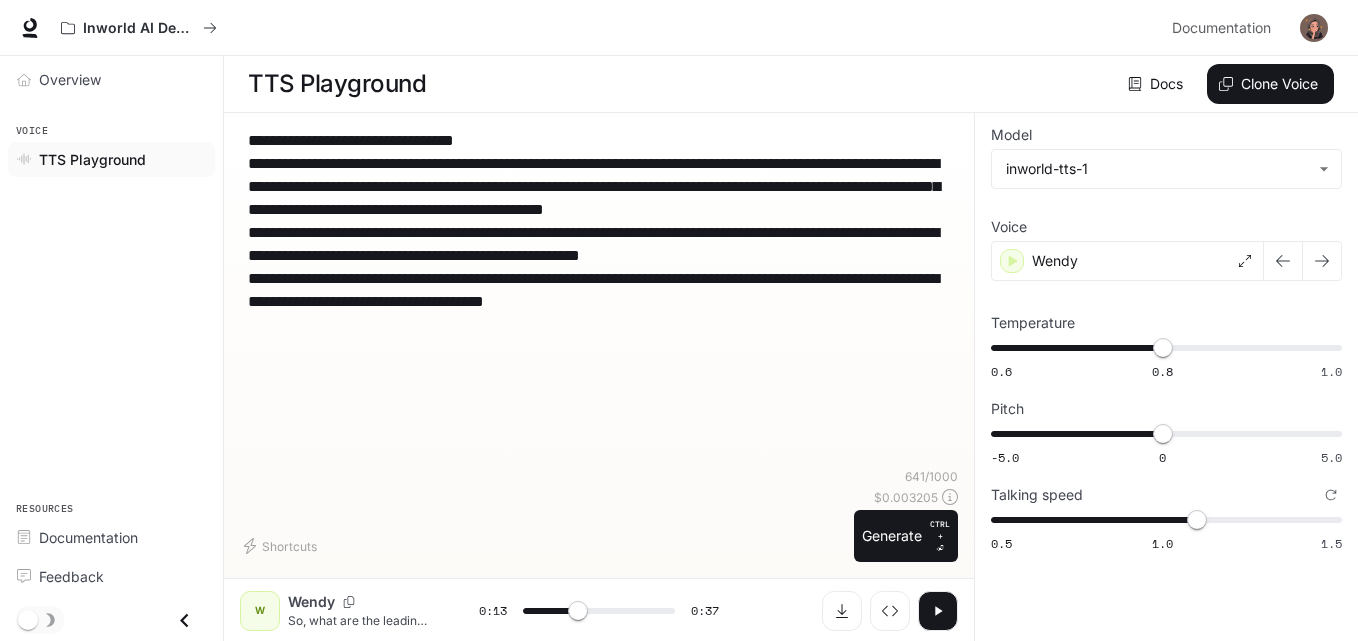 type on "****" 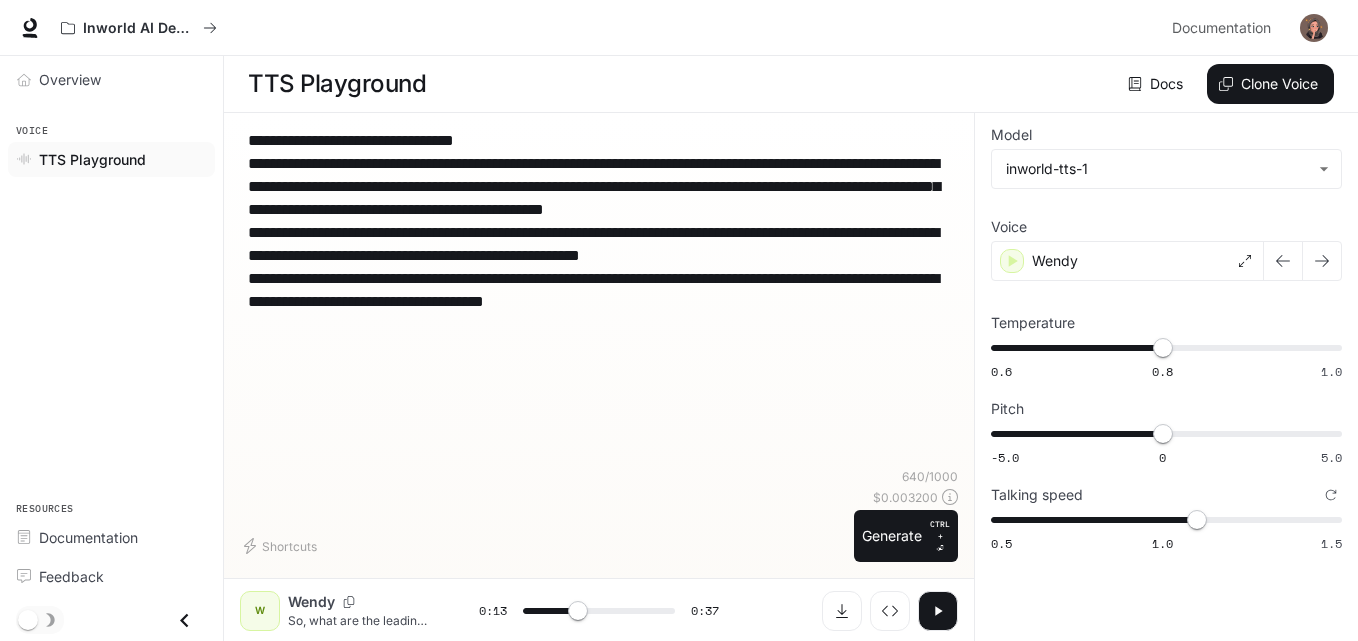 type on "**********" 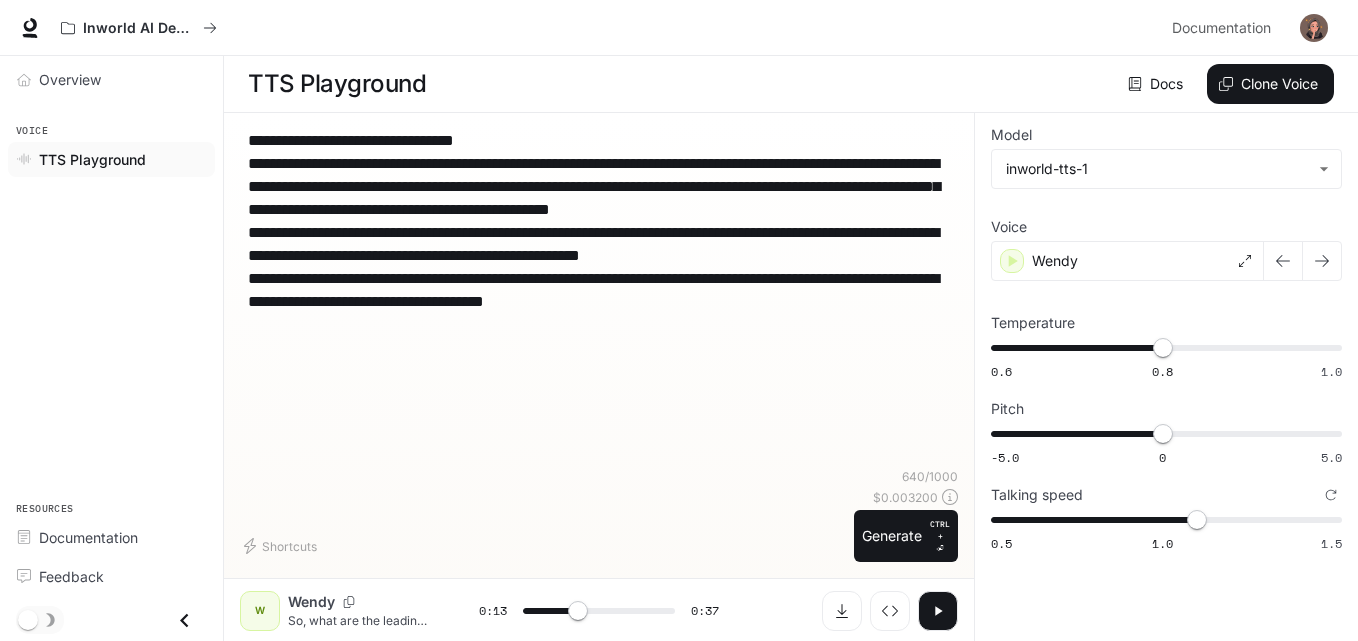 type on "****" 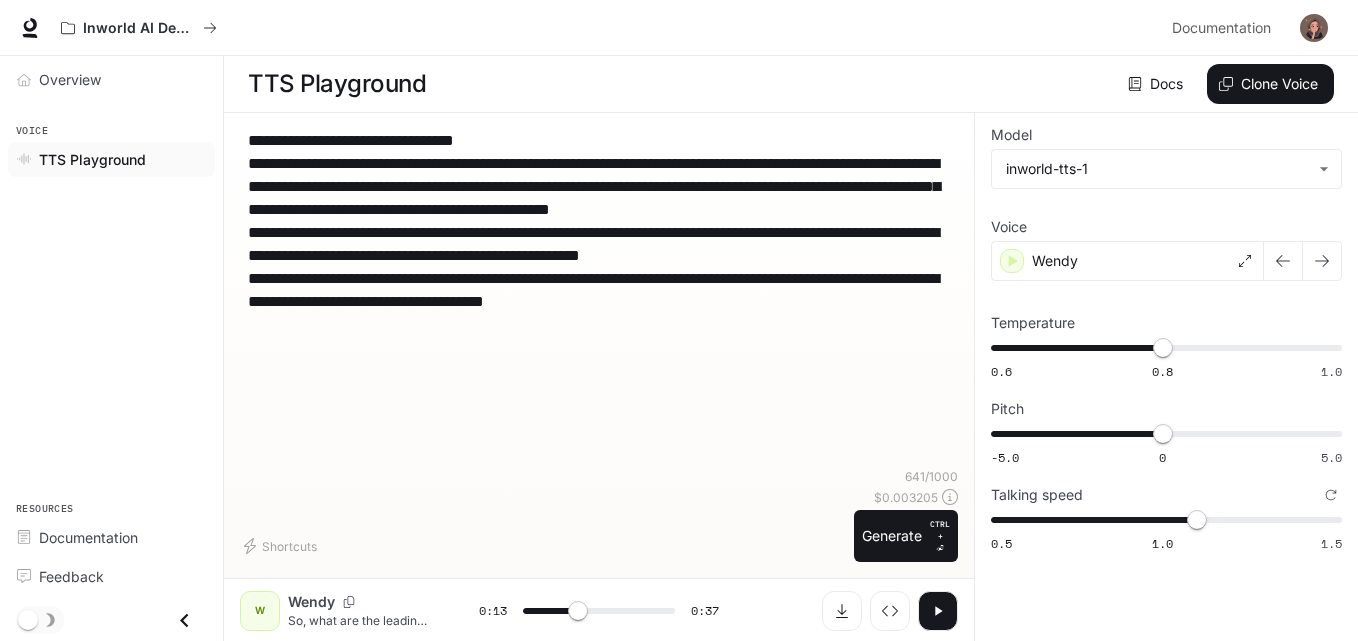 click on "**********" at bounding box center (599, 255) 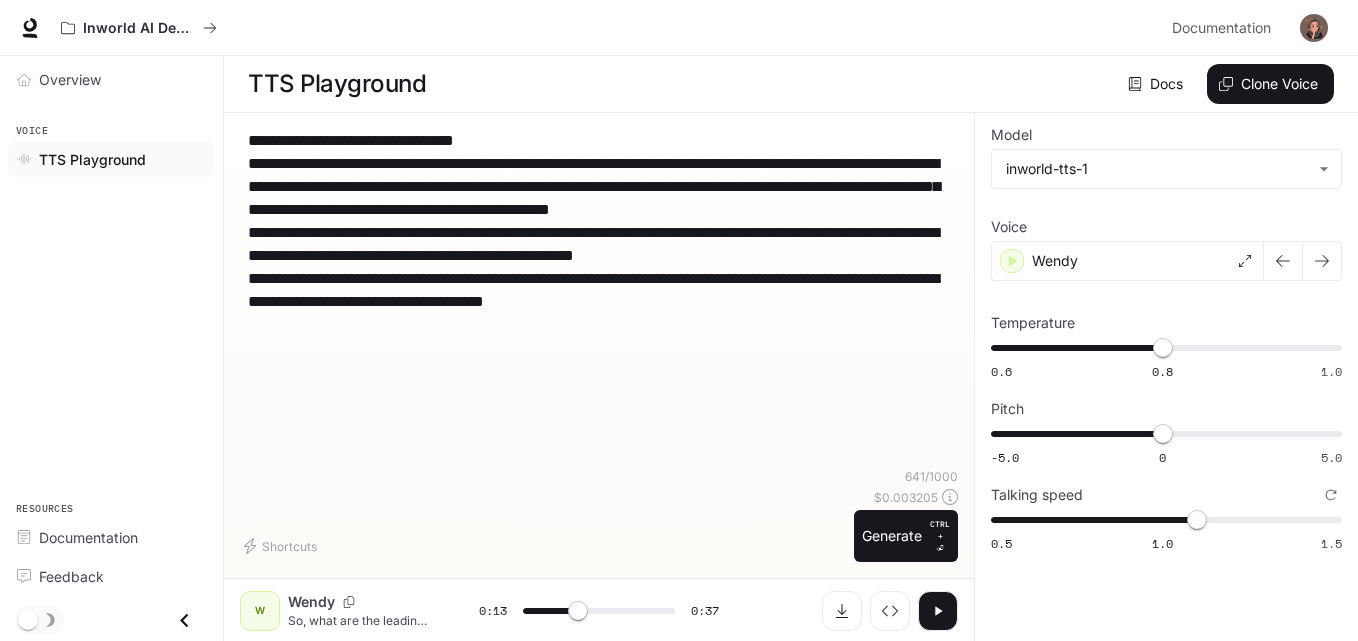 type on "****" 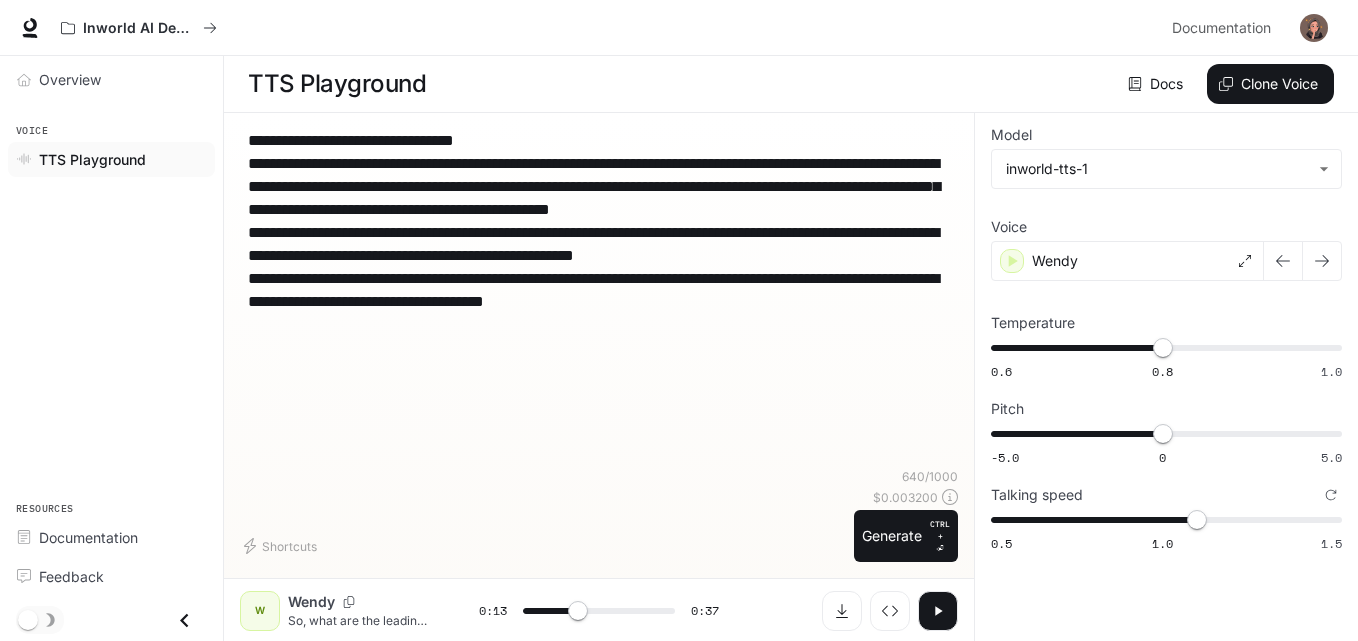 type on "**********" 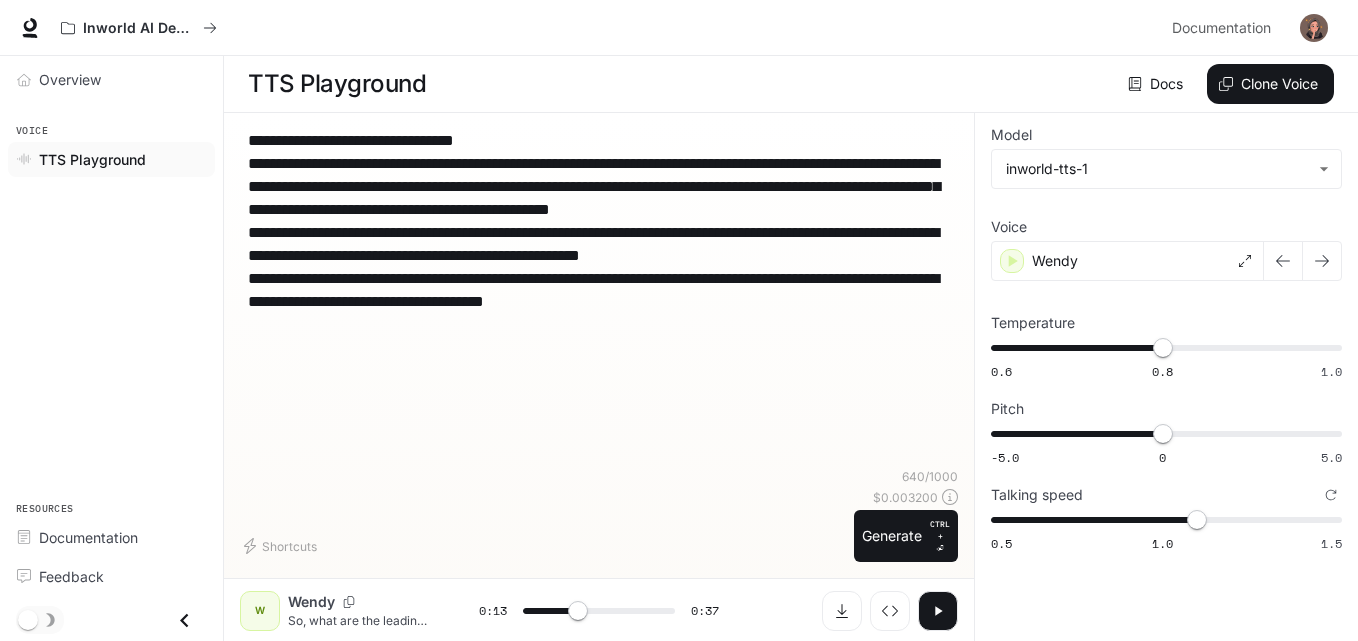 type on "****" 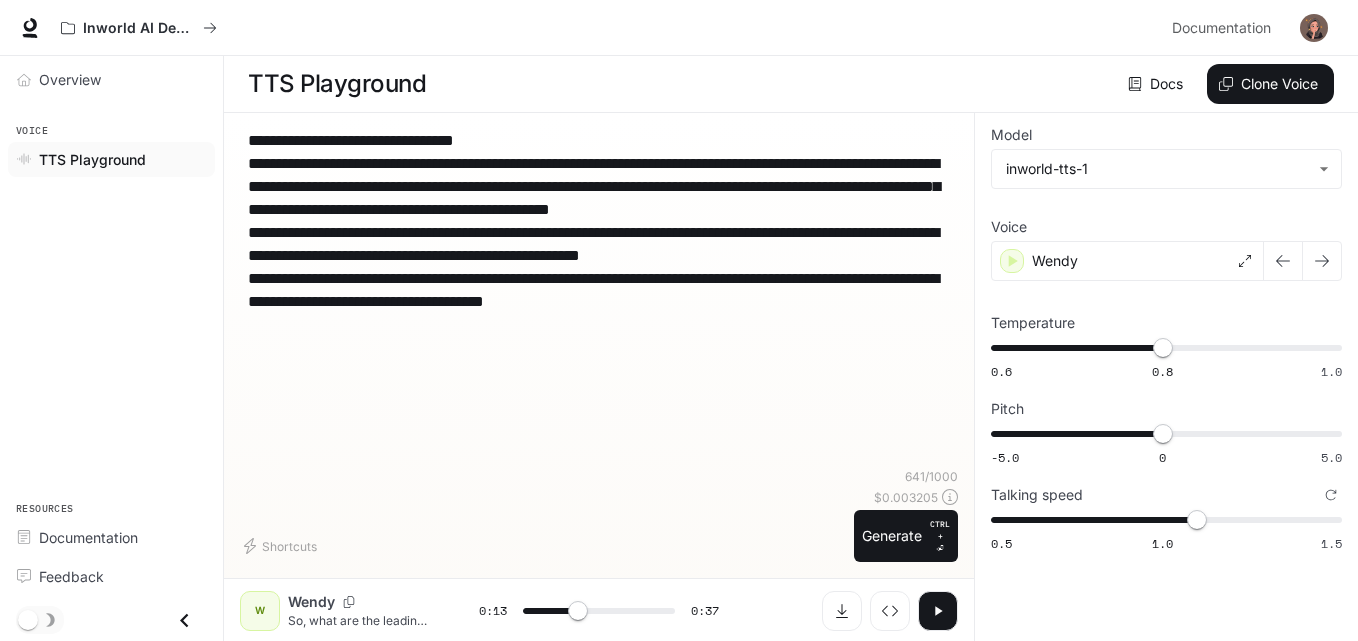 click on "**********" at bounding box center (599, 255) 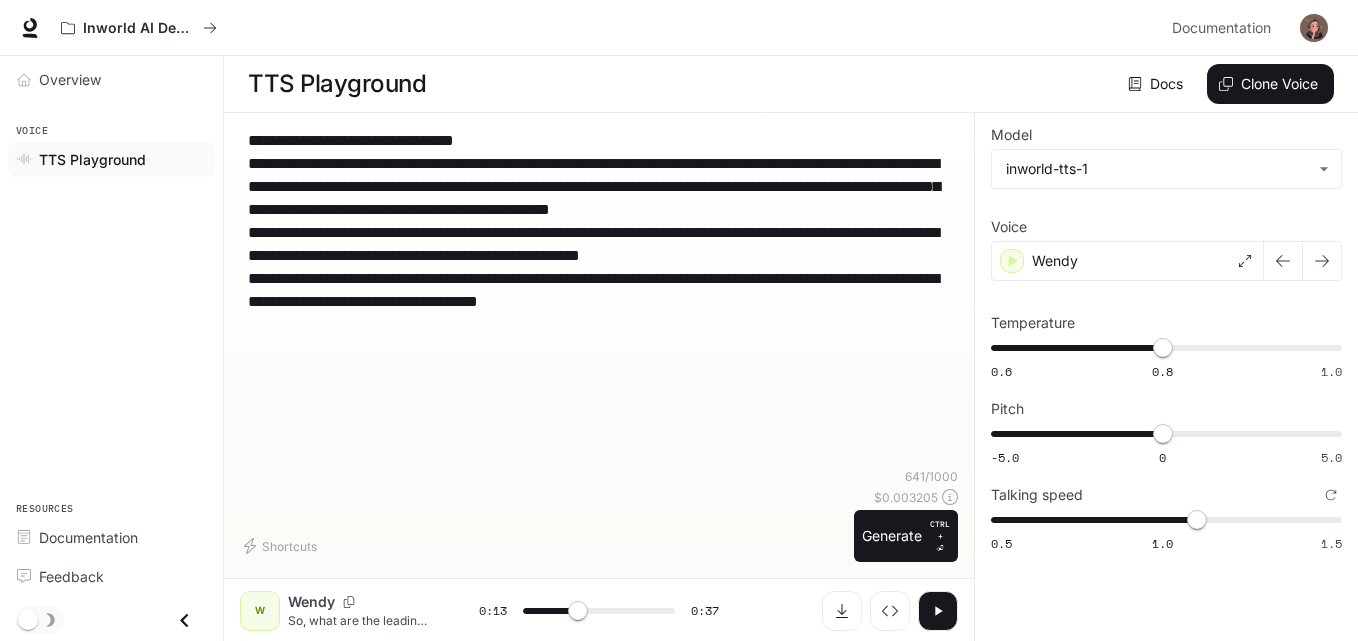 type on "****" 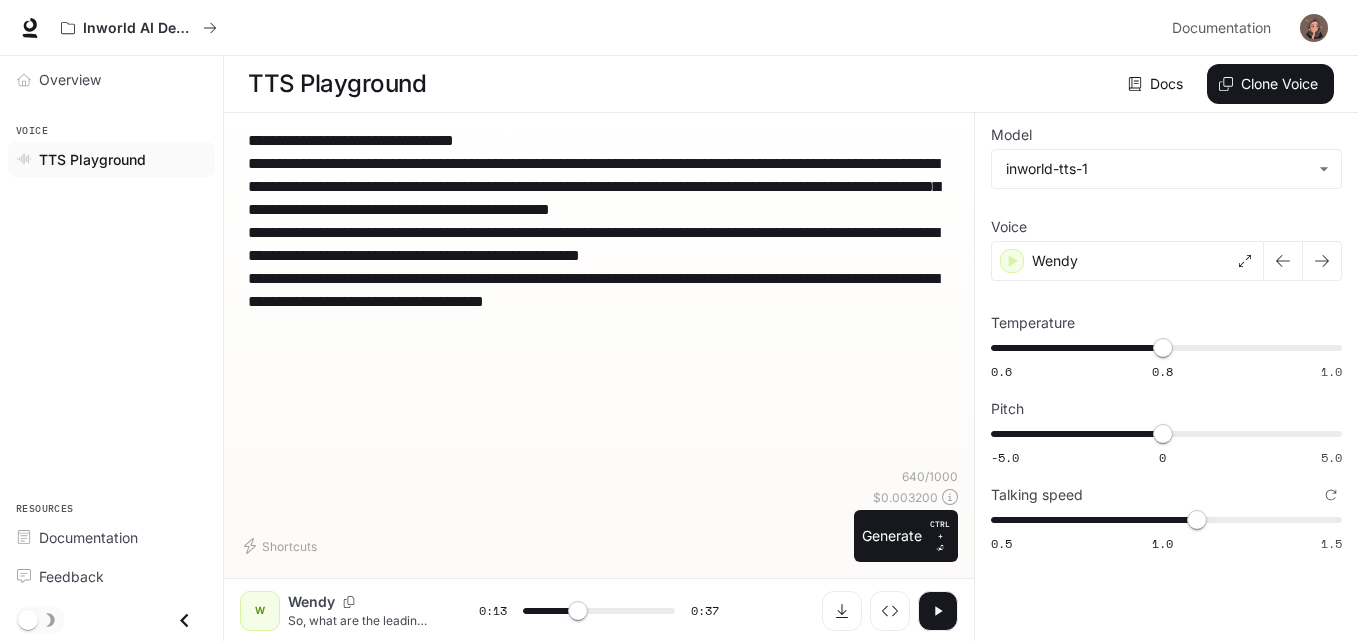 type on "****" 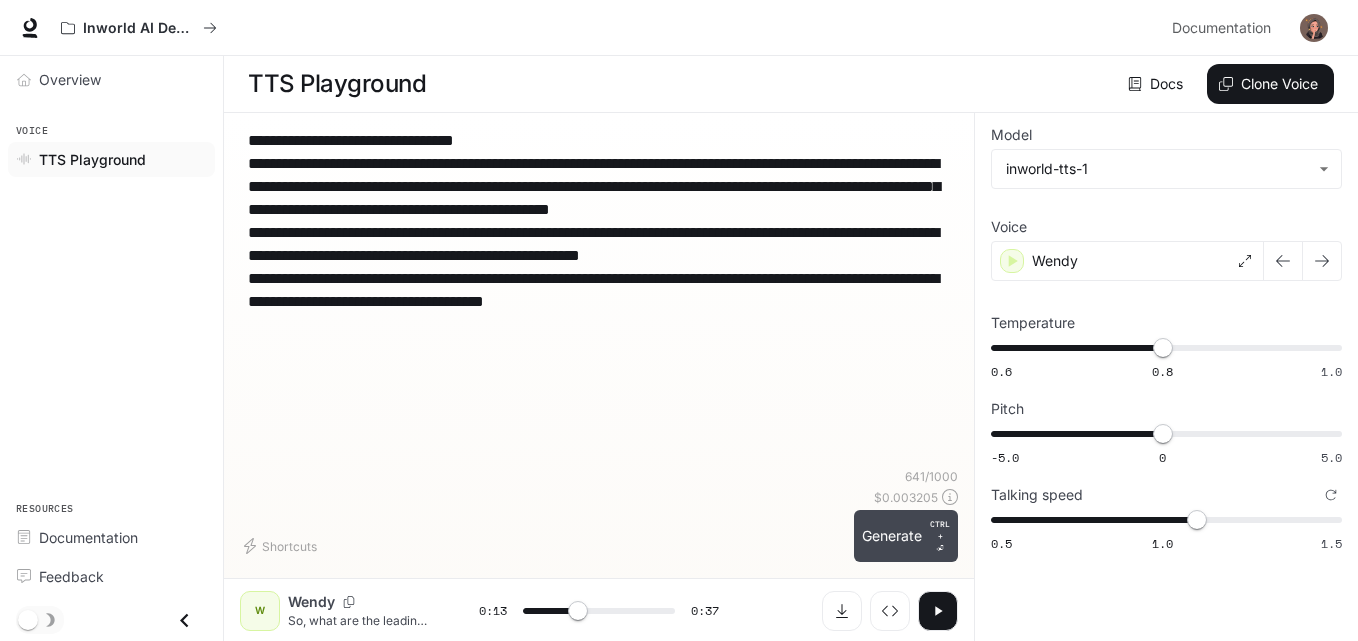 type on "**********" 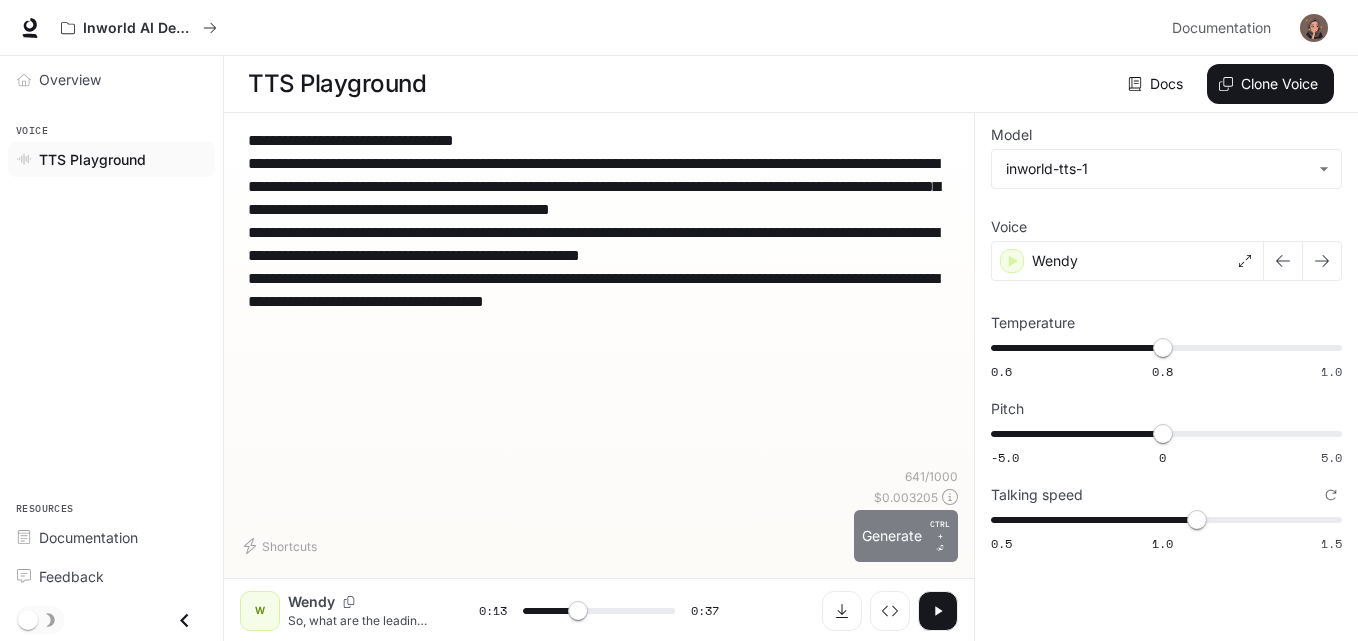 click on "CTRL +" at bounding box center (940, 530) 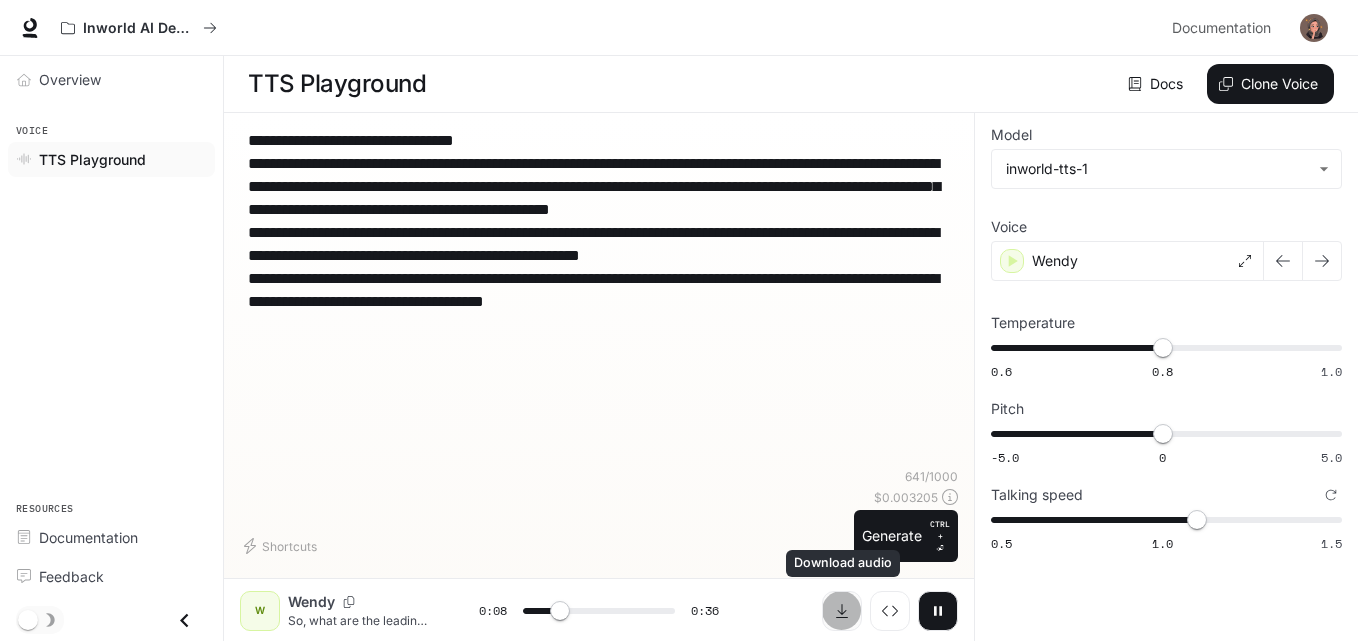 click at bounding box center [842, 611] 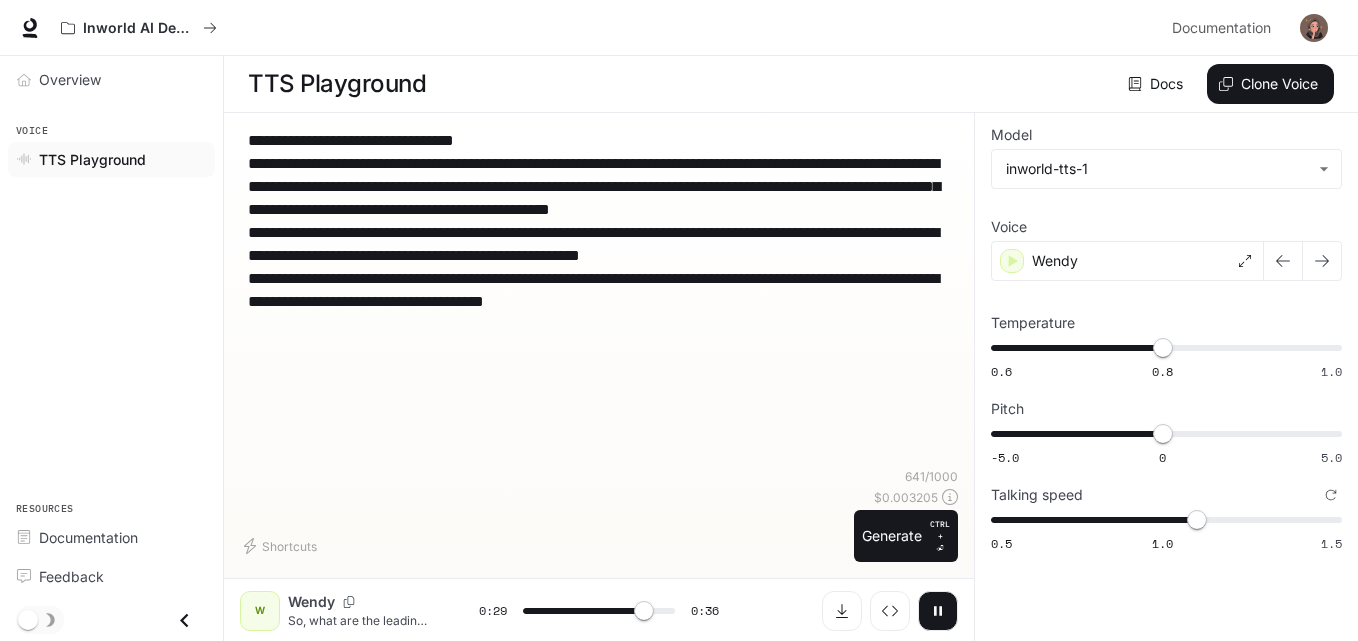 click on "**********" at bounding box center [599, 255] 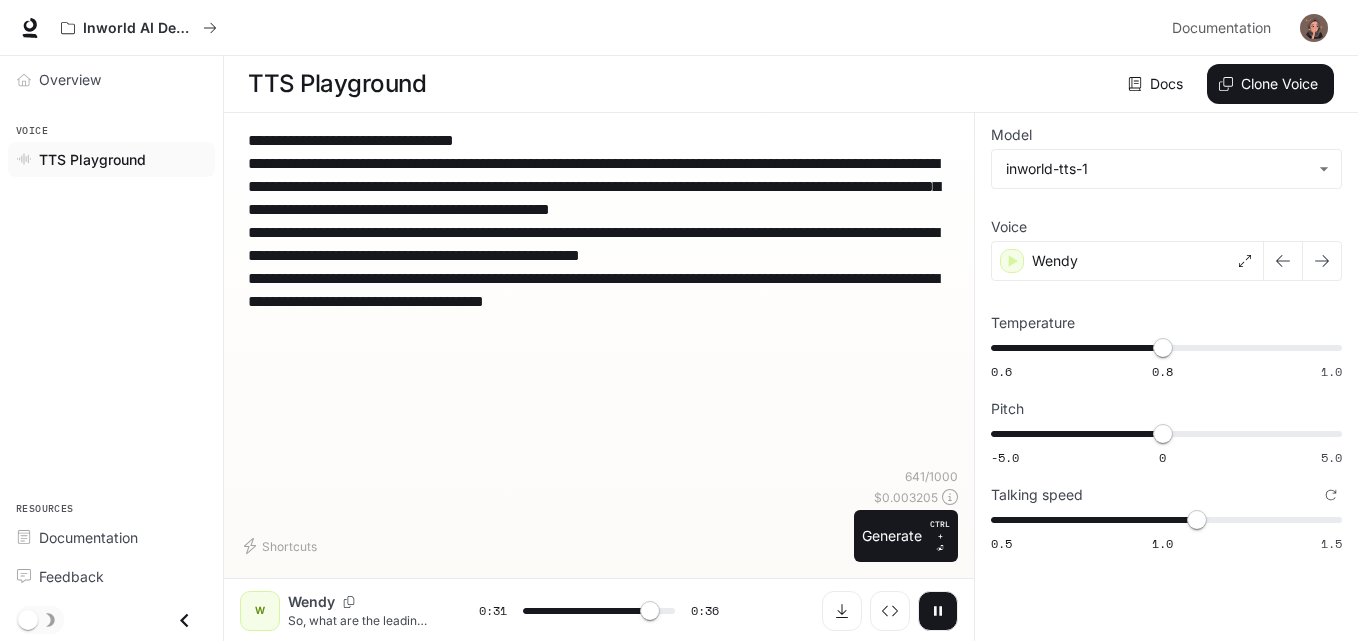 drag, startPoint x: 722, startPoint y: 332, endPoint x: 216, endPoint y: 129, distance: 545.2018 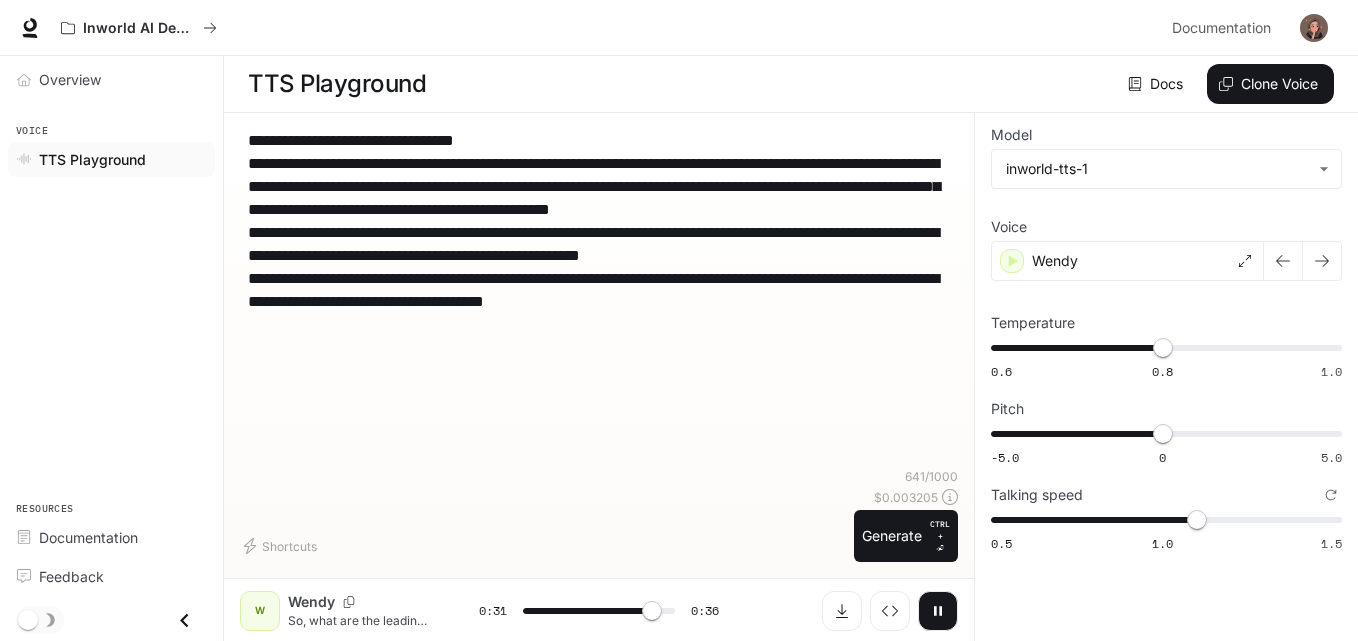 type on "****" 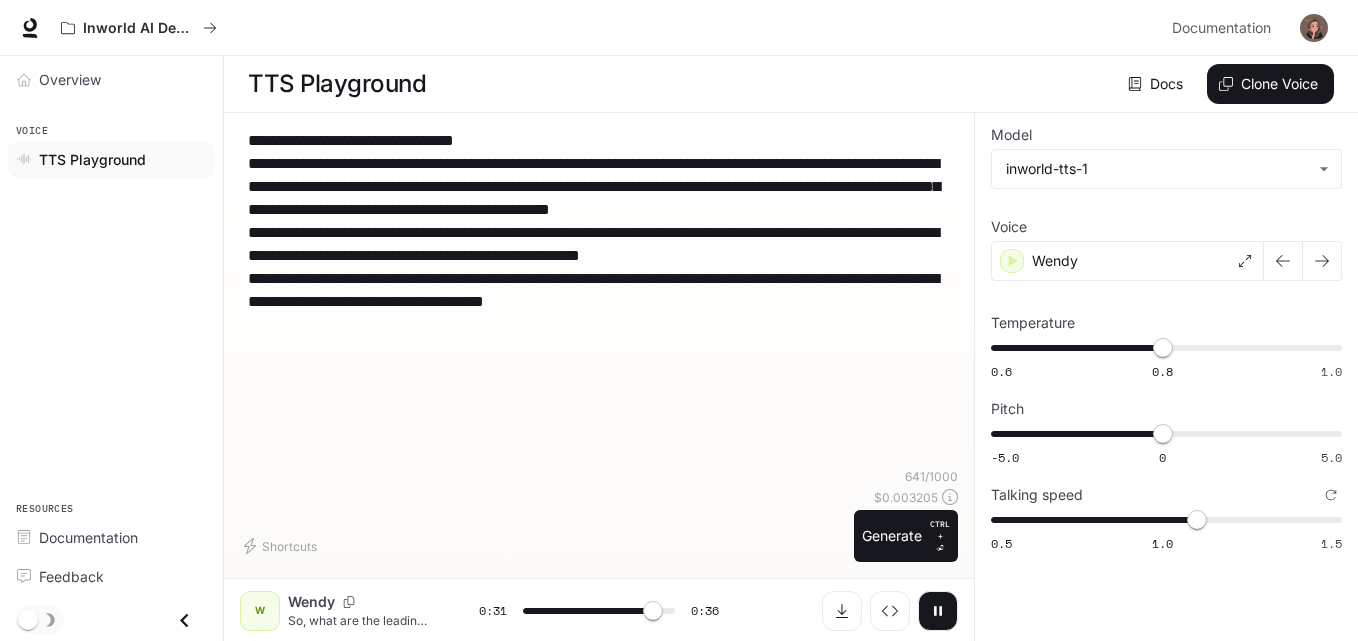 type 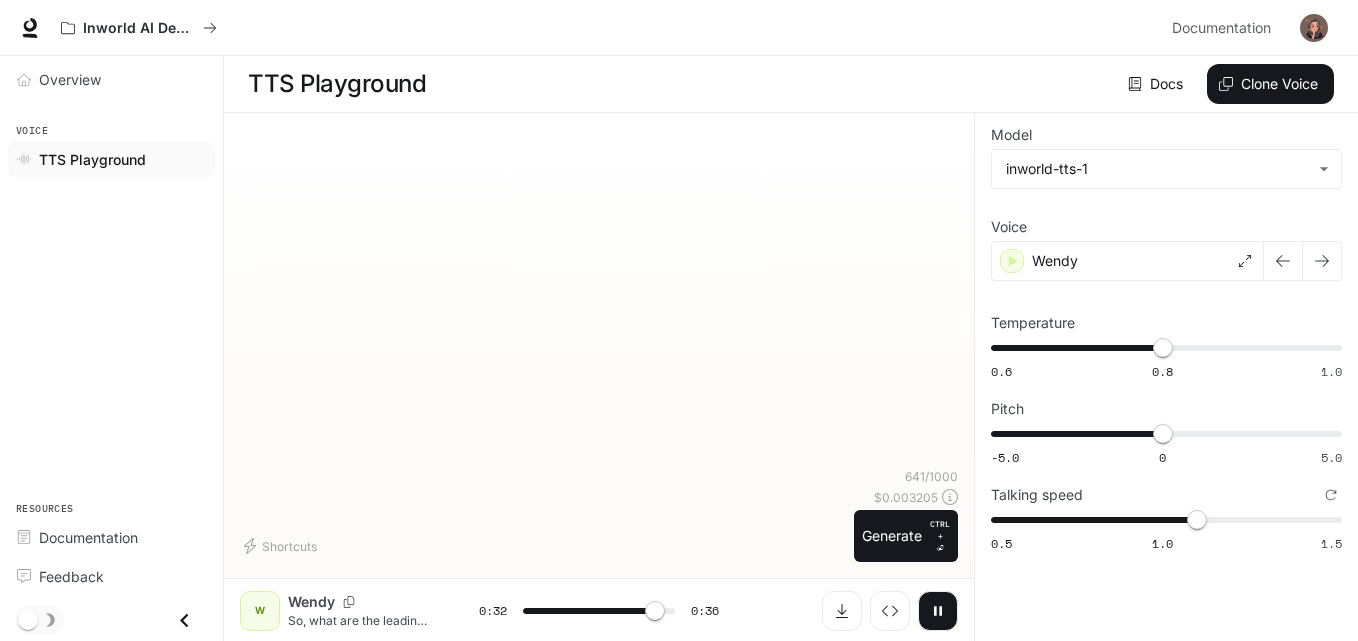type on "****" 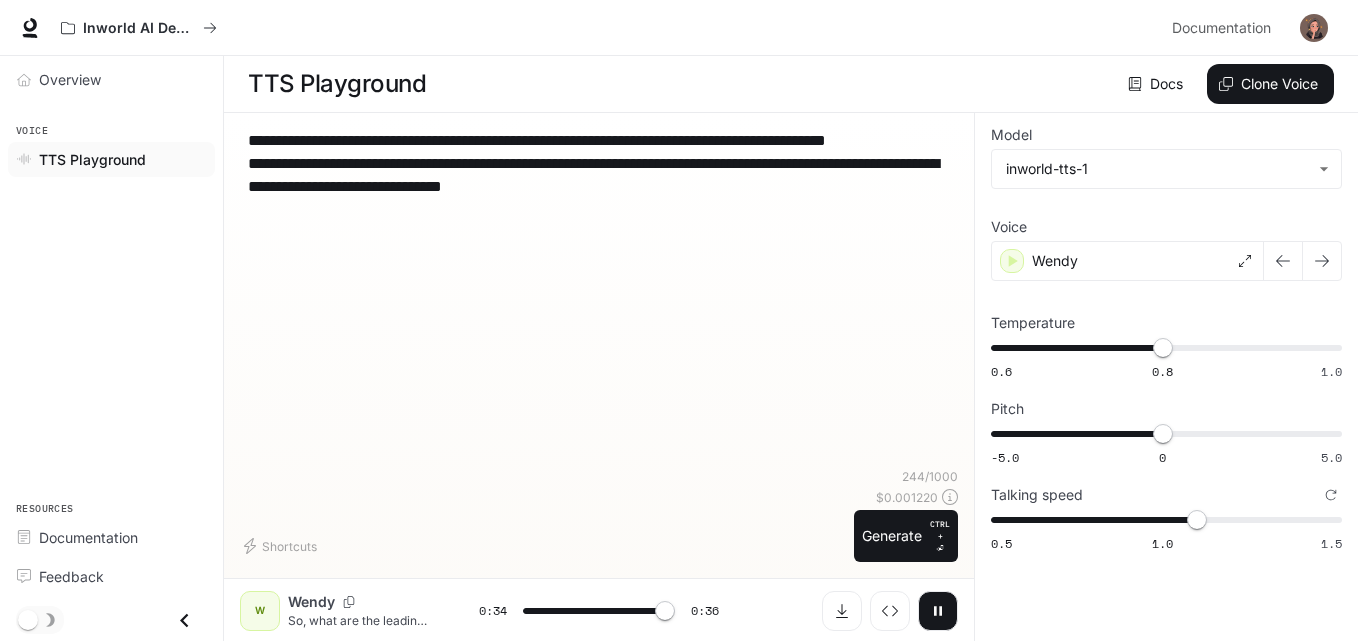 click on "**********" at bounding box center [599, 209] 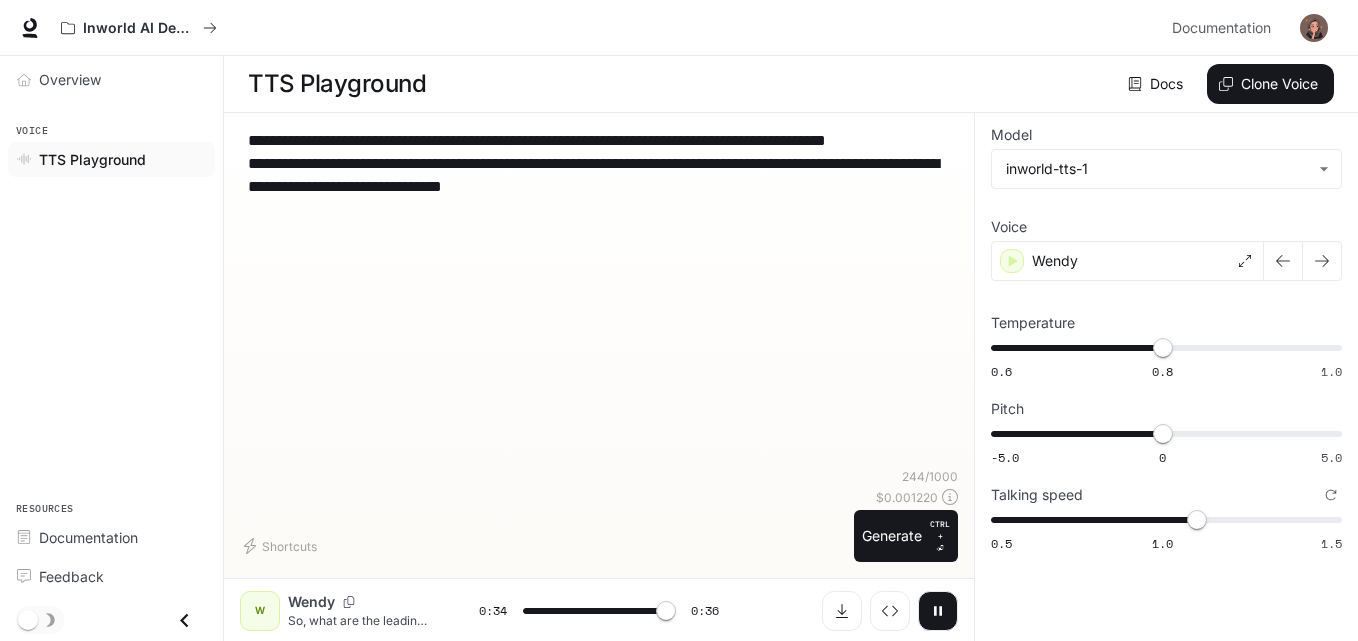 type on "**********" 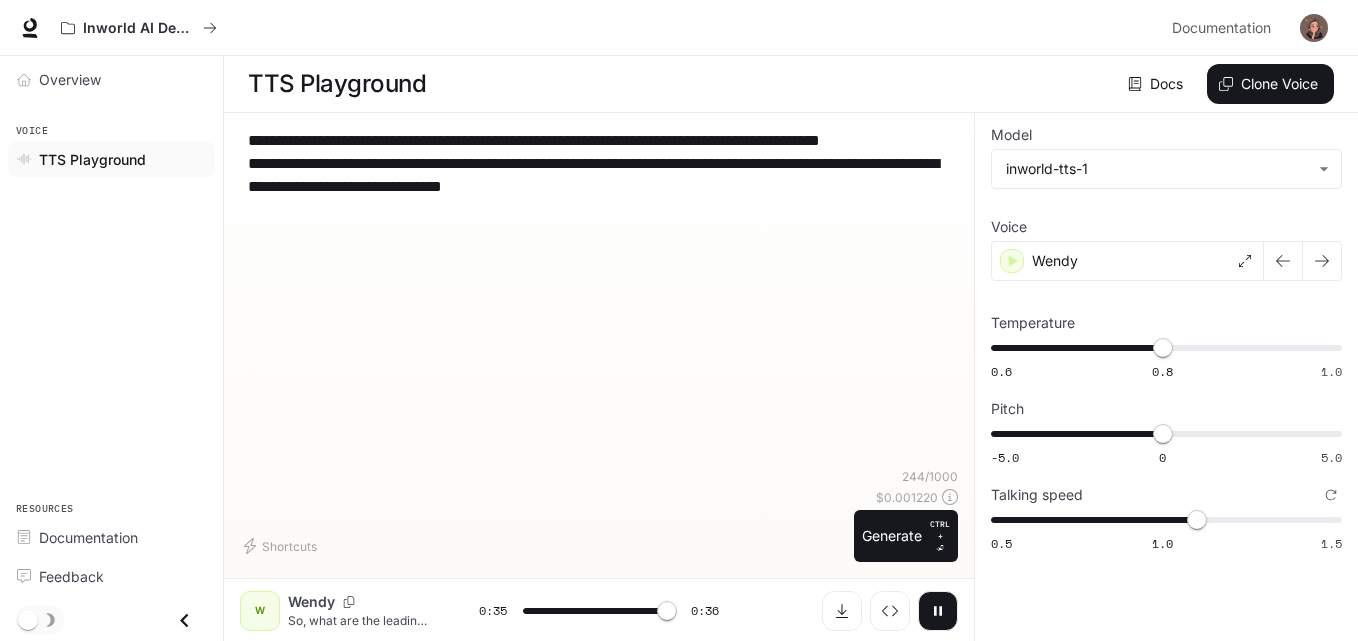 type on "****" 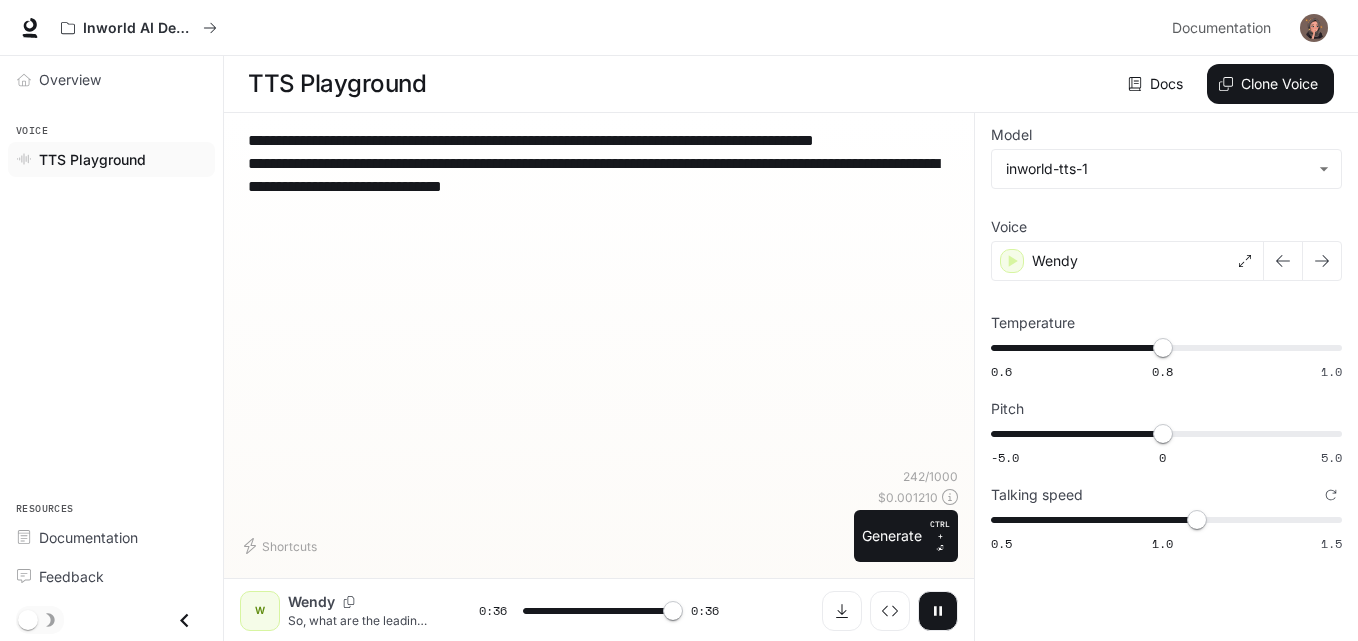 click on "**********" at bounding box center [599, 198] 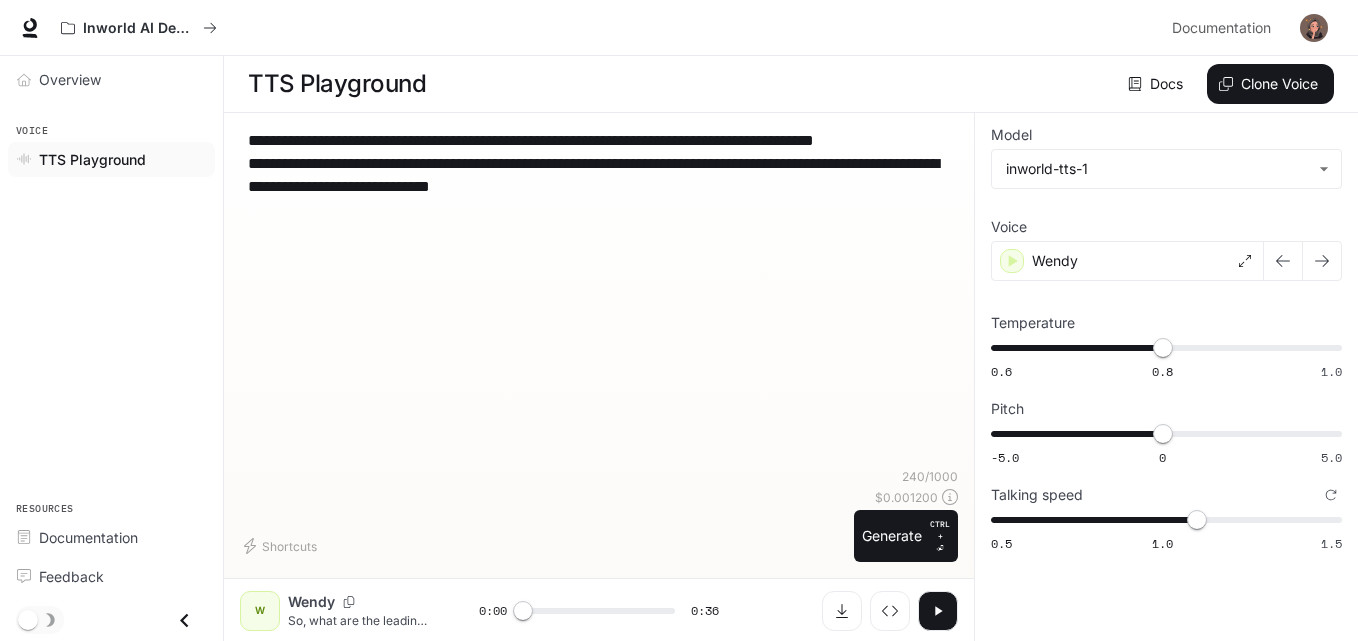 click on "**********" at bounding box center [599, 198] 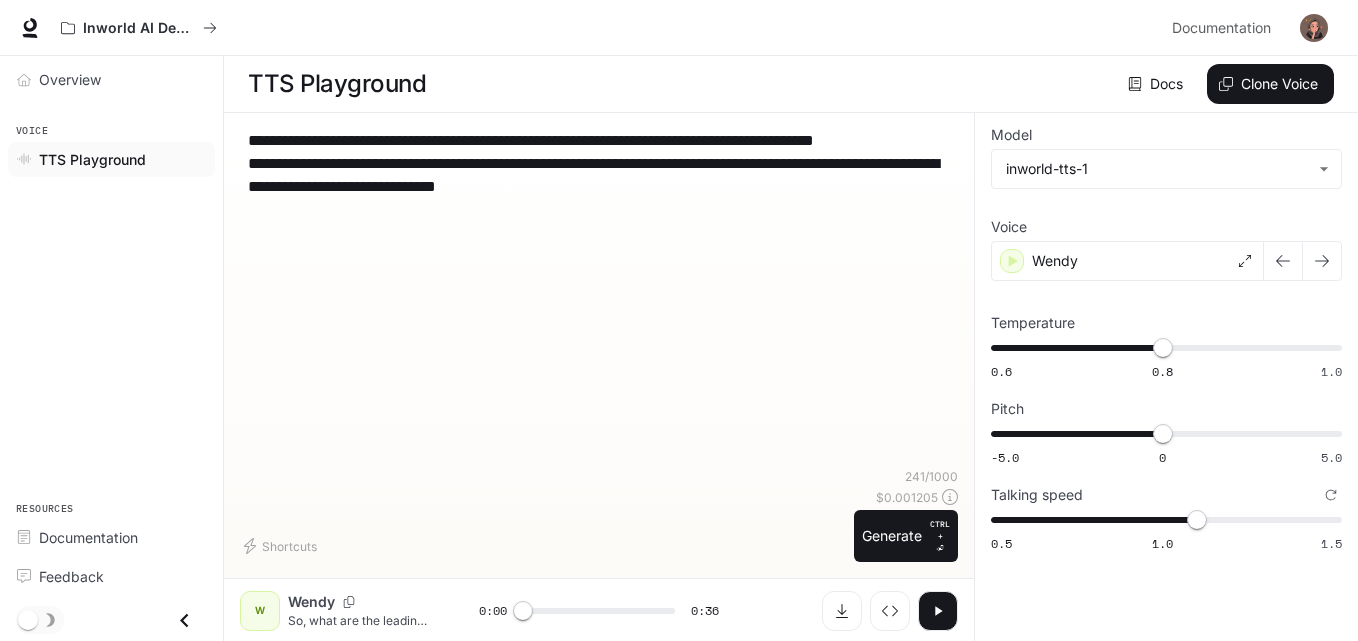 click on "**********" at bounding box center (599, 198) 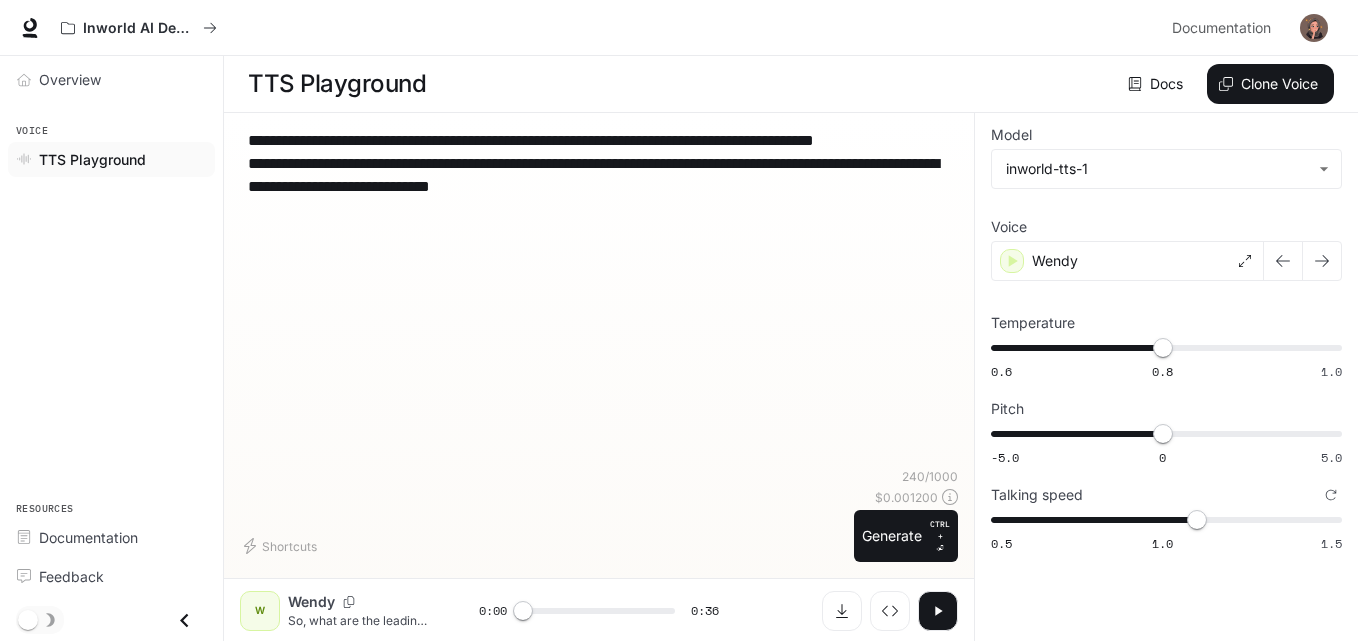 click on "**********" at bounding box center [599, 198] 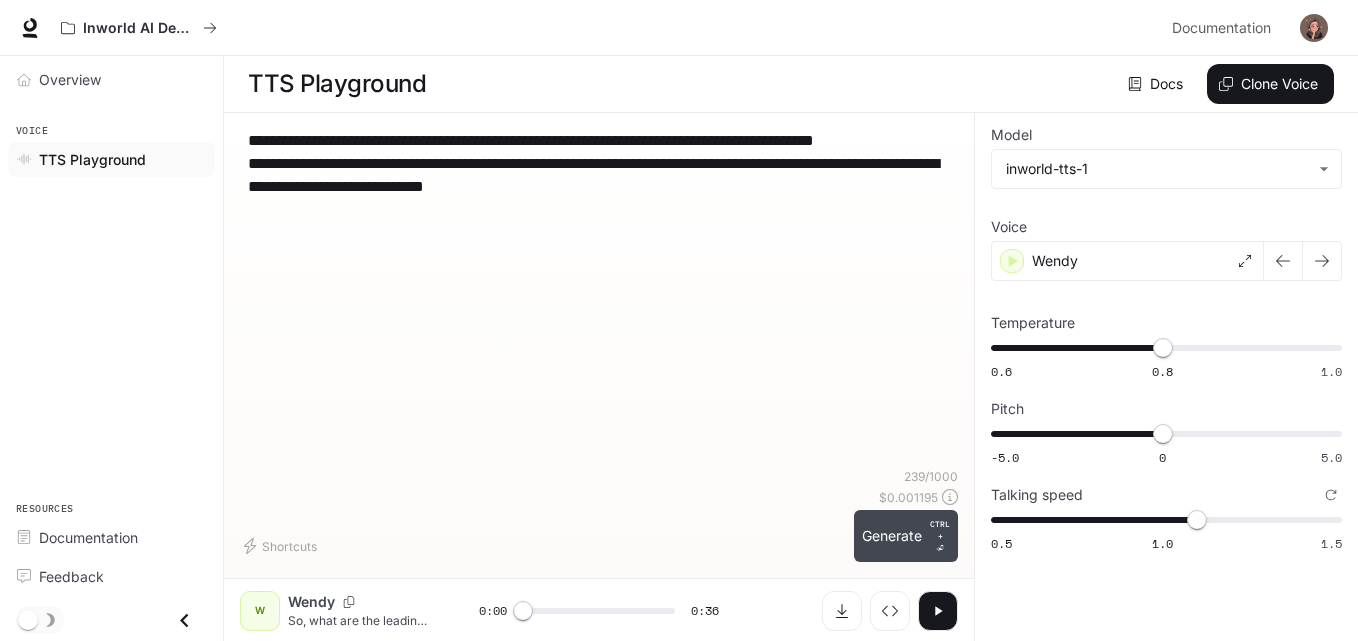 type on "**********" 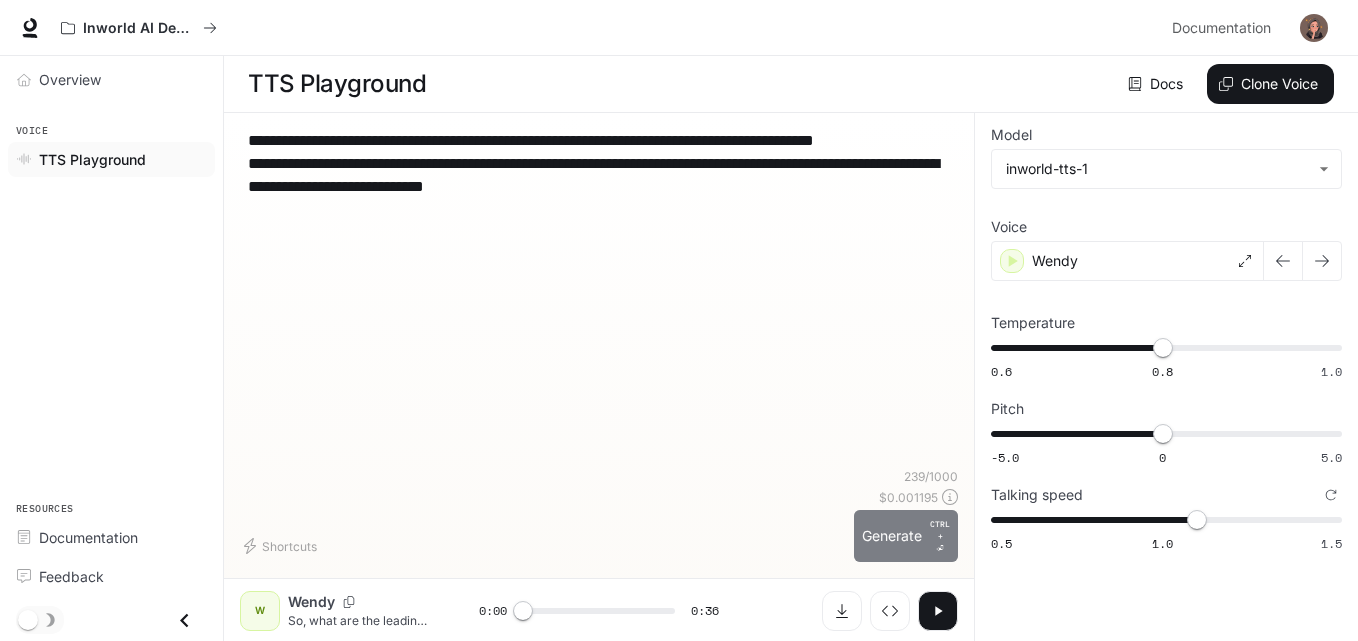 click on "Generate CTRL +  ⏎" at bounding box center [906, 536] 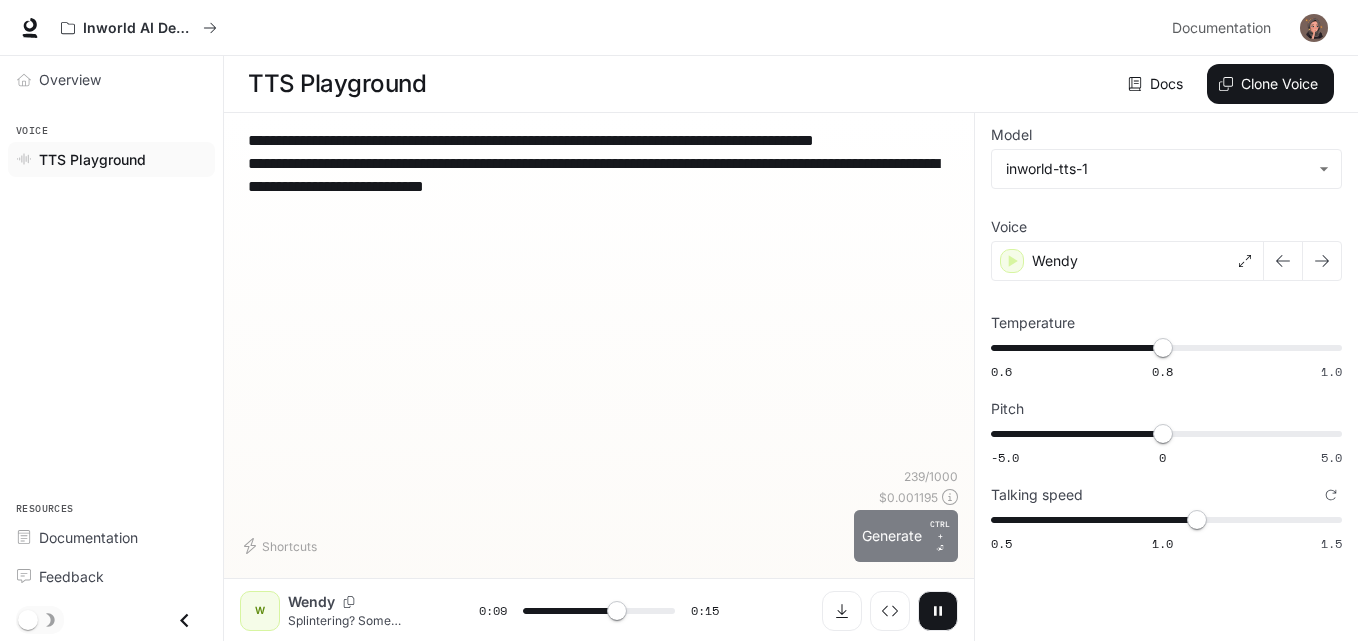 click on "Generate CTRL +  ⏎" at bounding box center [906, 536] 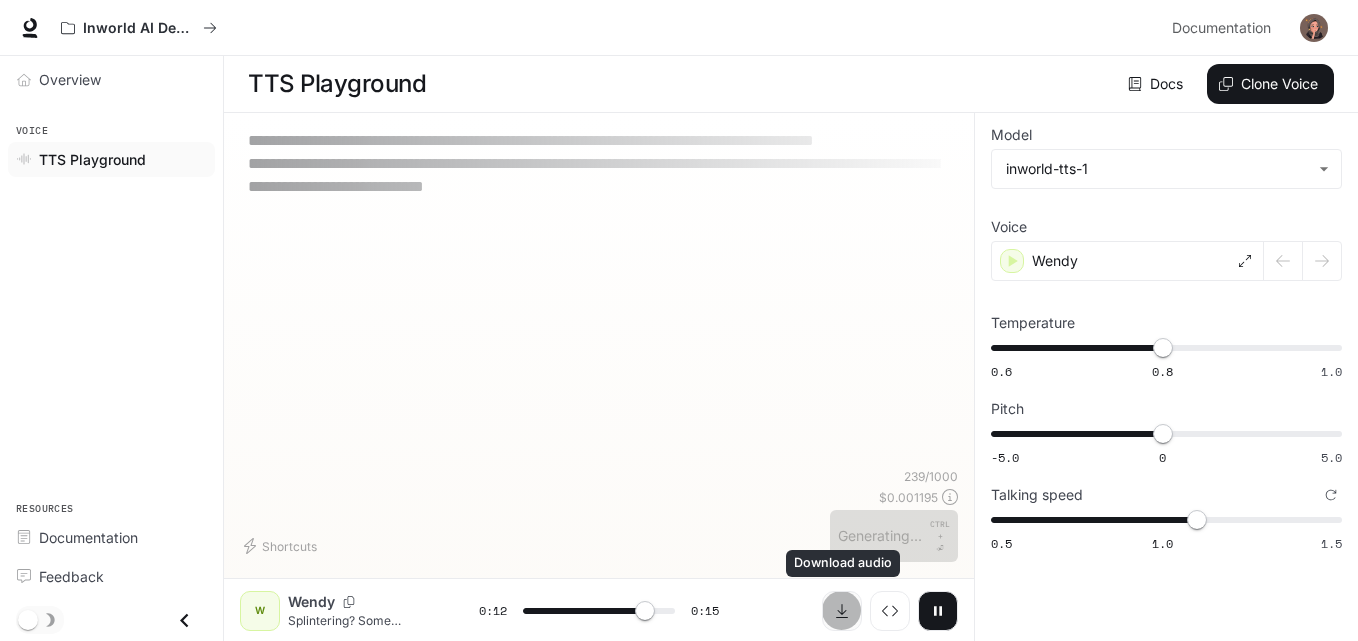 click 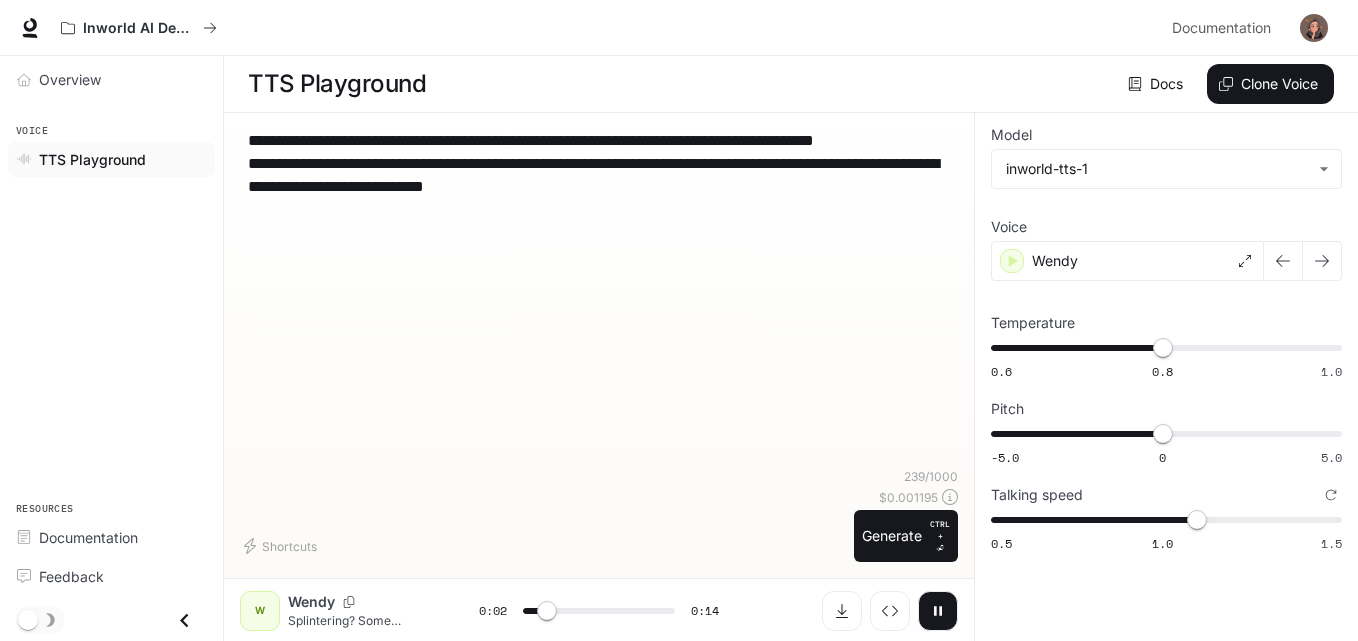 click on "**********" at bounding box center [599, 198] 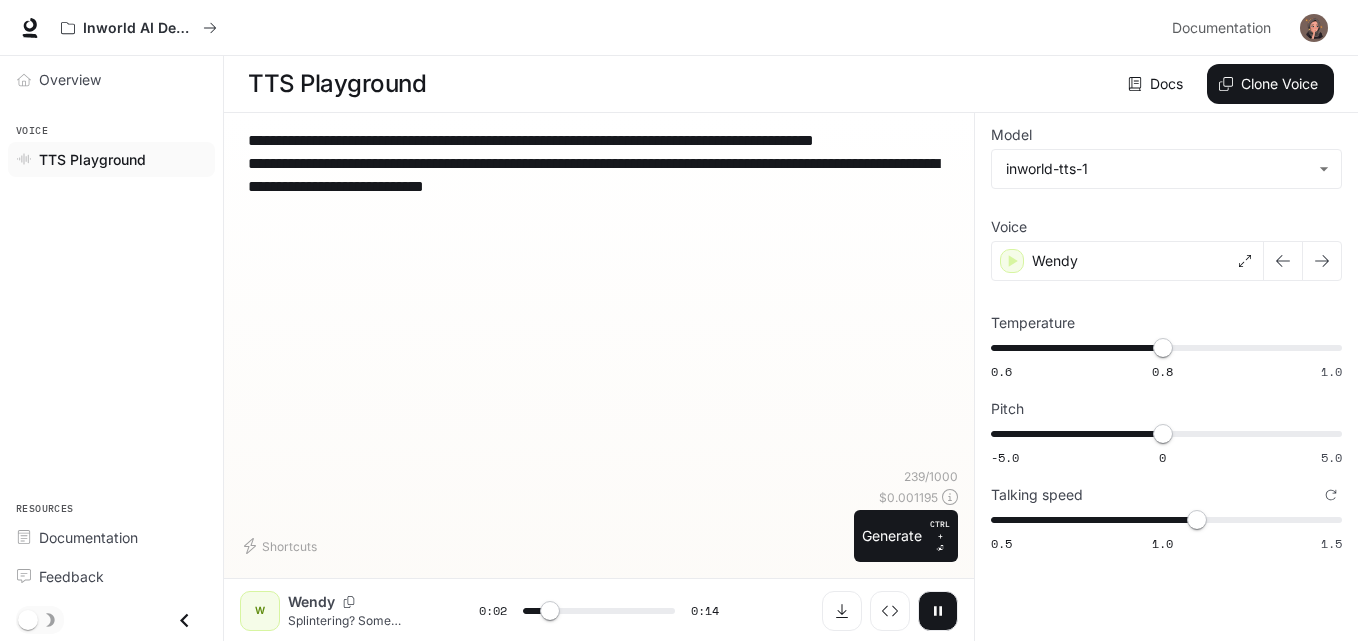 click on "**********" at bounding box center [599, 198] 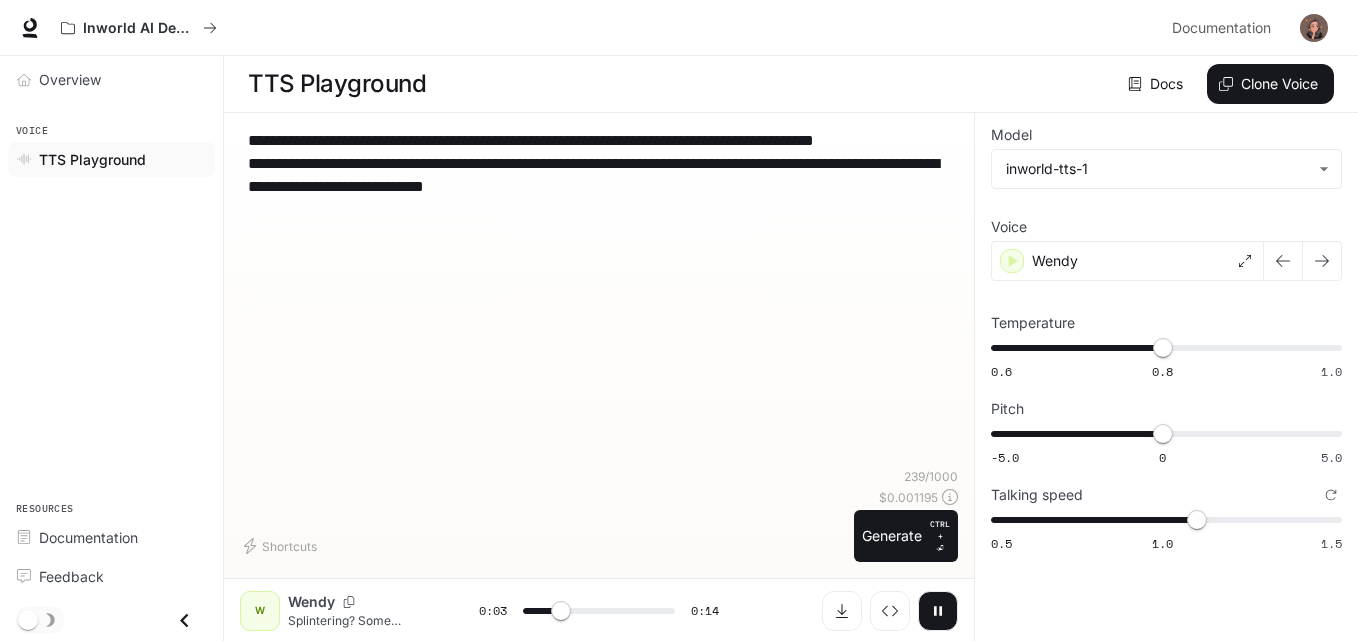 drag, startPoint x: 694, startPoint y: 193, endPoint x: 257, endPoint y: 104, distance: 445.97086 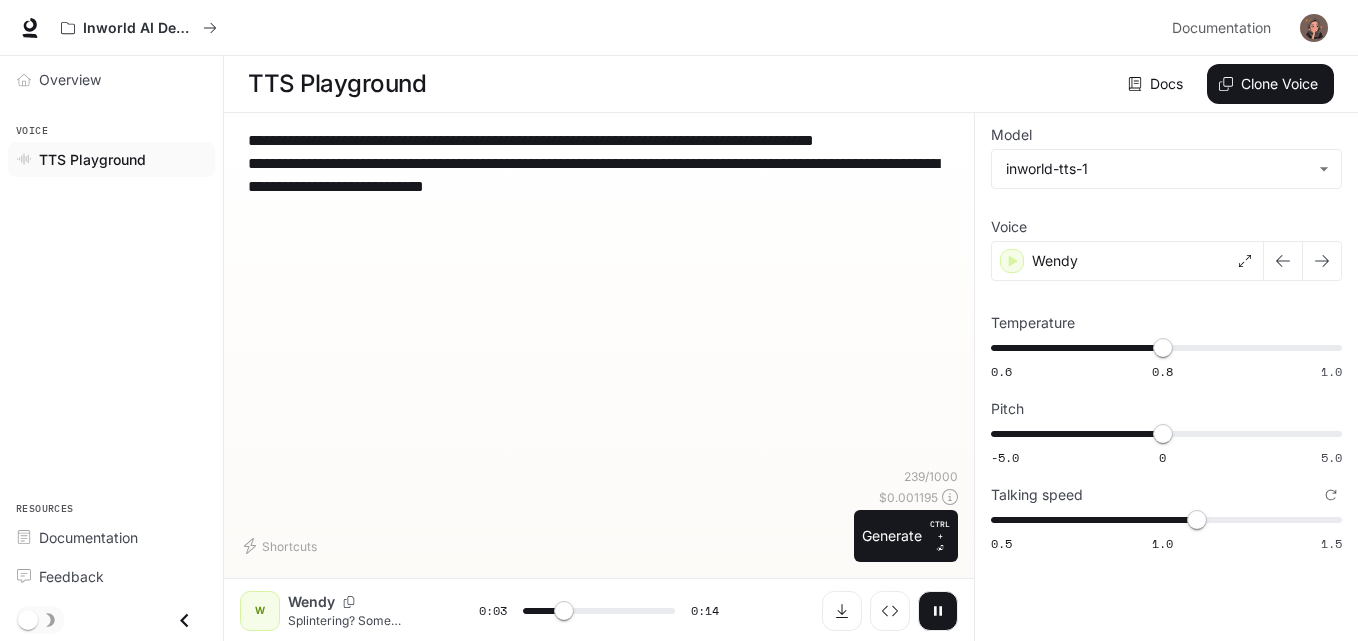 type on "***" 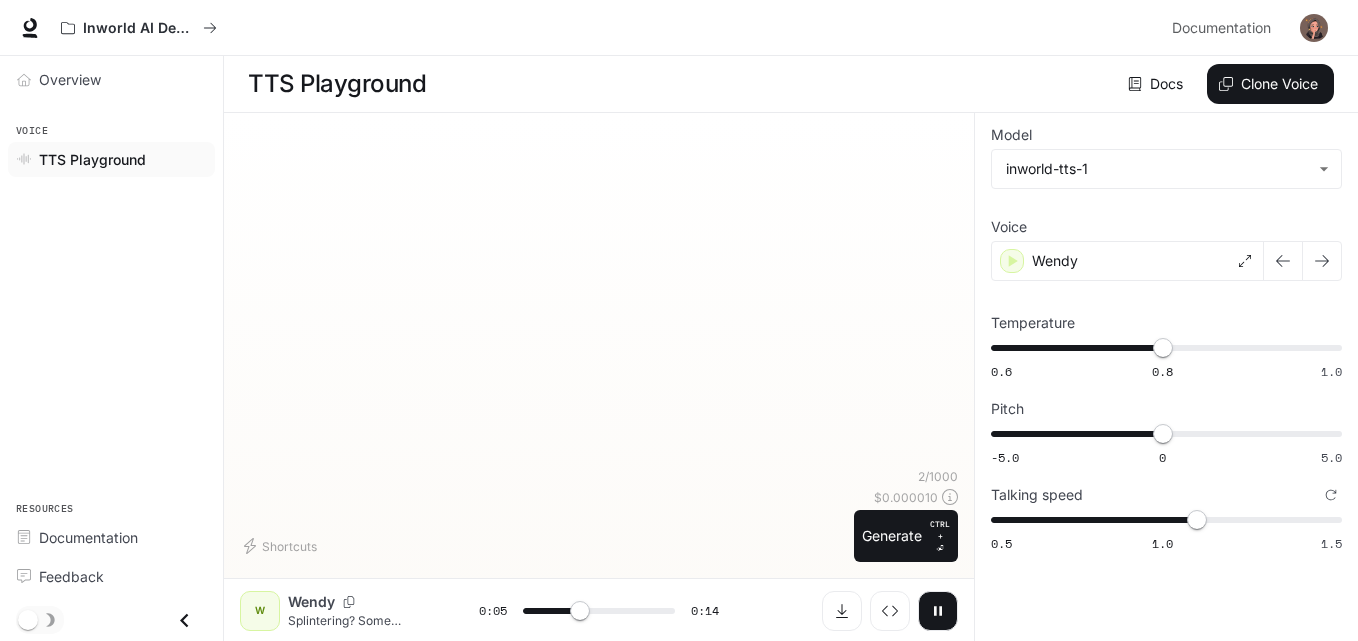 type on "***" 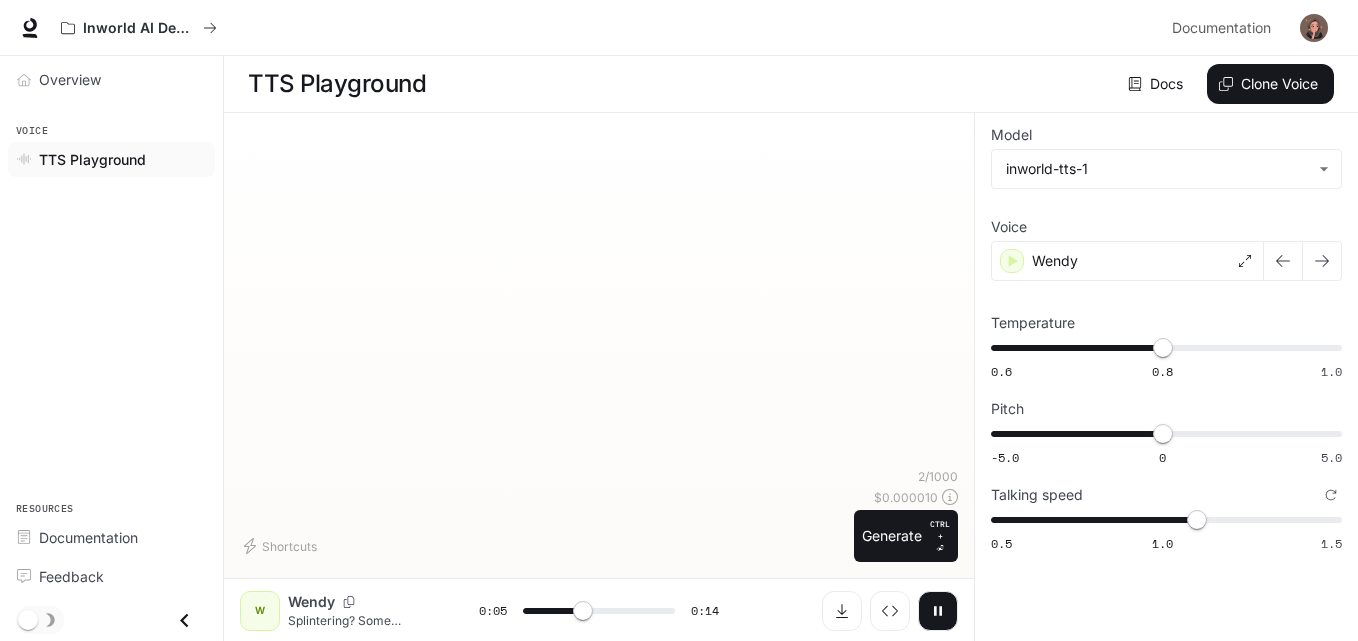 type 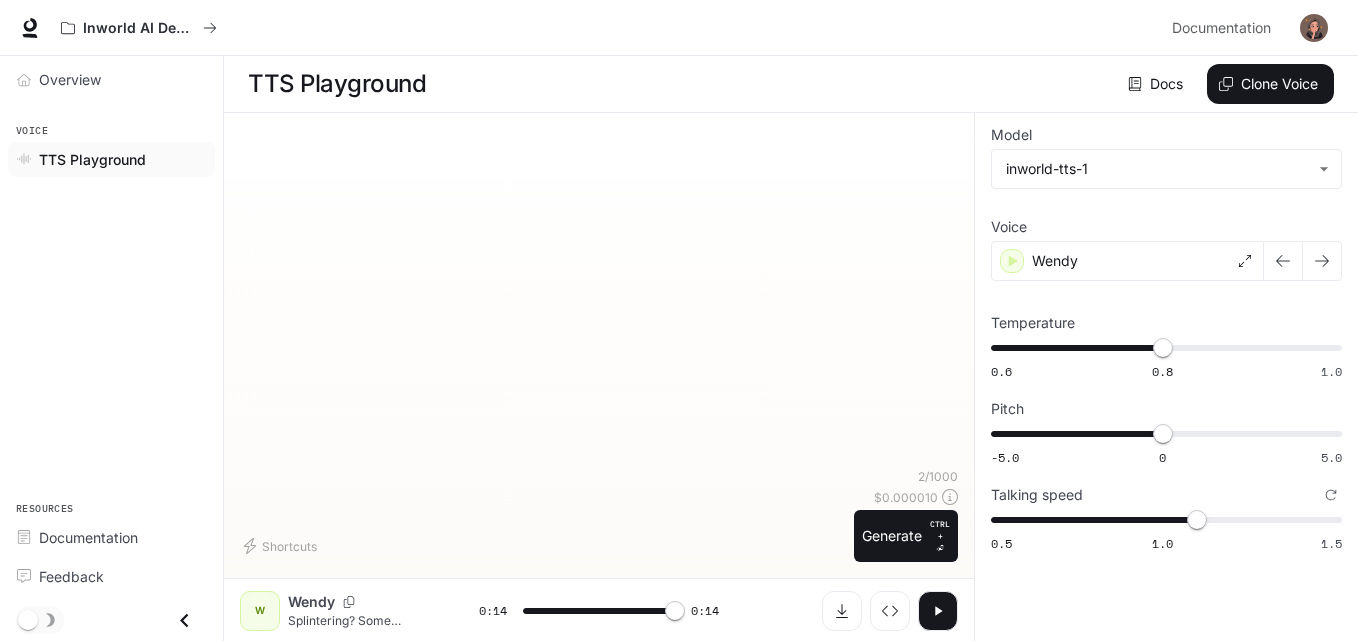 type on "*" 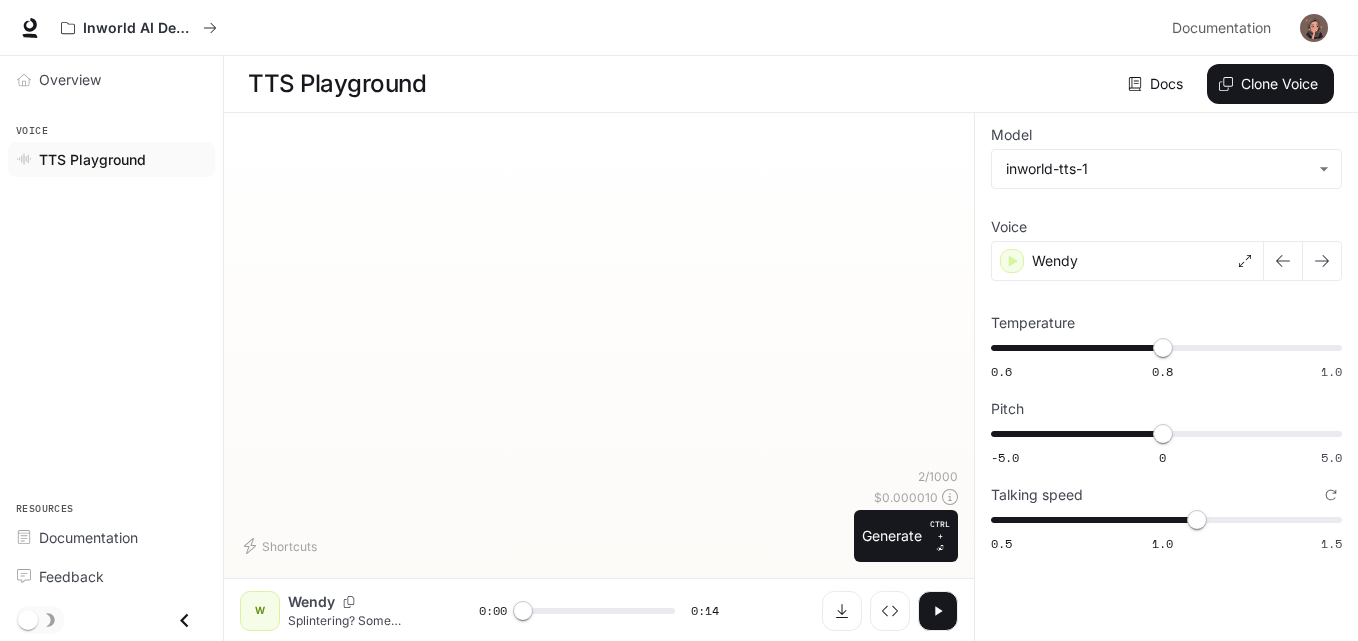 paste on "**********" 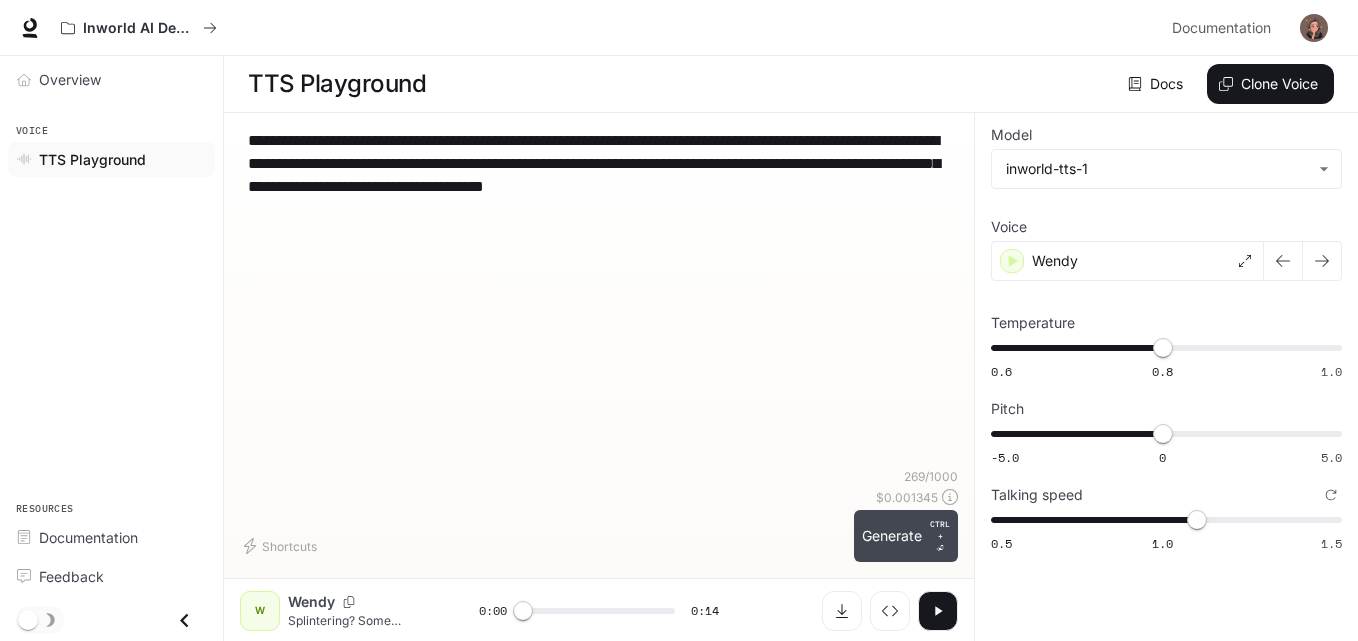 type on "**********" 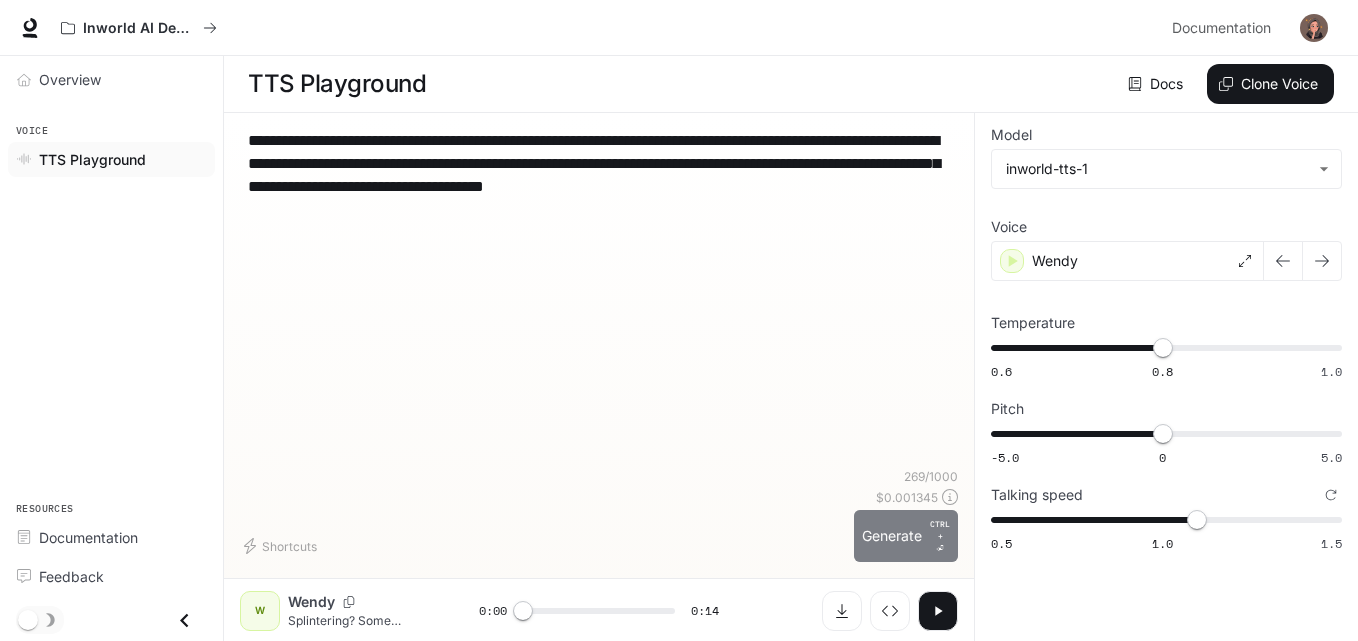 click on "Generate CTRL +  ⏎" at bounding box center [906, 536] 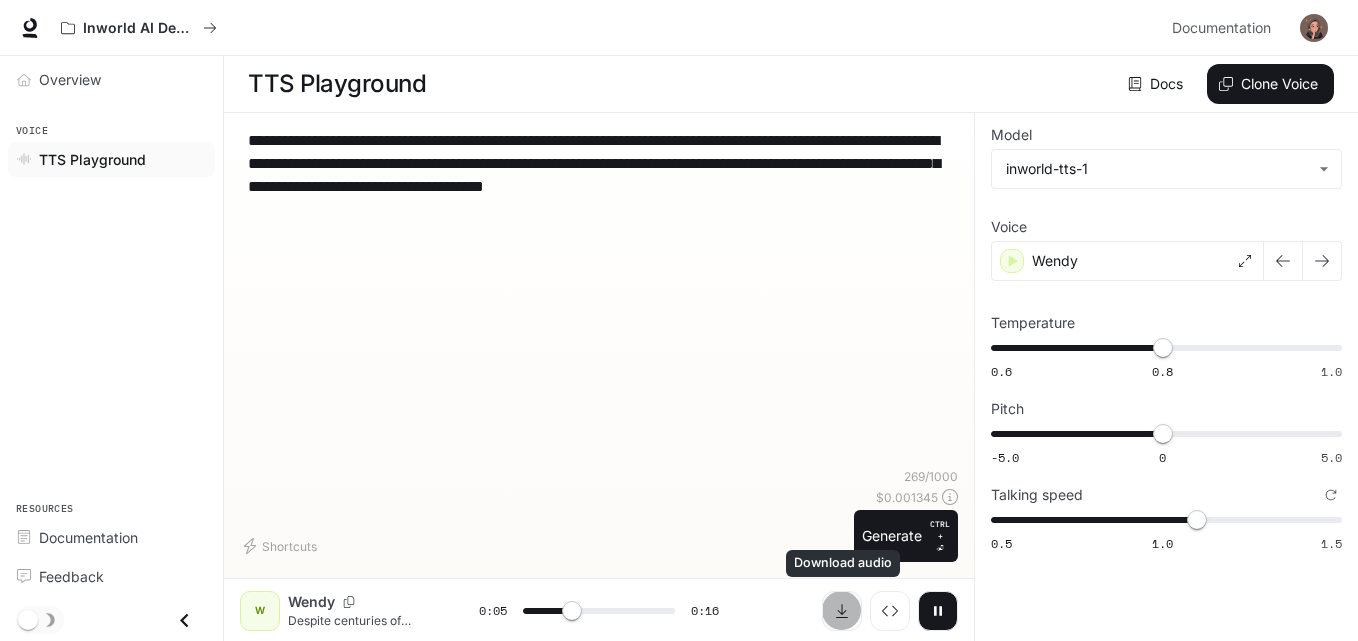click 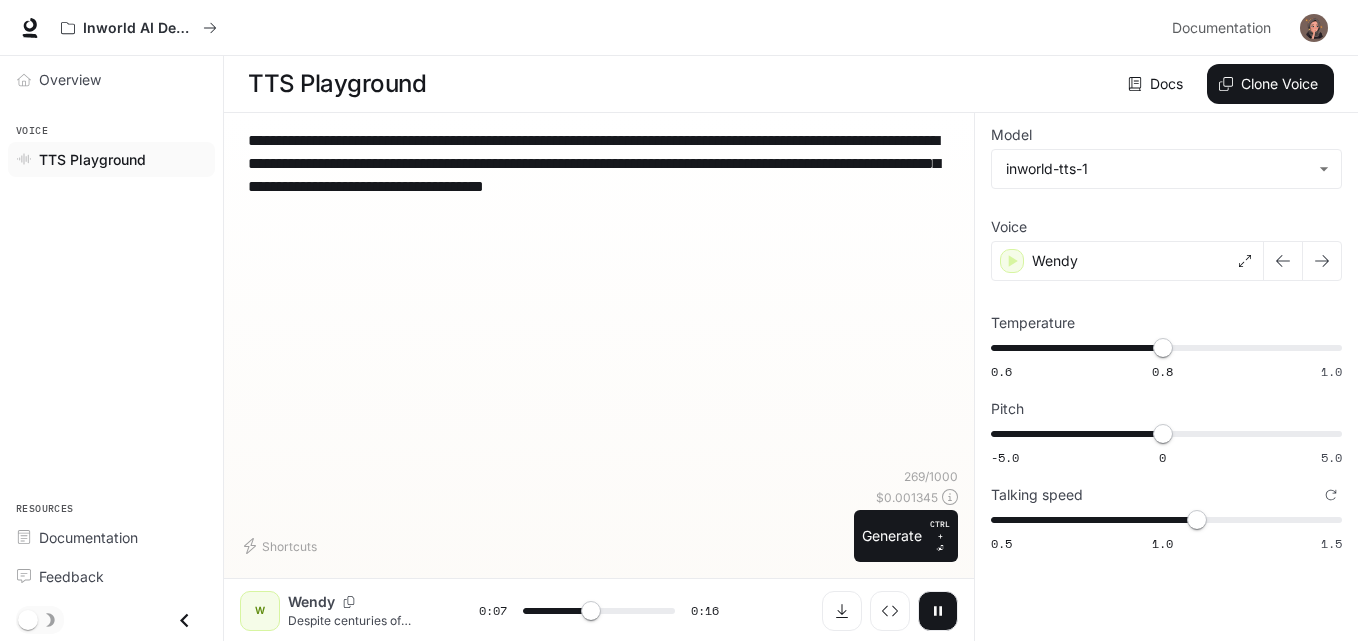 click on "**********" at bounding box center [599, 298] 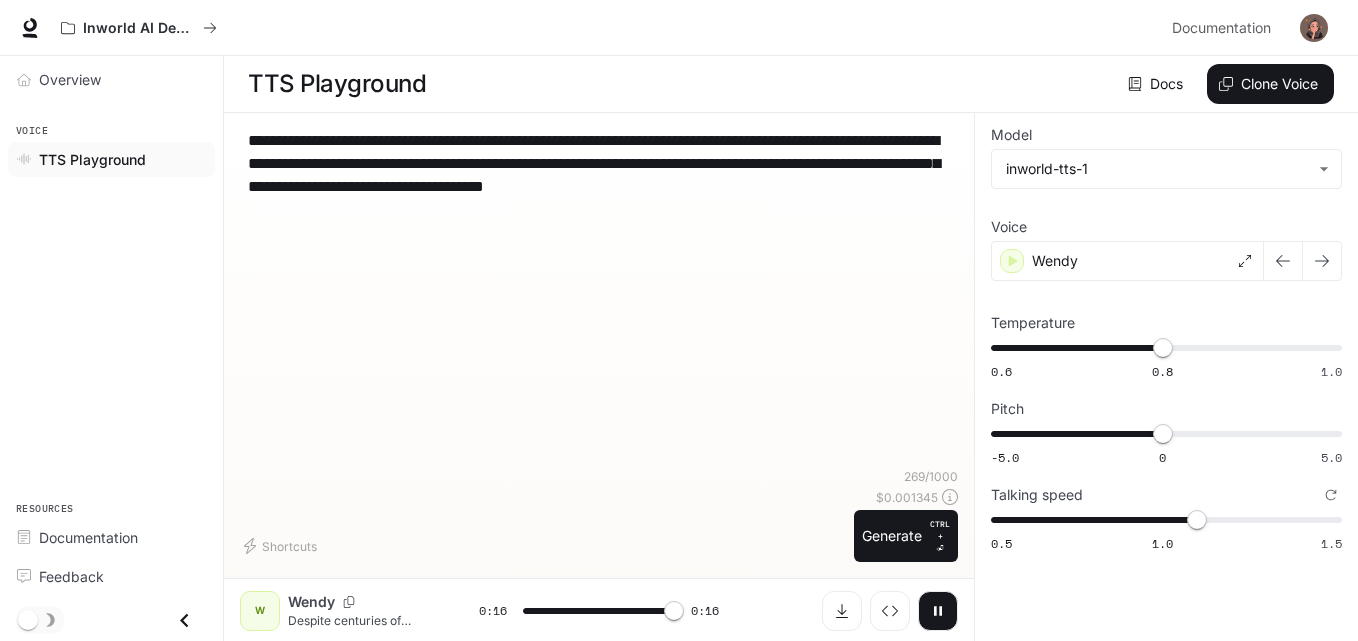 type on "*" 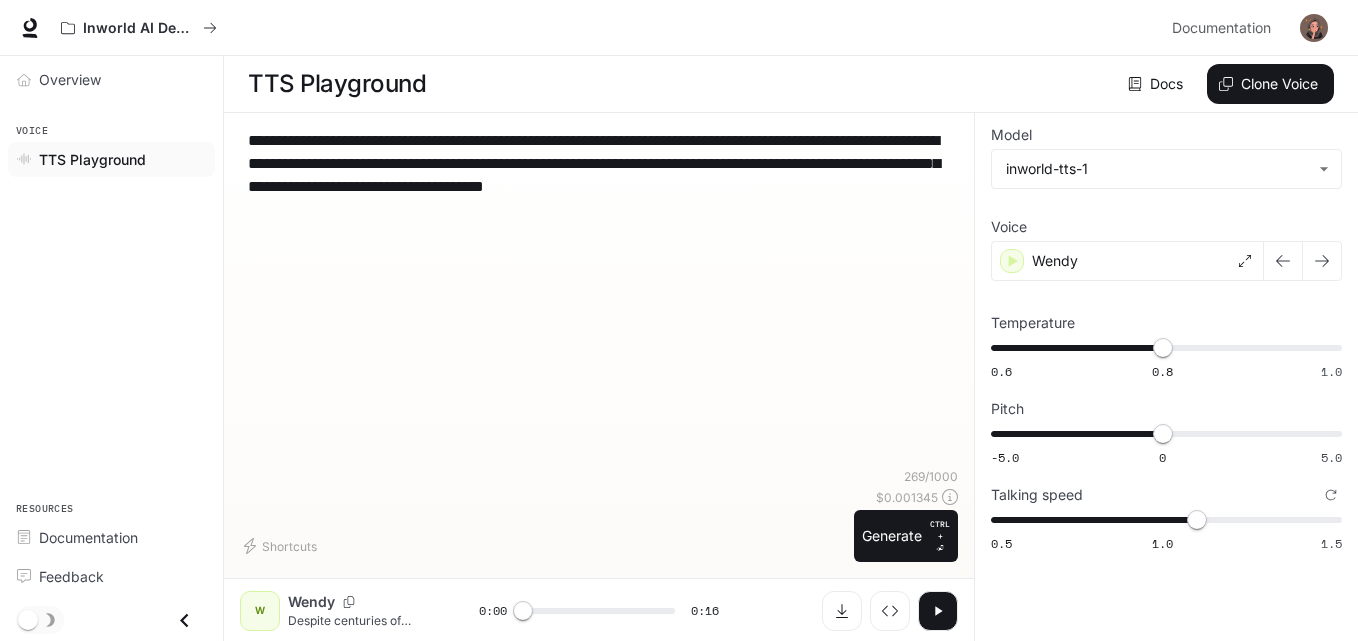 click on "Shortcuts" at bounding box center (543, 546) 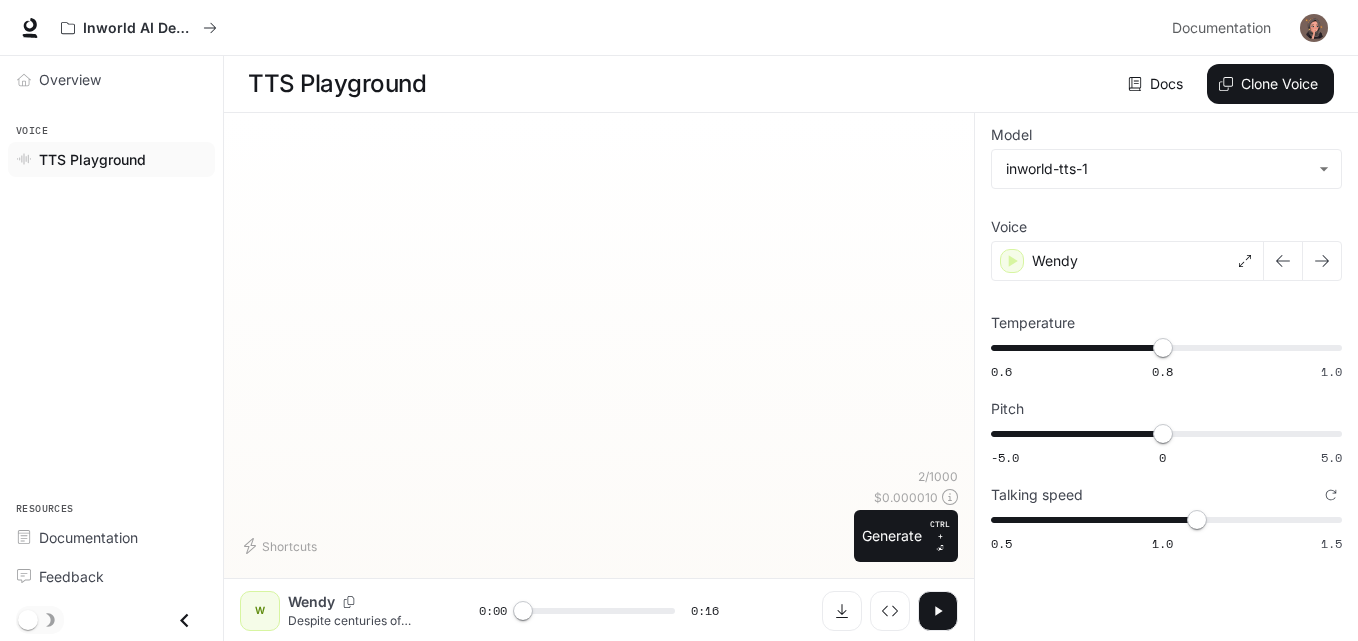 paste on "**********" 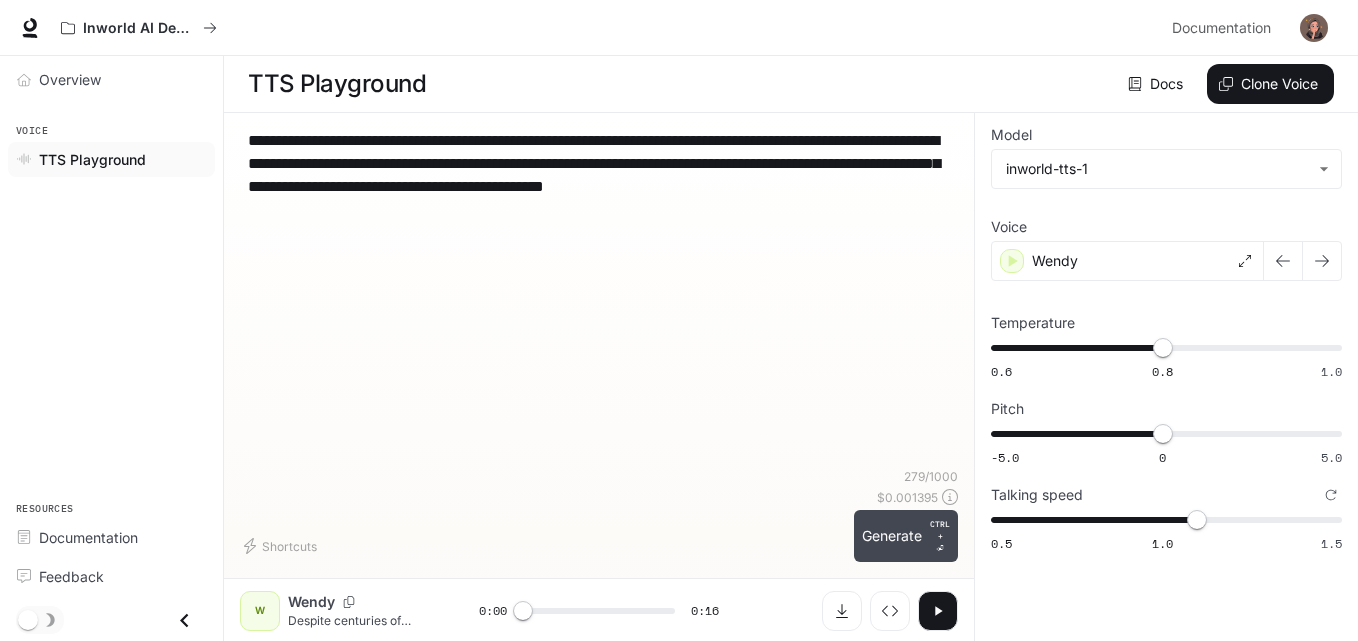 type on "**********" 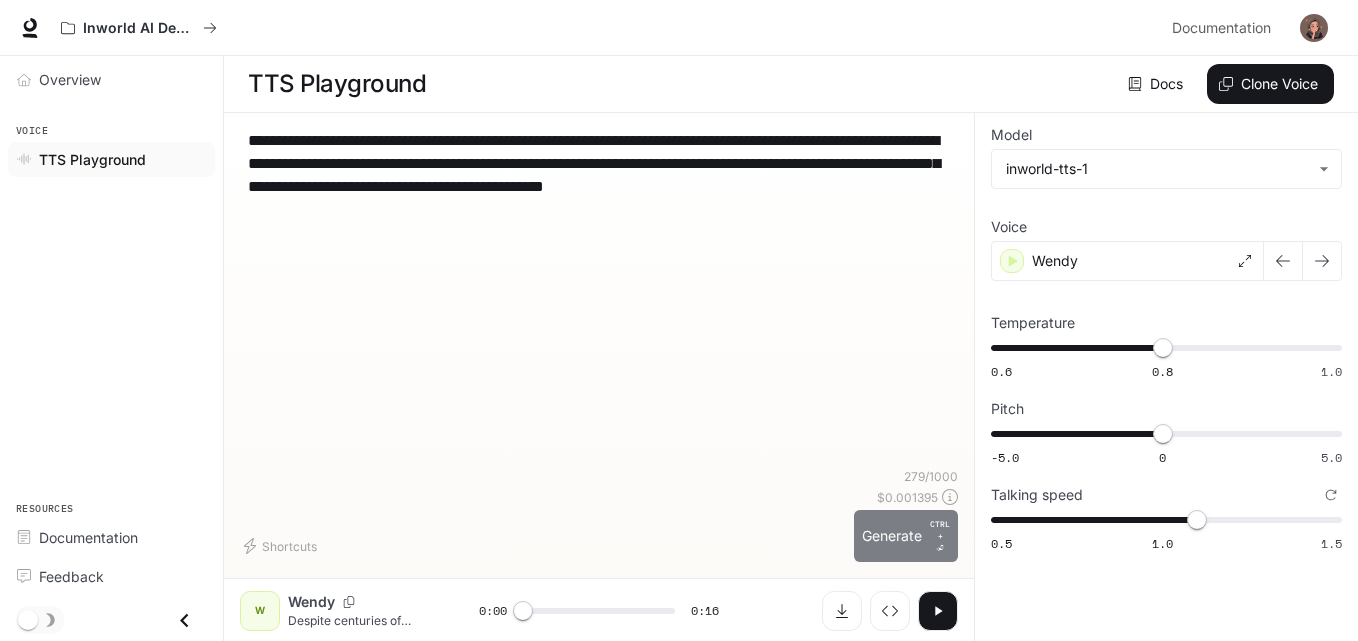 click on "Generate CTRL +  ⏎" at bounding box center [906, 536] 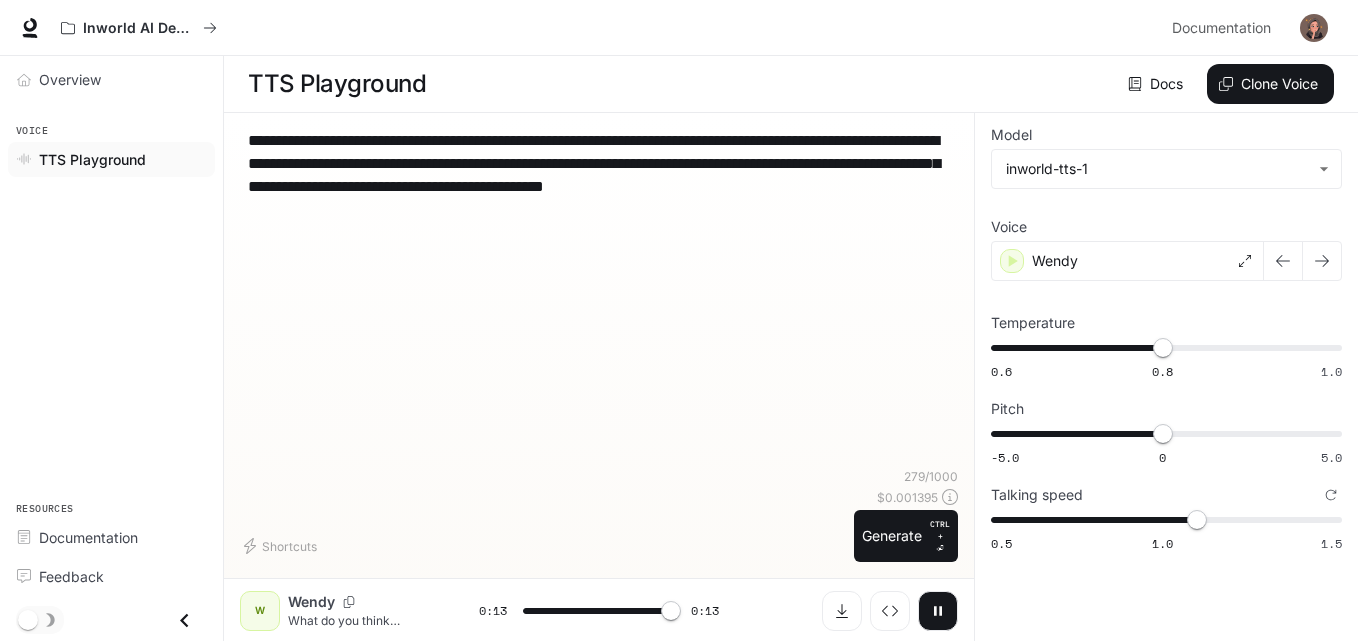 type on "*" 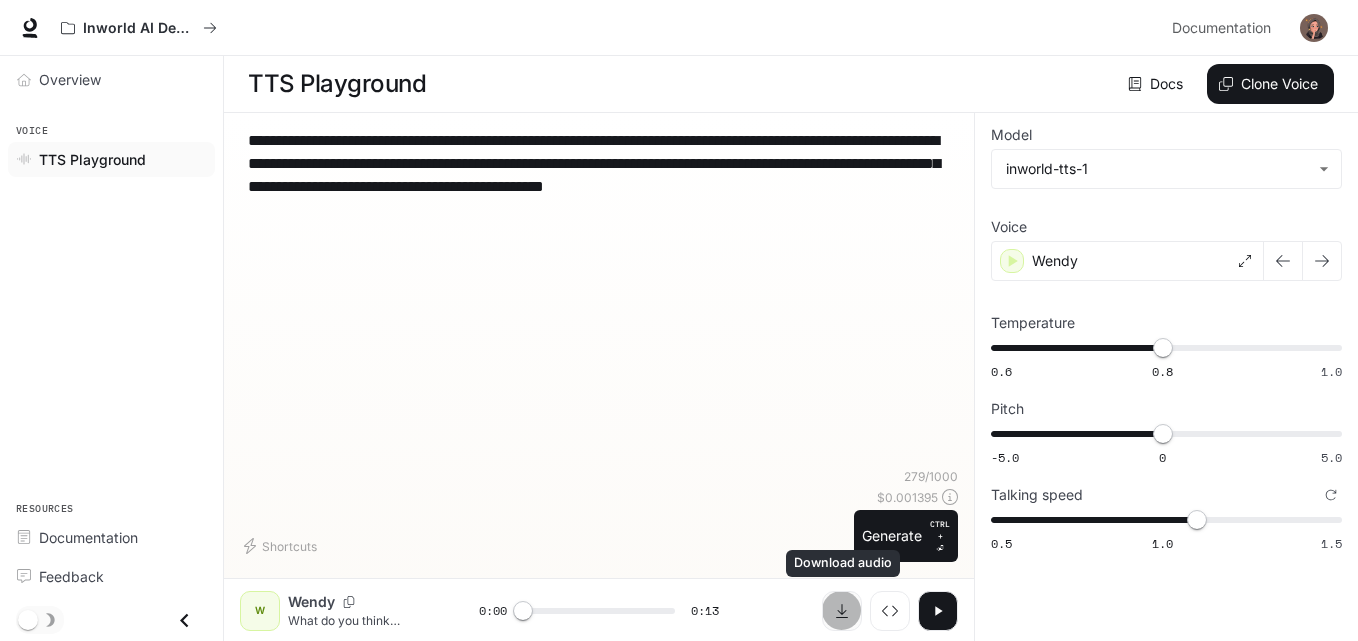 click at bounding box center (842, 611) 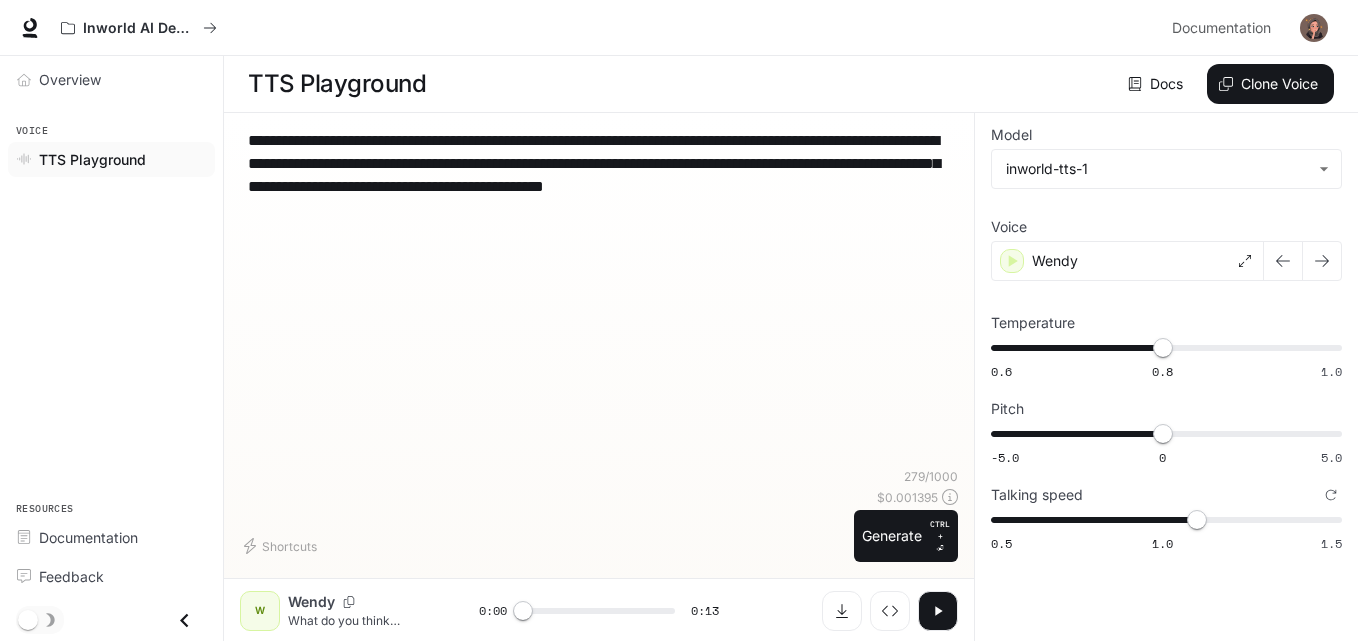 click on "**********" at bounding box center [599, 198] 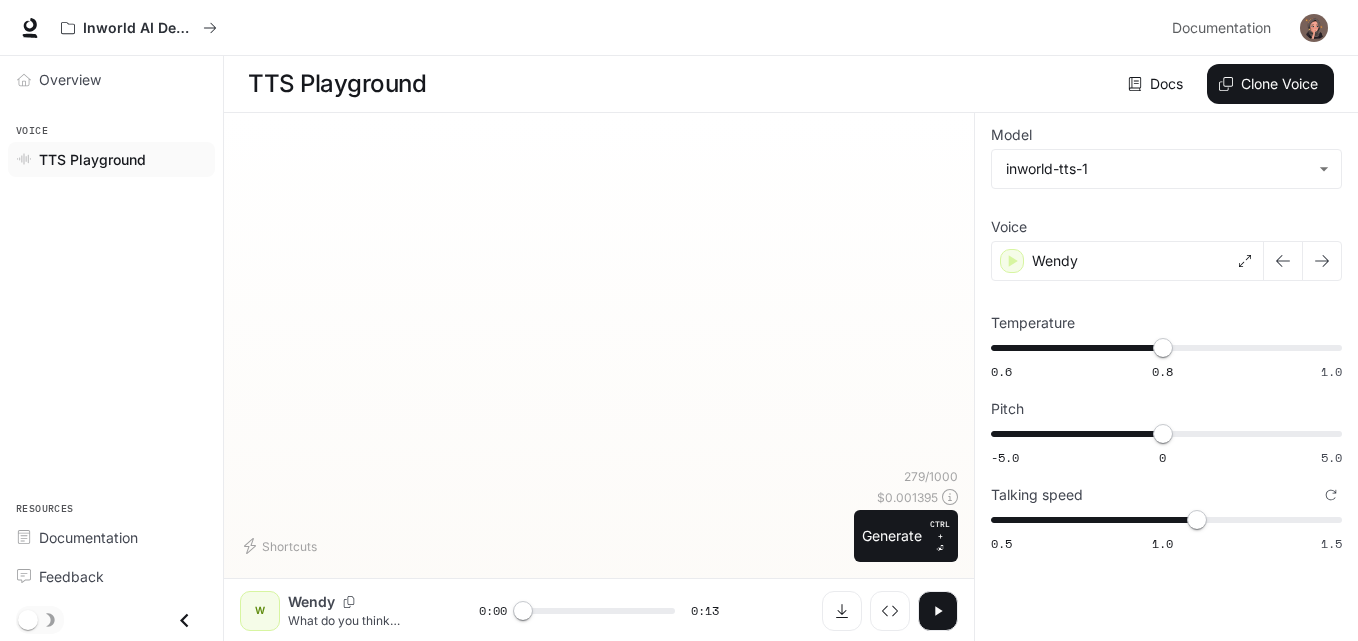 paste on "**********" 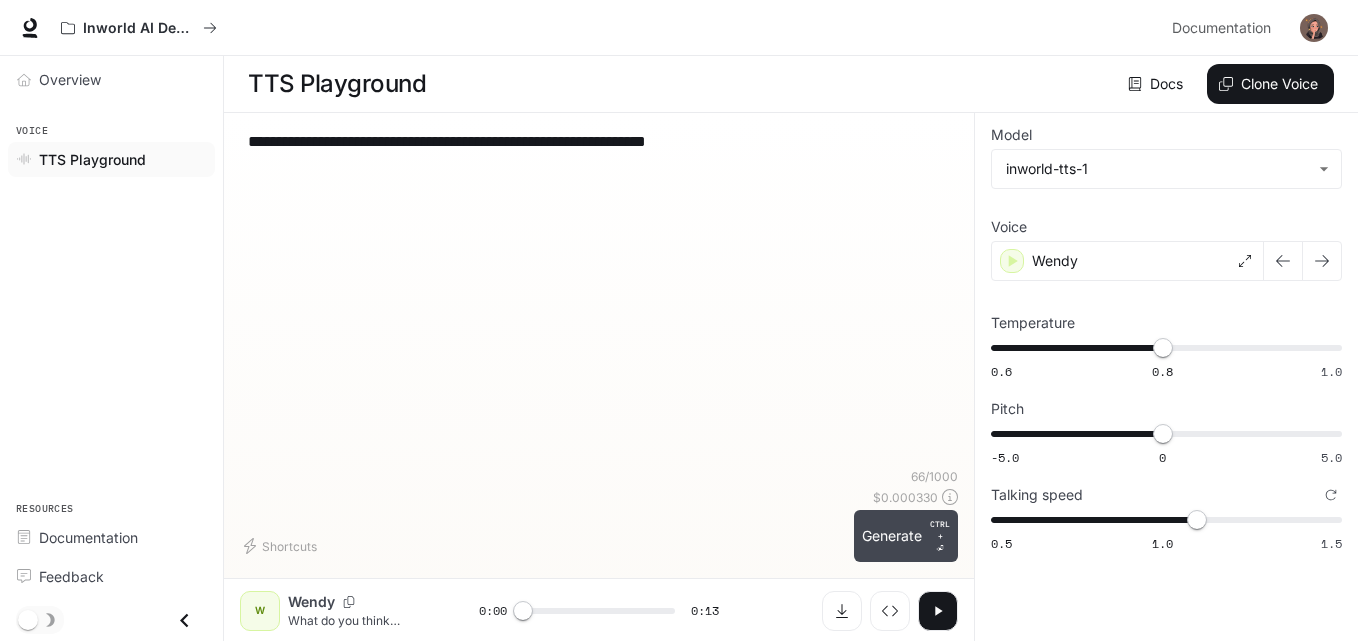 type on "**********" 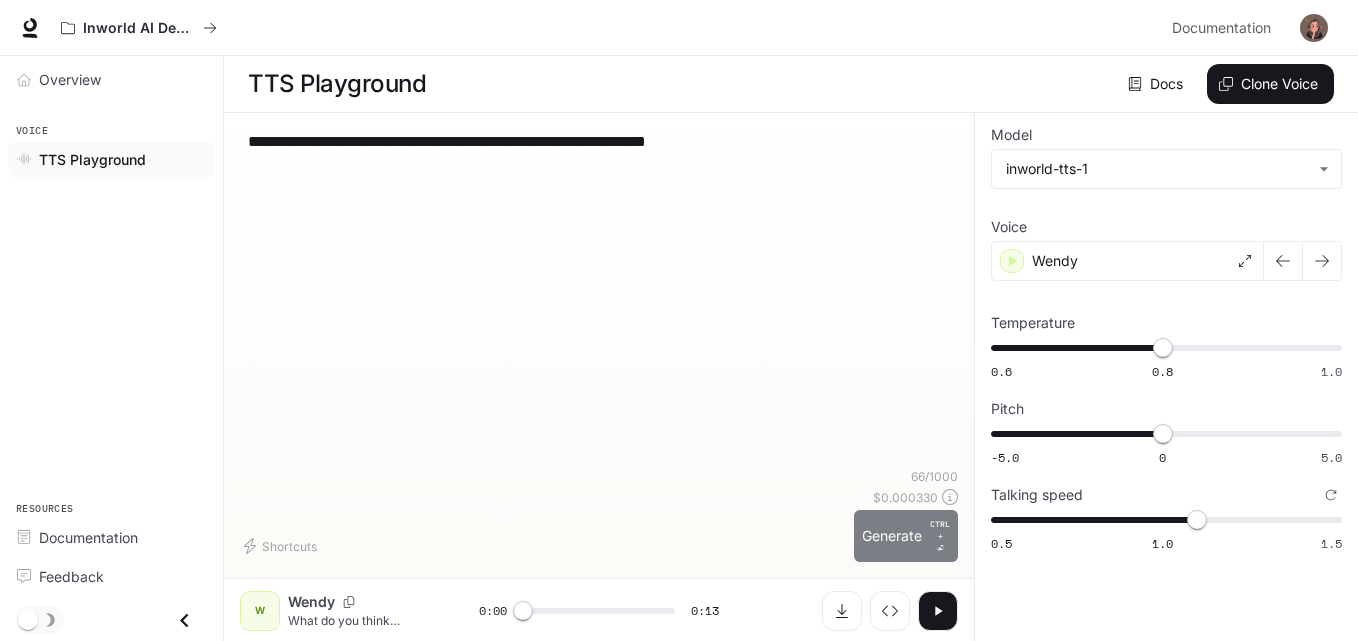click on "CTRL +  ⏎" at bounding box center (940, 536) 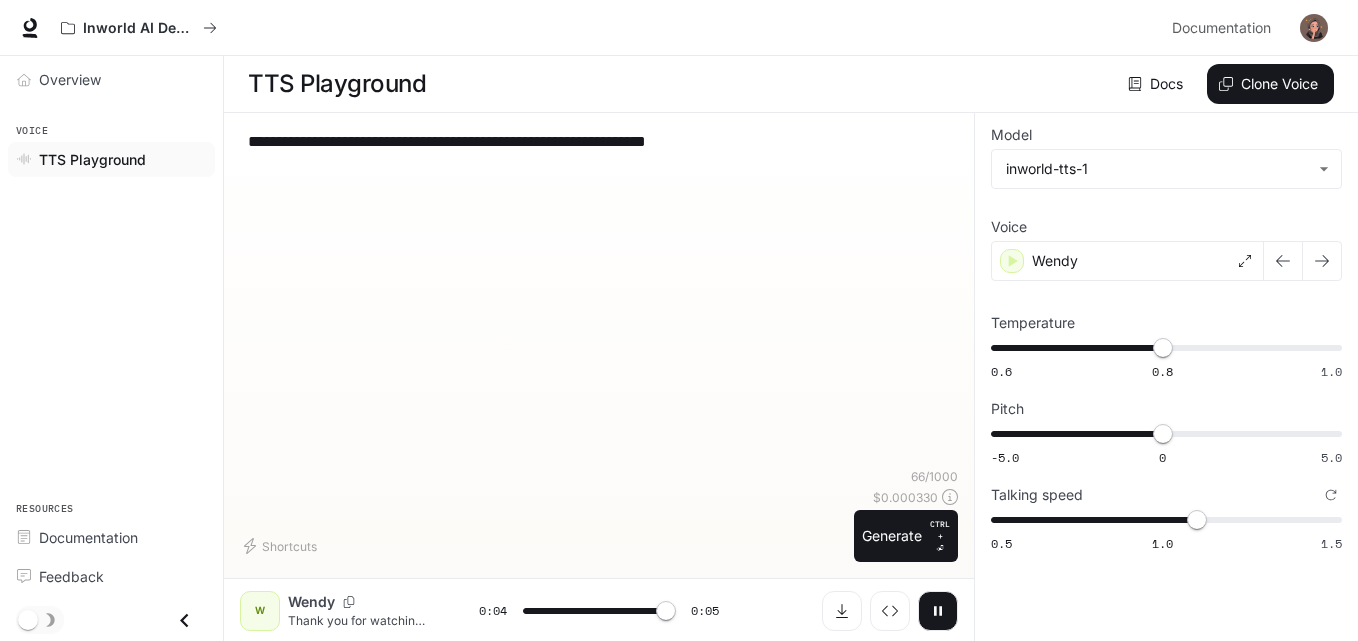 click on "**********" at bounding box center [599, 153] 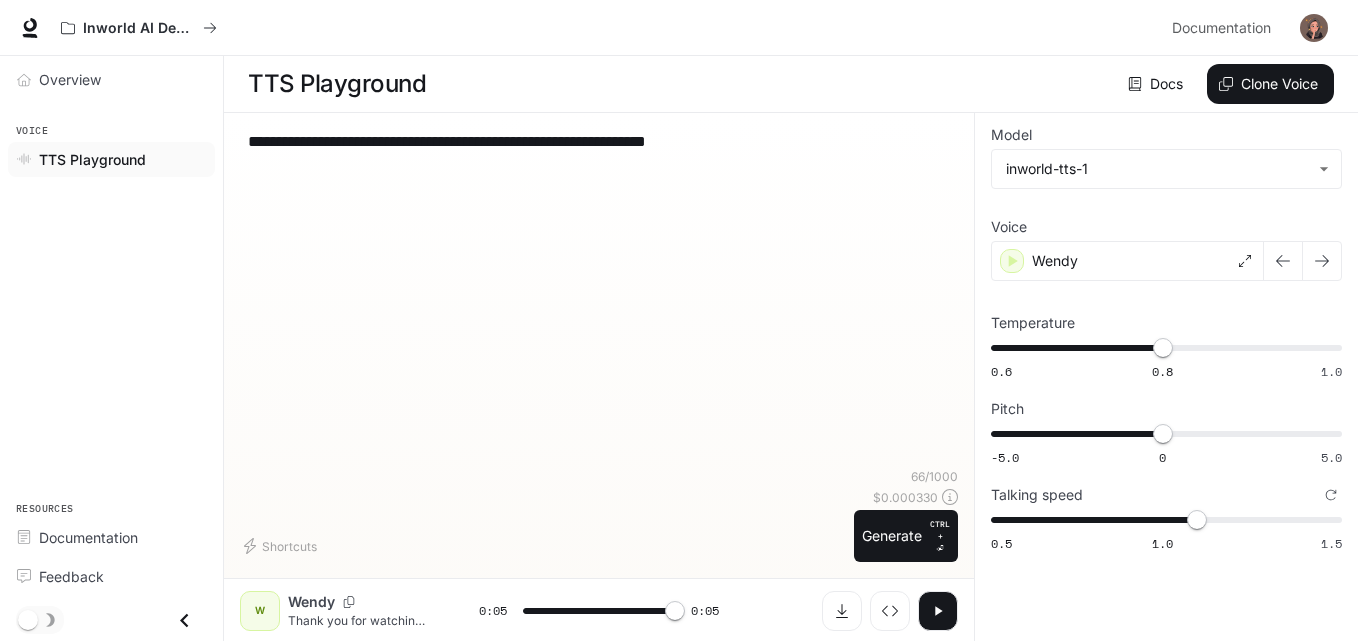 type on "*" 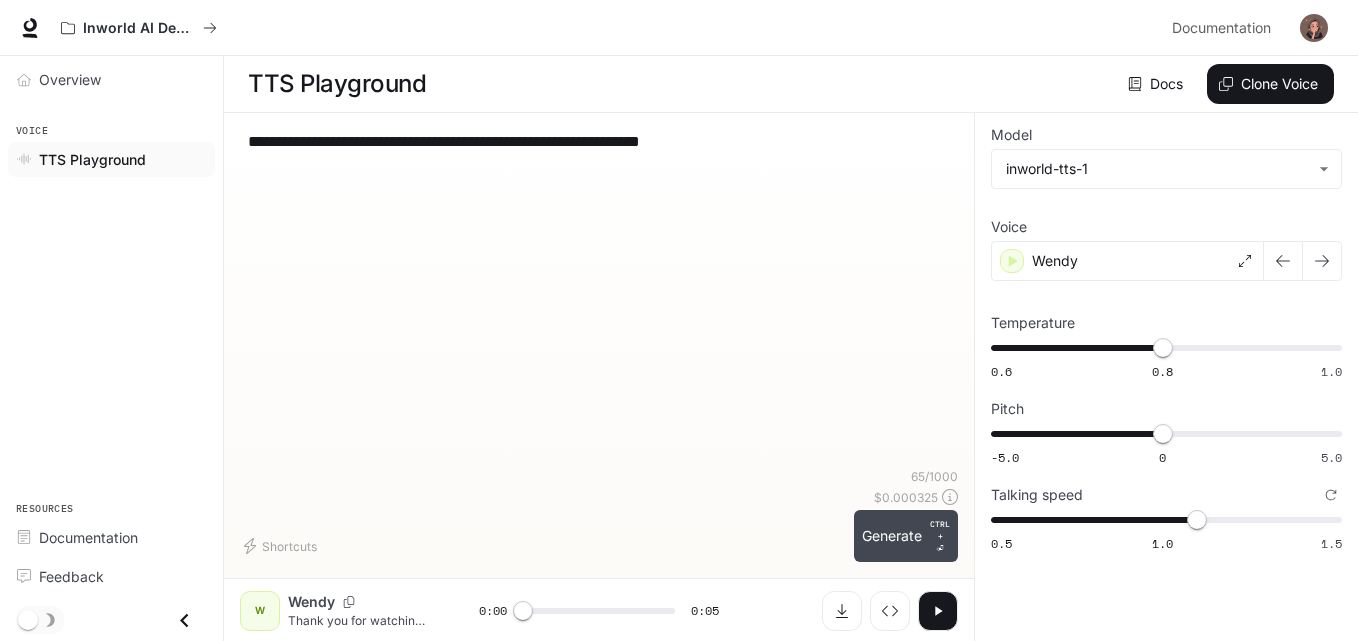 type on "**********" 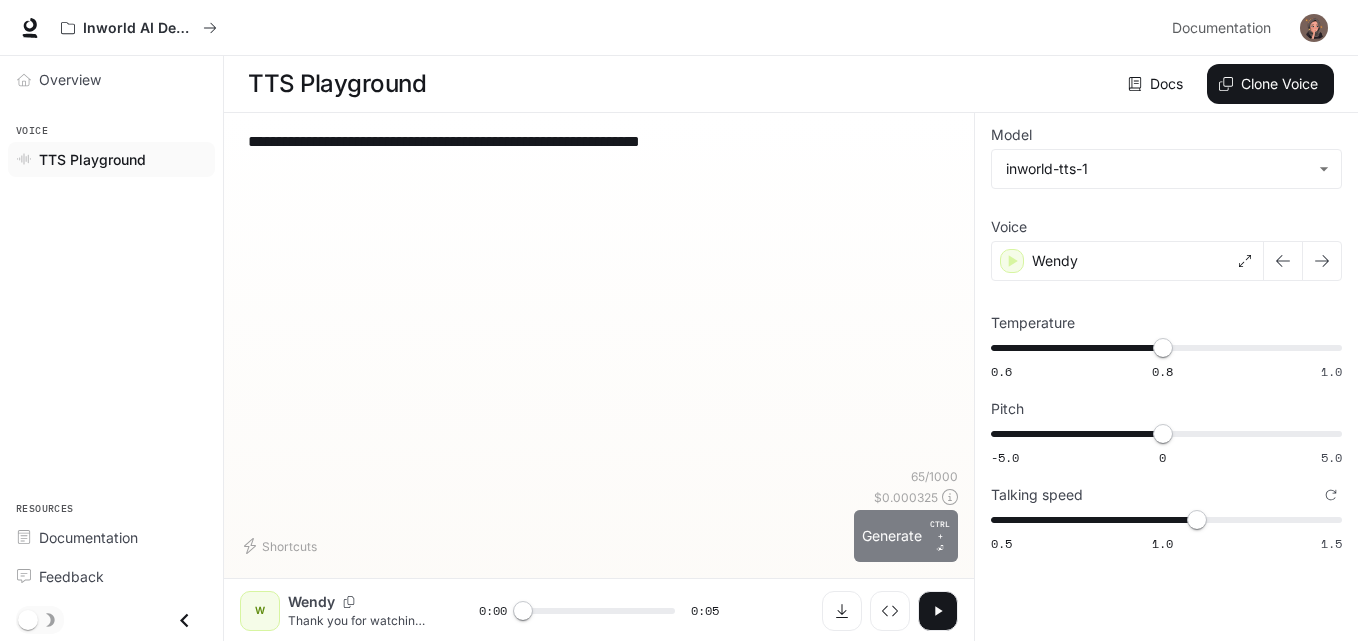 click on "Generate CTRL +  ⏎" at bounding box center (906, 536) 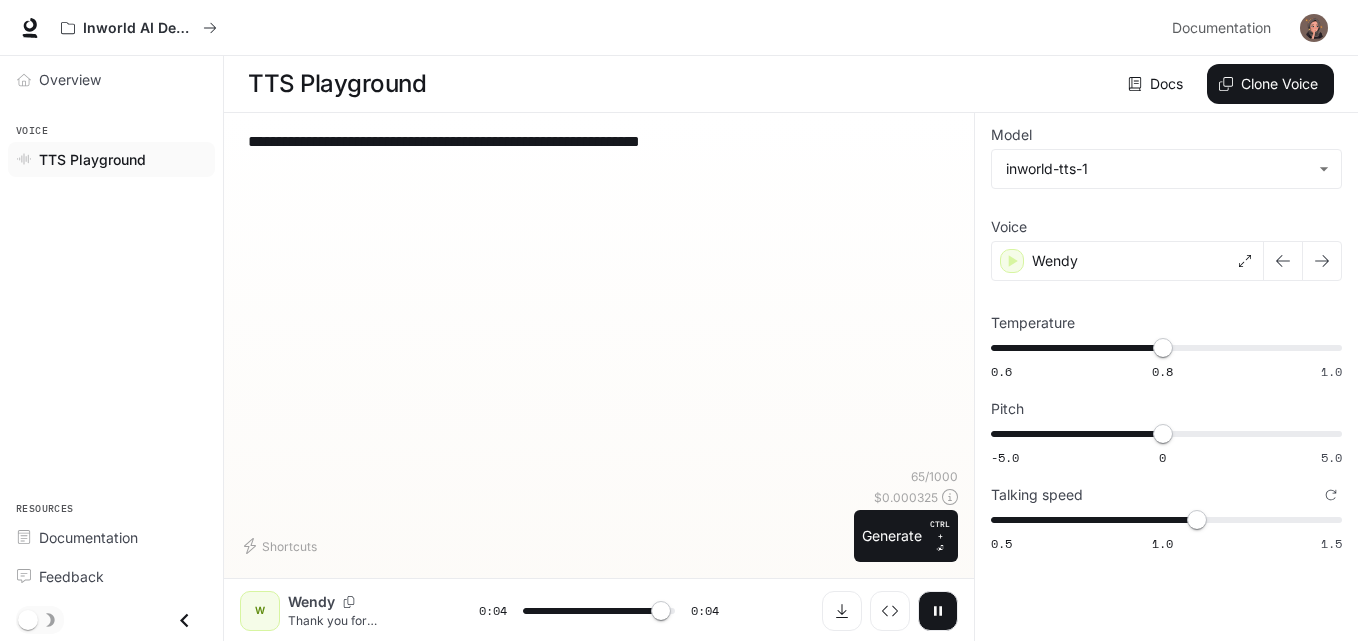 click on "**********" at bounding box center [599, 153] 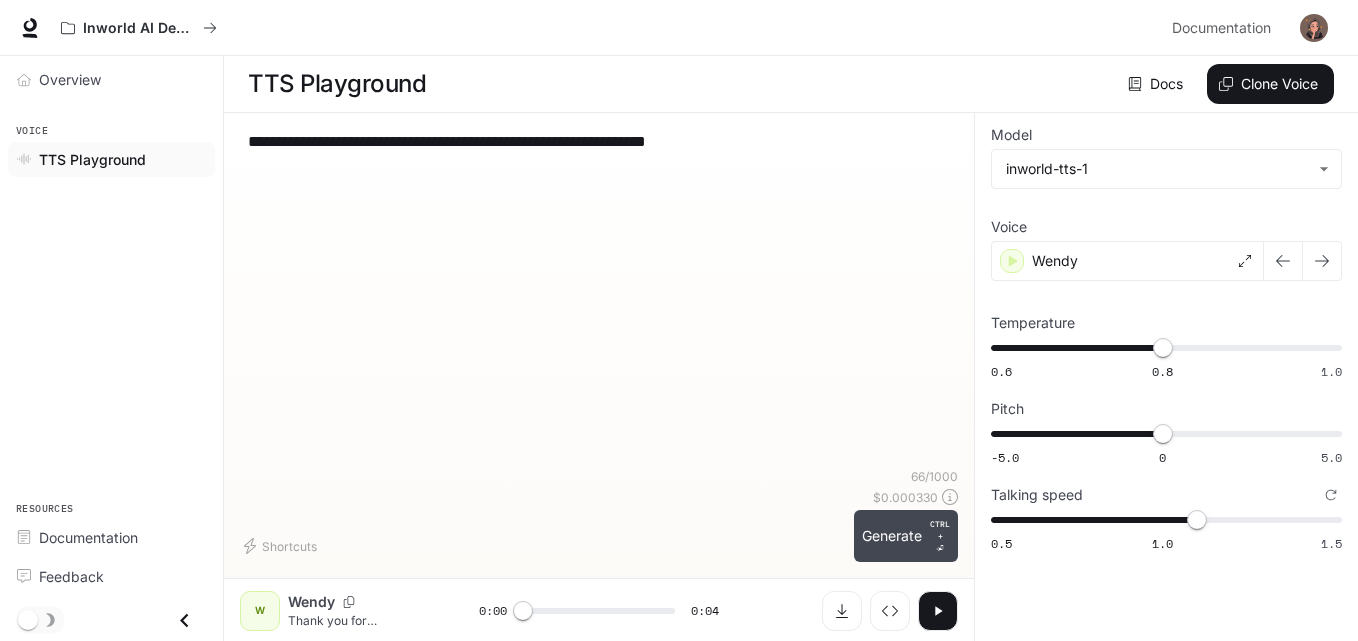type on "**********" 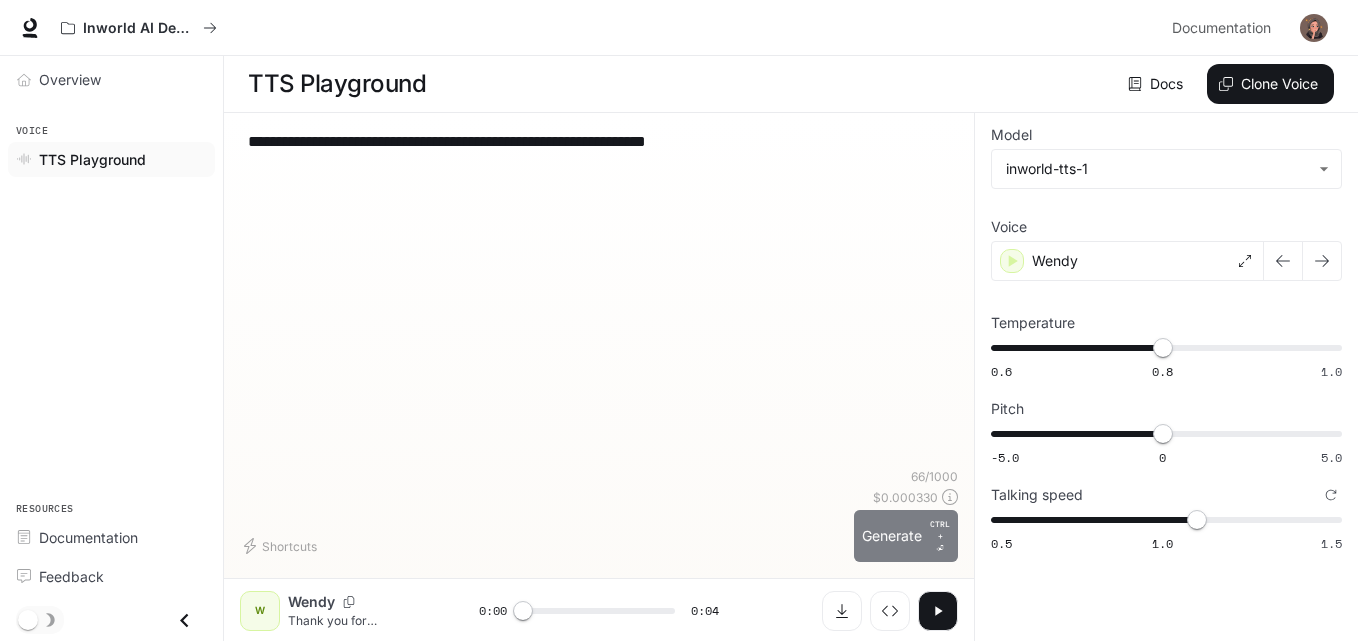 click on "CTRL +" at bounding box center [940, 530] 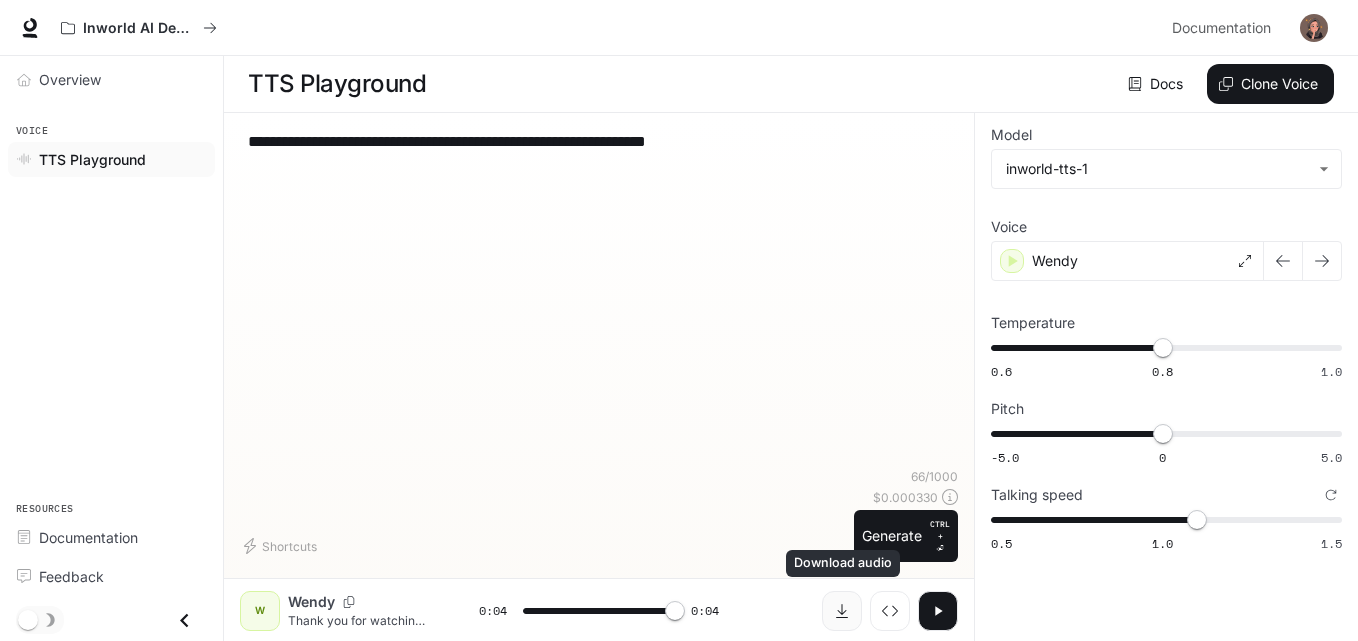 type on "*" 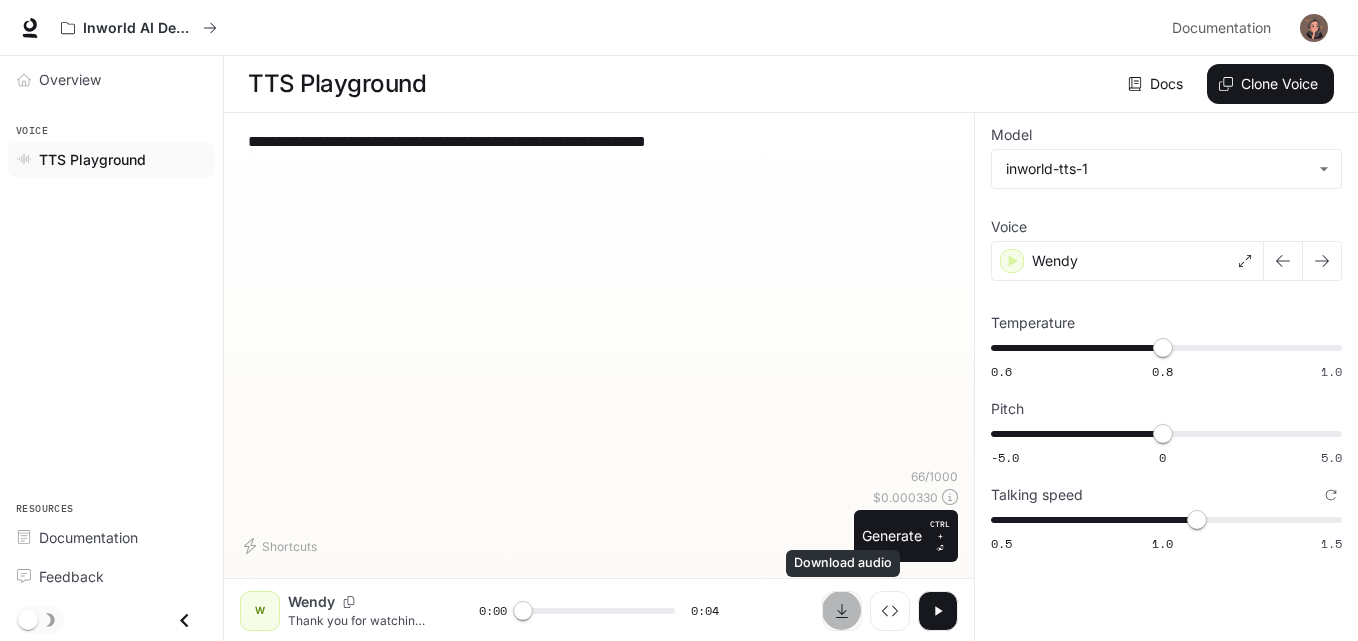 click 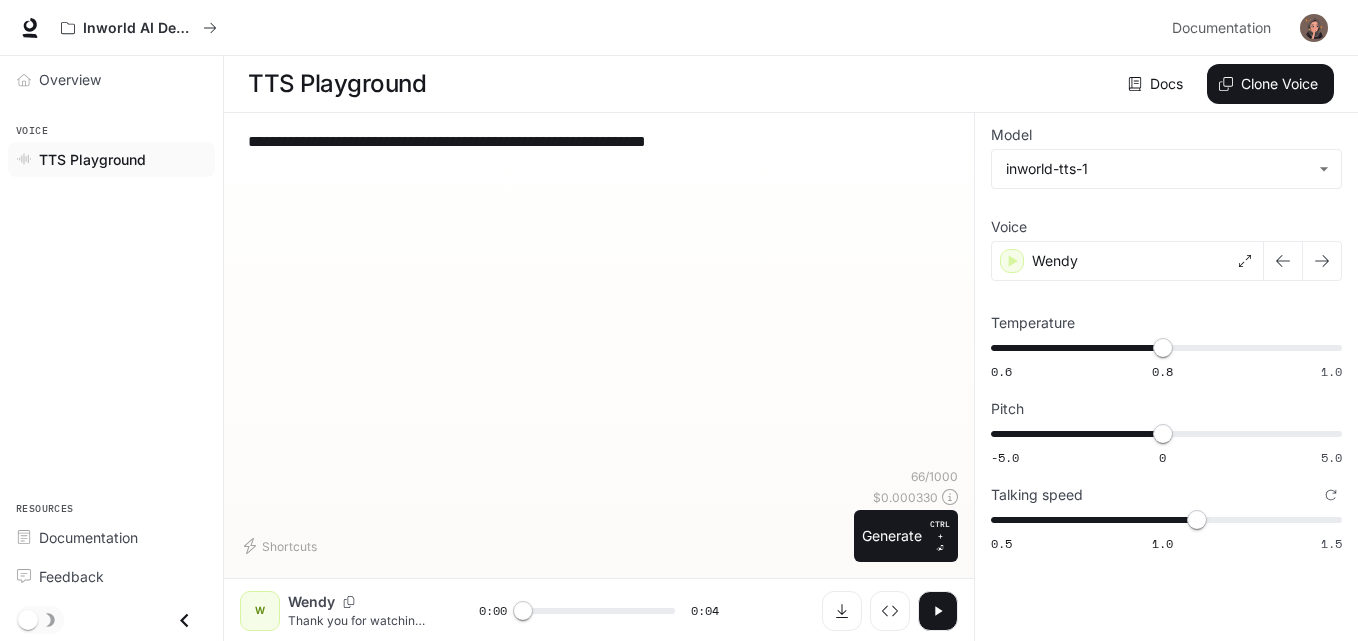 click on "**********" at bounding box center (599, 298) 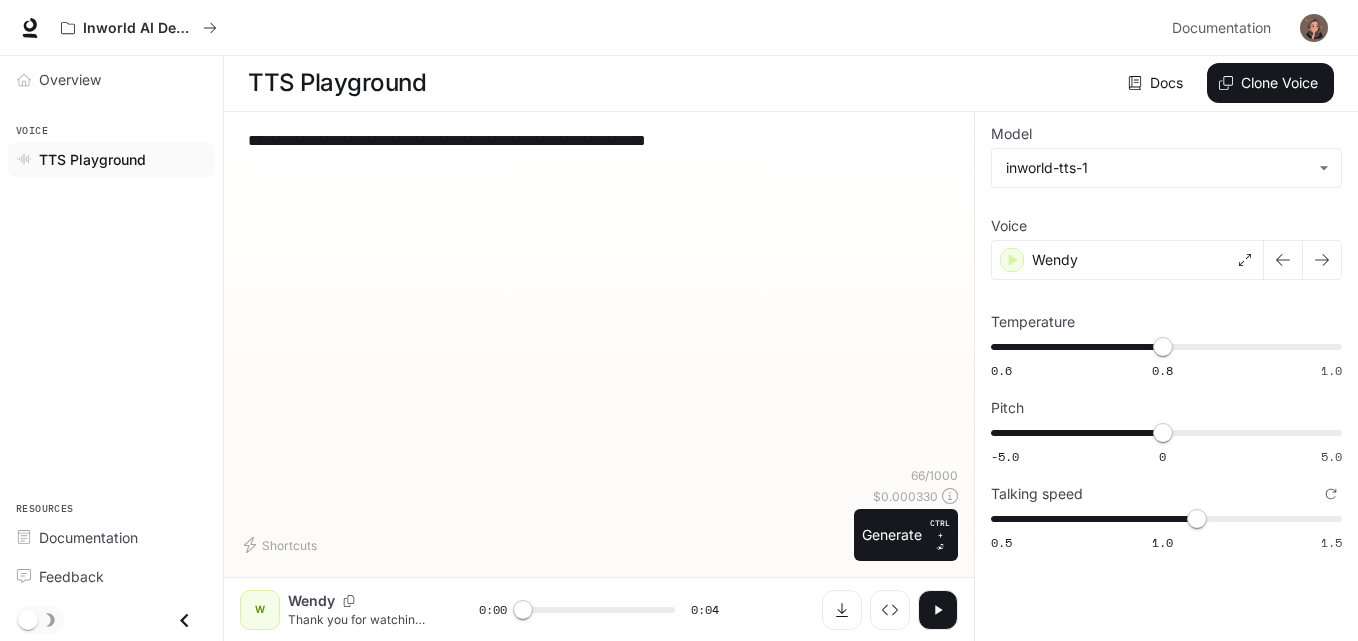 click on "**********" at bounding box center (599, 152) 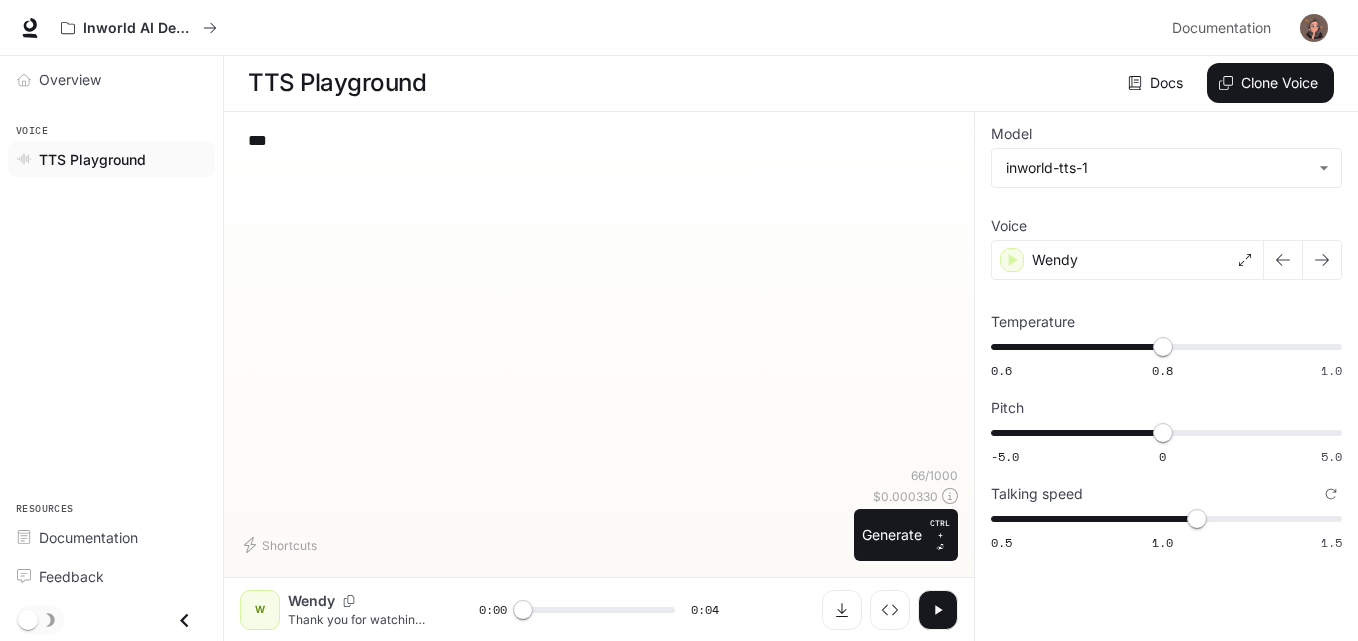 type on "*" 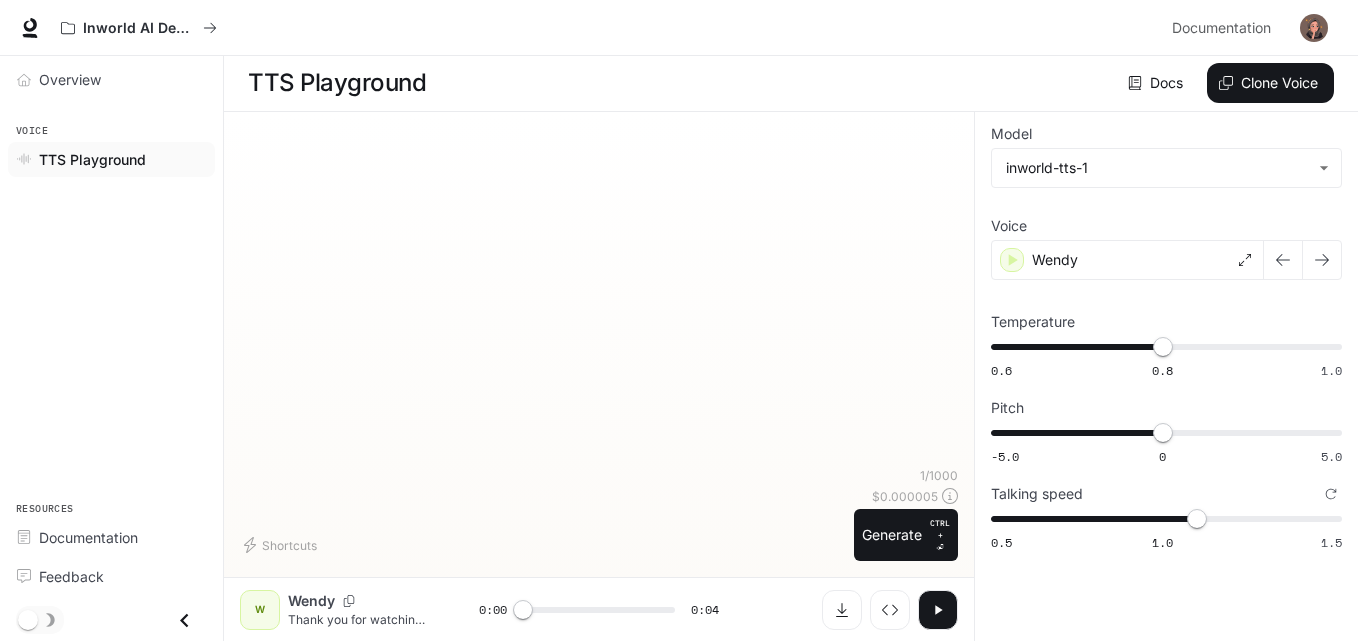 type 